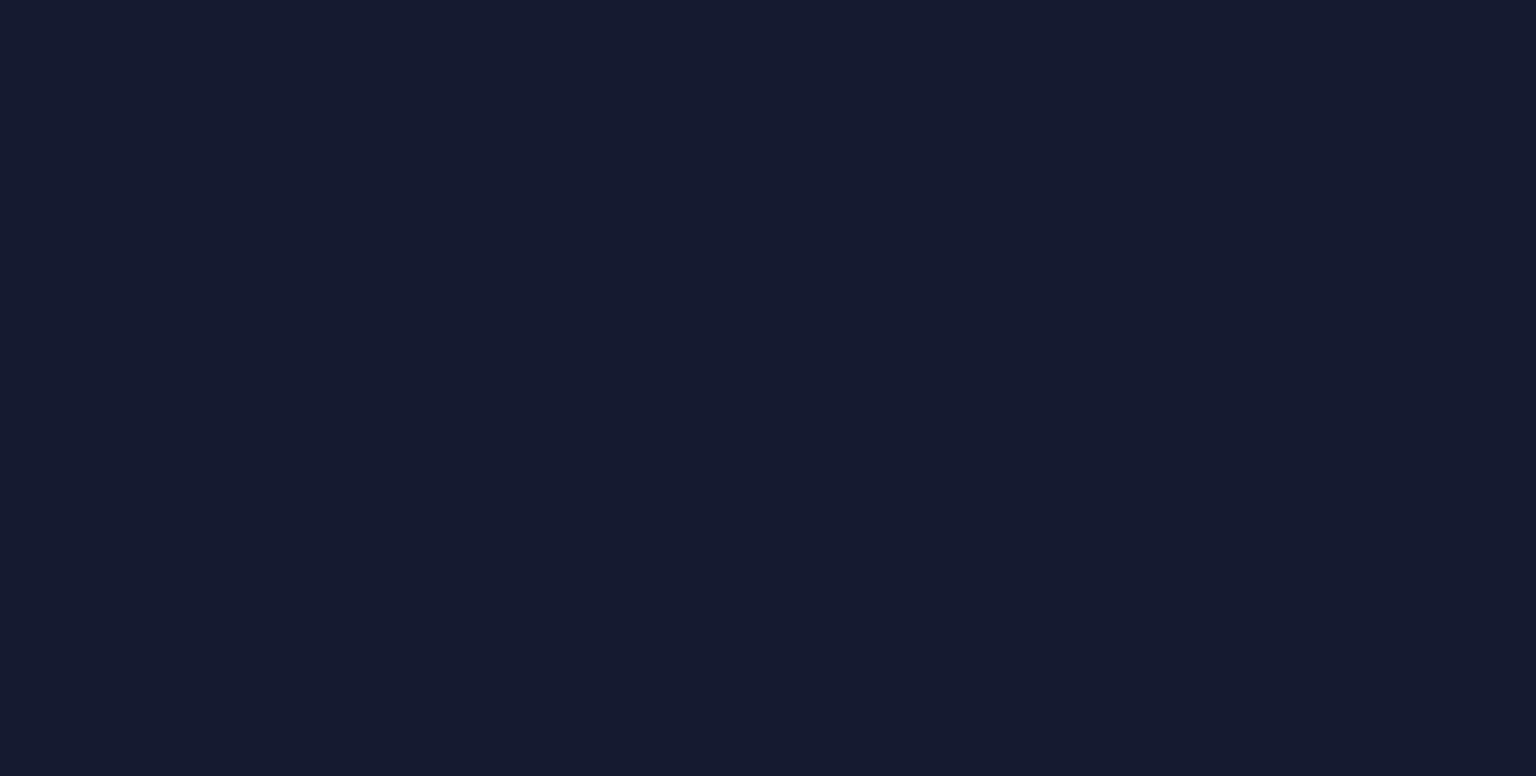 scroll, scrollTop: 0, scrollLeft: 0, axis: both 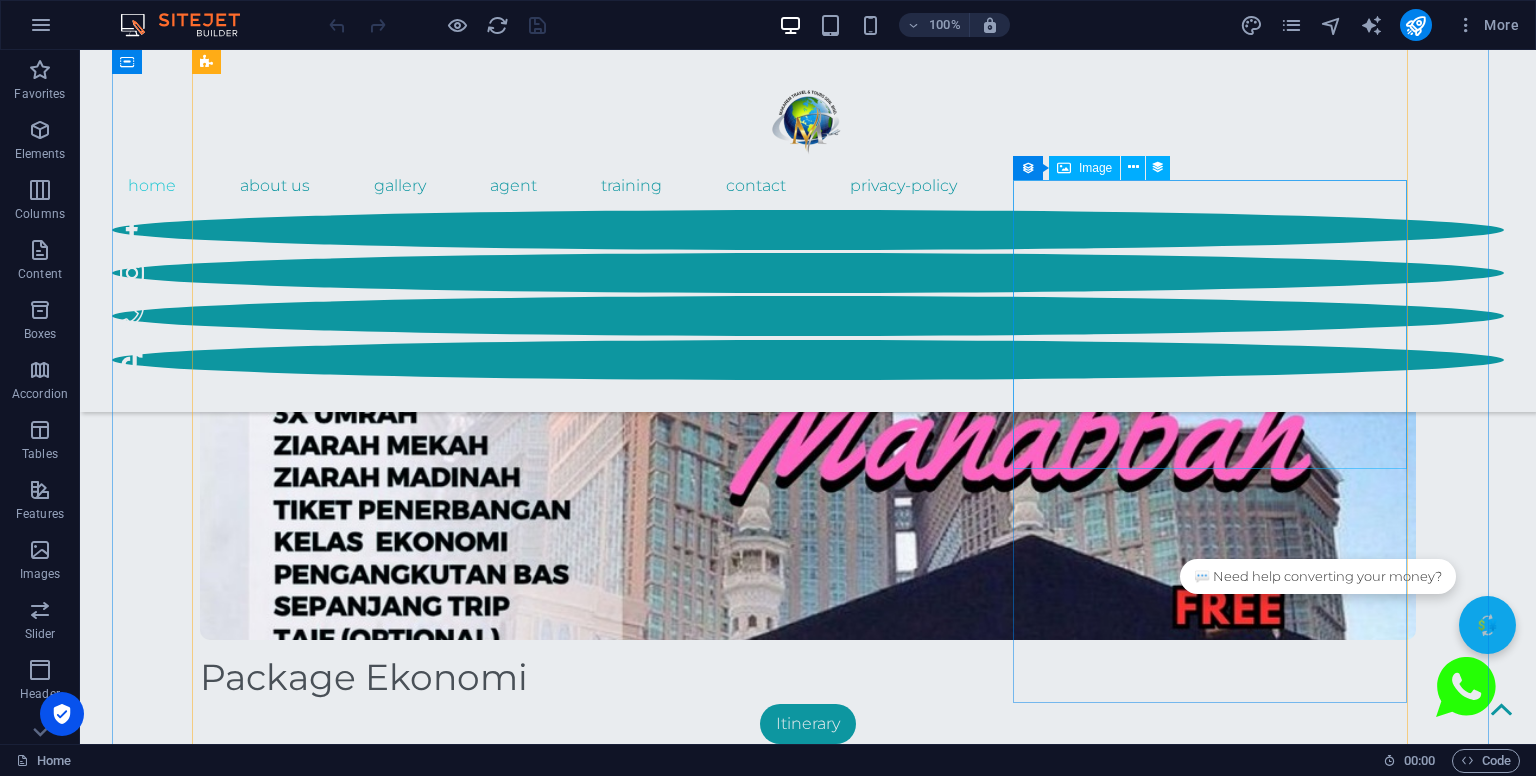 click at bounding box center [808, 4743] 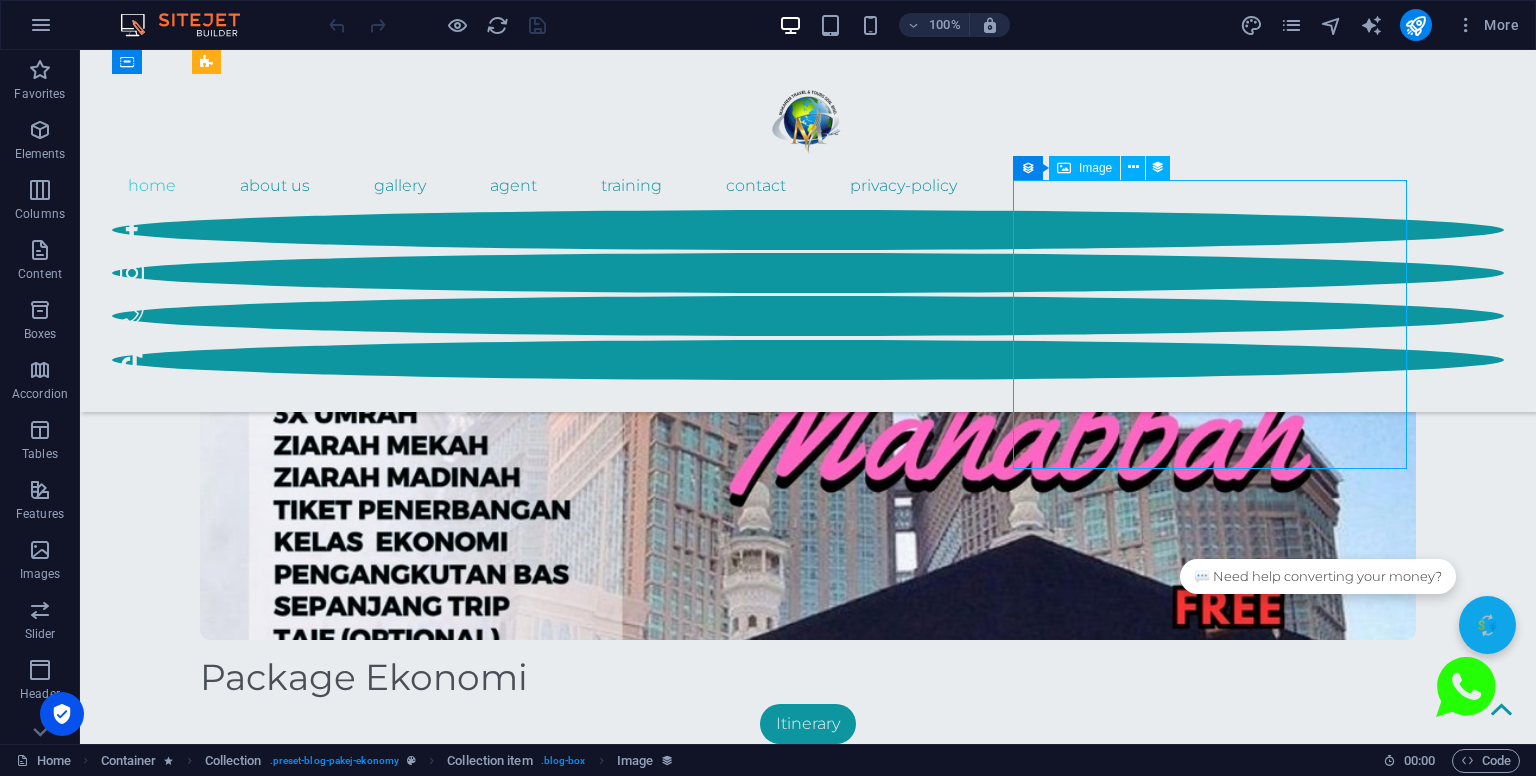 click at bounding box center (808, 4743) 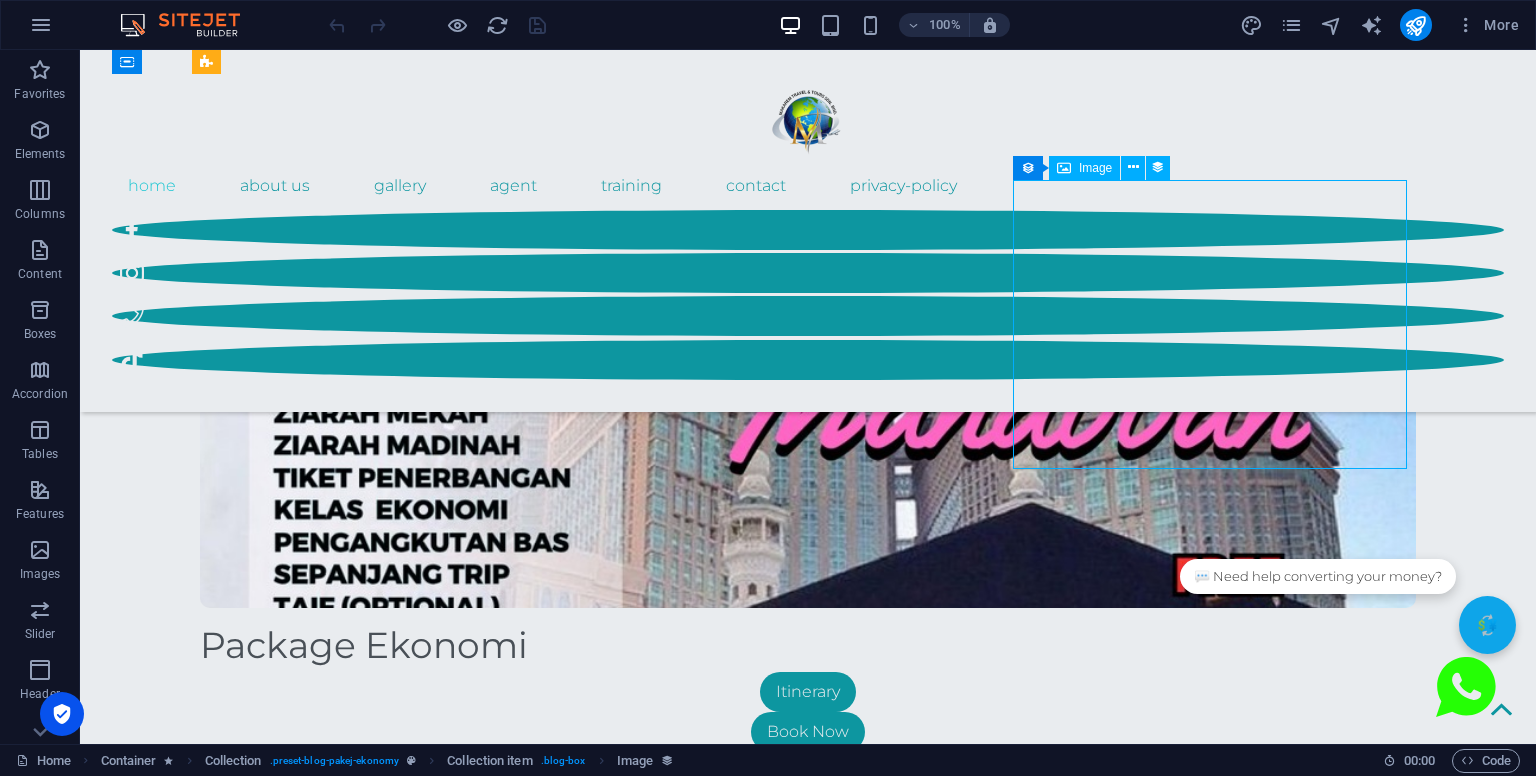 select on "%" 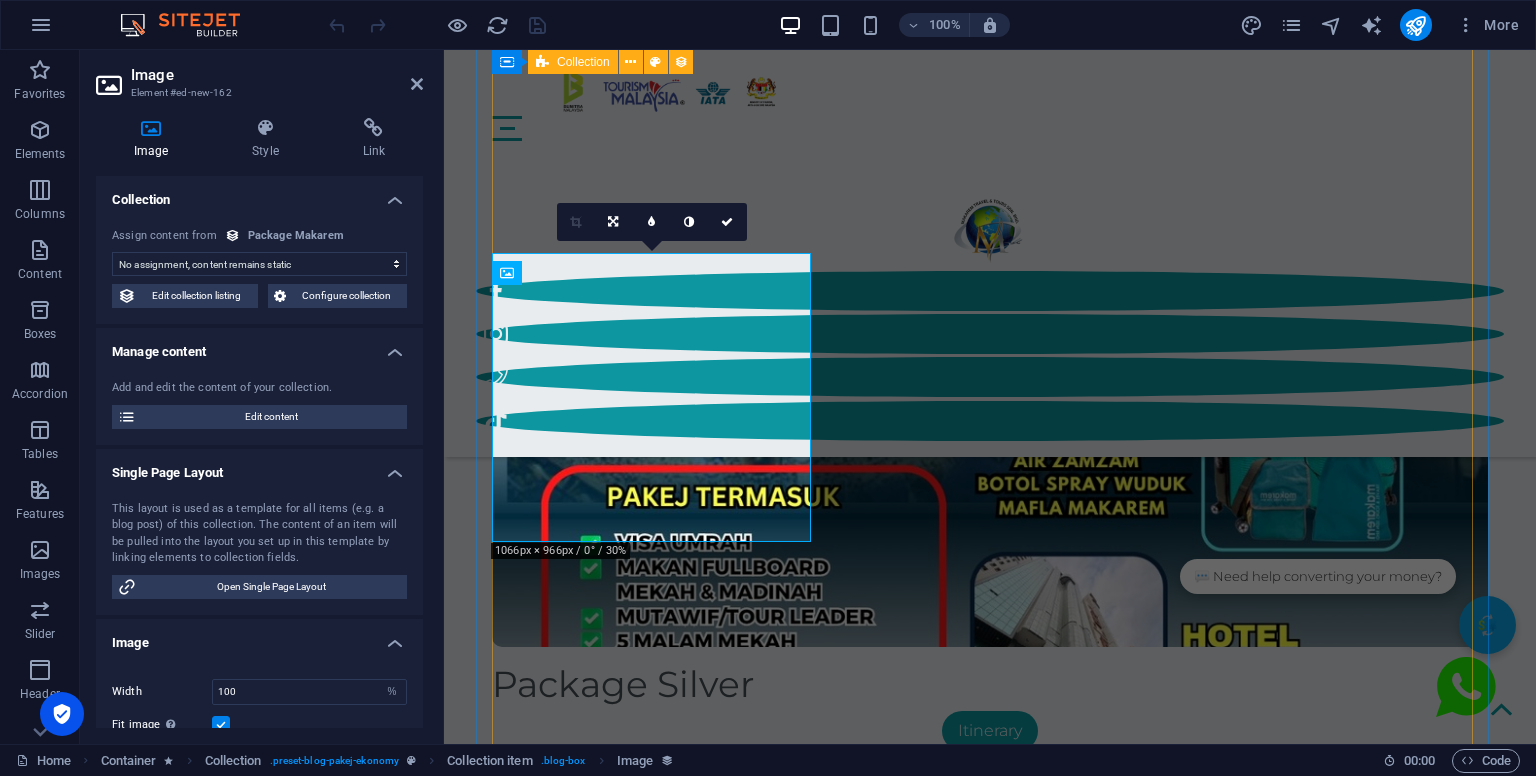 scroll, scrollTop: 5124, scrollLeft: 0, axis: vertical 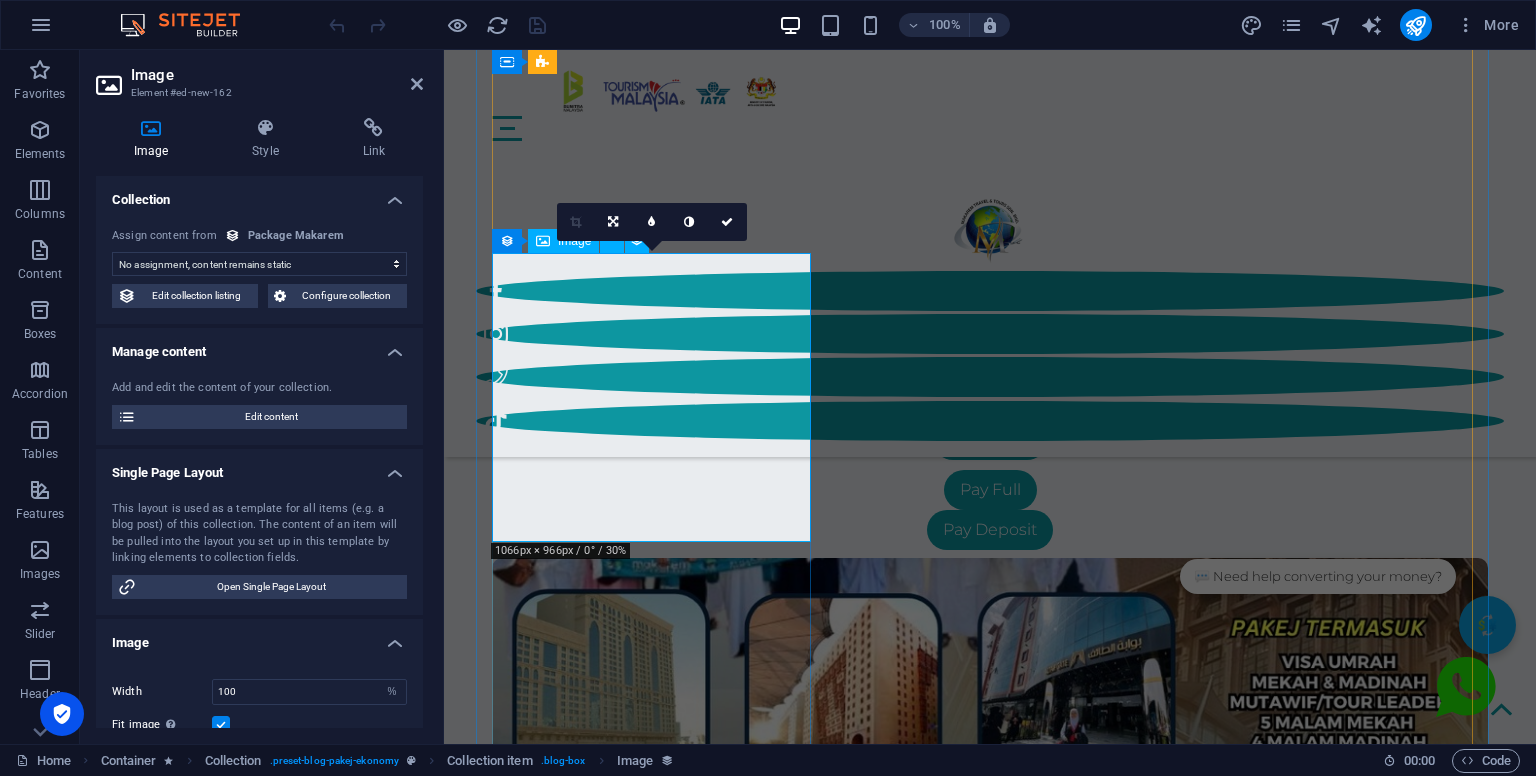 select on "image" 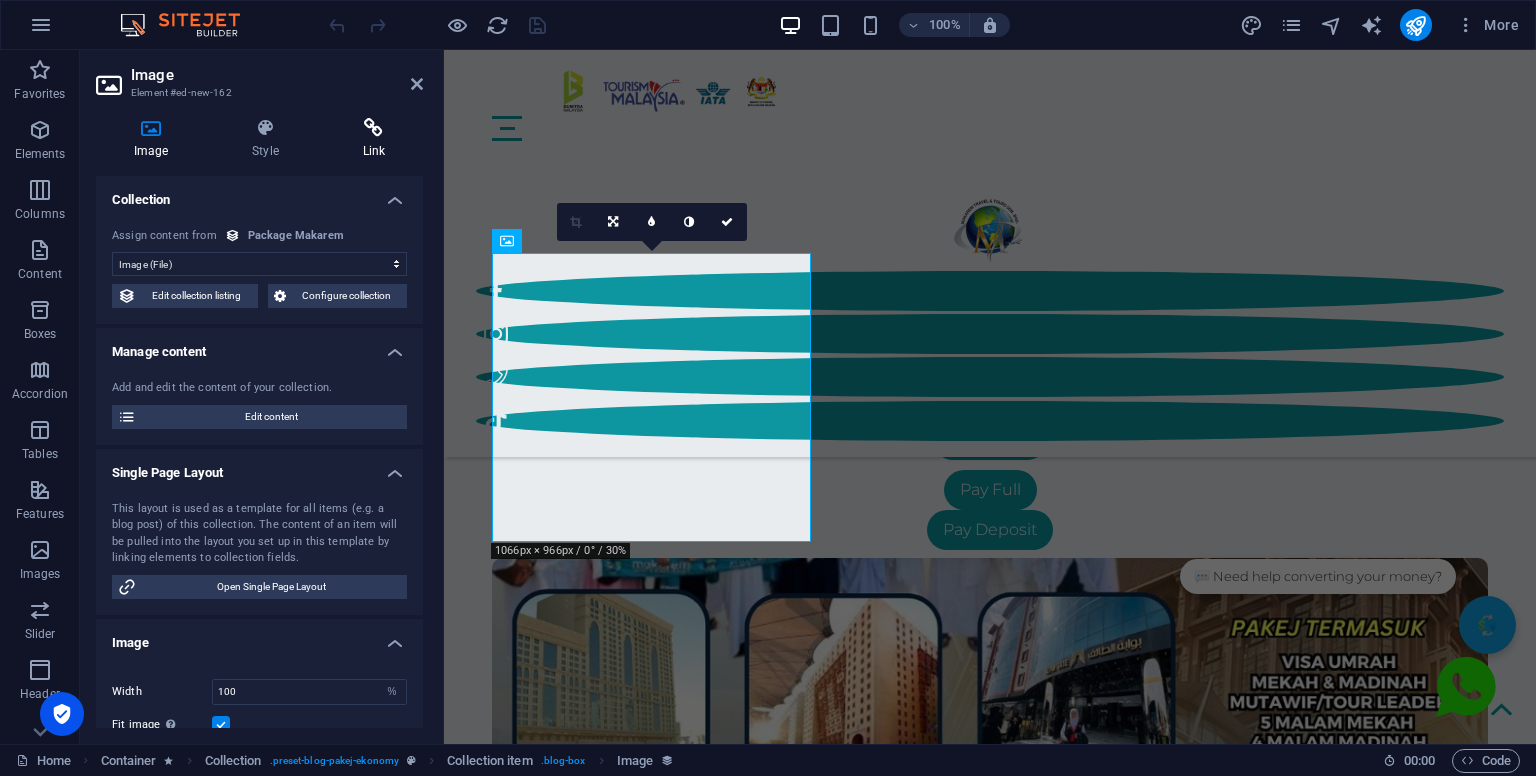 click at bounding box center (374, 128) 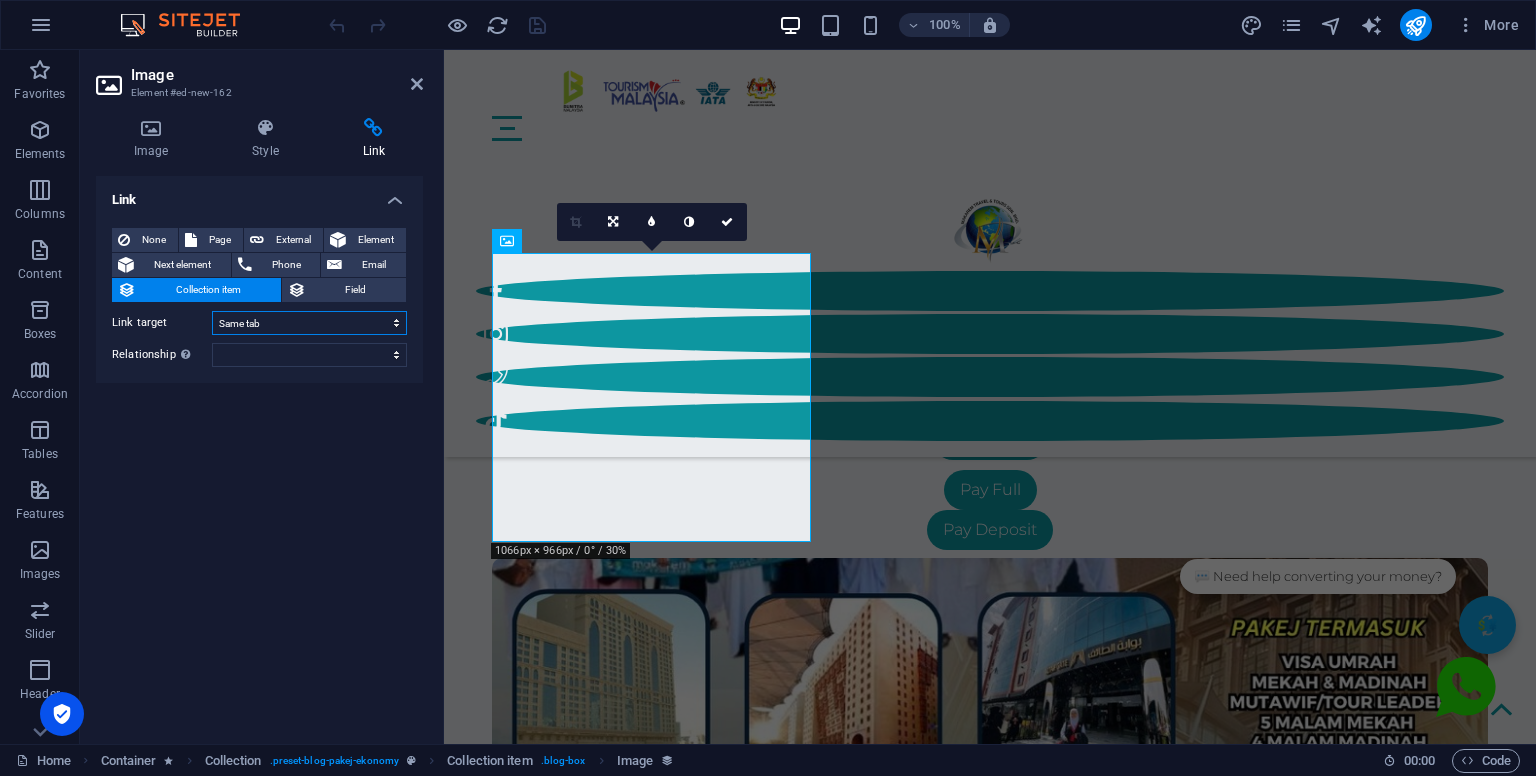 click on "New tab Same tab Overlay" at bounding box center (309, 323) 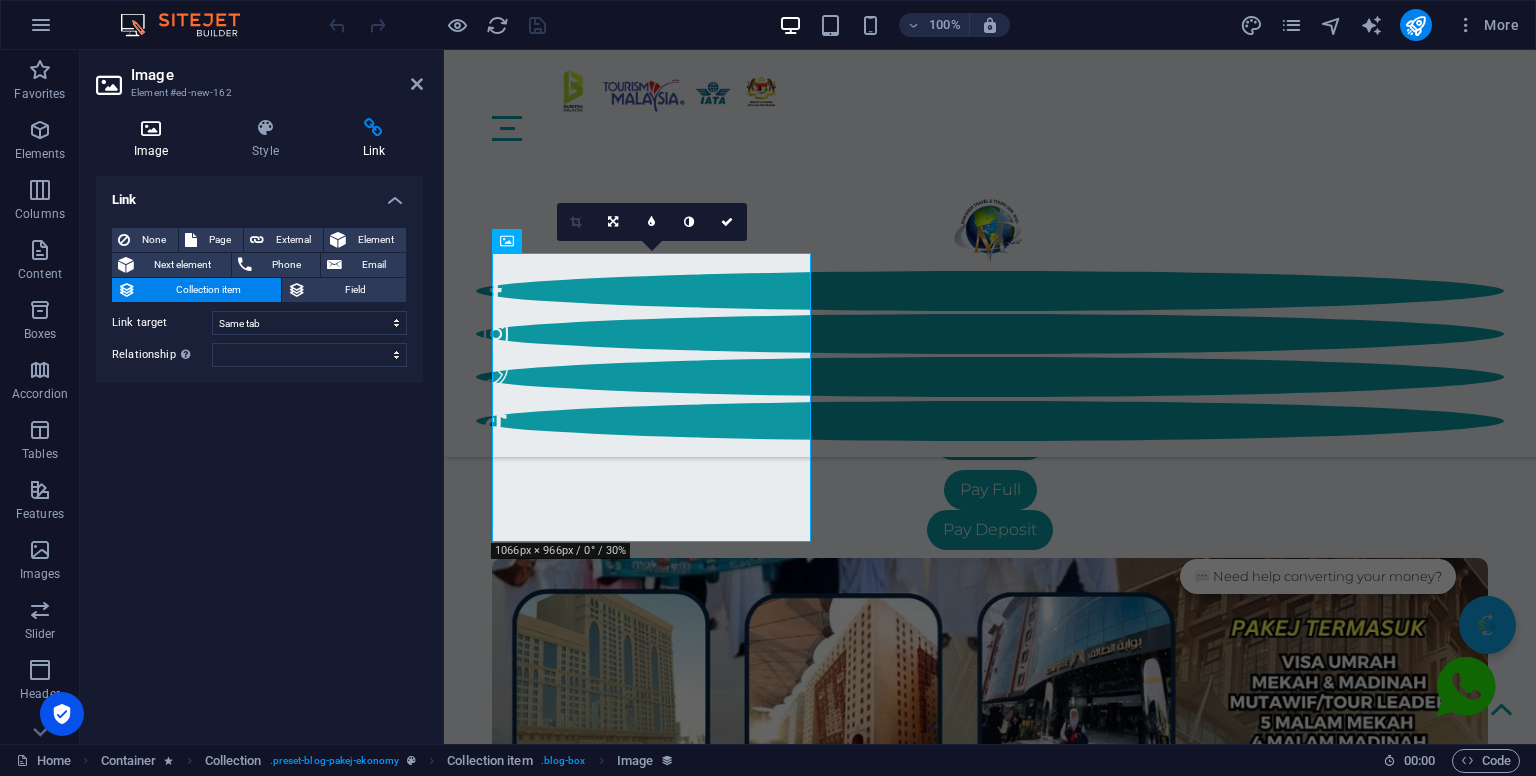 click at bounding box center (151, 128) 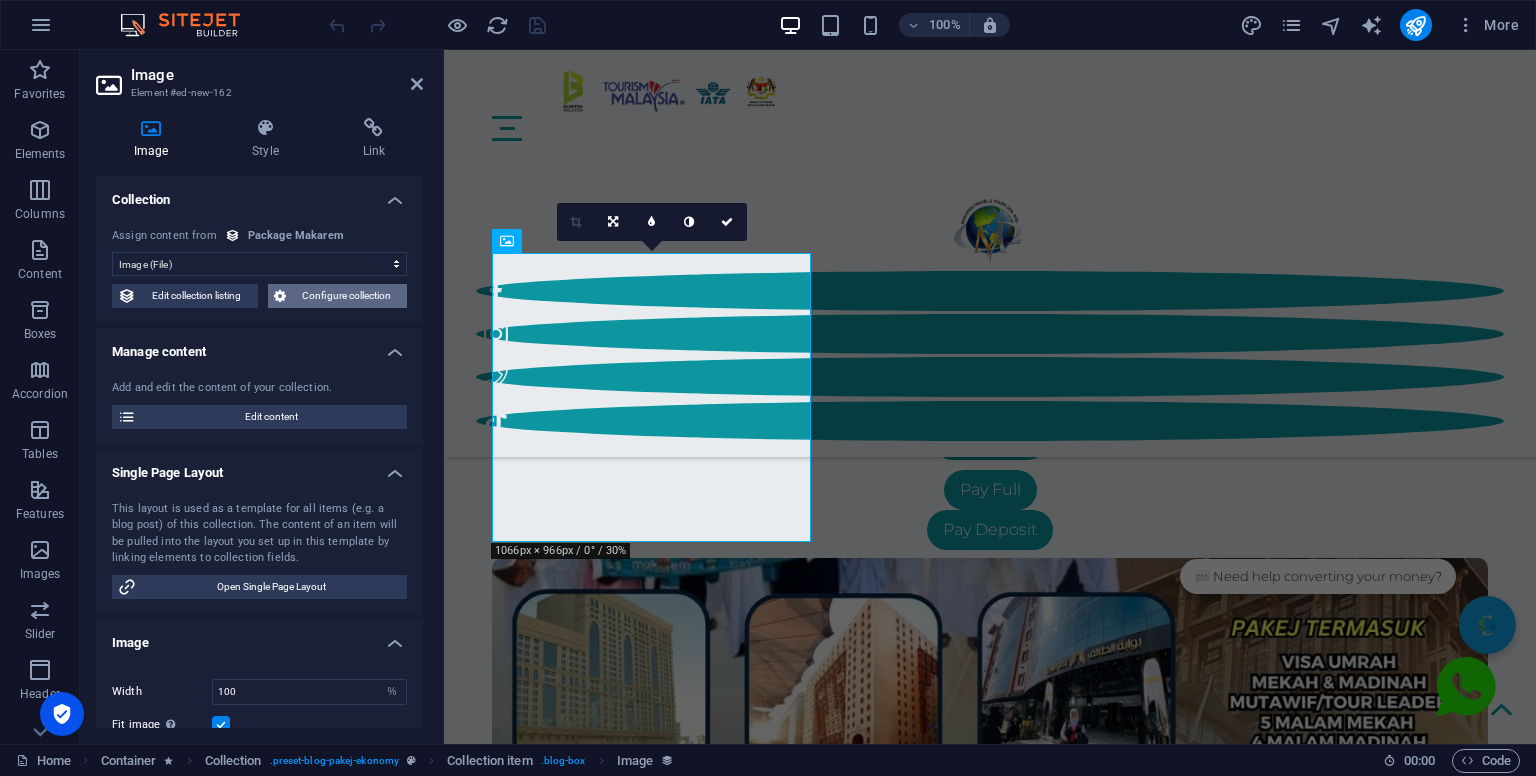 click on "Configure collection" at bounding box center (347, 296) 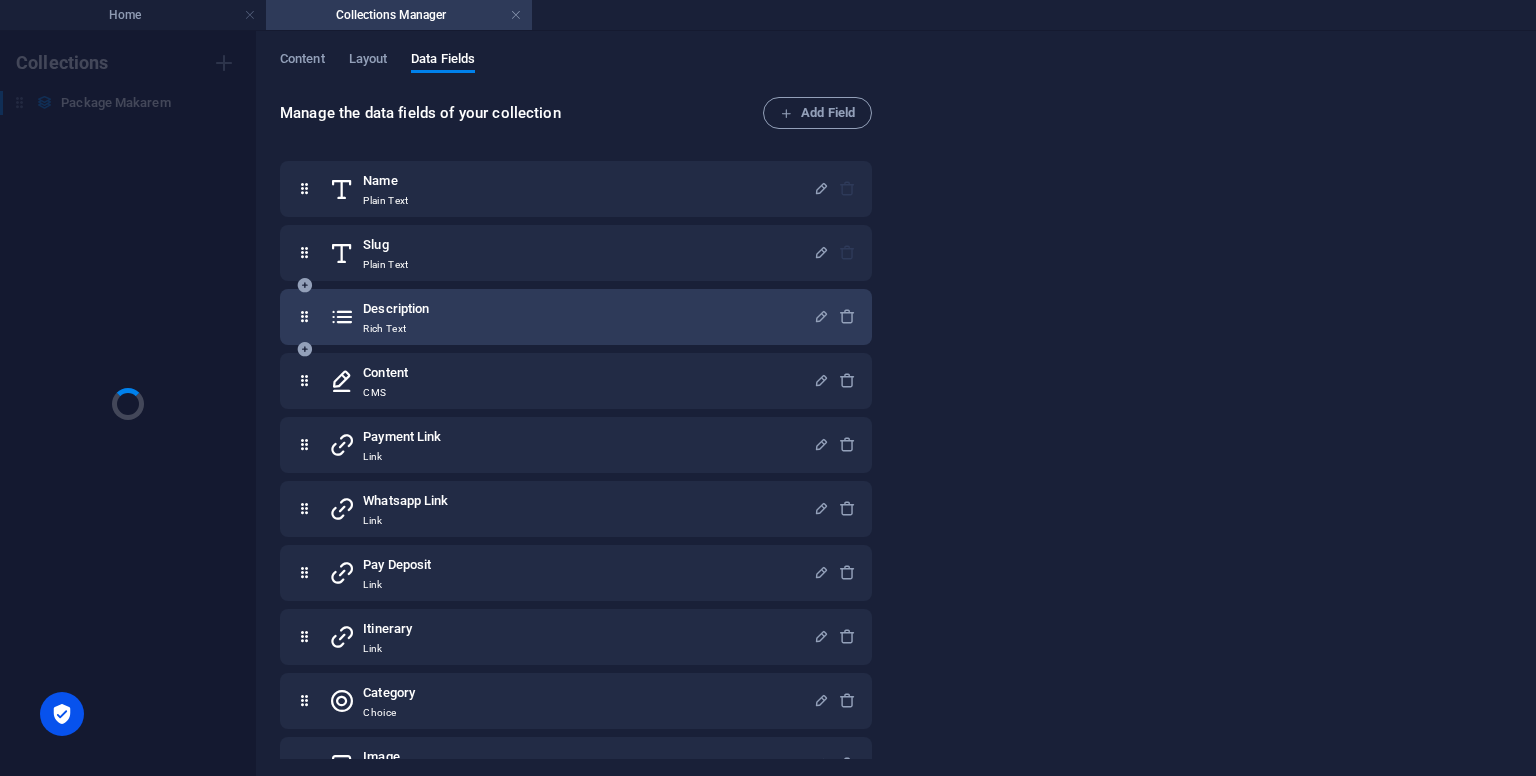 scroll, scrollTop: 0, scrollLeft: 0, axis: both 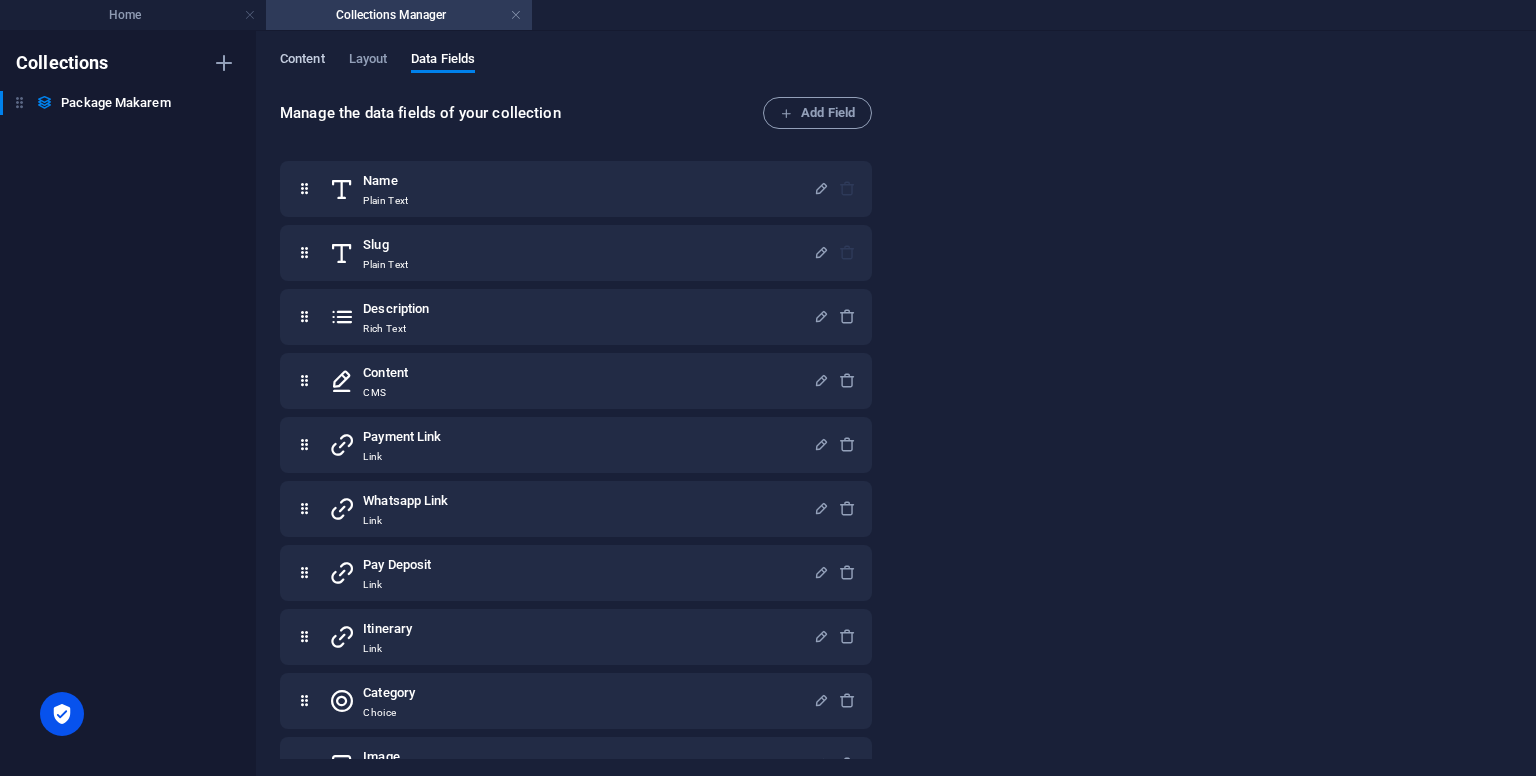 click on "Content" at bounding box center [302, 62] 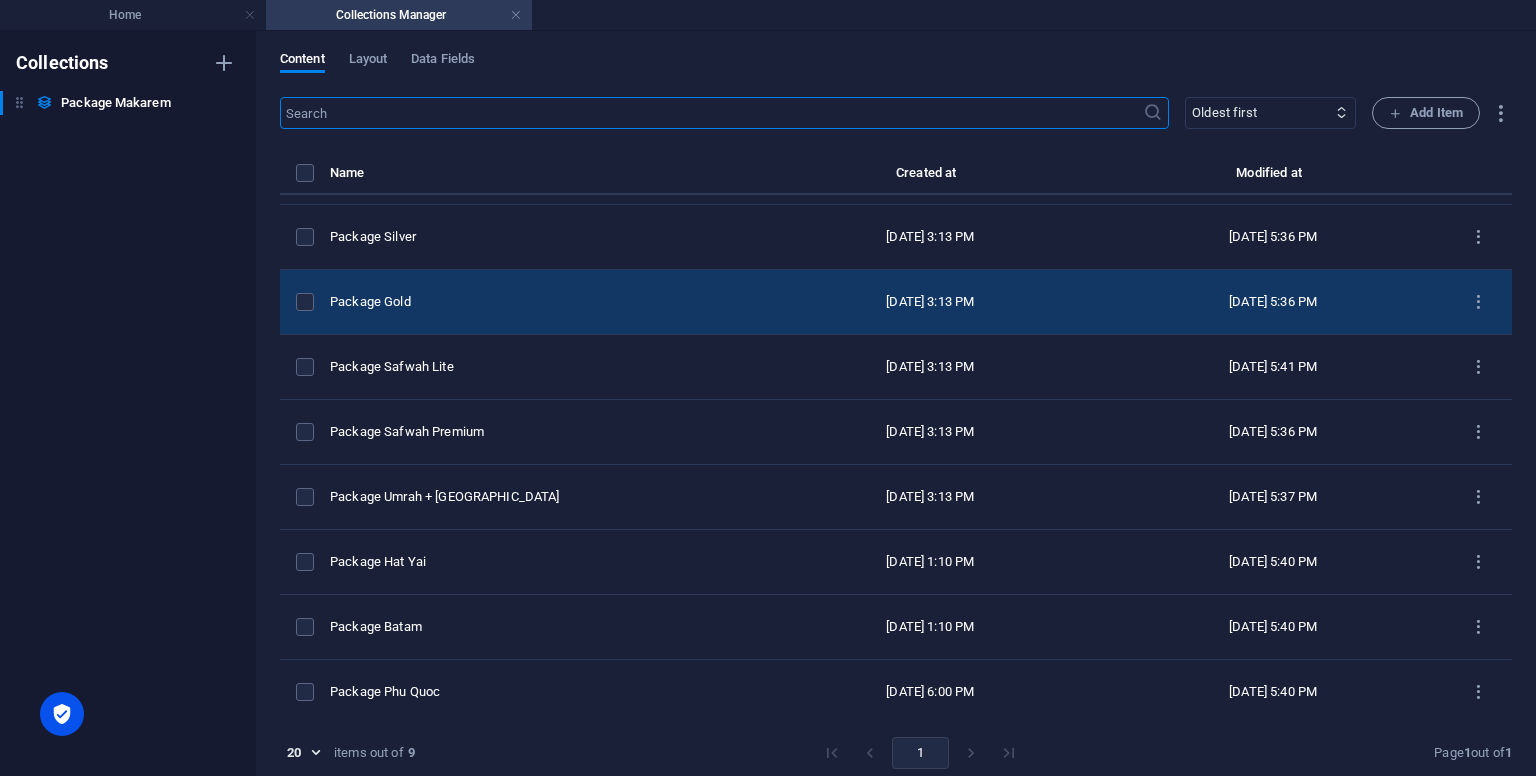 scroll, scrollTop: 56, scrollLeft: 0, axis: vertical 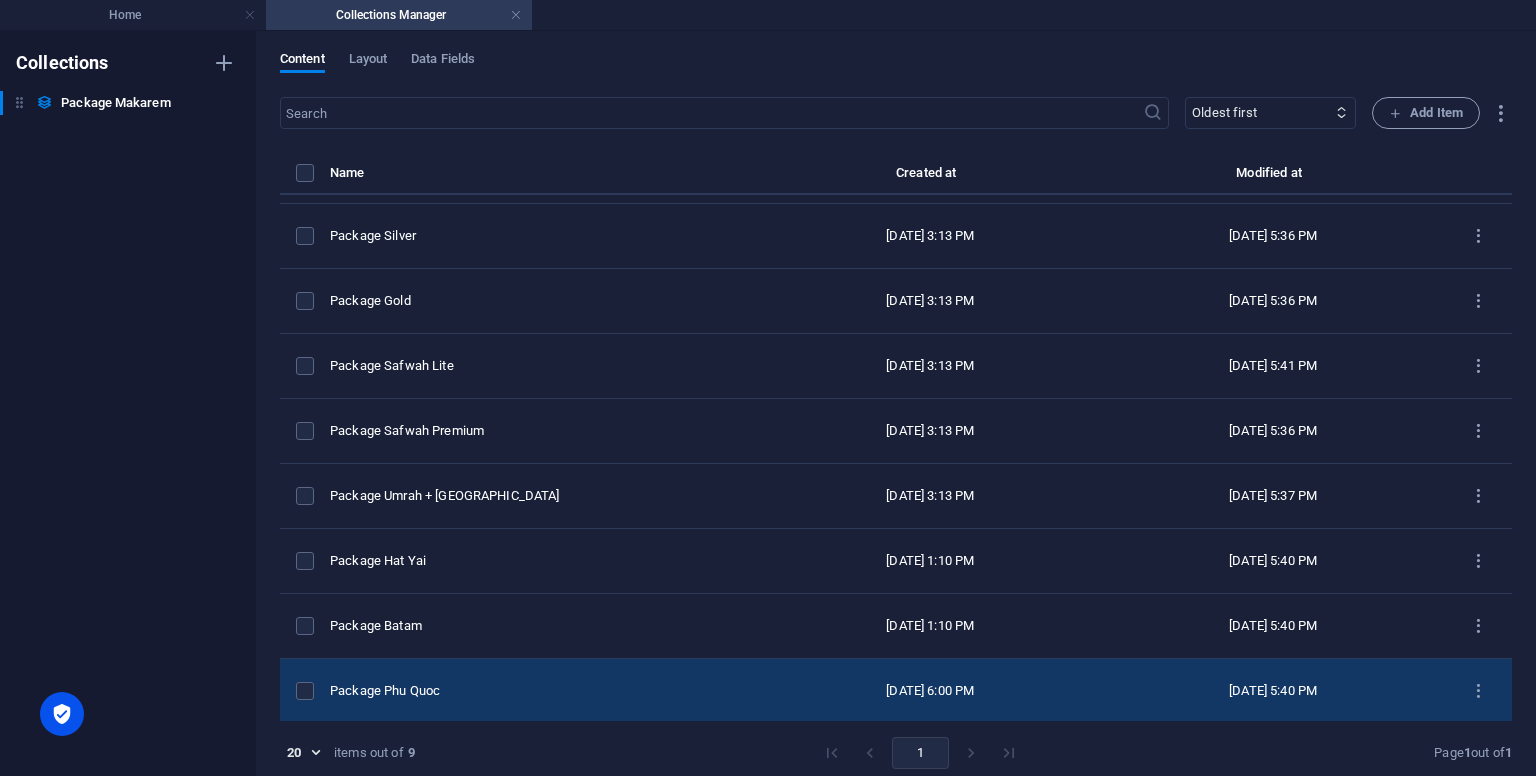 click on "Package Phu Quoc" at bounding box center [544, 691] 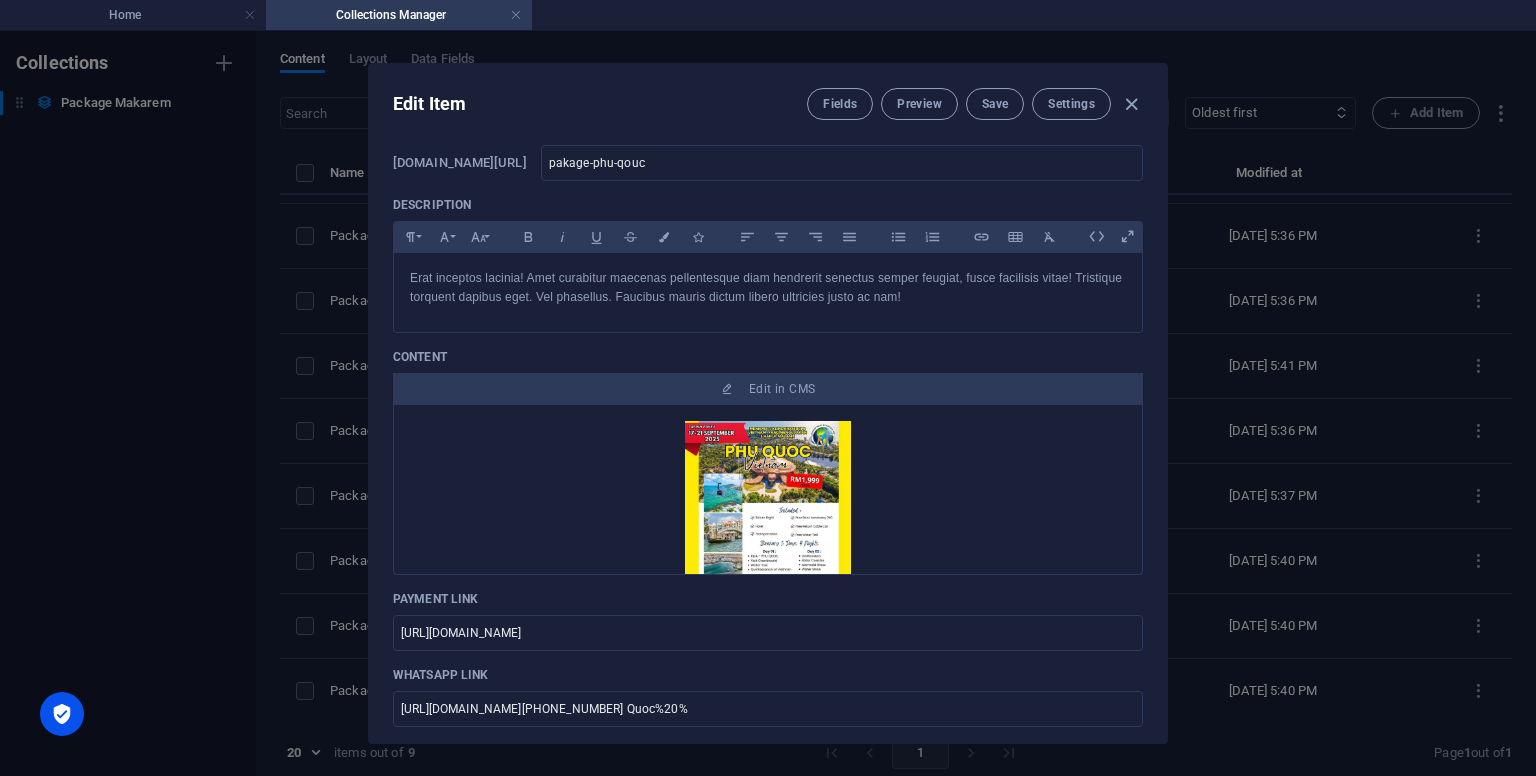 scroll, scrollTop: 100, scrollLeft: 0, axis: vertical 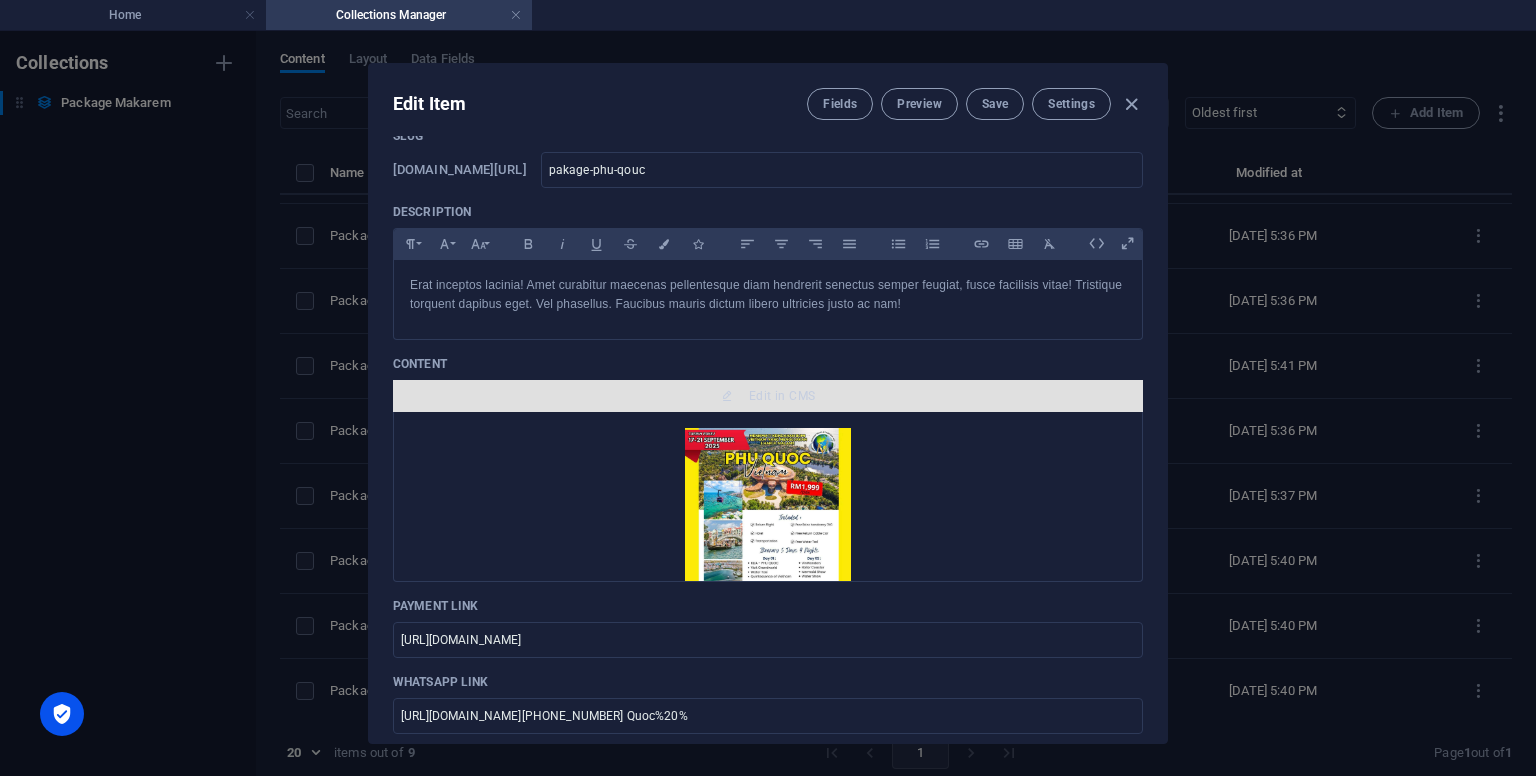 click on "Edit in CMS" at bounding box center (782, 396) 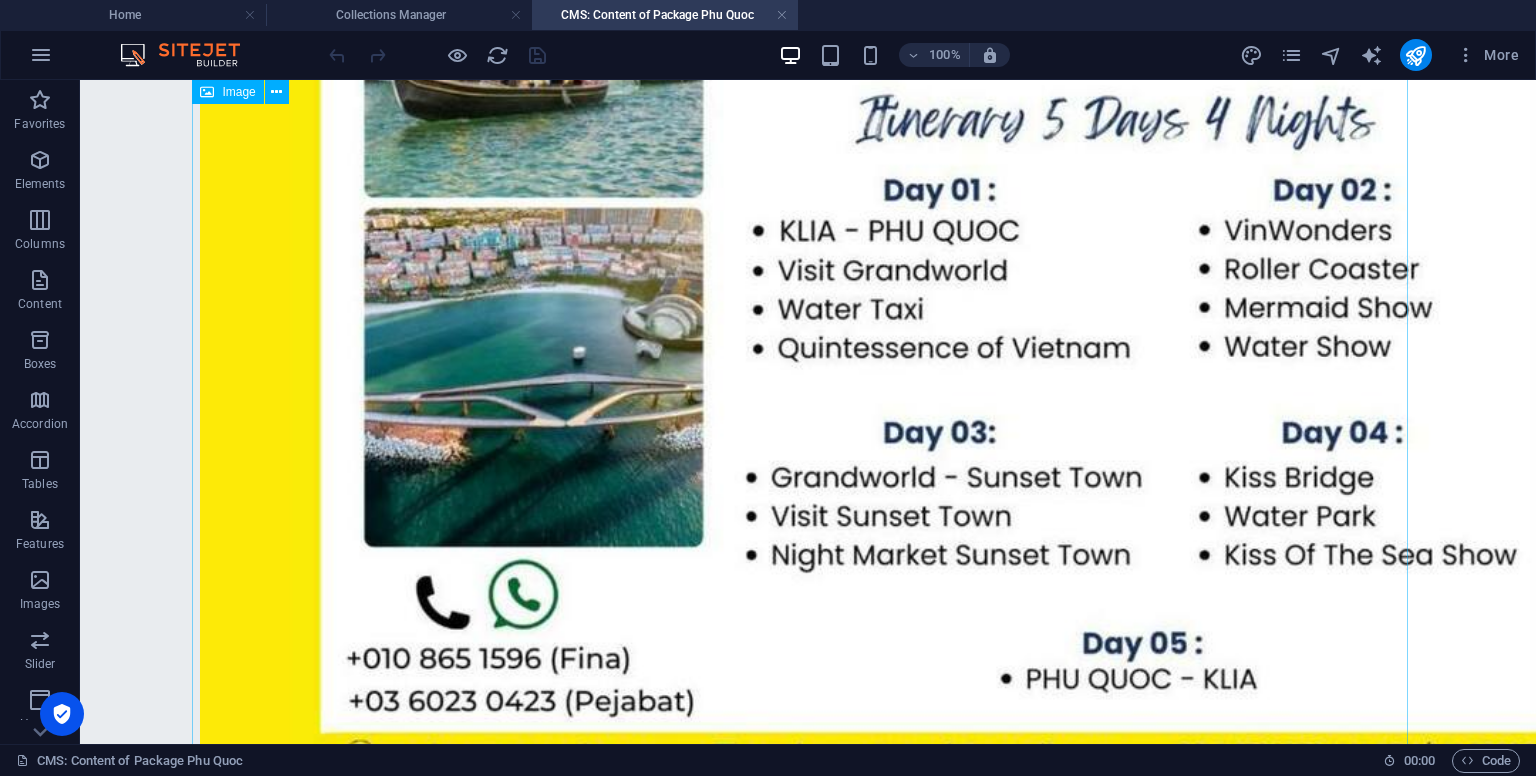 scroll, scrollTop: 1194, scrollLeft: 0, axis: vertical 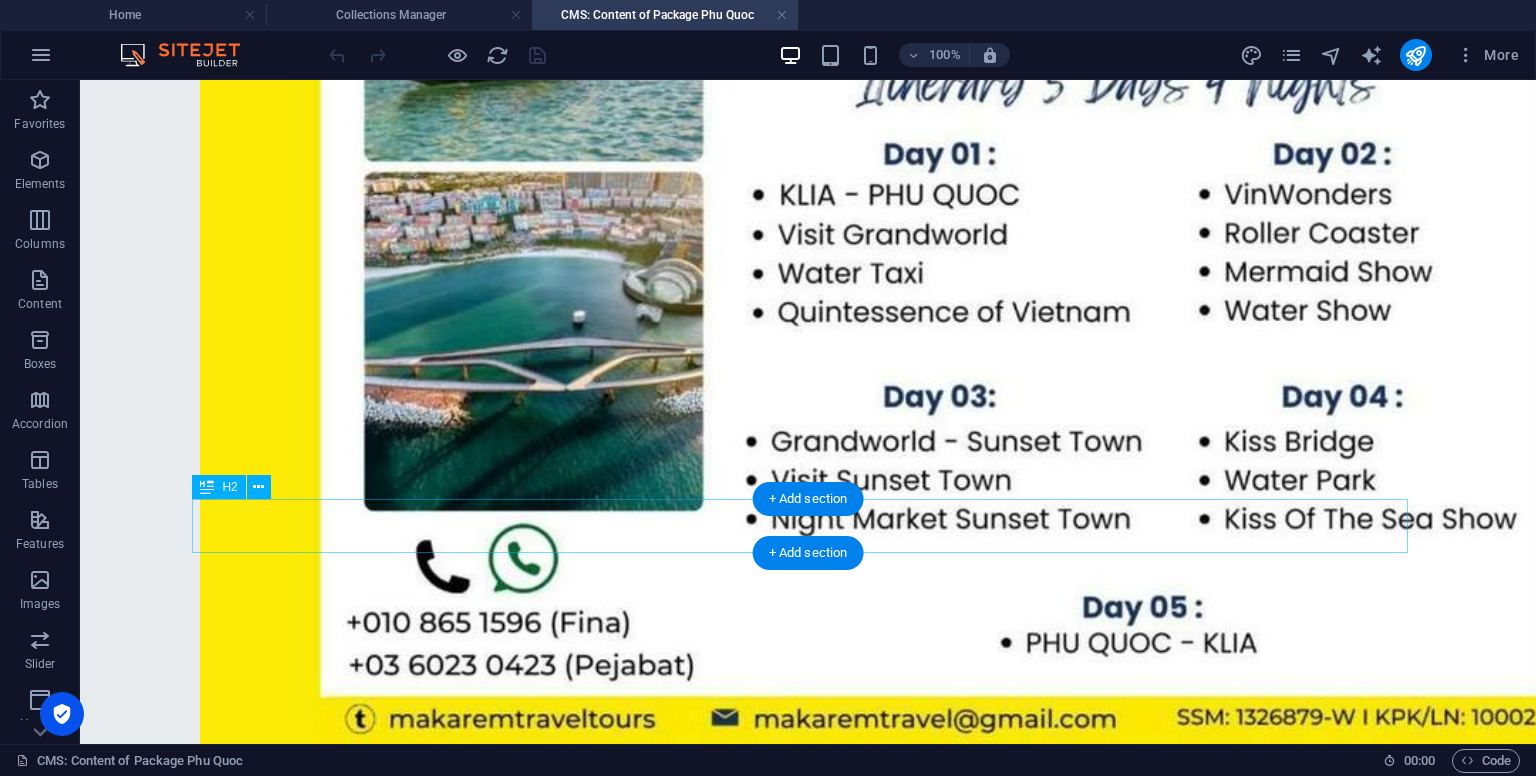 click on "Package Batam" at bounding box center (808, 815) 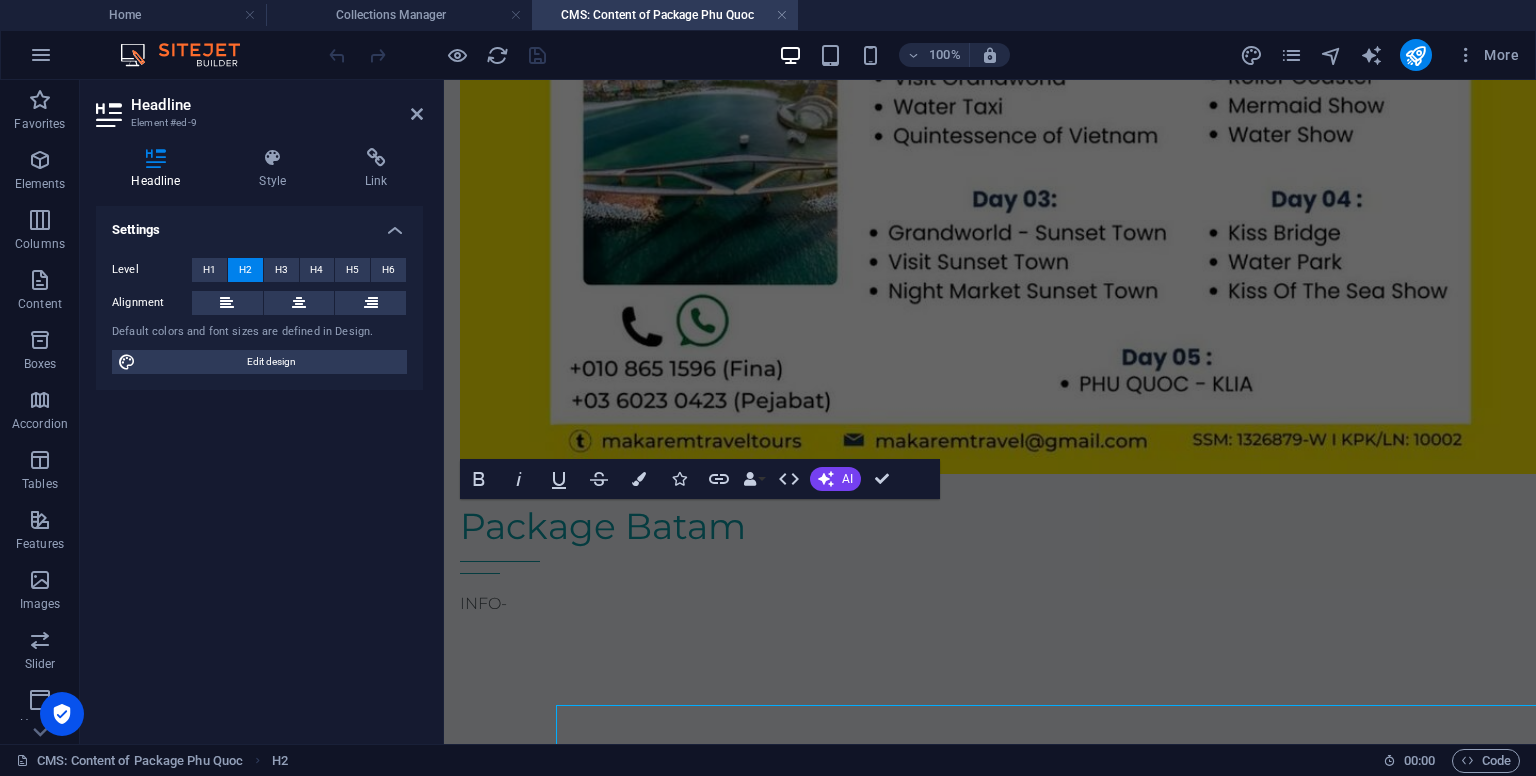 scroll, scrollTop: 988, scrollLeft: 0, axis: vertical 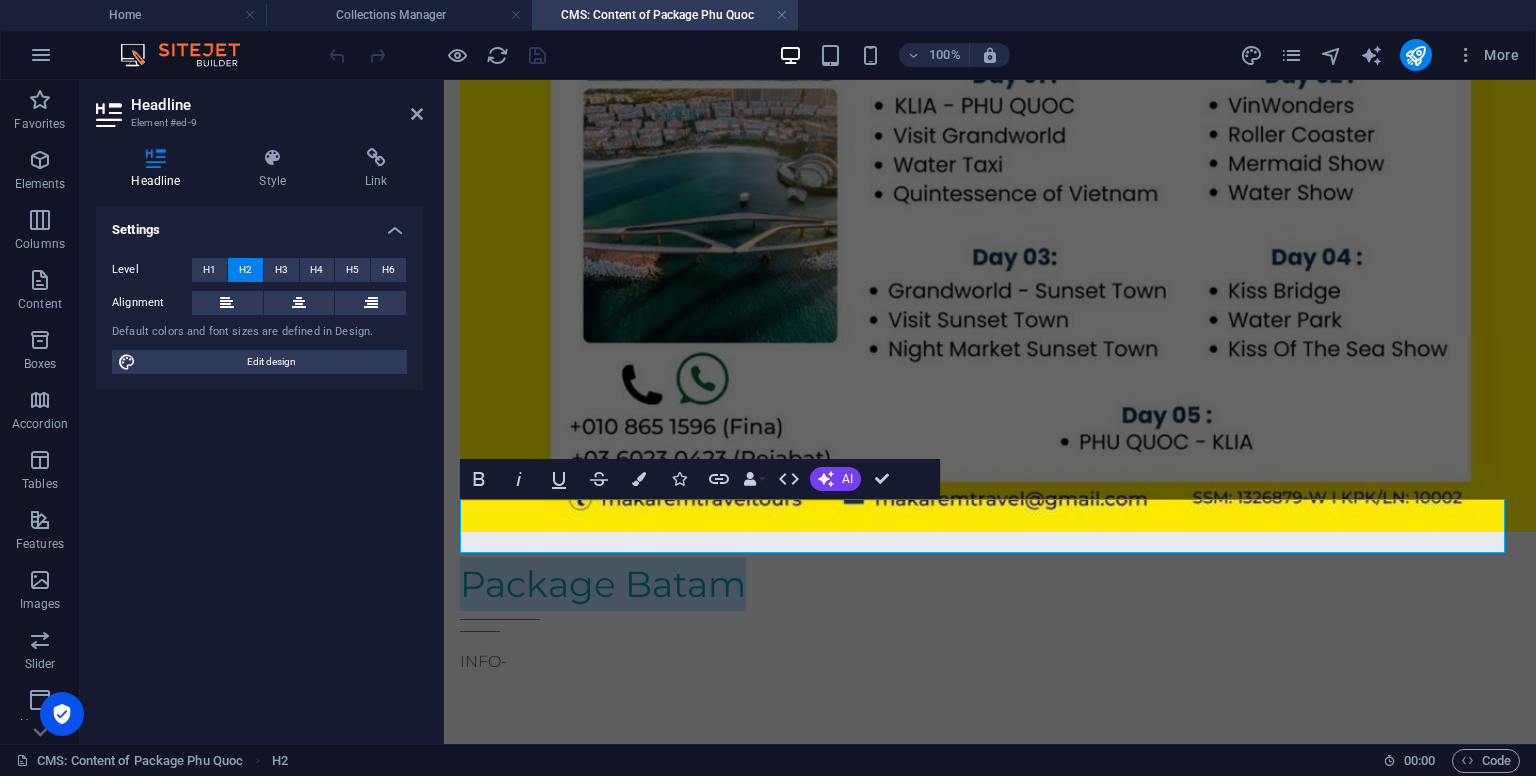 click on "Package Batam" at bounding box center [990, 584] 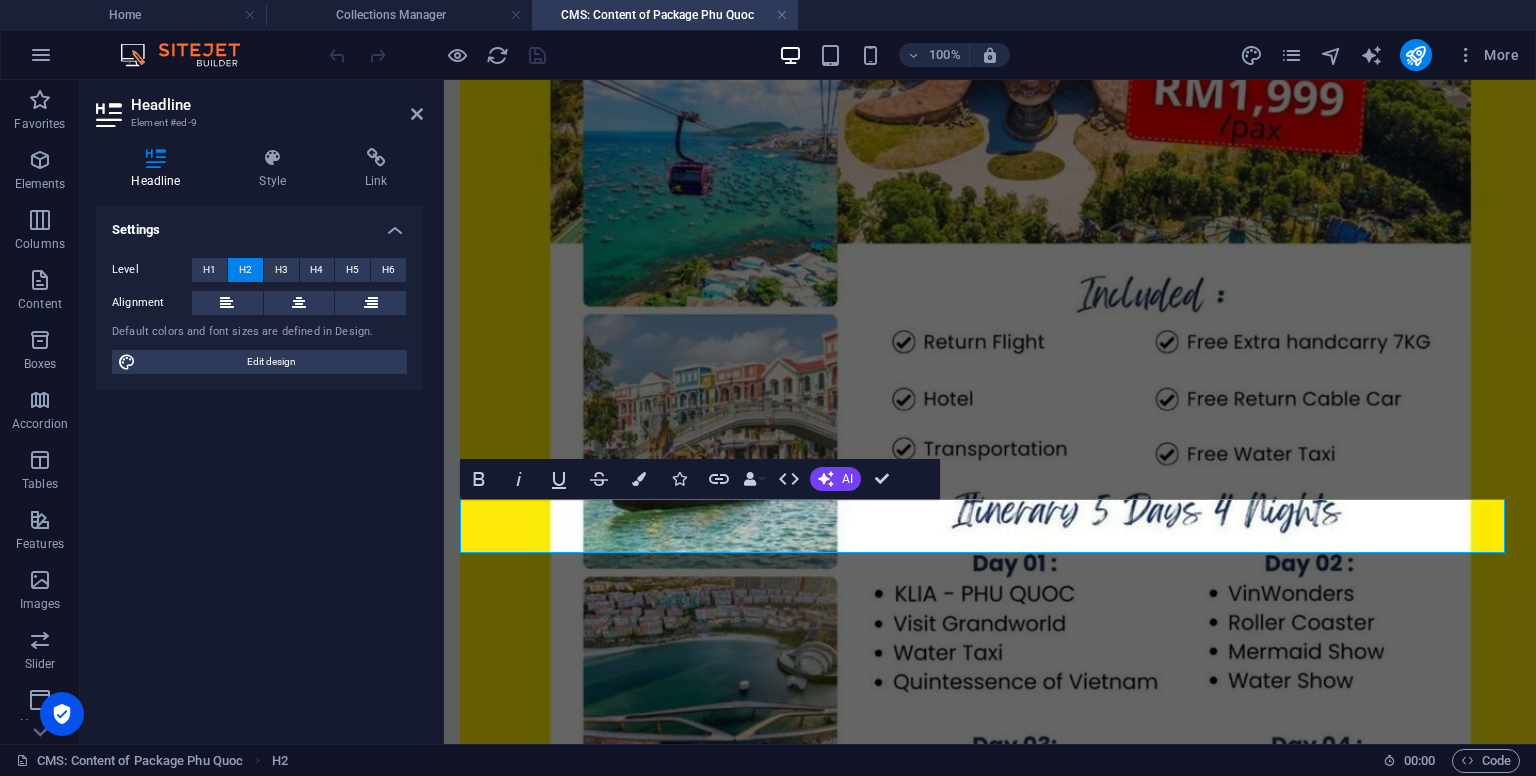 scroll, scrollTop: 988, scrollLeft: 0, axis: vertical 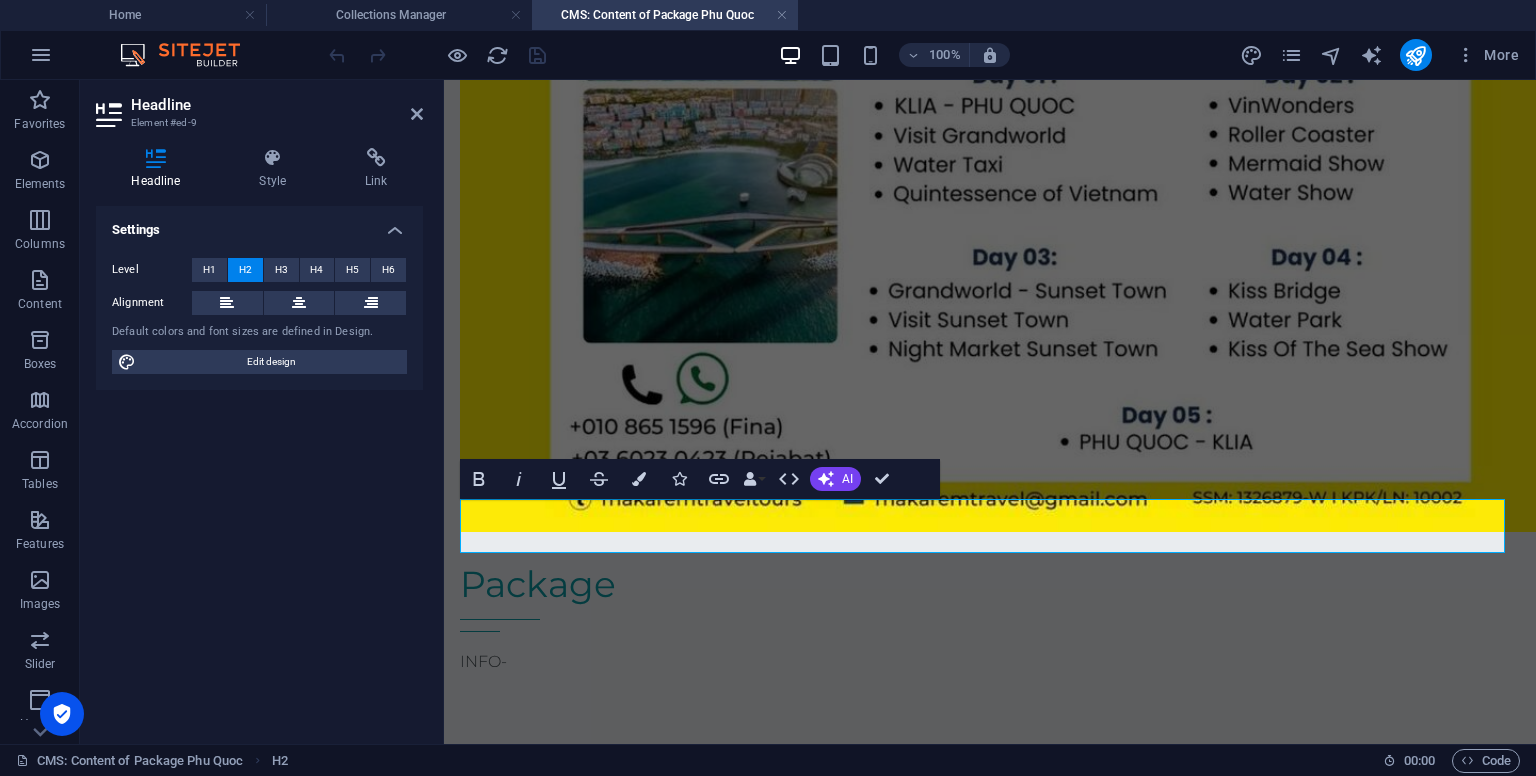 type 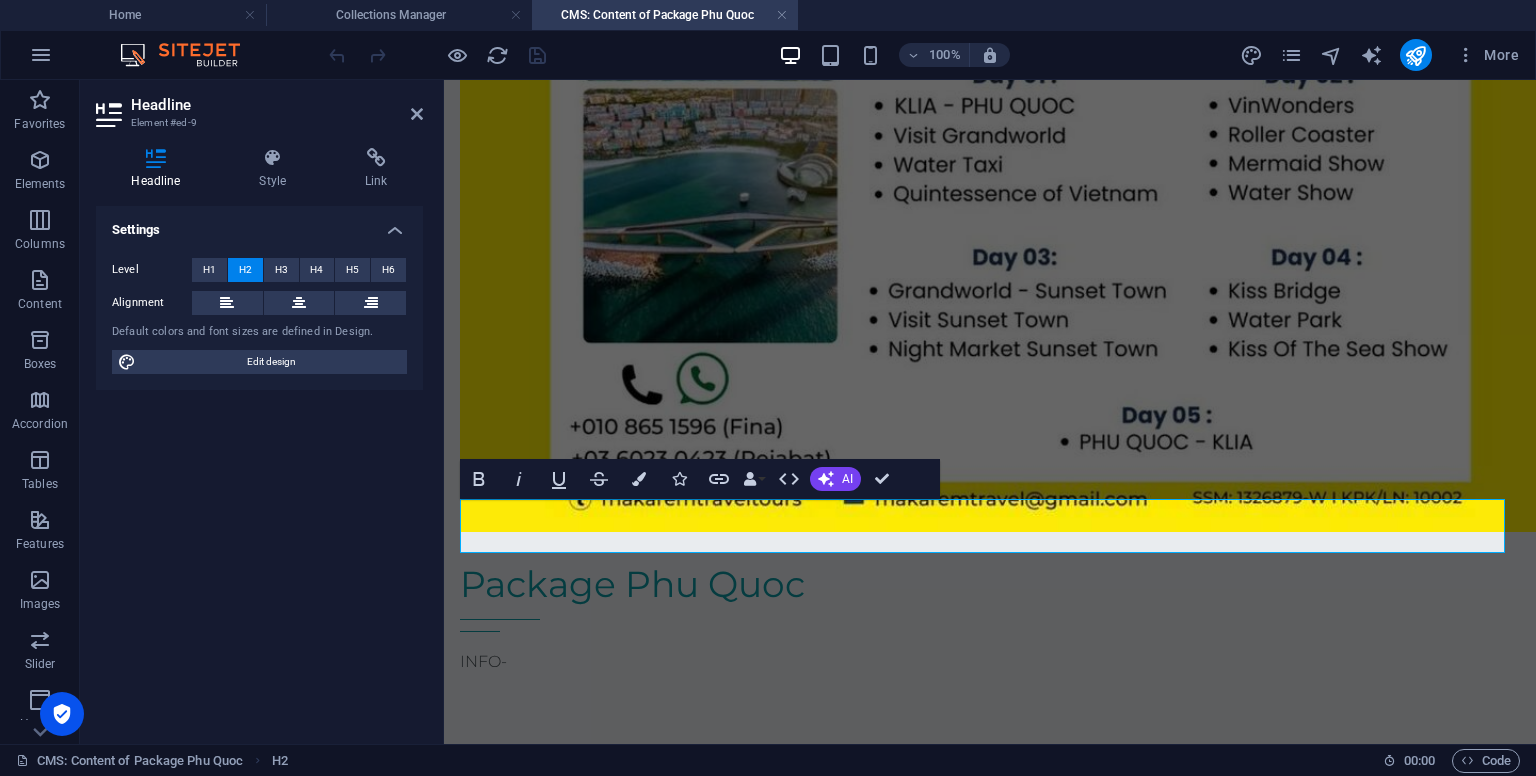 click on "INFO-" at bounding box center (990, 662) 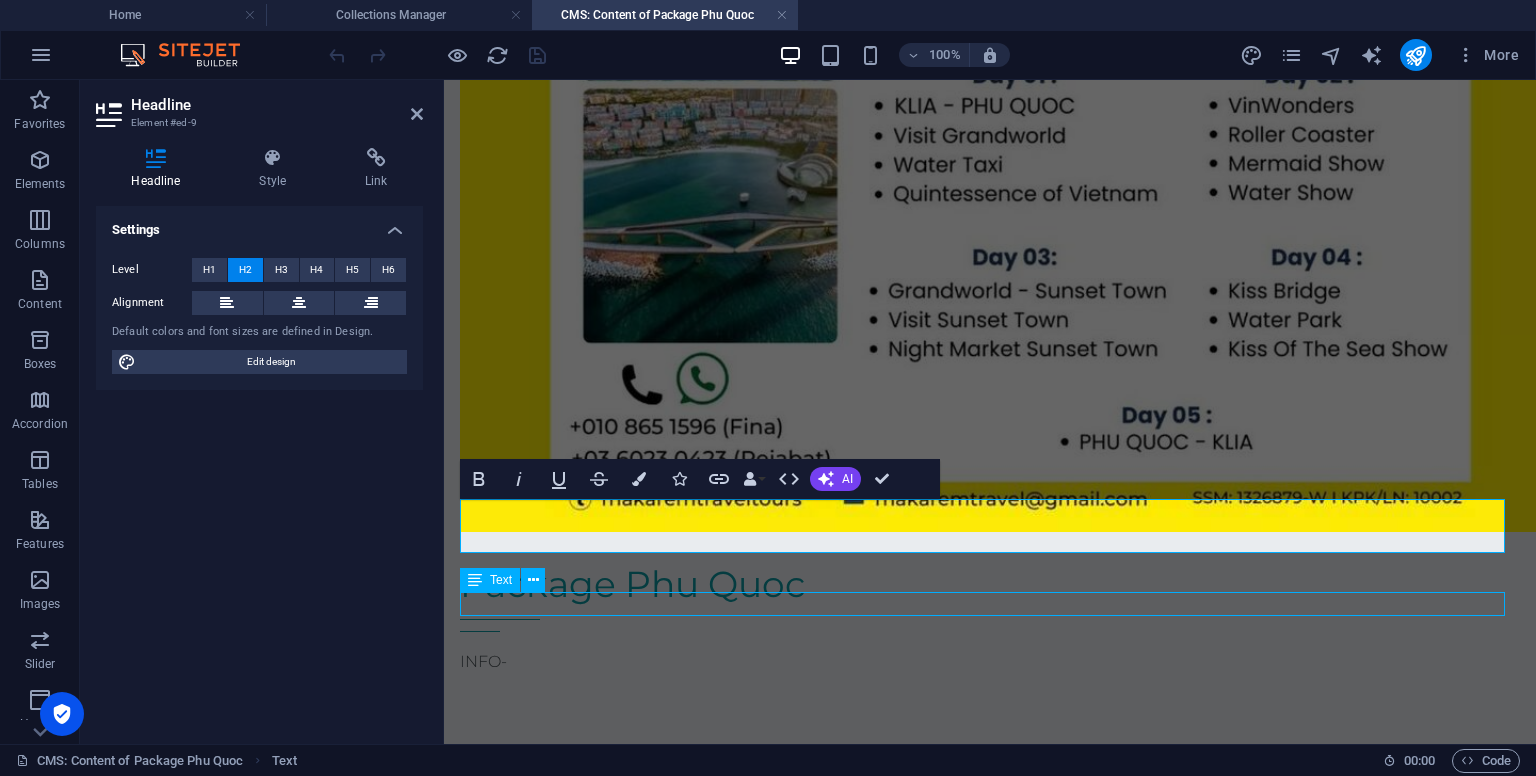 click on "Package Phu Quoc INFO-" at bounding box center [990, -53] 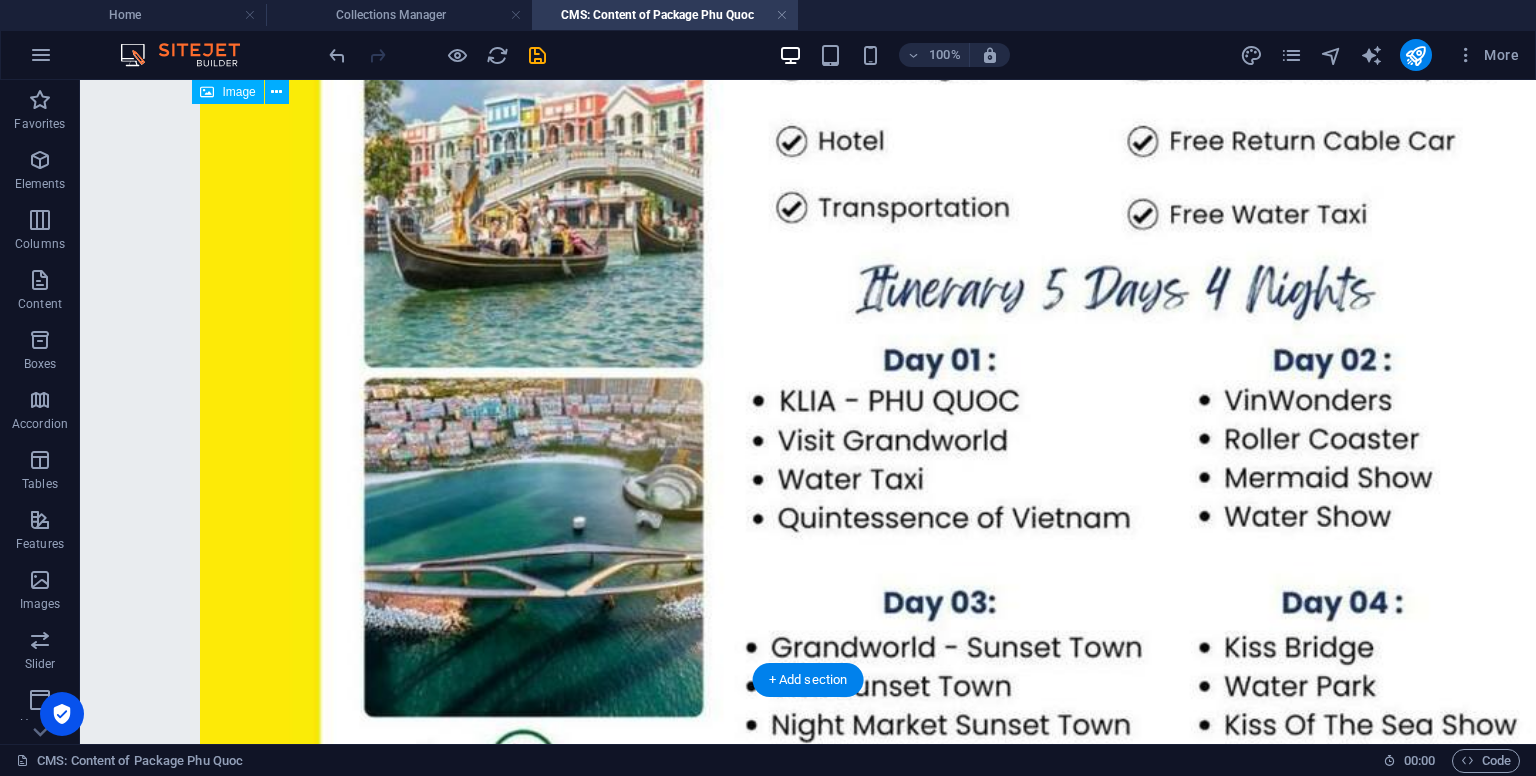 click at bounding box center (808, 94) 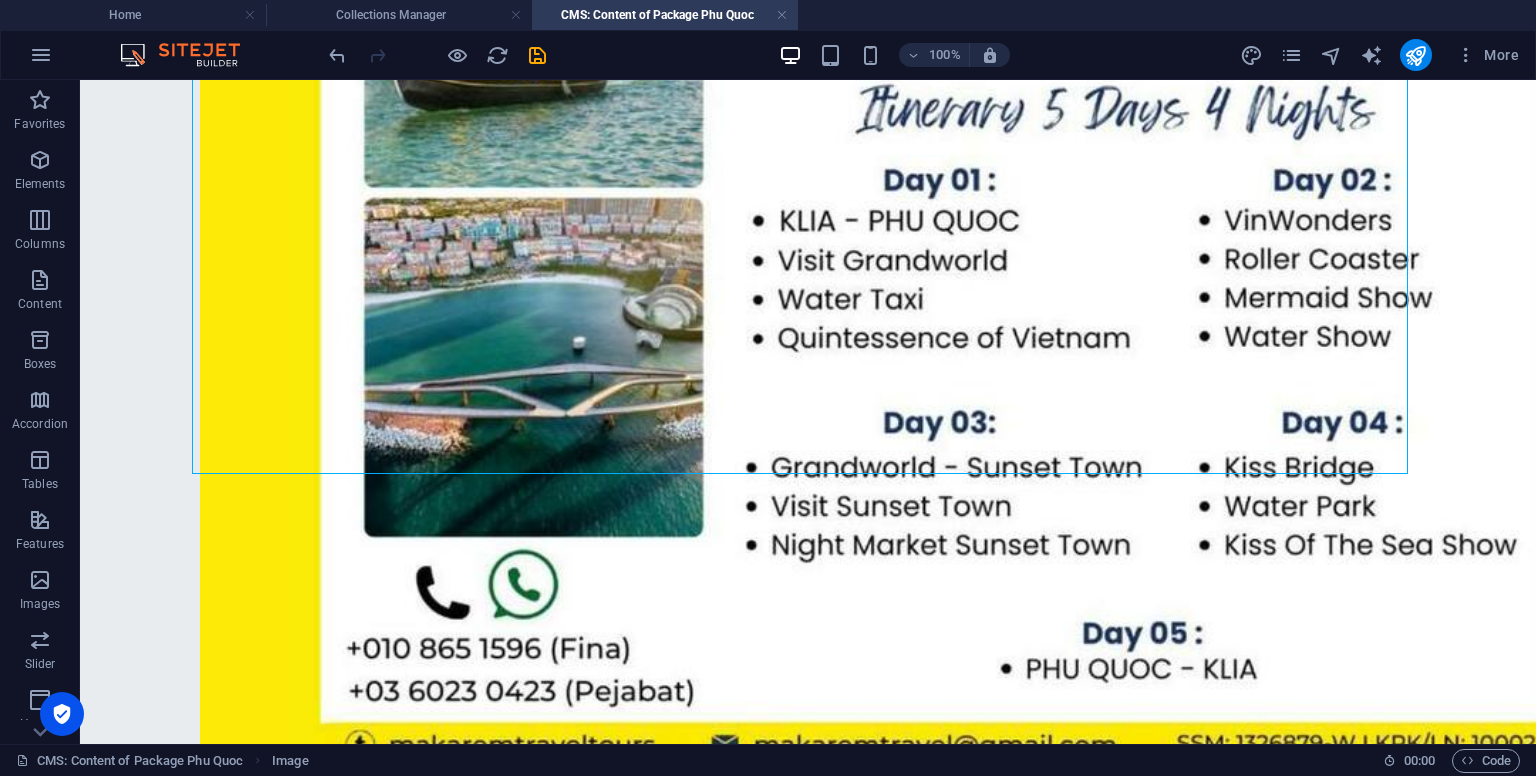 scroll, scrollTop: 1194, scrollLeft: 0, axis: vertical 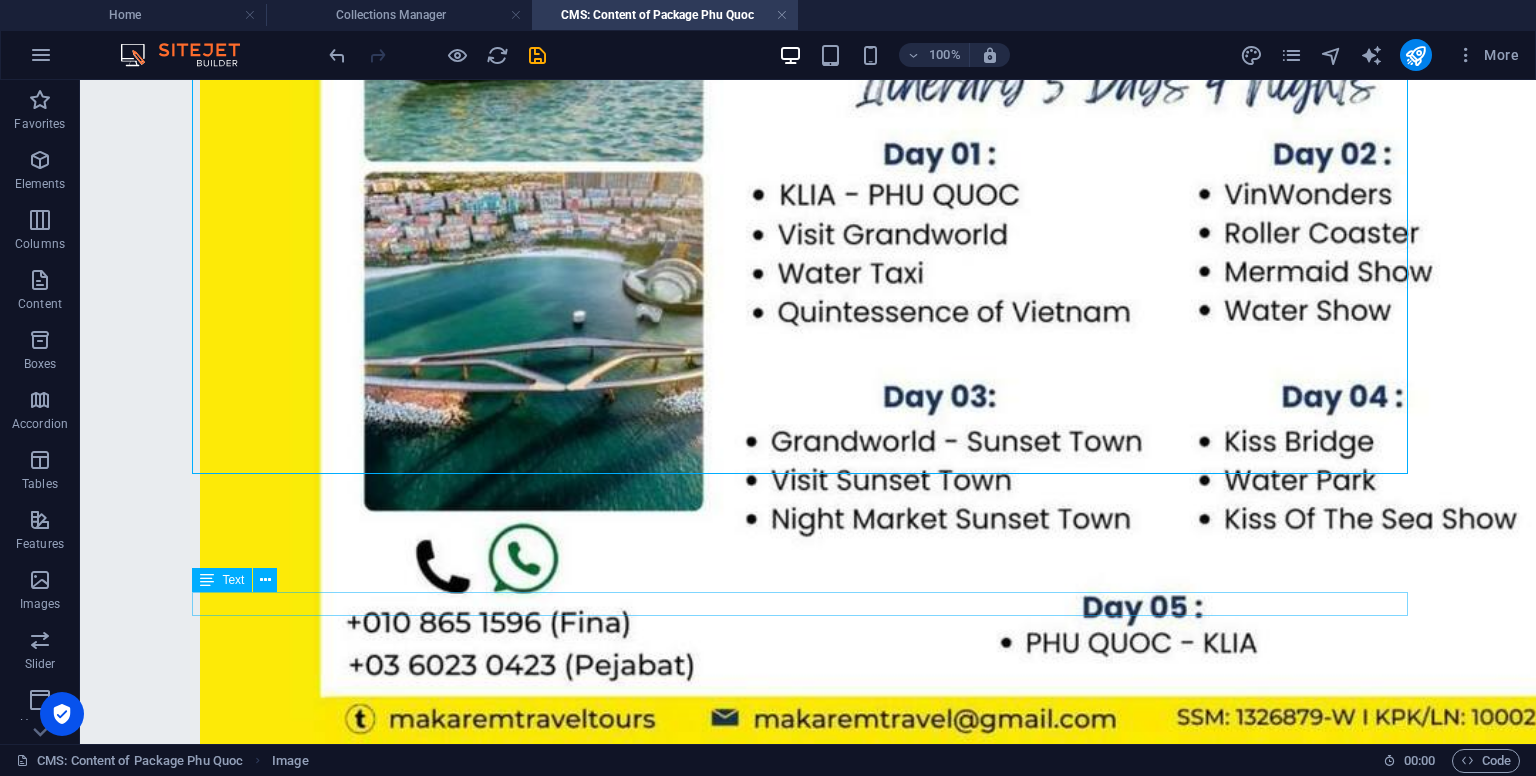 click on "INFO-" at bounding box center [808, 893] 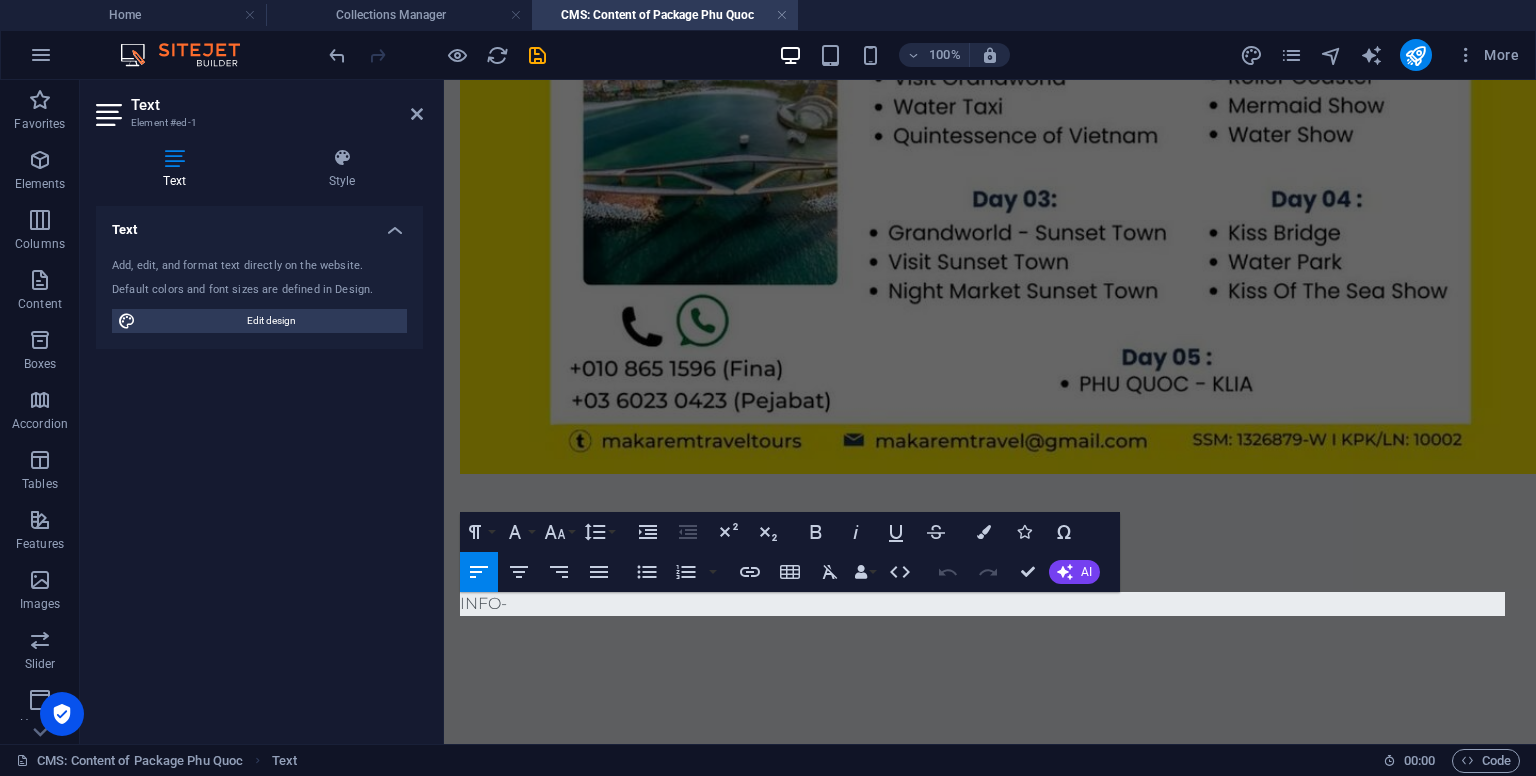 scroll, scrollTop: 988, scrollLeft: 0, axis: vertical 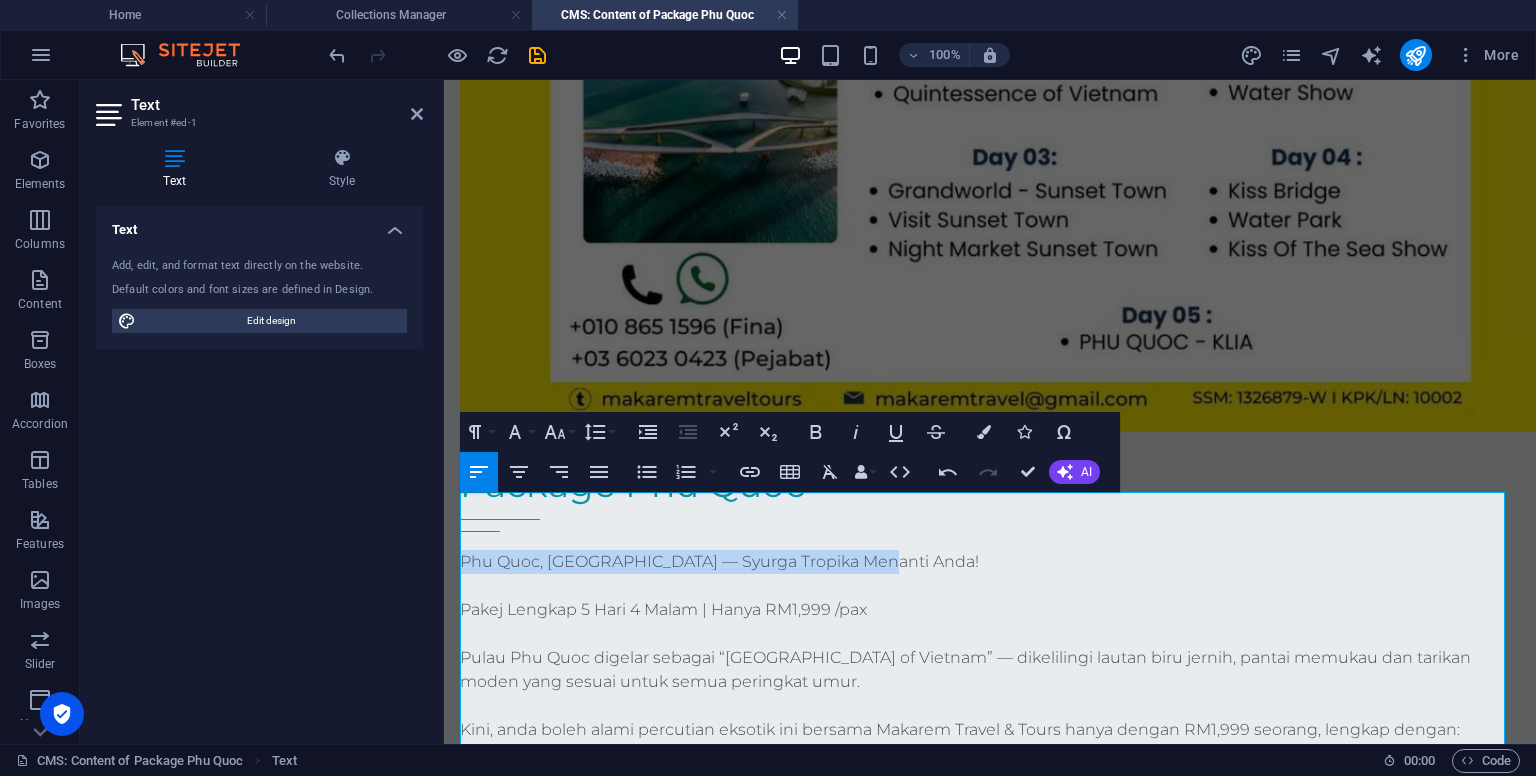drag, startPoint x: 909, startPoint y: 507, endPoint x: 444, endPoint y: 499, distance: 465.06882 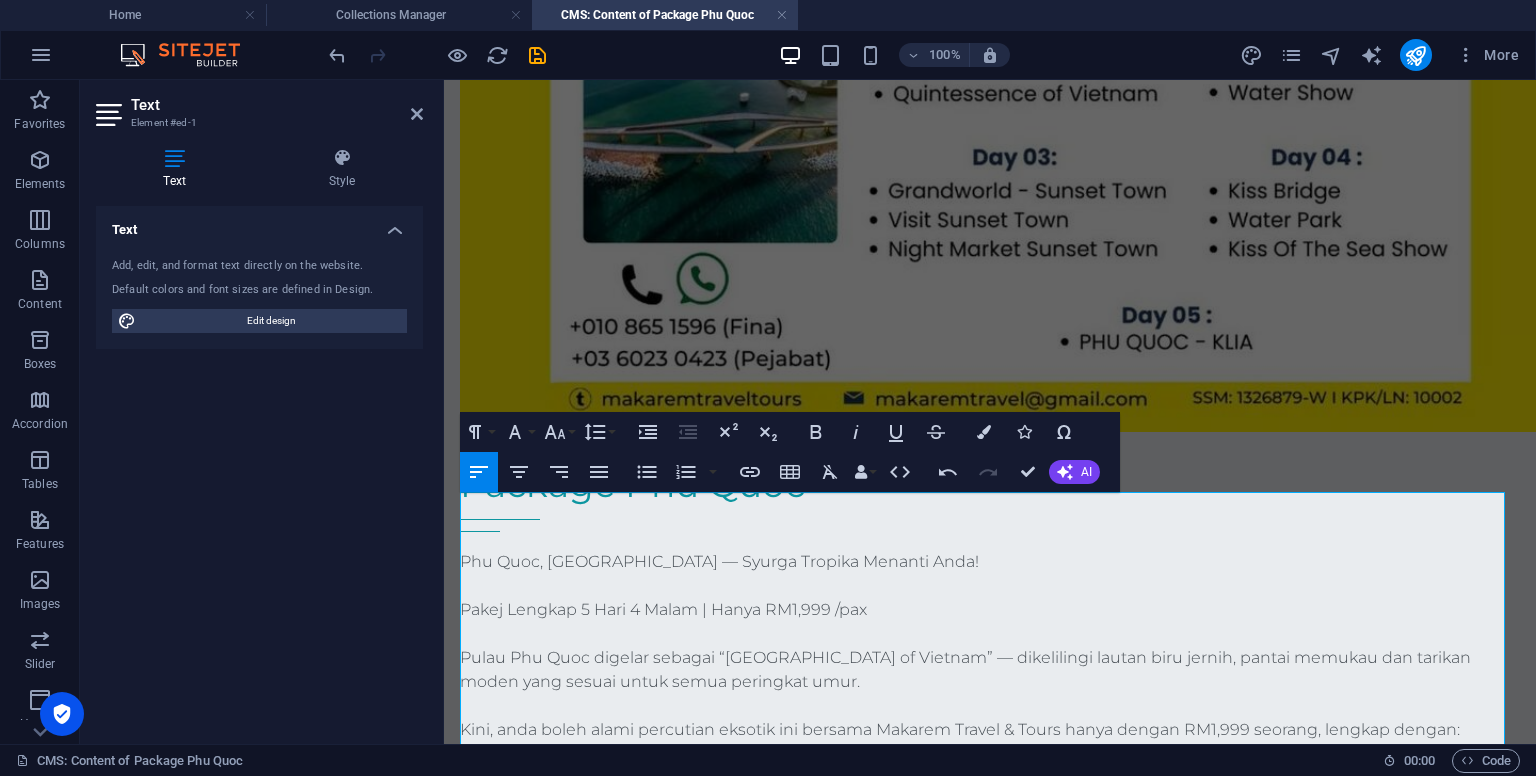 click at bounding box center [990, 634] 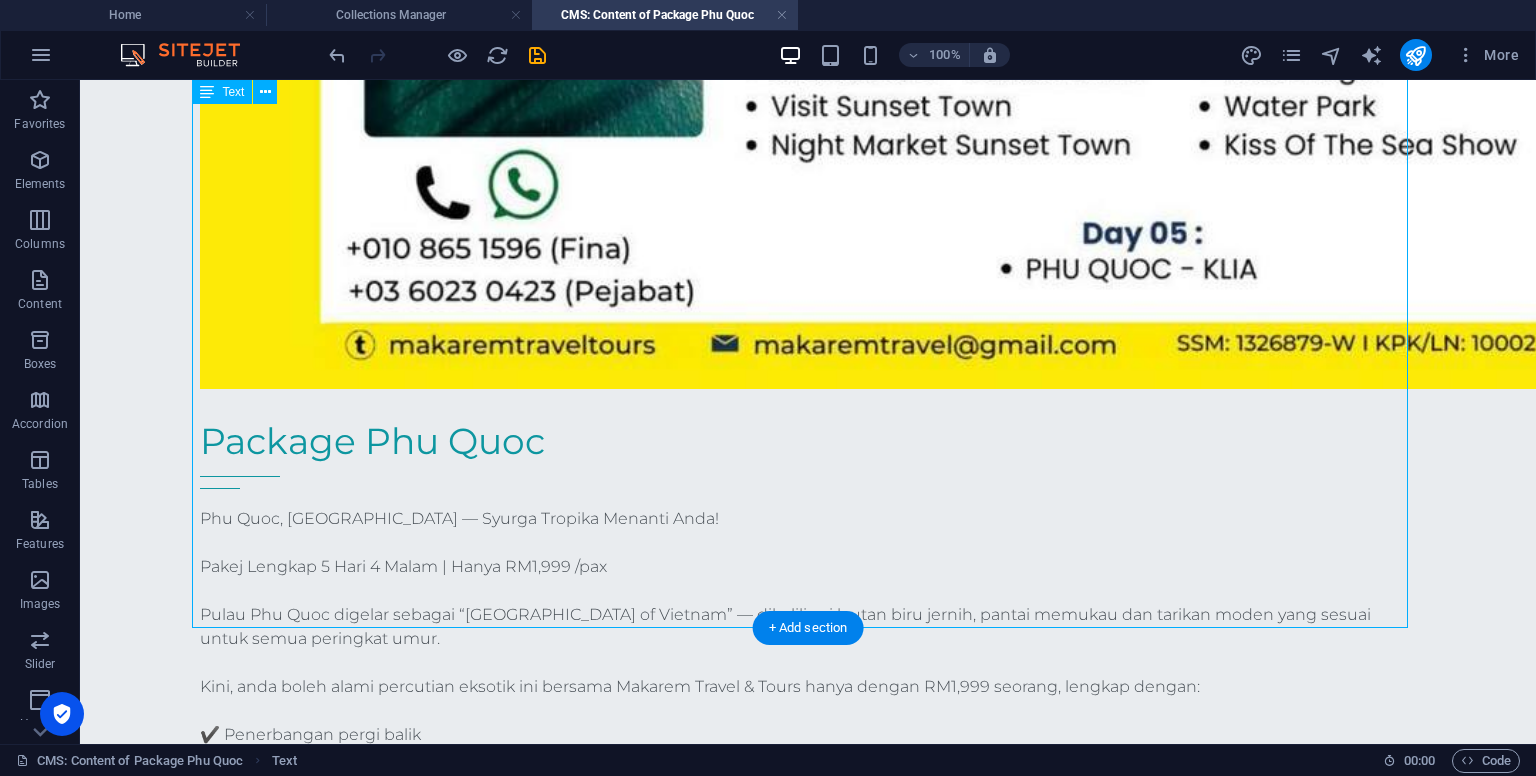 scroll, scrollTop: 1542, scrollLeft: 0, axis: vertical 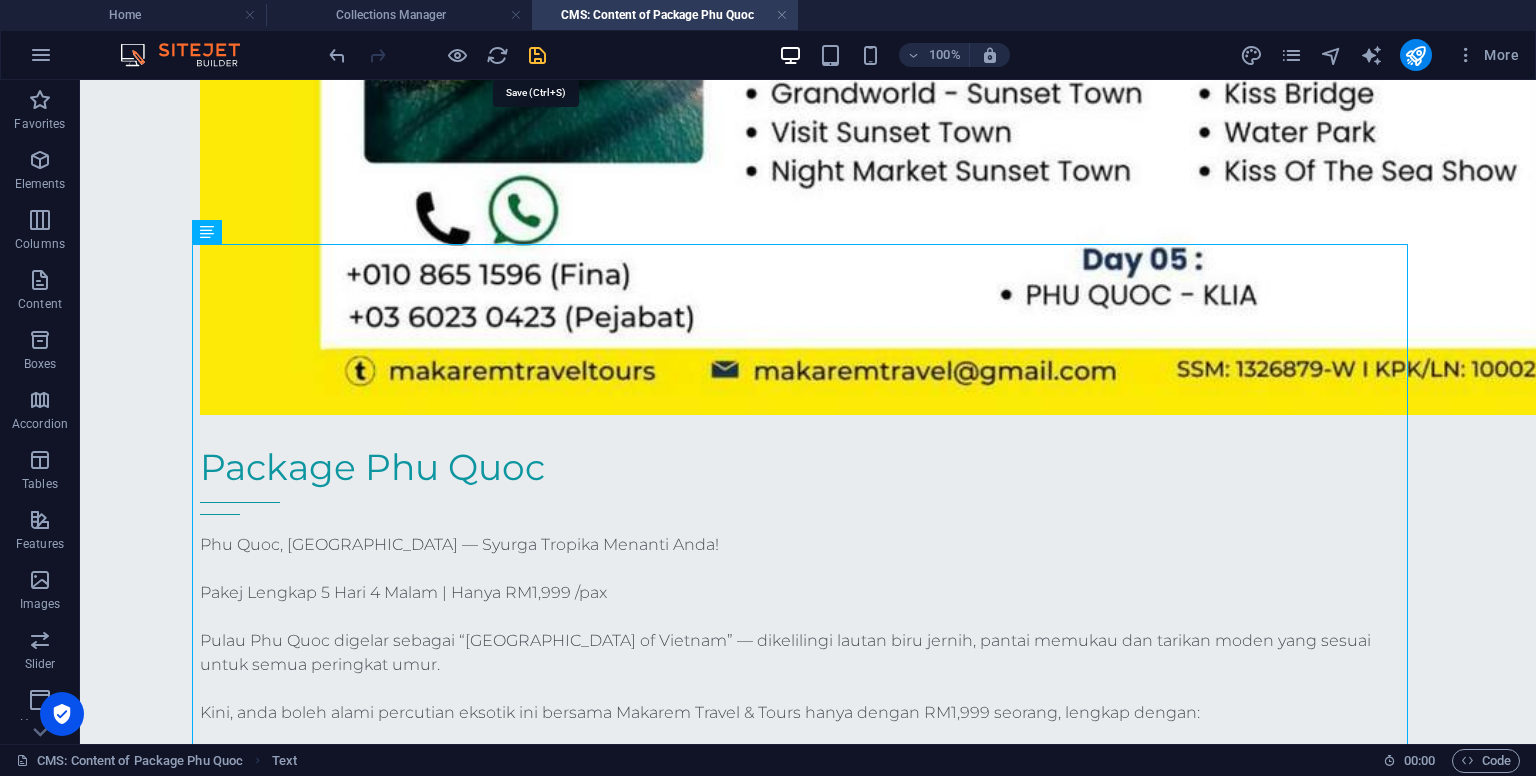 drag, startPoint x: 535, startPoint y: 61, endPoint x: 512, endPoint y: 292, distance: 232.1422 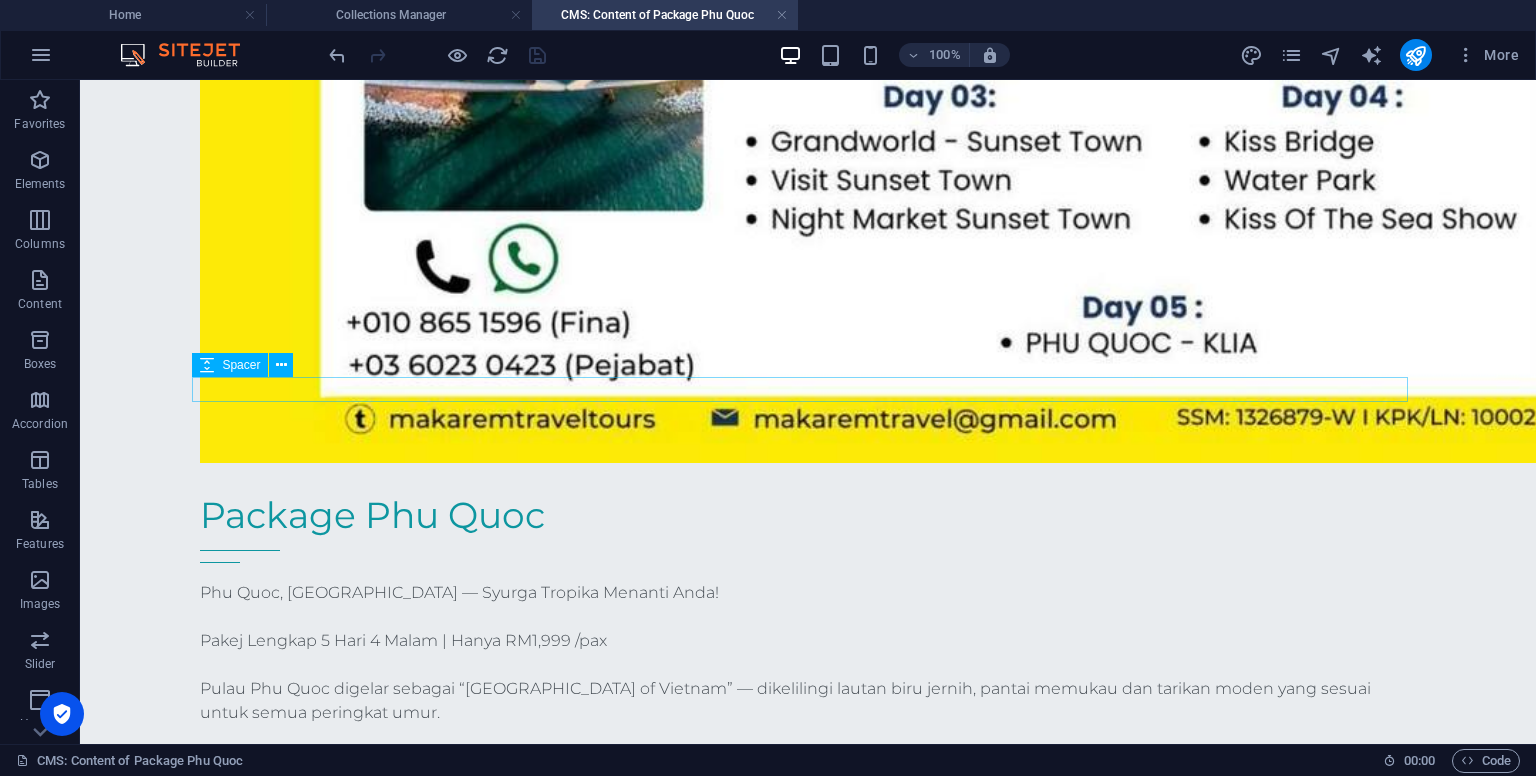 scroll, scrollTop: 1500, scrollLeft: 0, axis: vertical 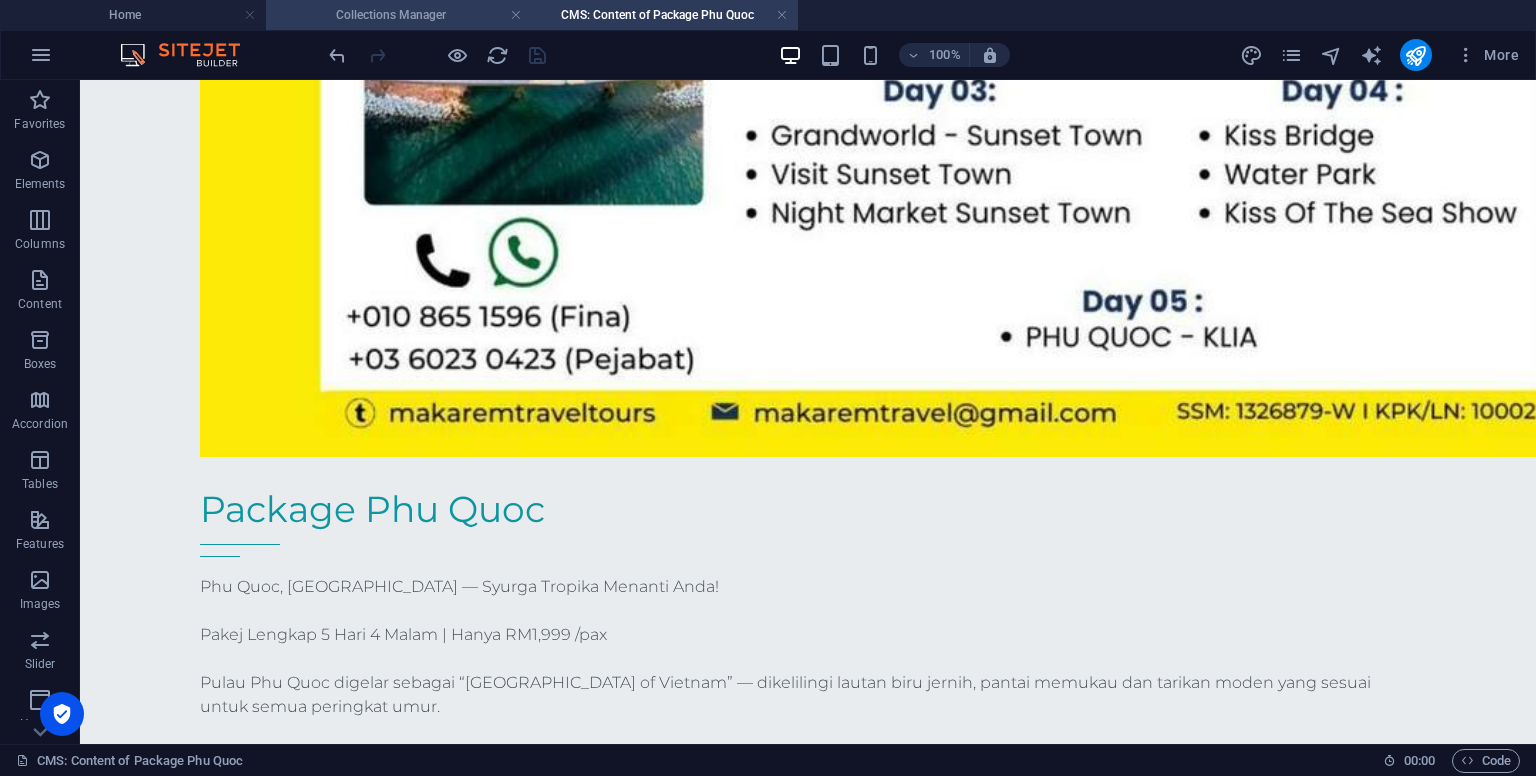 click on "Collections Manager" at bounding box center (399, 15) 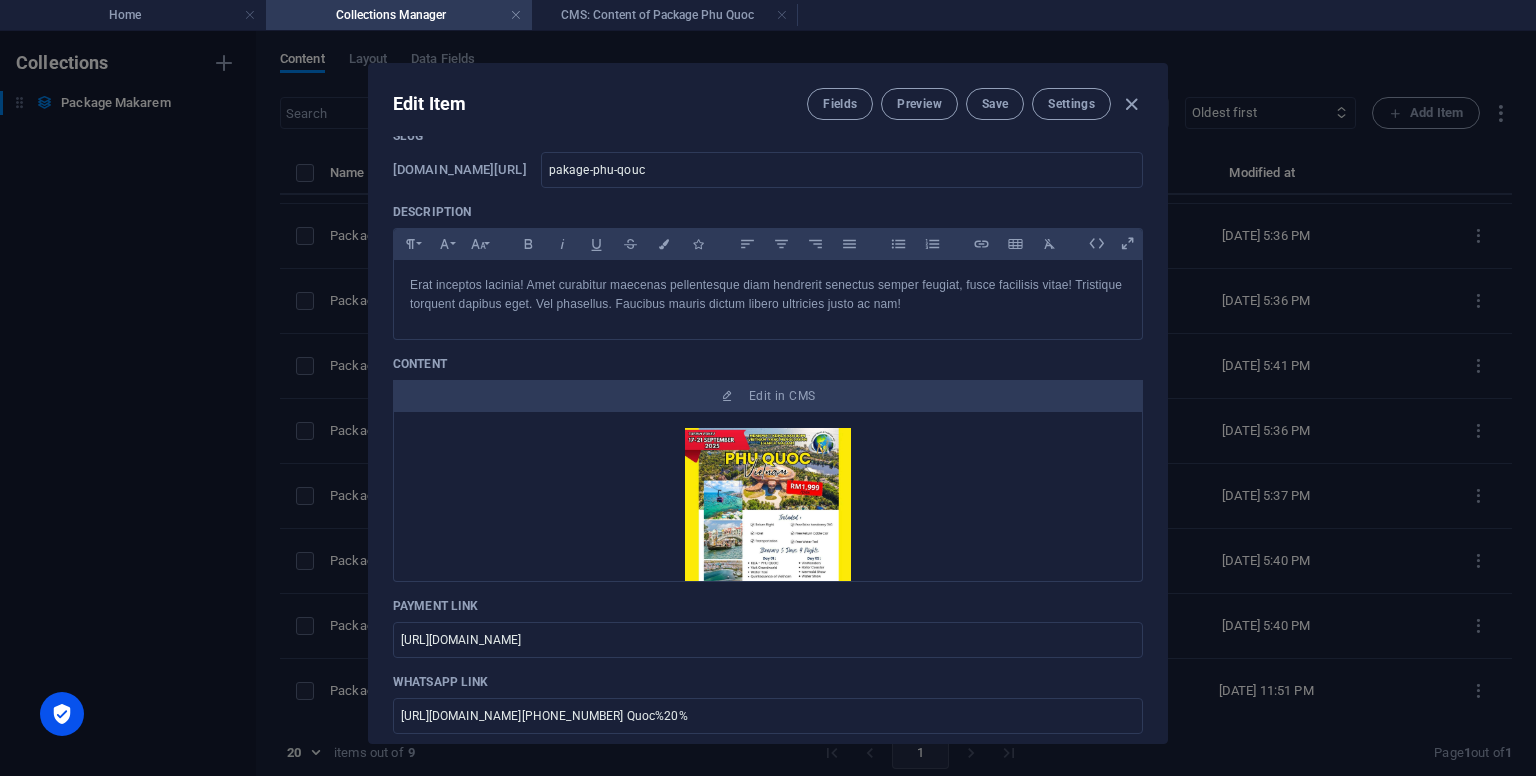 scroll, scrollTop: 0, scrollLeft: 0, axis: both 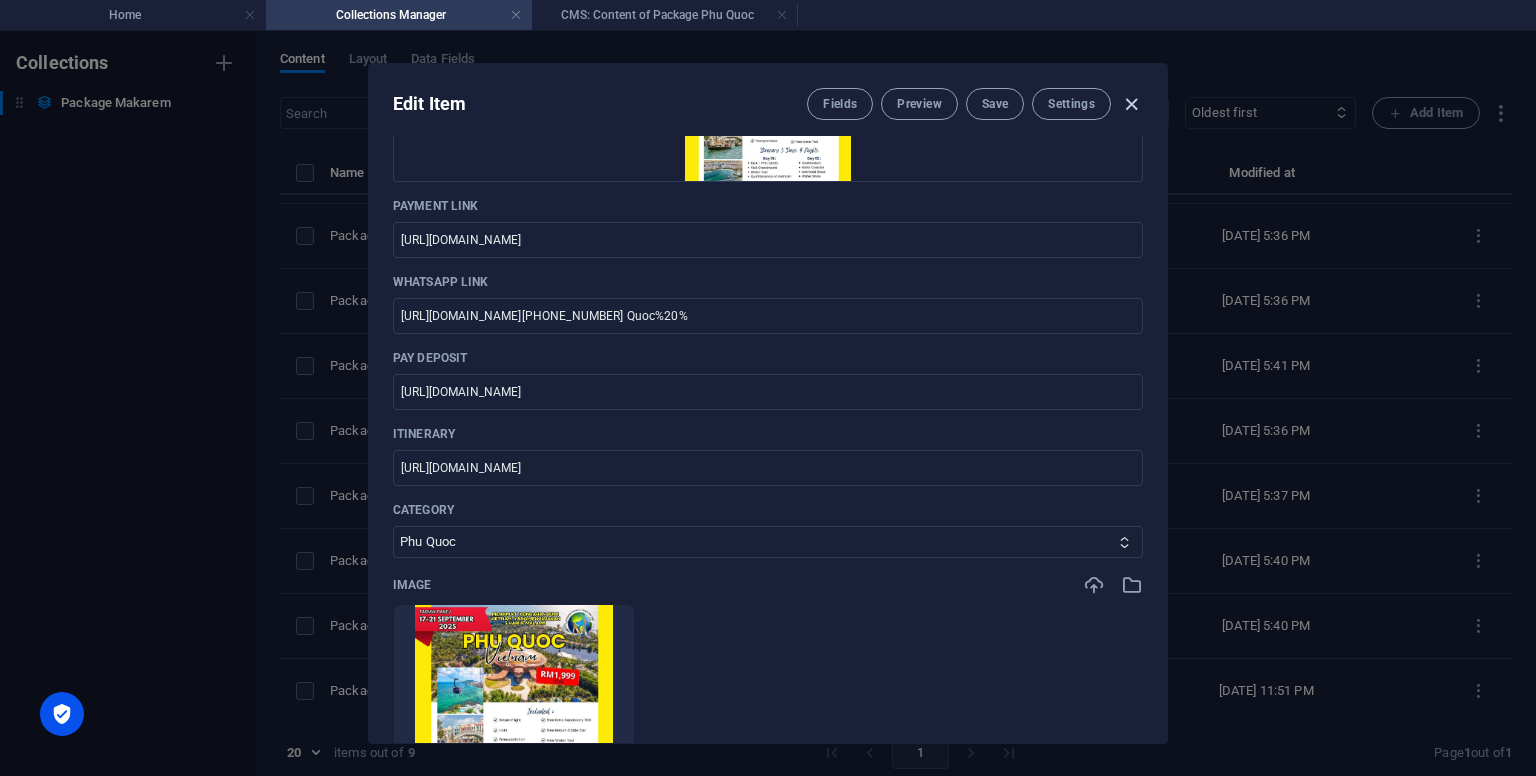click at bounding box center [1131, 104] 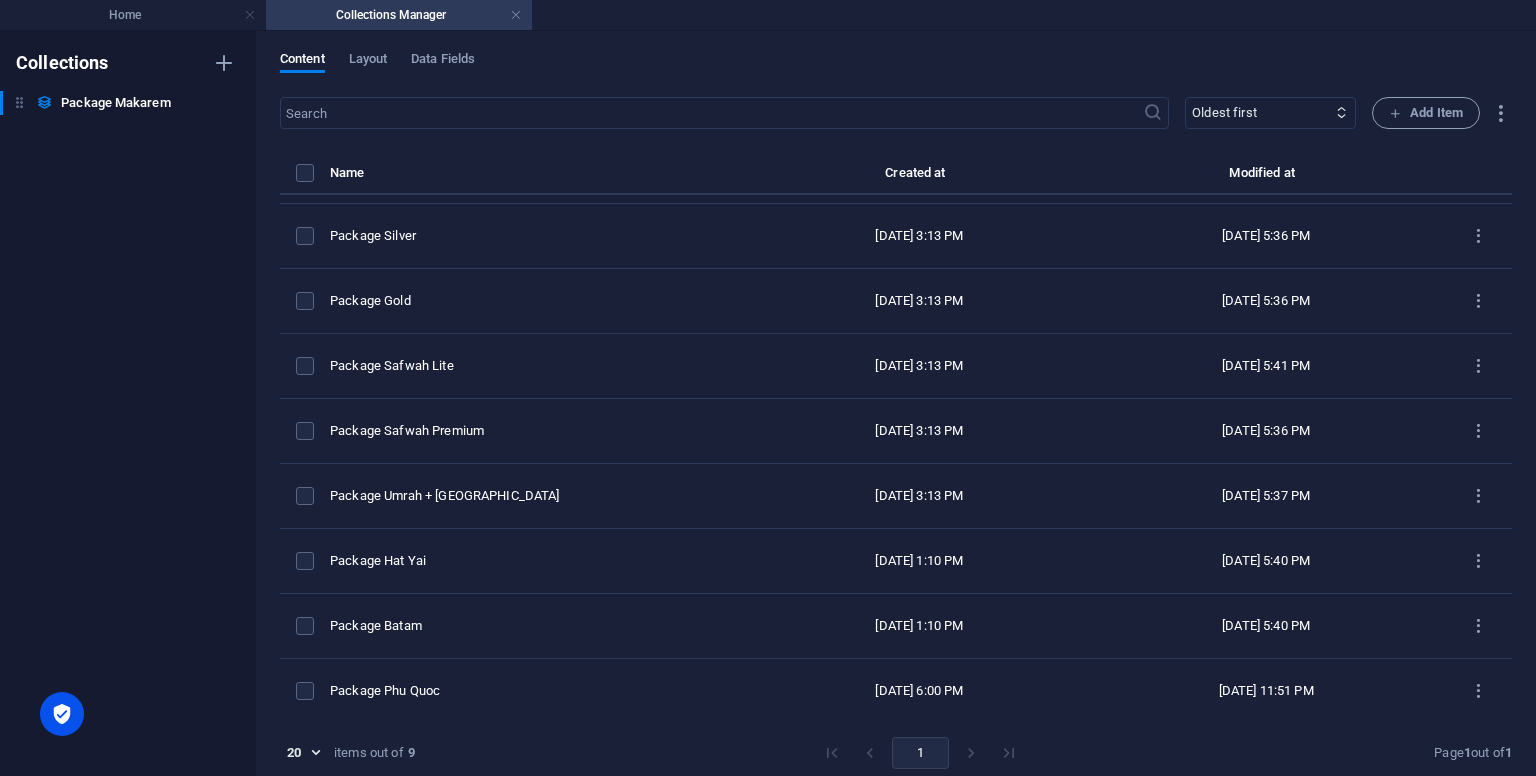type on "pakage-phu-qouc" 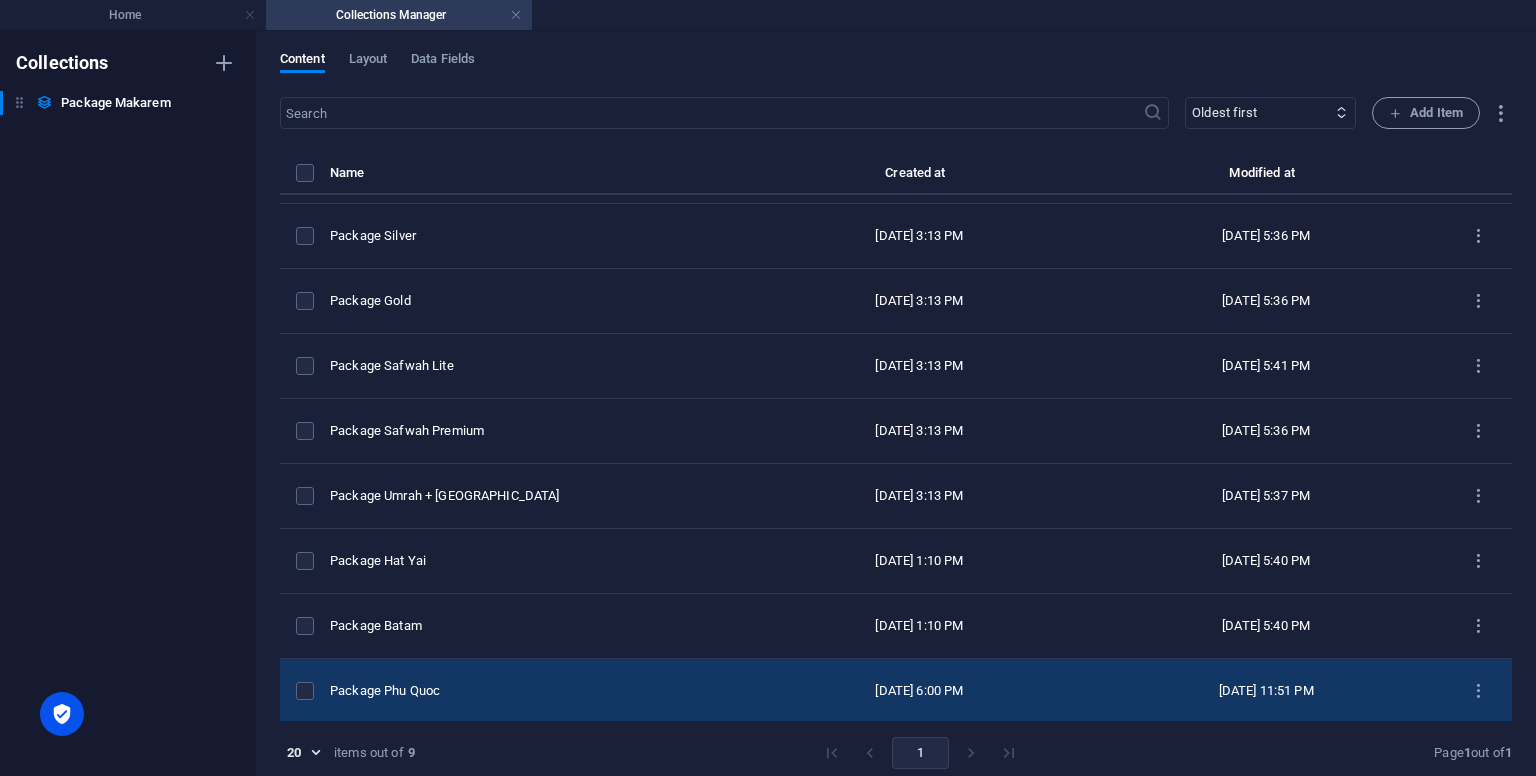 click on "Package Phu Quoc" at bounding box center [540, 691] 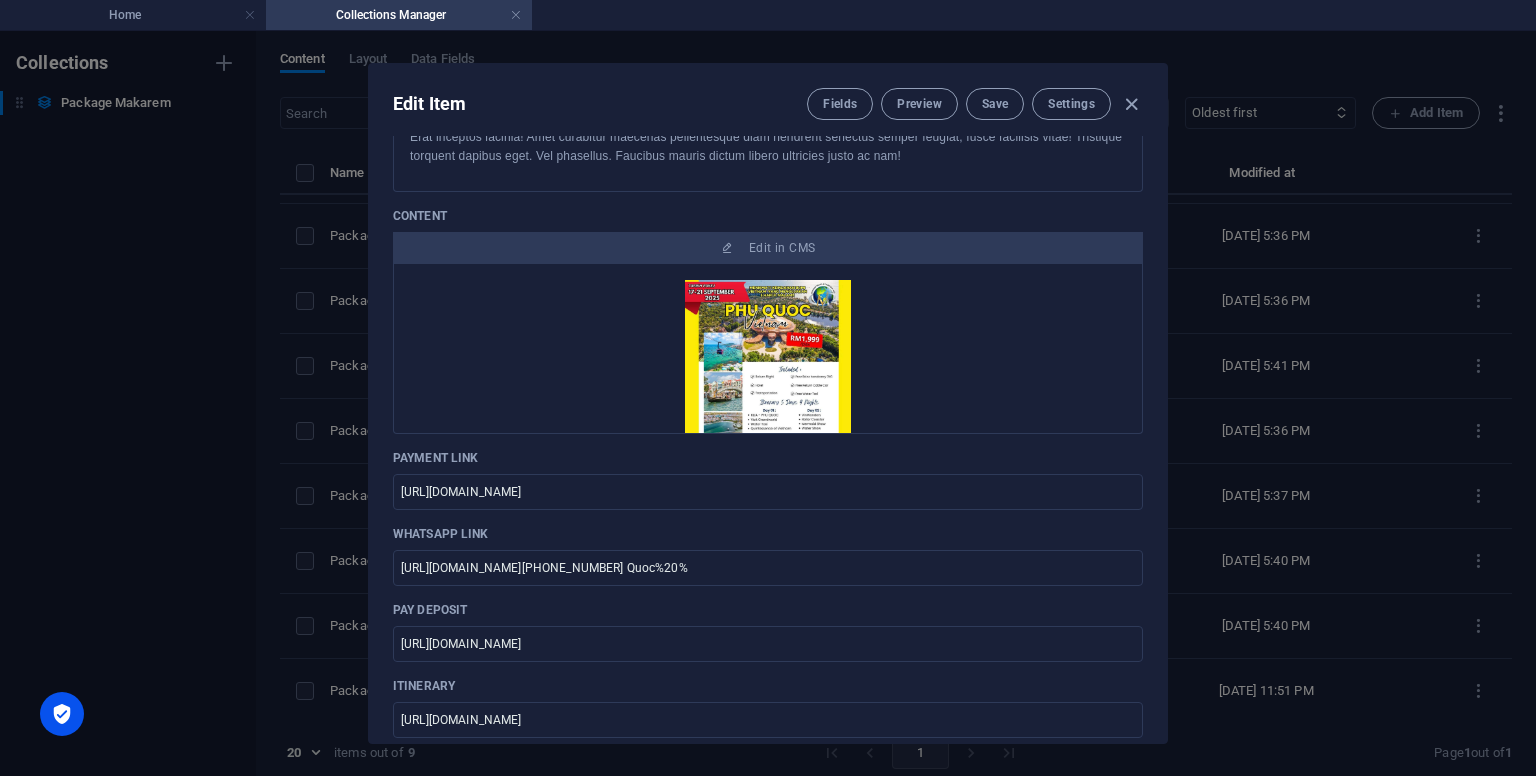 scroll, scrollTop: 500, scrollLeft: 0, axis: vertical 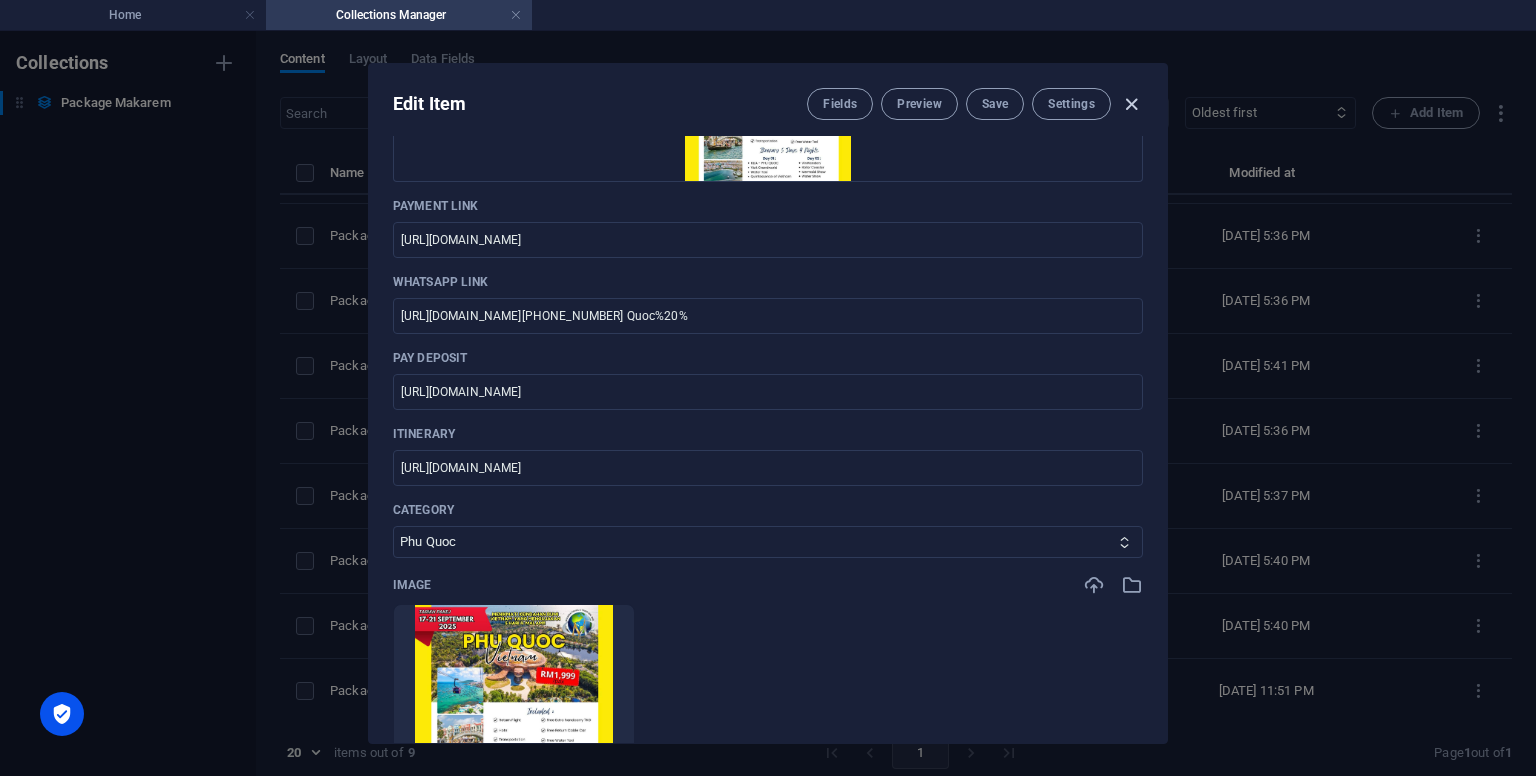 click at bounding box center [1131, 104] 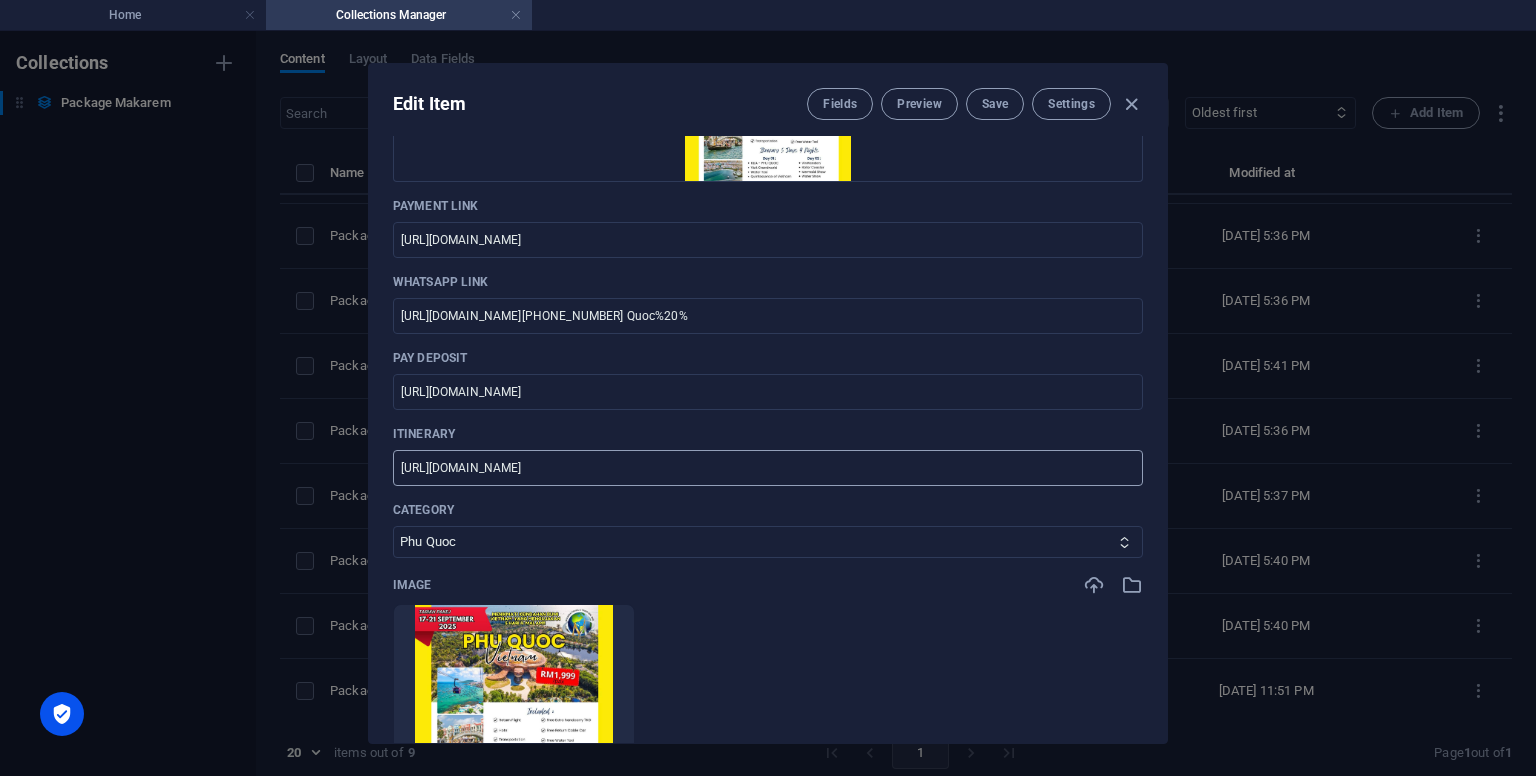 type on "pakage-phu-qouc" 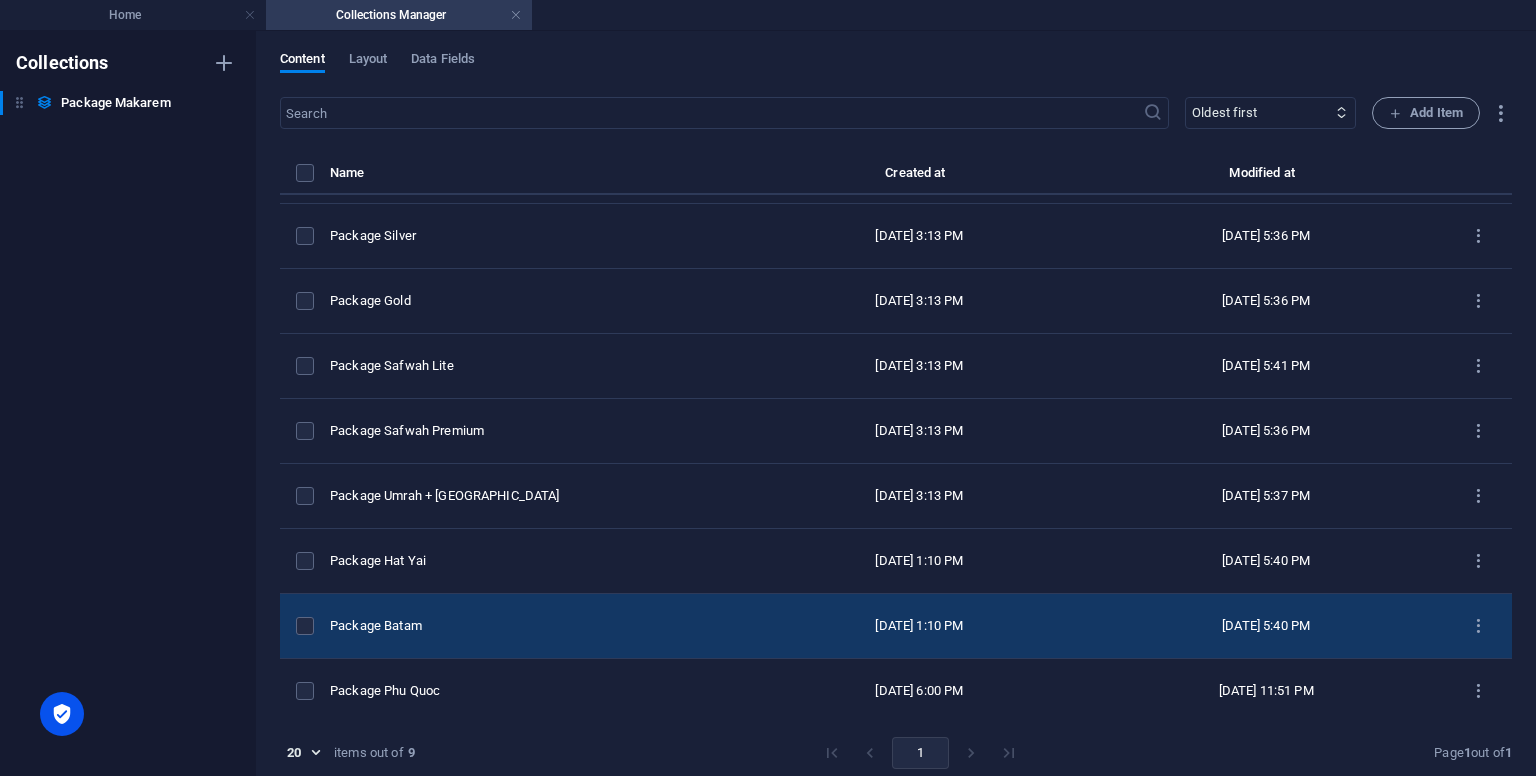click on "Package Batam" at bounding box center (532, 626) 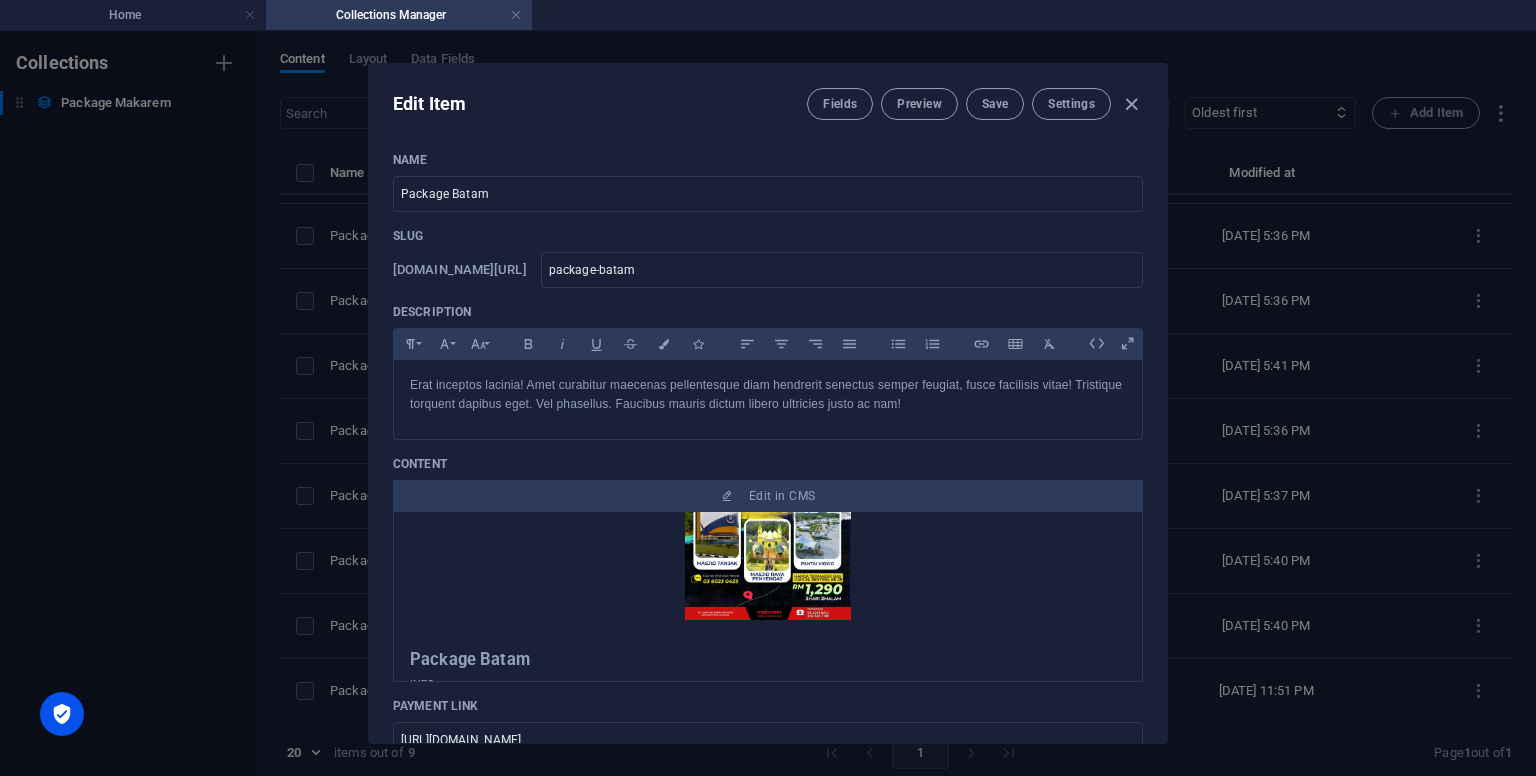 scroll, scrollTop: 136, scrollLeft: 0, axis: vertical 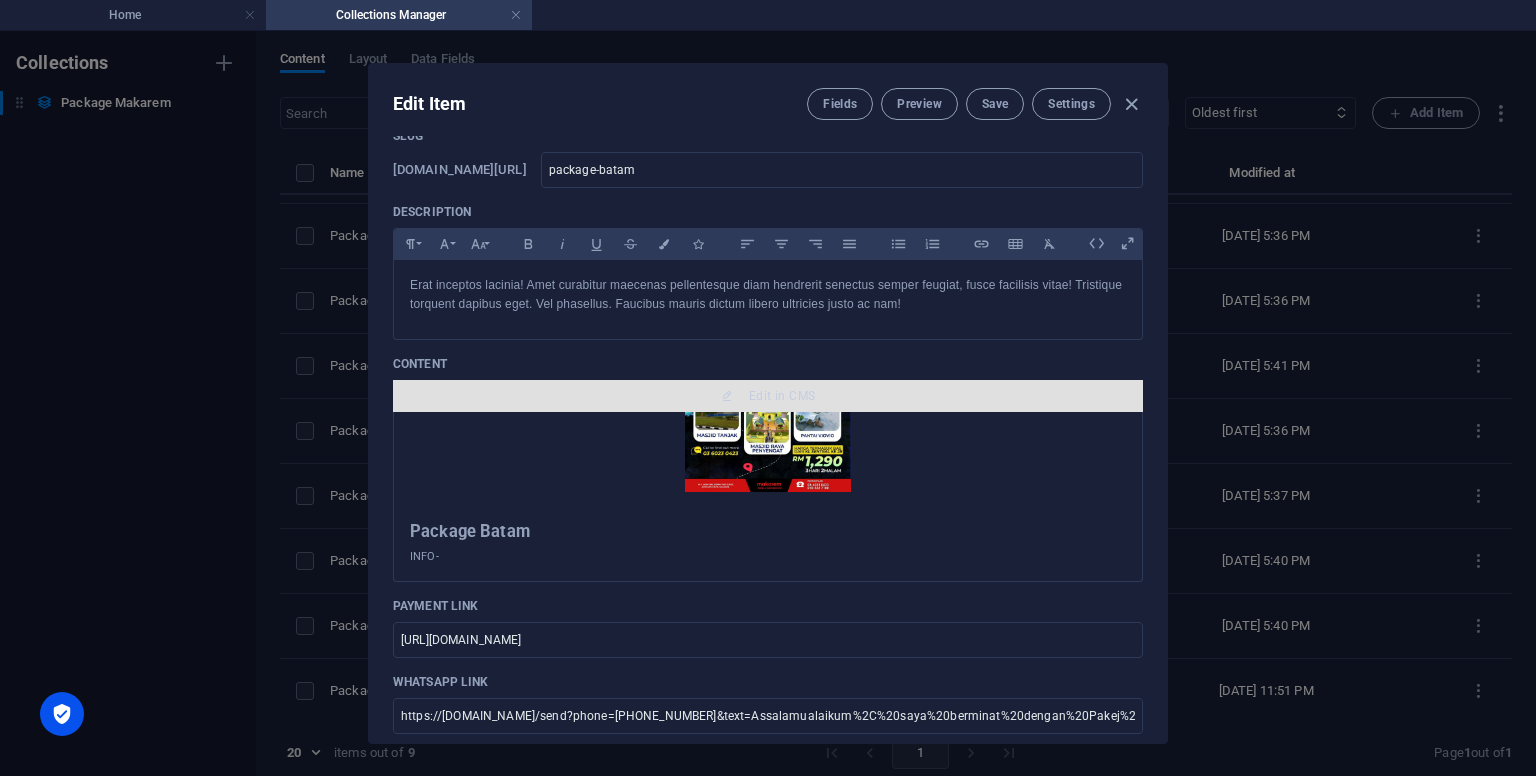 click on "Edit in CMS" at bounding box center [782, 396] 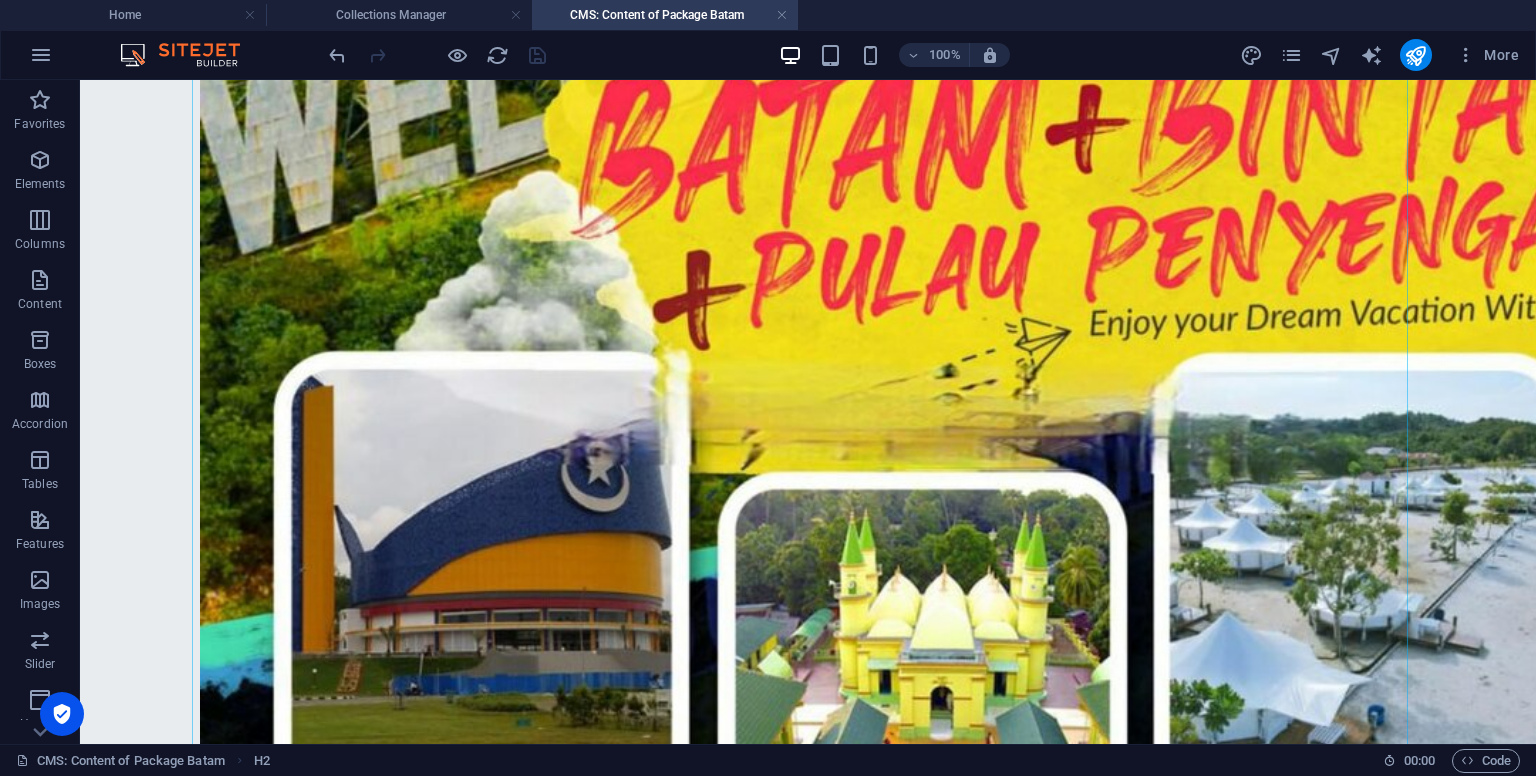 scroll, scrollTop: 1194, scrollLeft: 0, axis: vertical 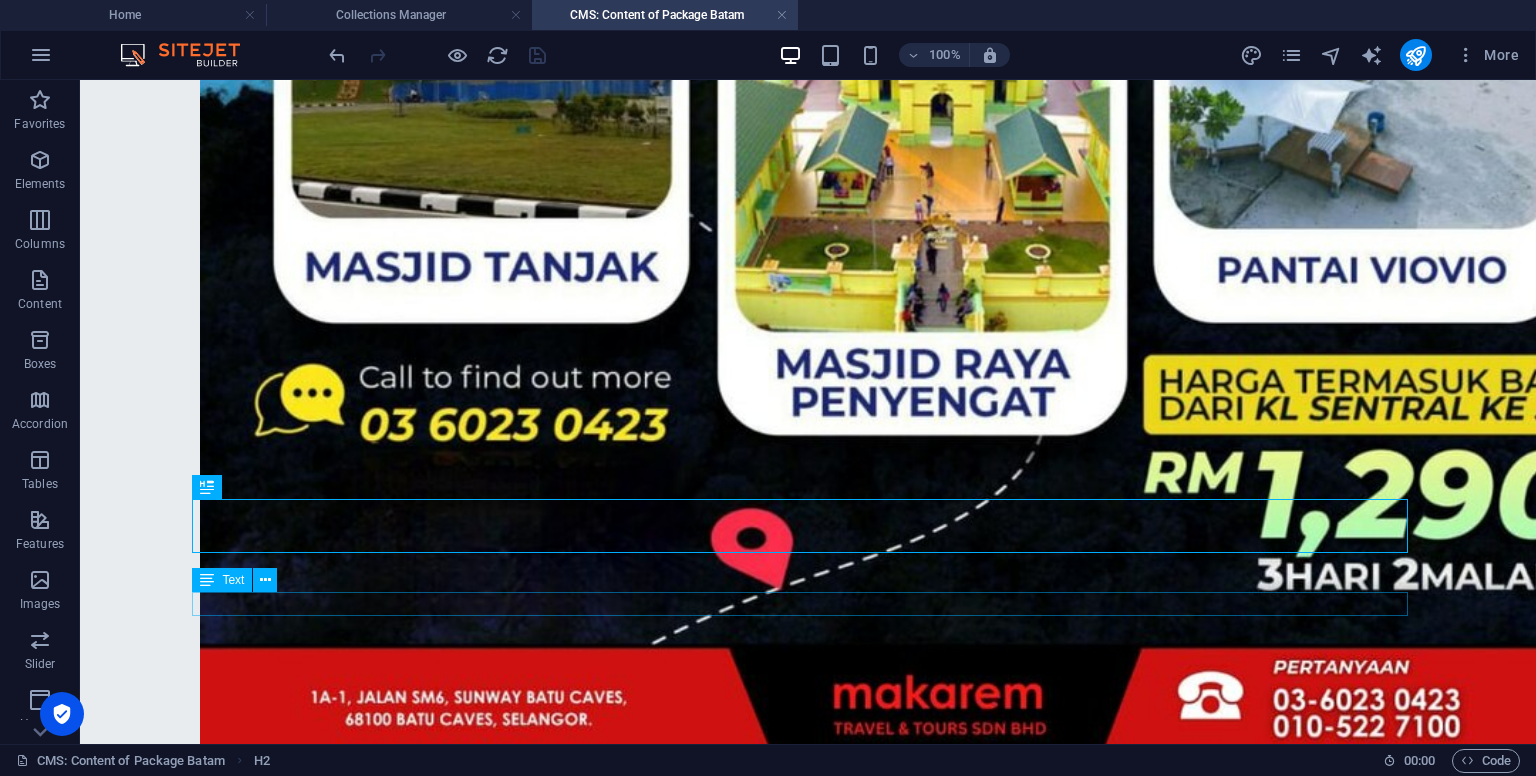 click on "INFO-" at bounding box center (808, 893) 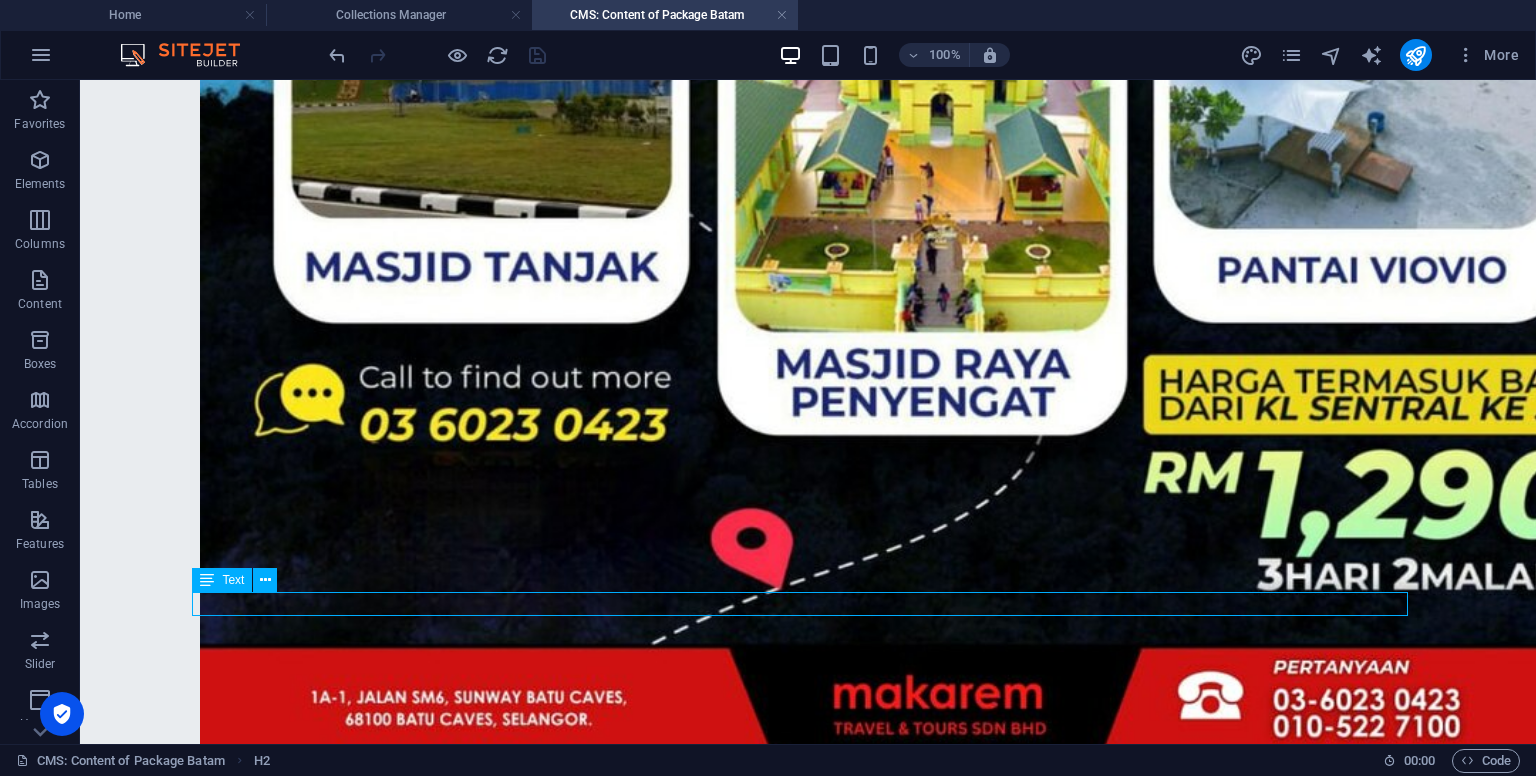 click on "INFO-" at bounding box center (808, 893) 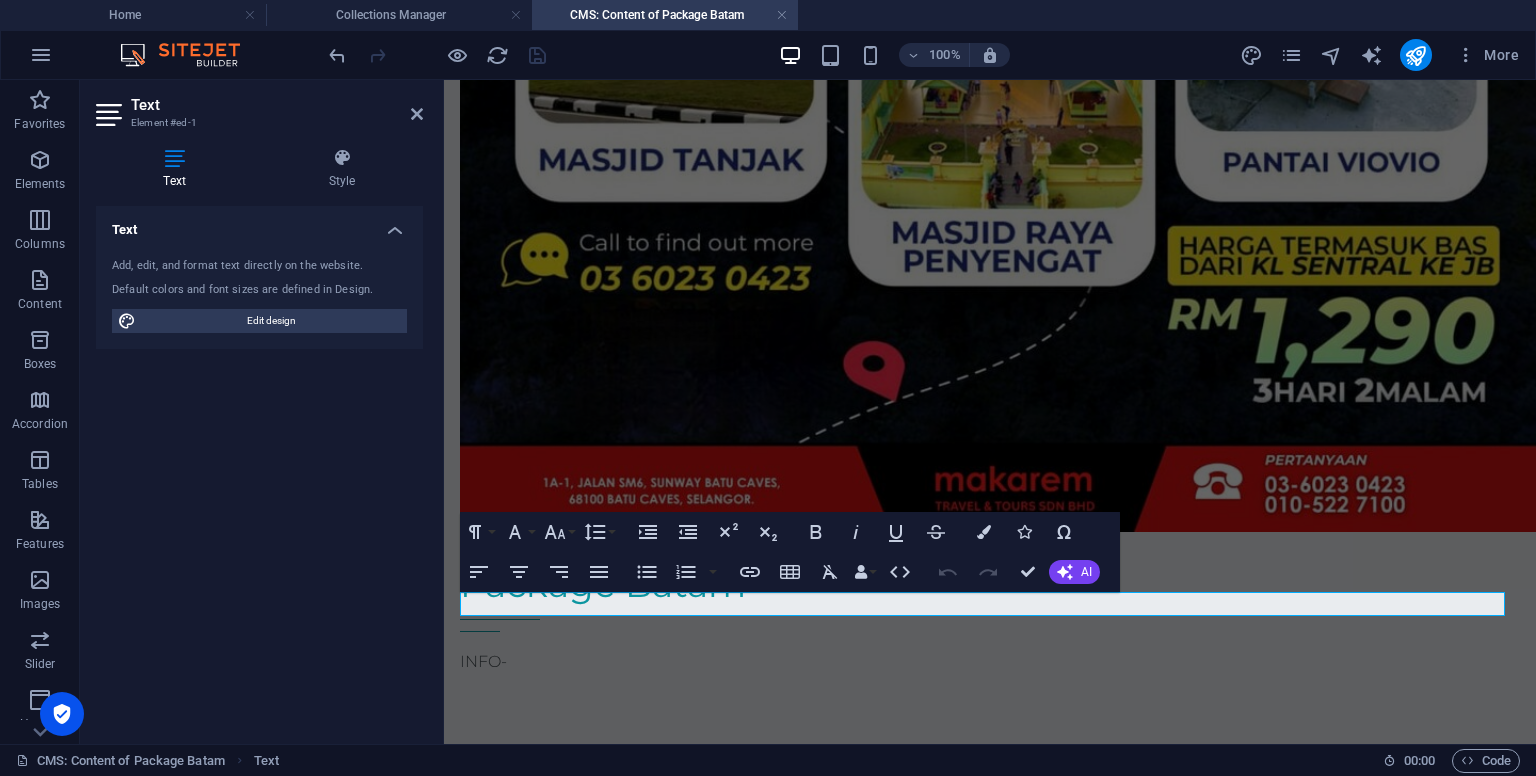 click on "INFO-" at bounding box center (990, 662) 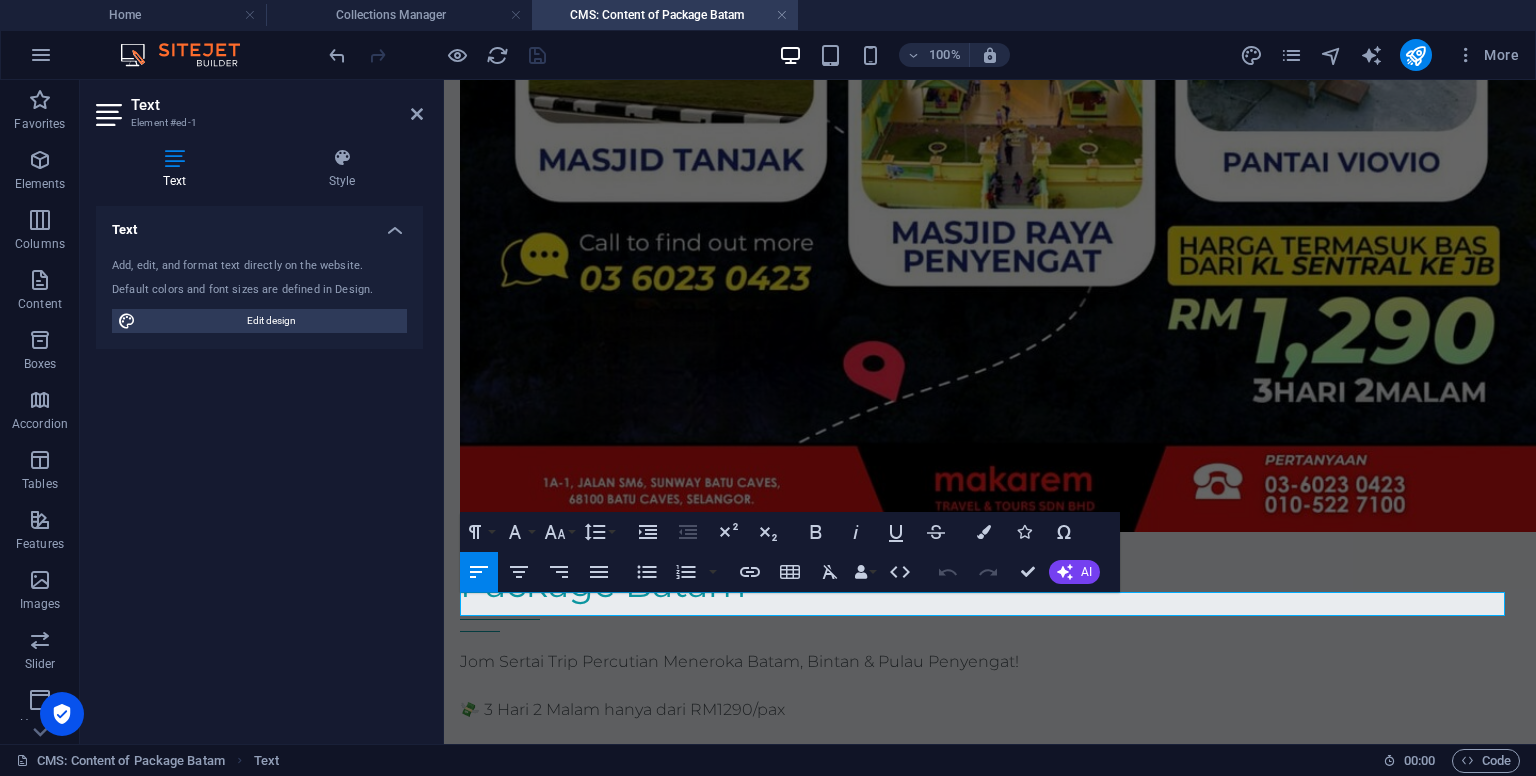 scroll, scrollTop: 12371, scrollLeft: 6, axis: both 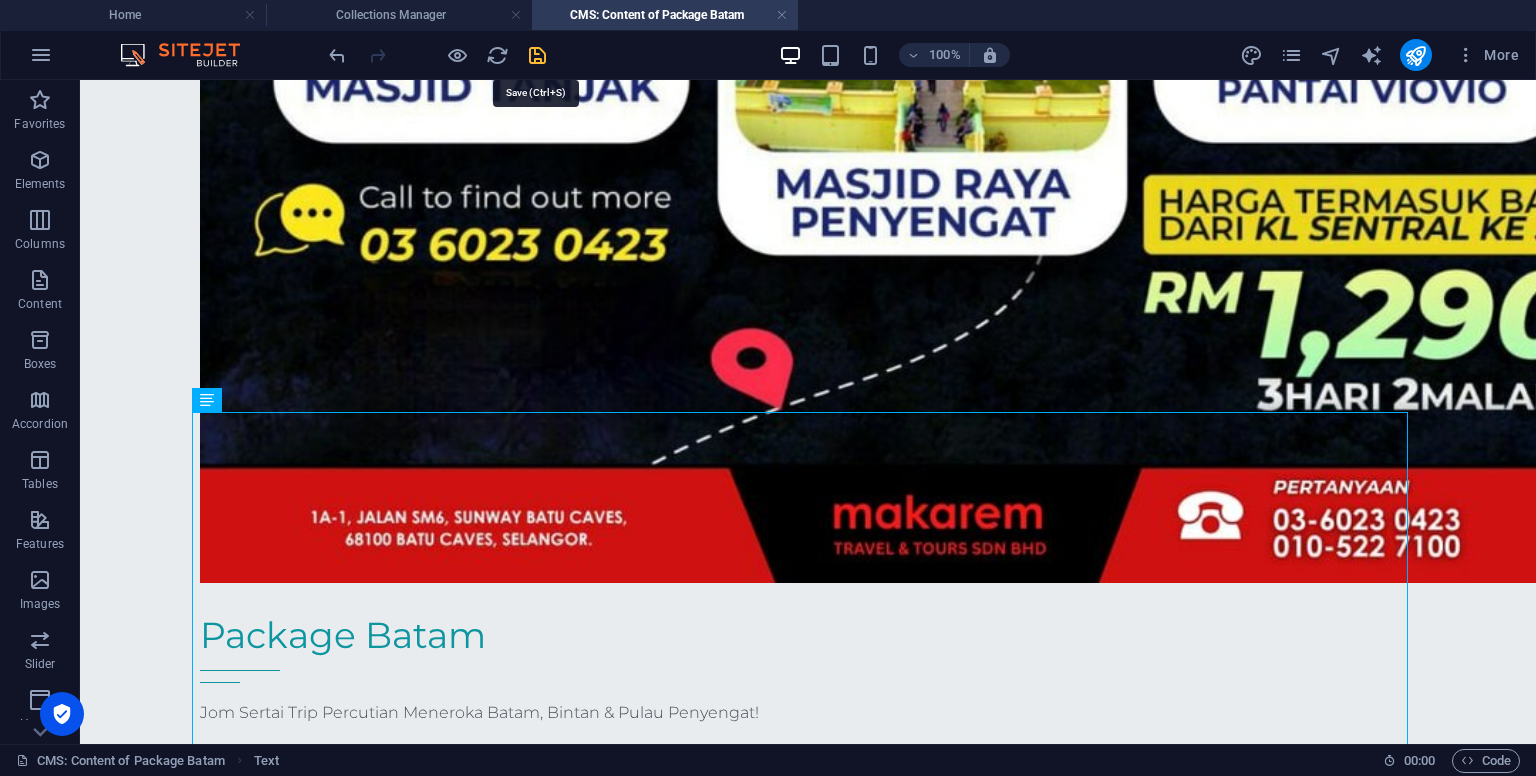 click at bounding box center (537, 55) 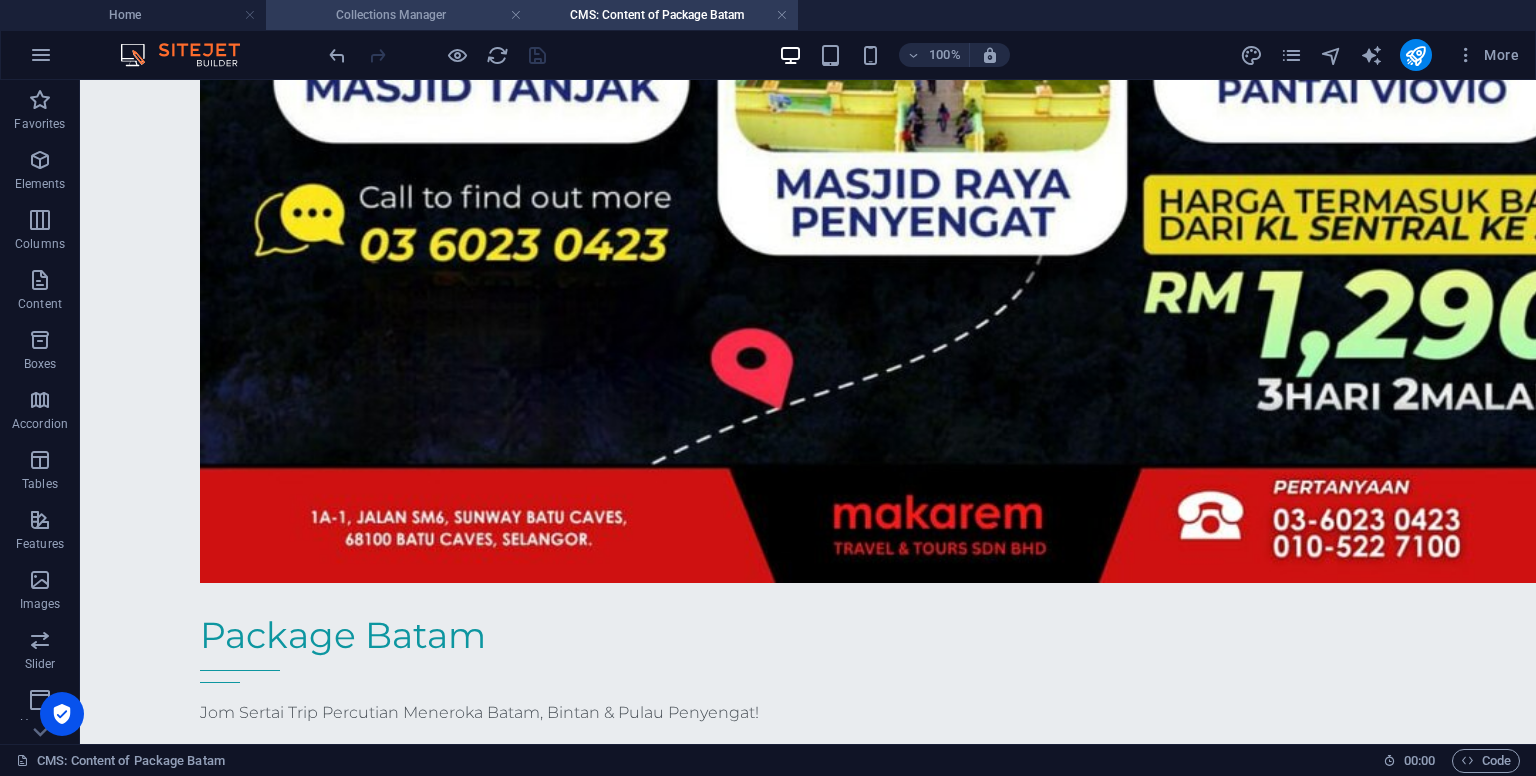 click on "Collections Manager" at bounding box center [399, 15] 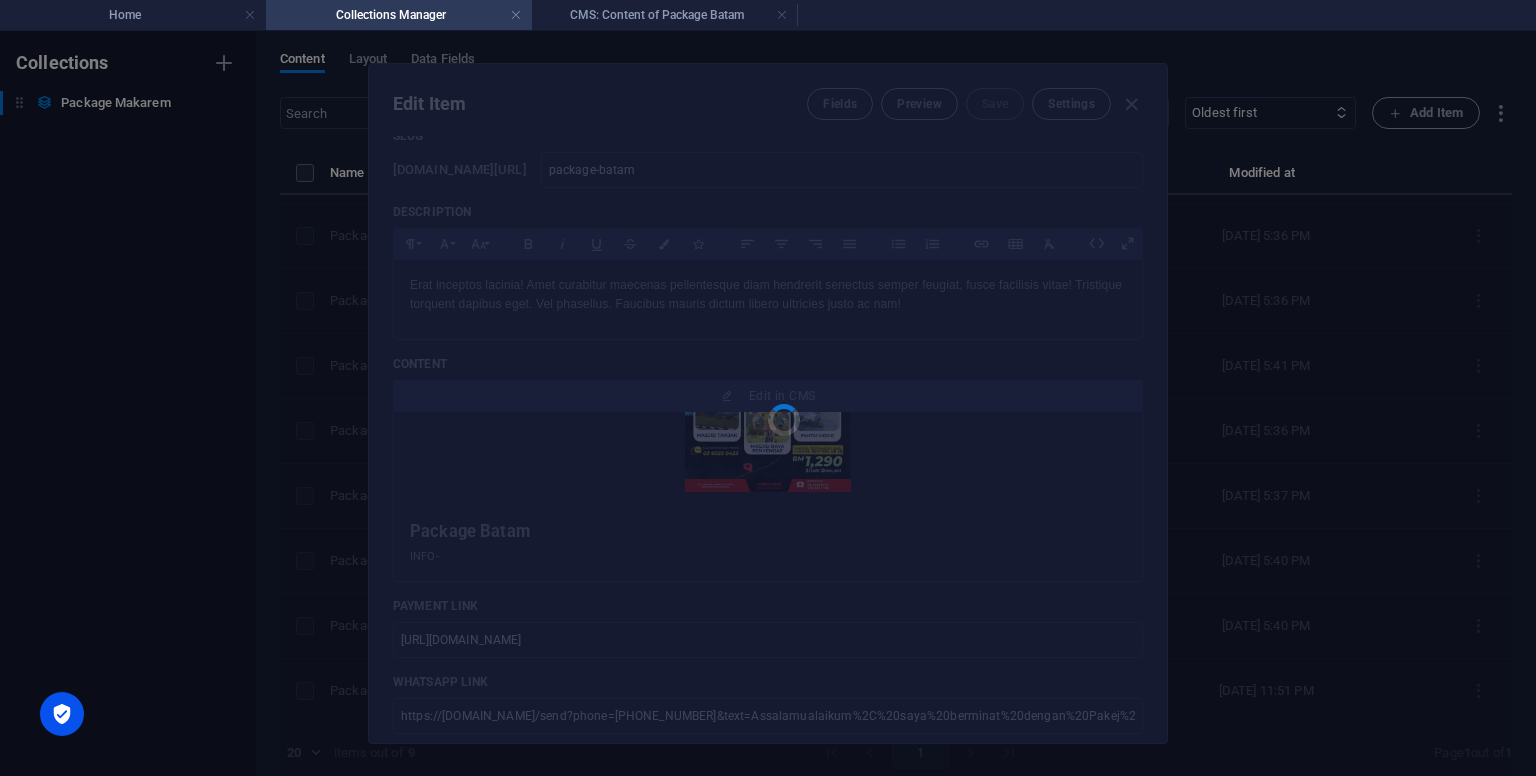scroll, scrollTop: 0, scrollLeft: 0, axis: both 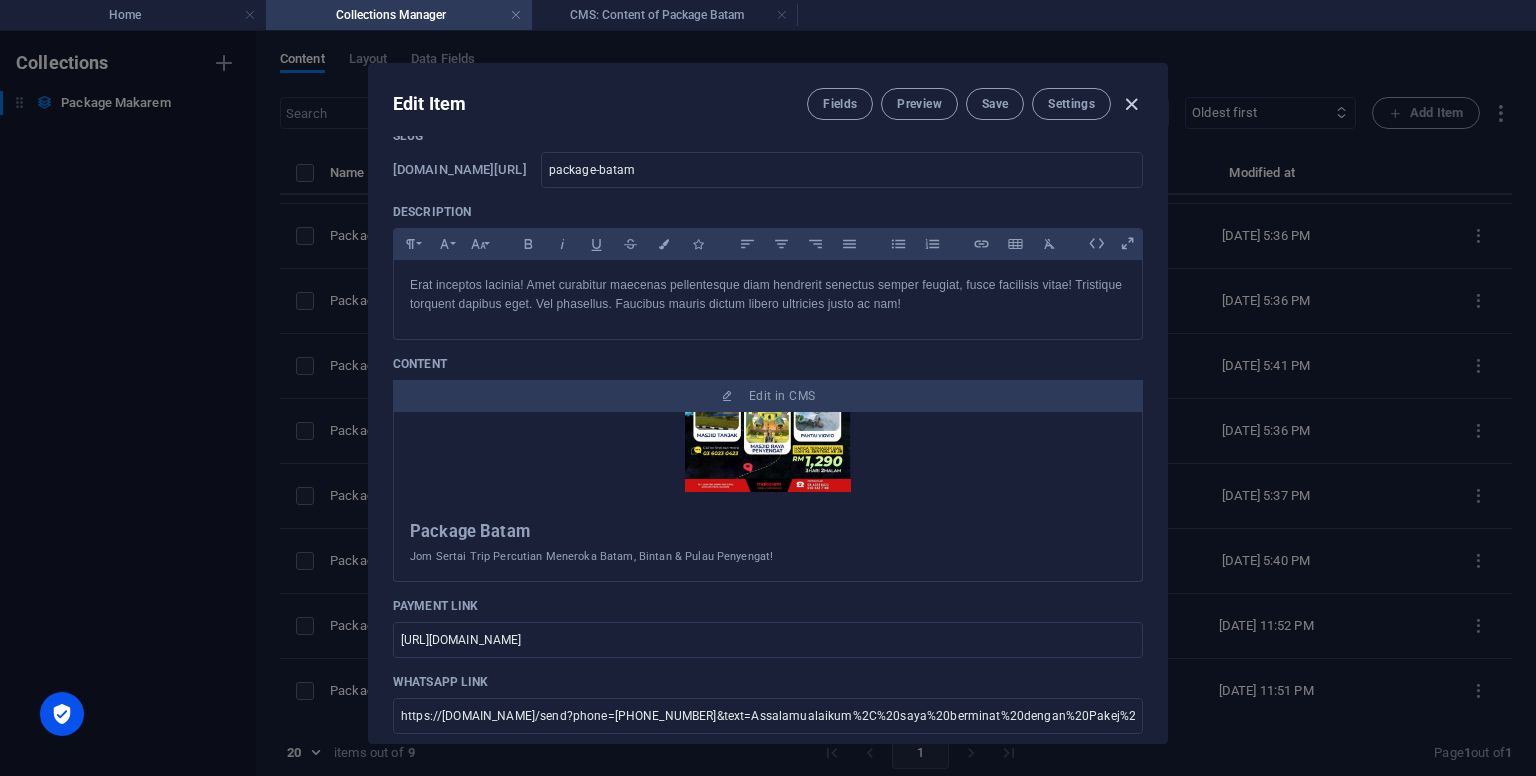 click at bounding box center [1131, 104] 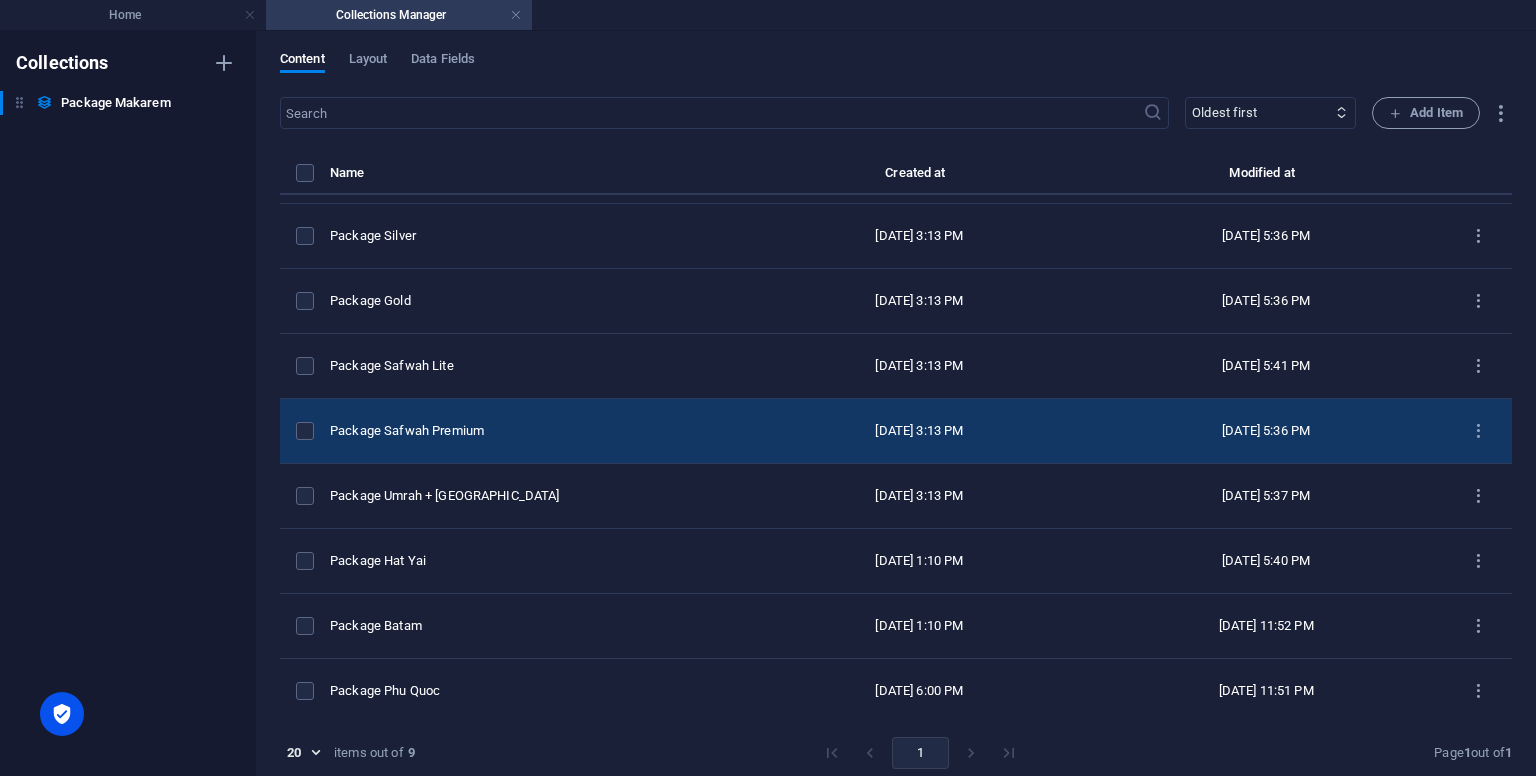 scroll, scrollTop: 0, scrollLeft: 0, axis: both 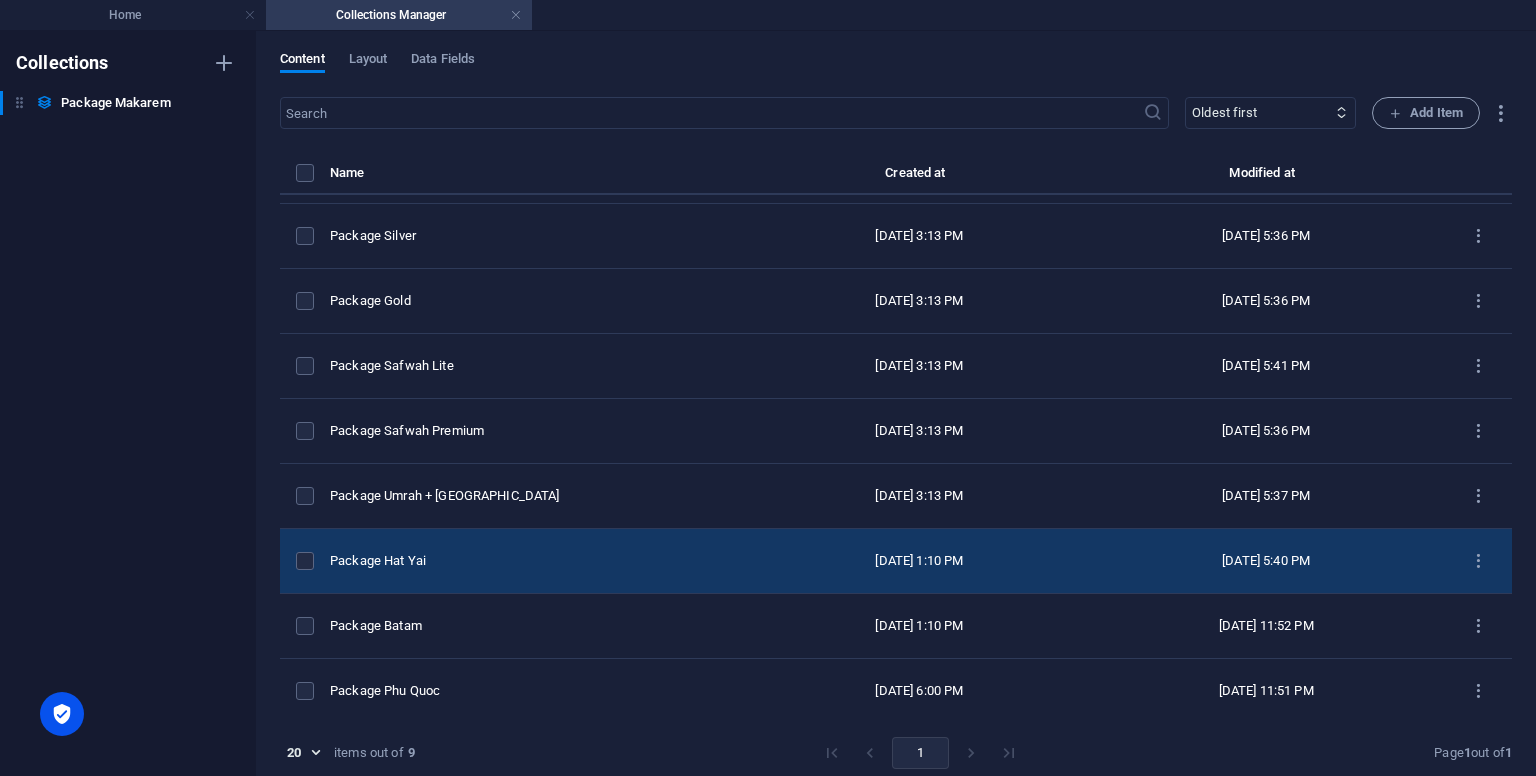 click on "Package Hat Yai" at bounding box center (532, 561) 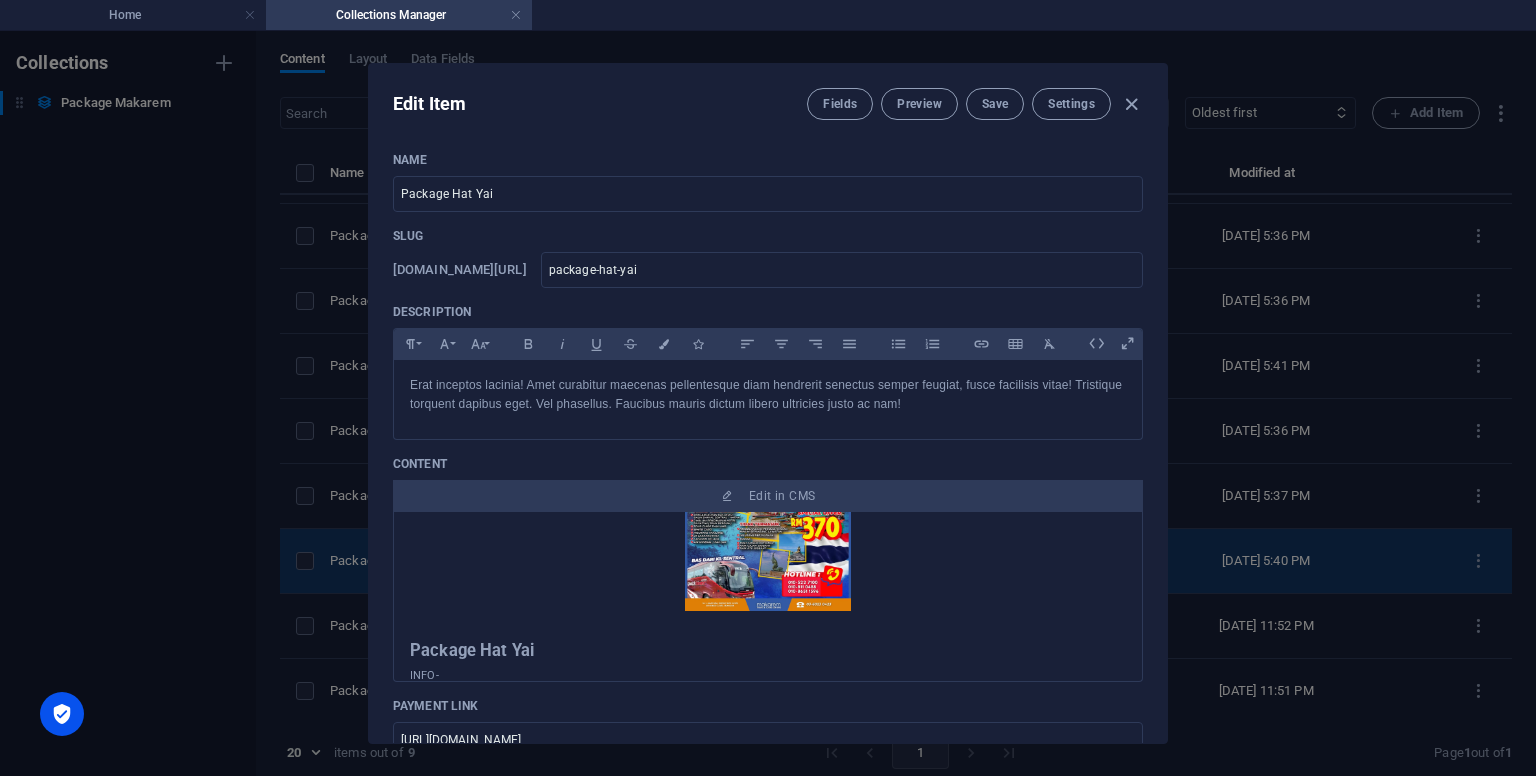 scroll, scrollTop: 136, scrollLeft: 0, axis: vertical 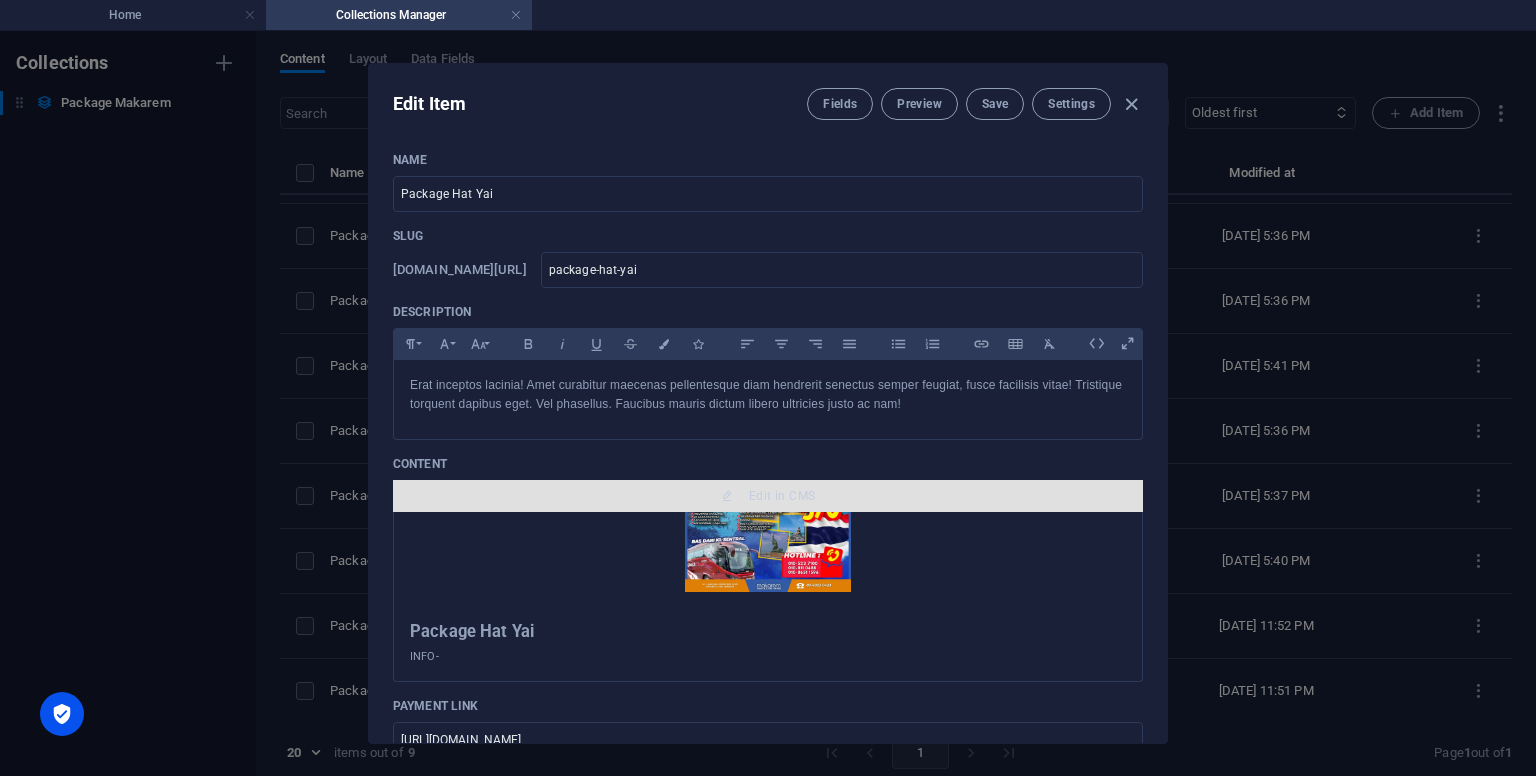click on "Edit in CMS" at bounding box center [768, 496] 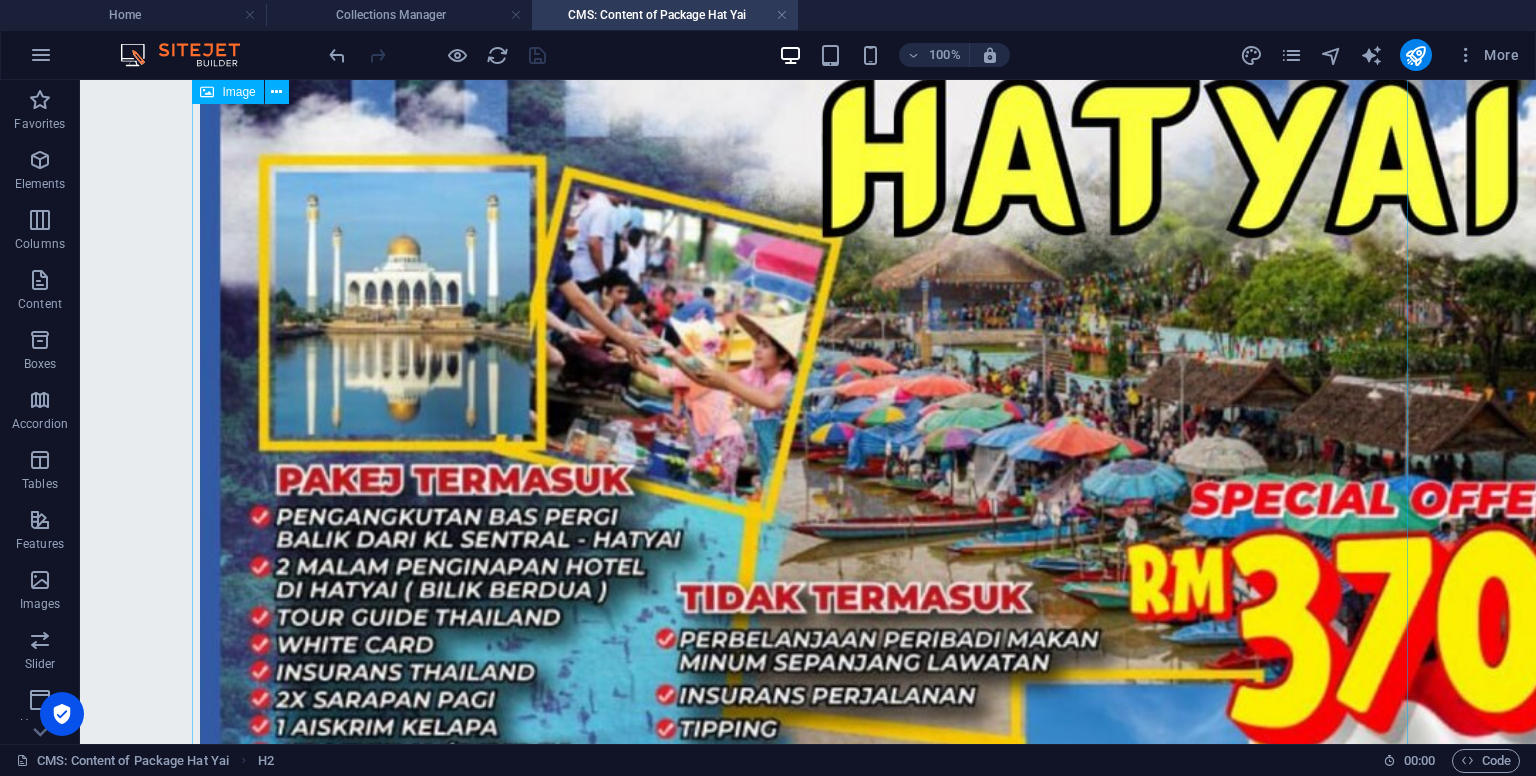 scroll, scrollTop: 1194, scrollLeft: 0, axis: vertical 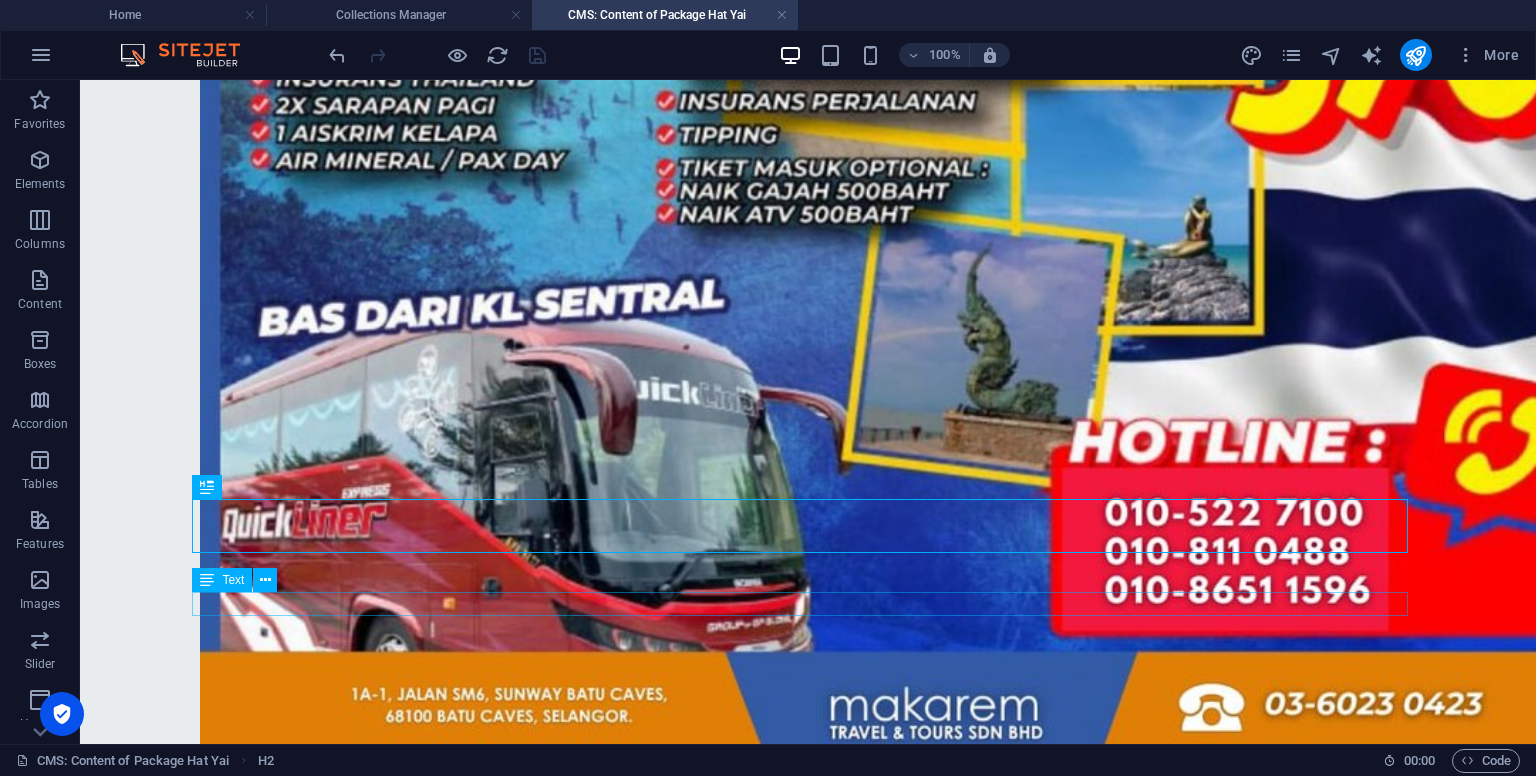 click on "INFO-" at bounding box center (808, 893) 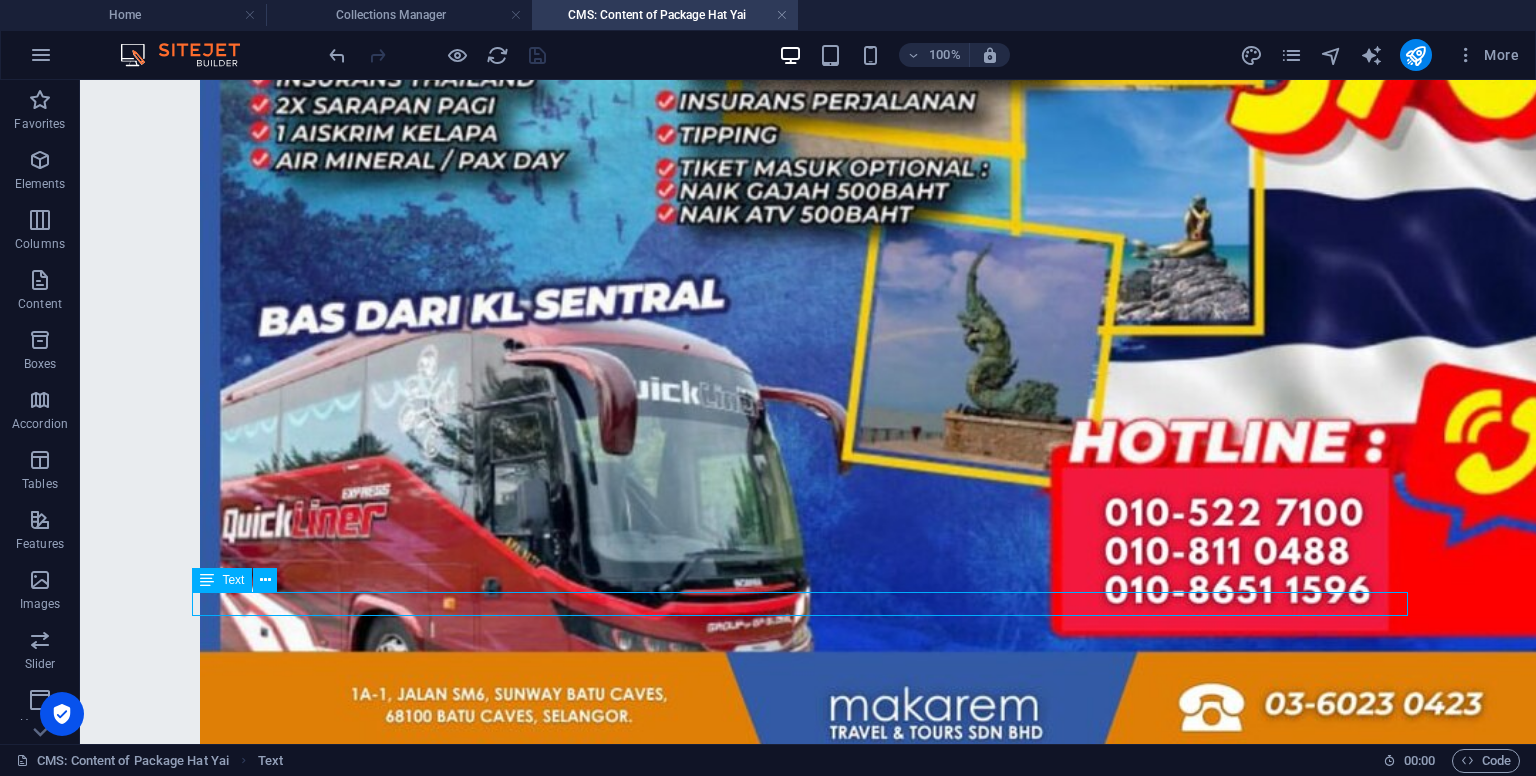 click on "INFO-" at bounding box center (808, 893) 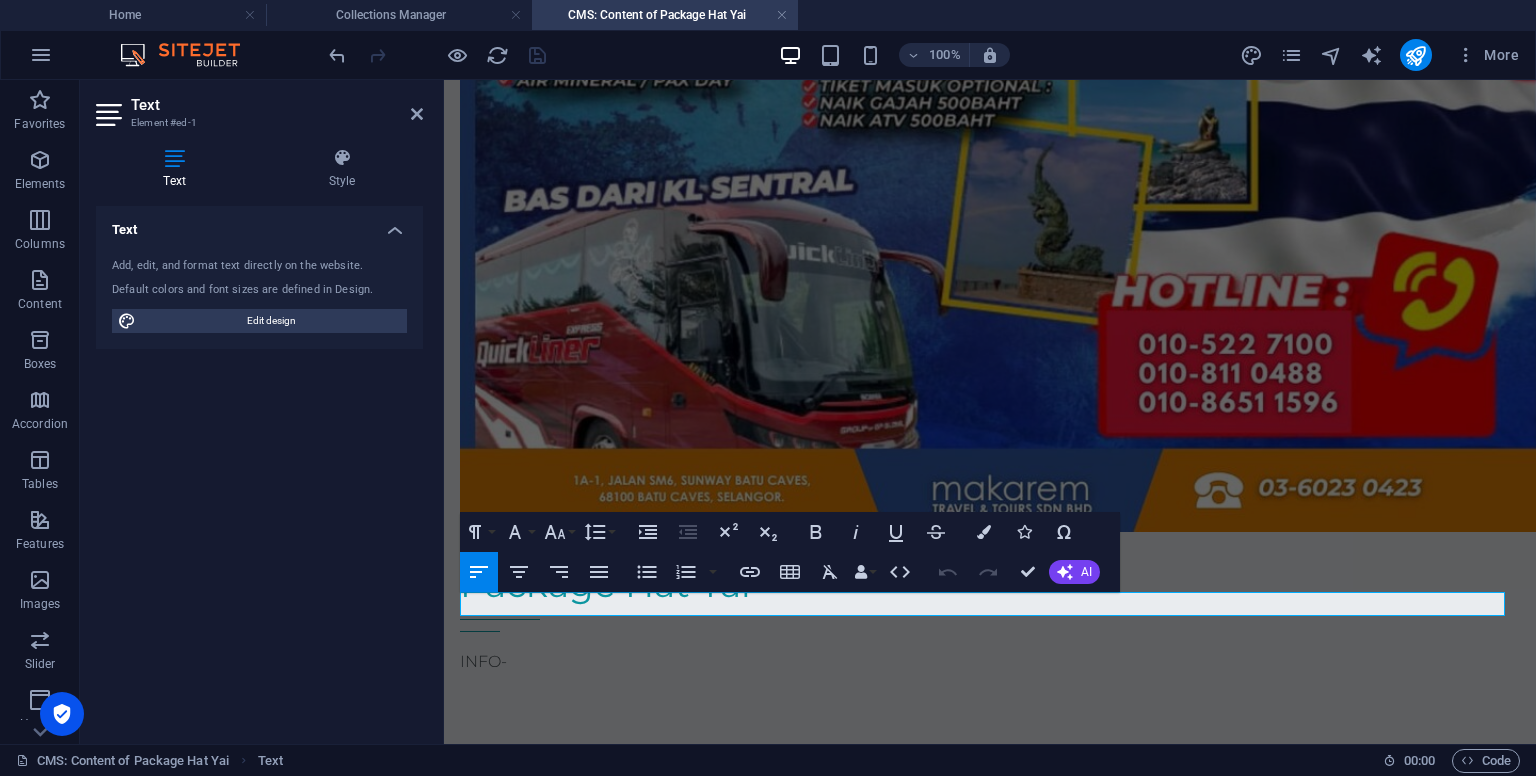 click on "INFO-" at bounding box center (990, 662) 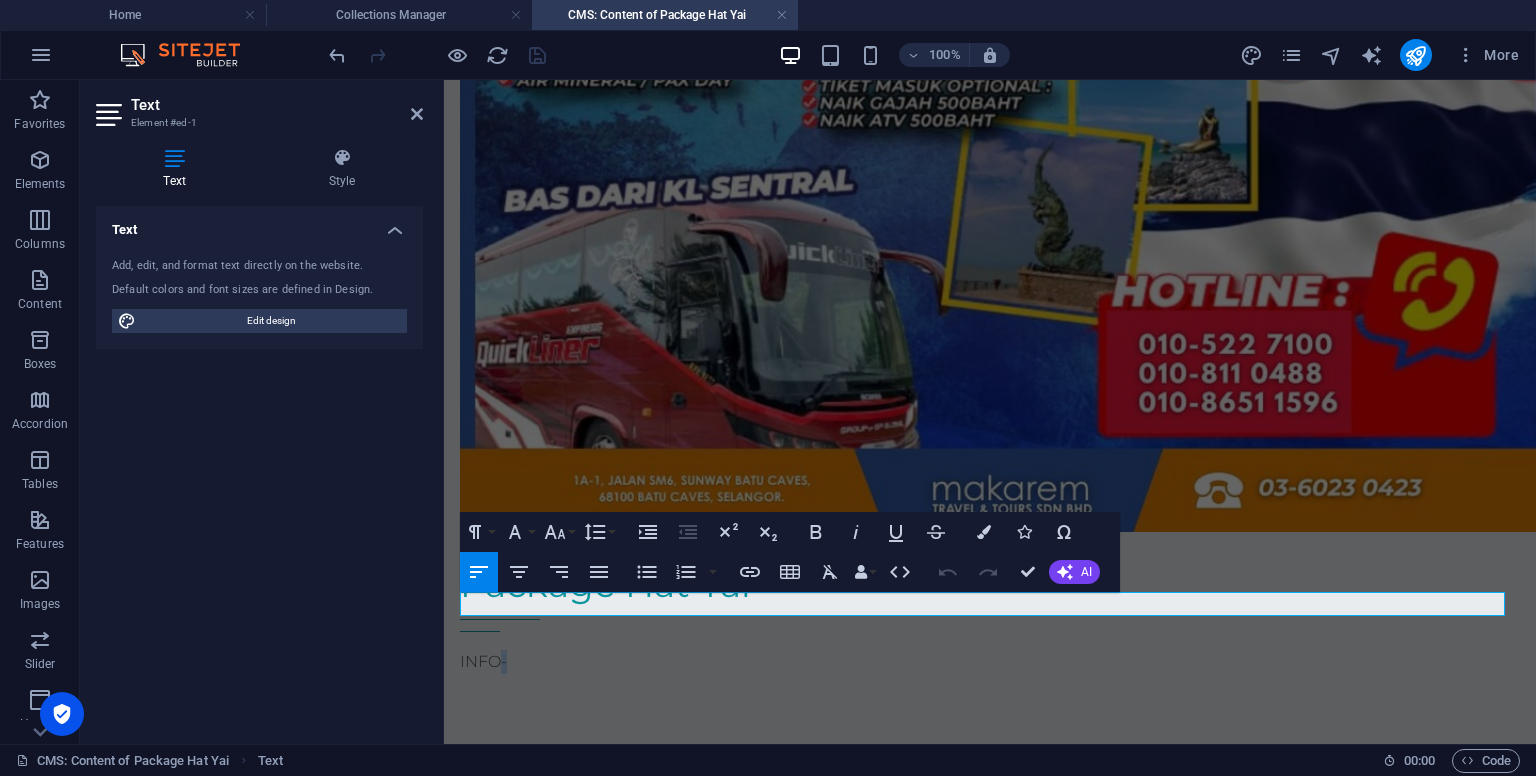 click on "INFO-" at bounding box center (990, 662) 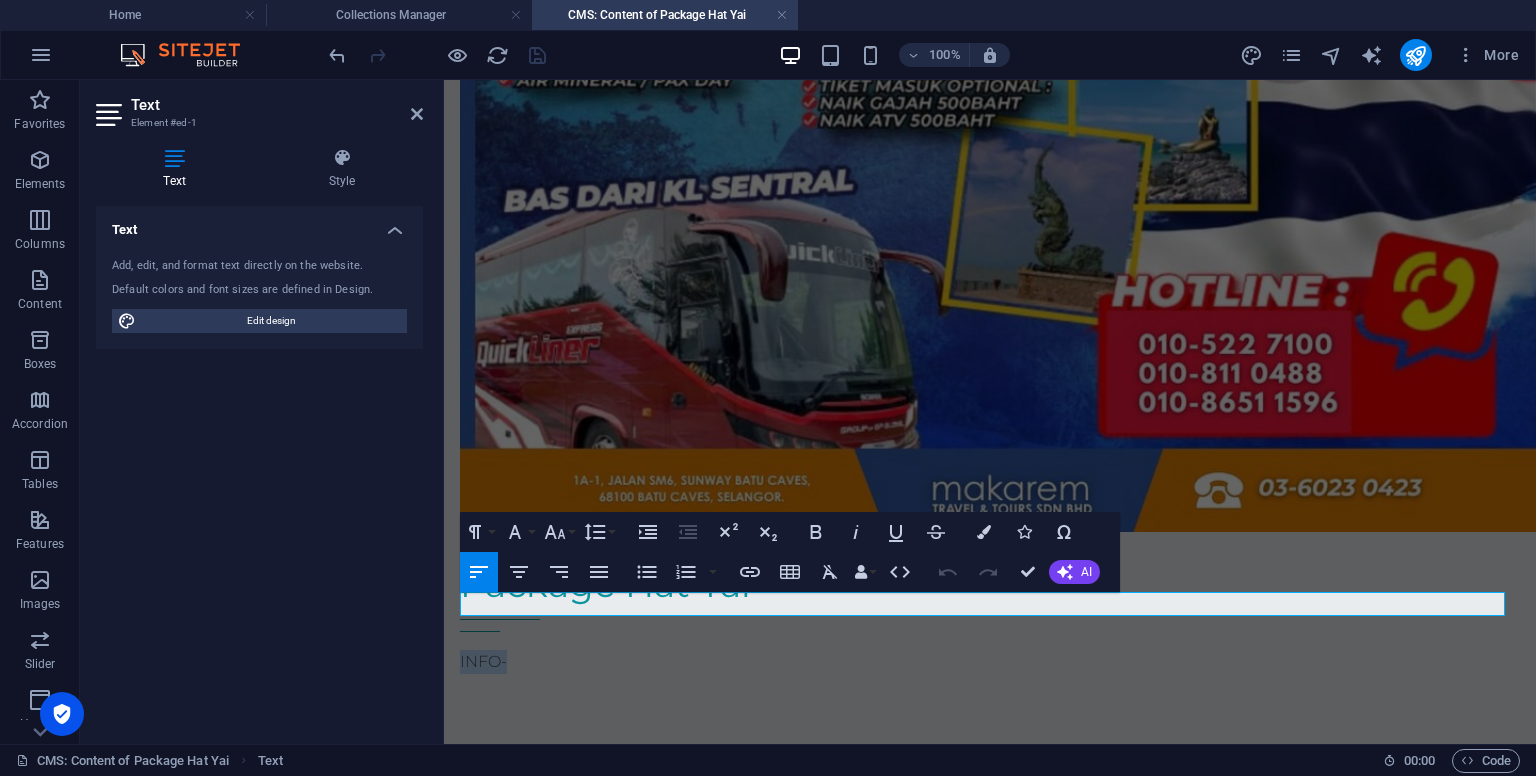 click on "INFO-" at bounding box center (990, 662) 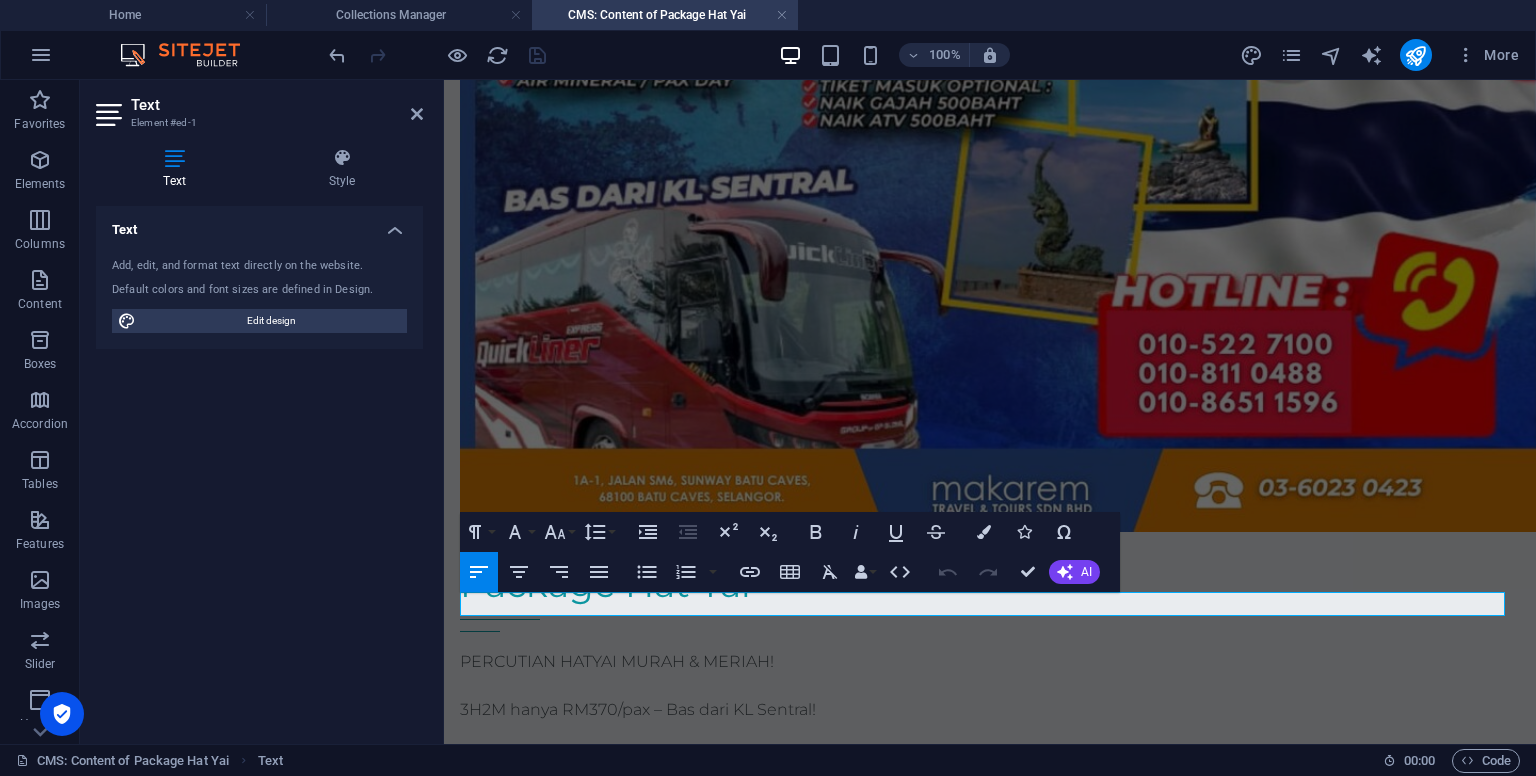 scroll, scrollTop: 17097, scrollLeft: 6, axis: both 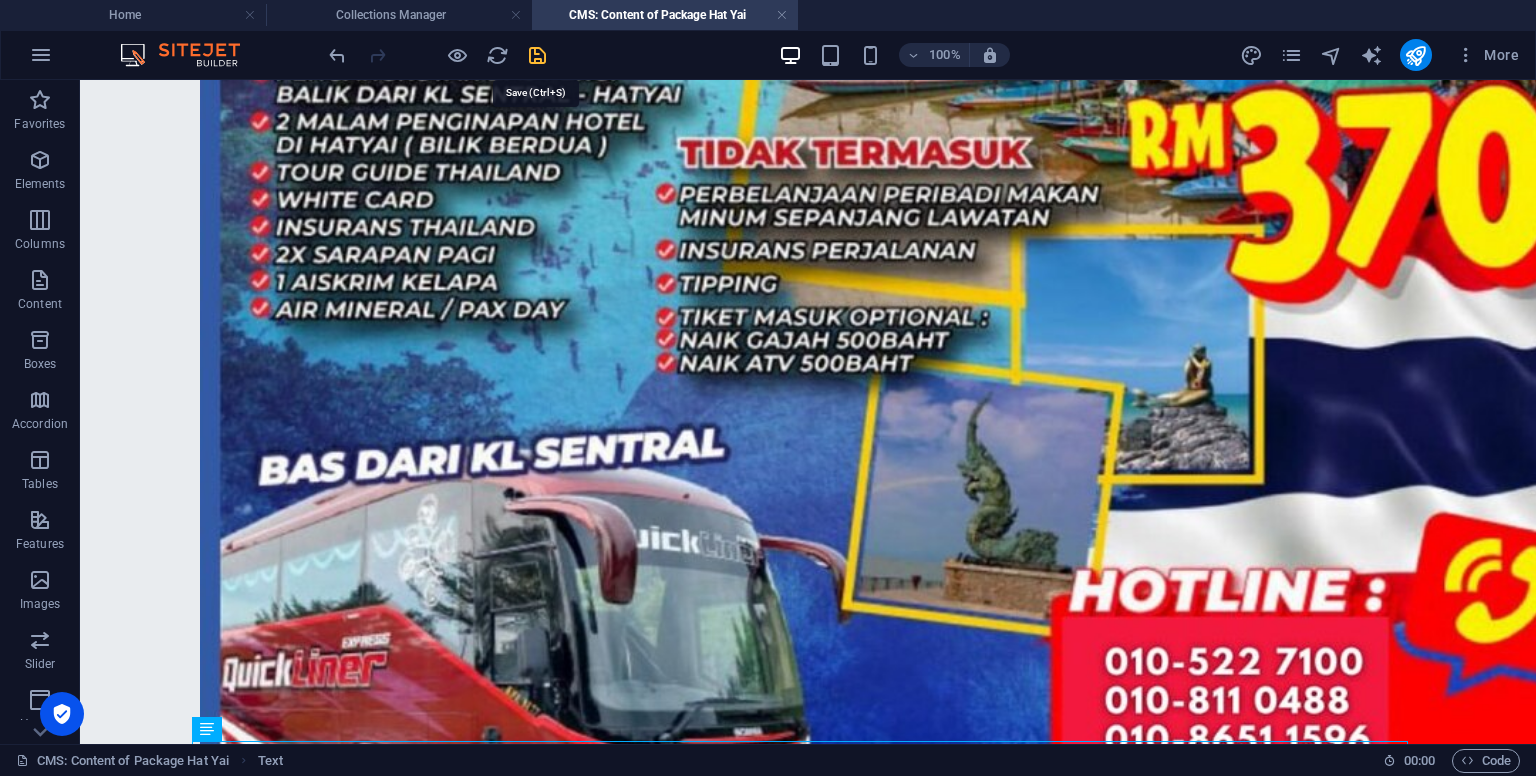 click at bounding box center (537, 55) 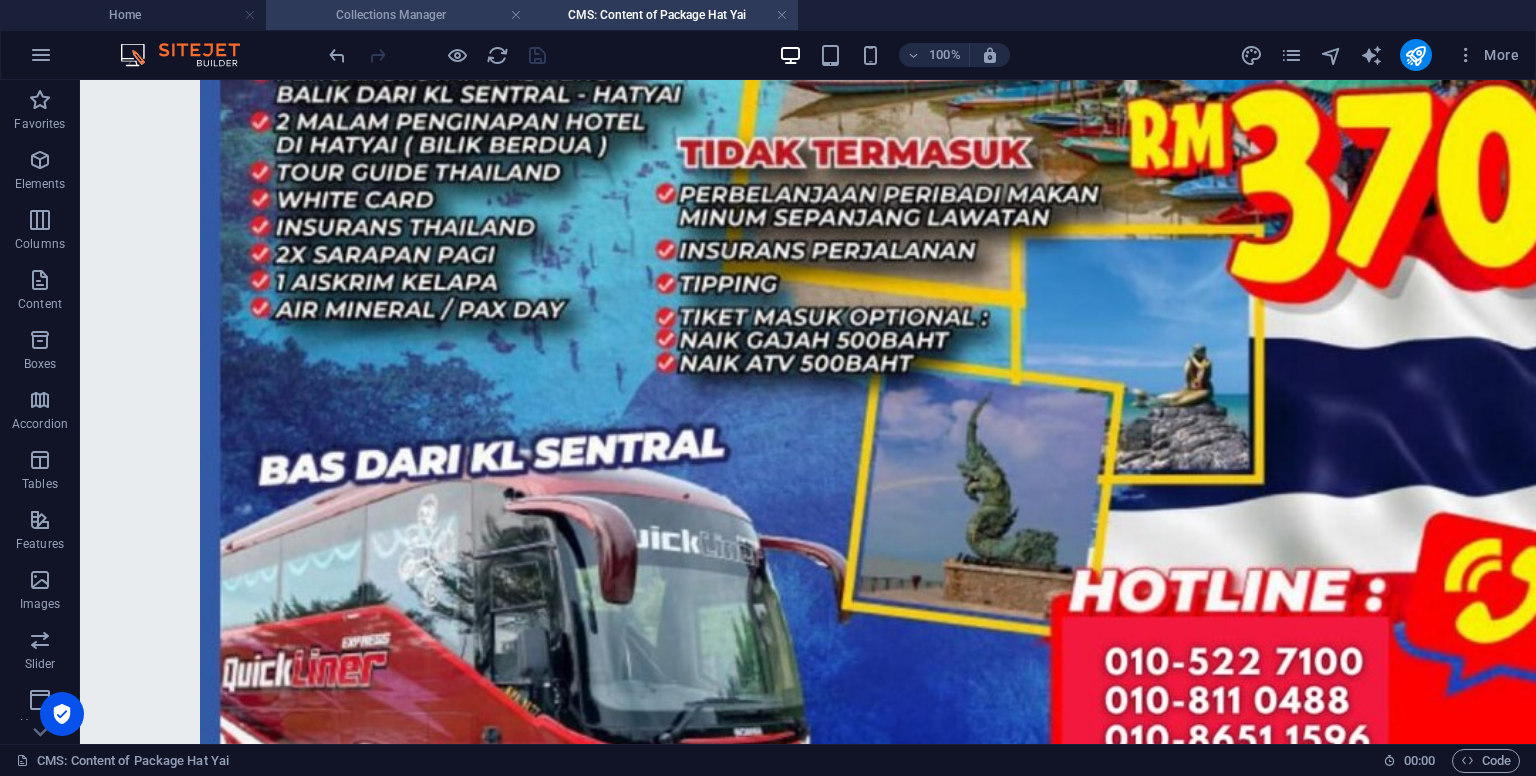 click on "Collections Manager" at bounding box center (399, 15) 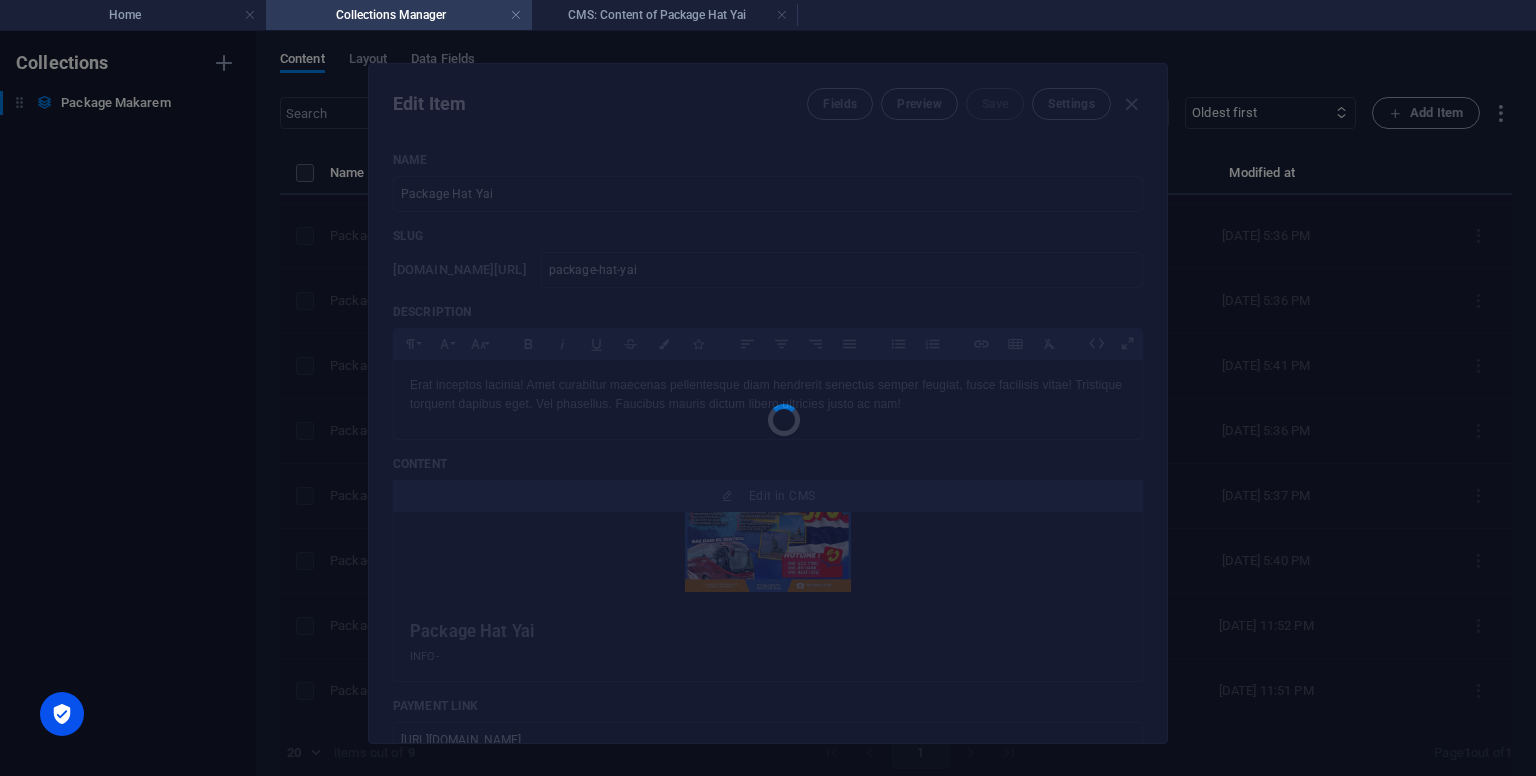 scroll, scrollTop: 0, scrollLeft: 0, axis: both 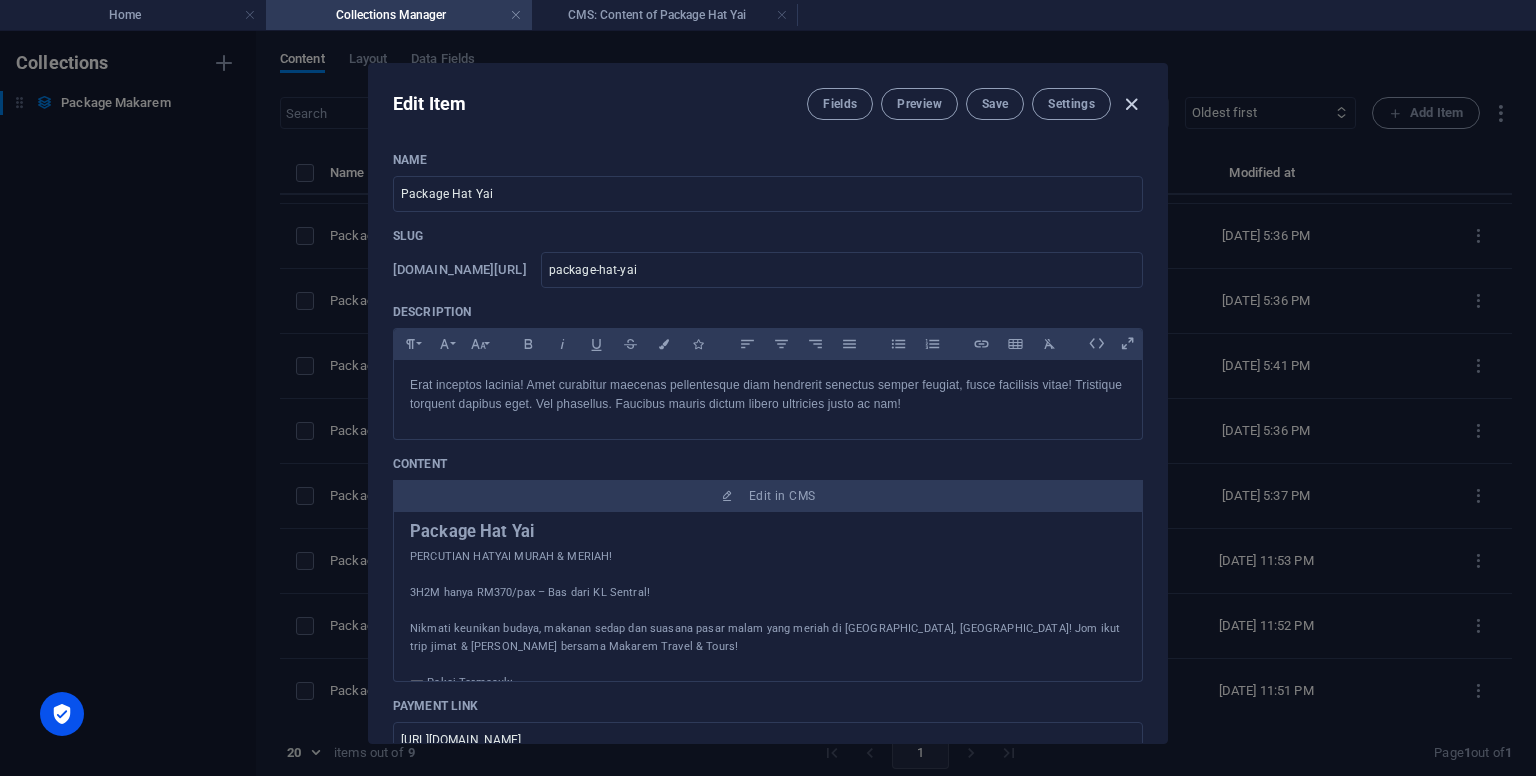 click at bounding box center (1131, 104) 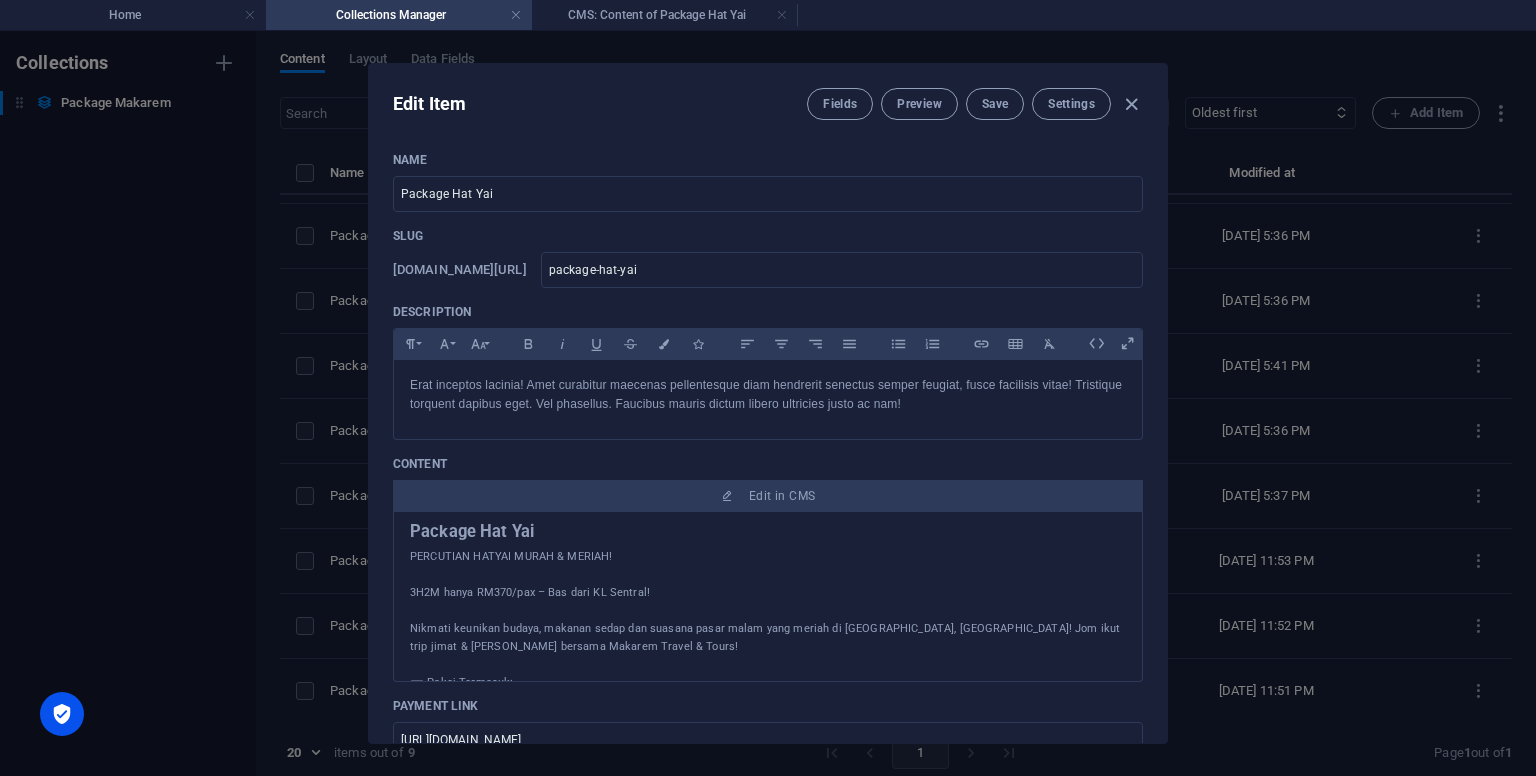 type on "package-hat-yai" 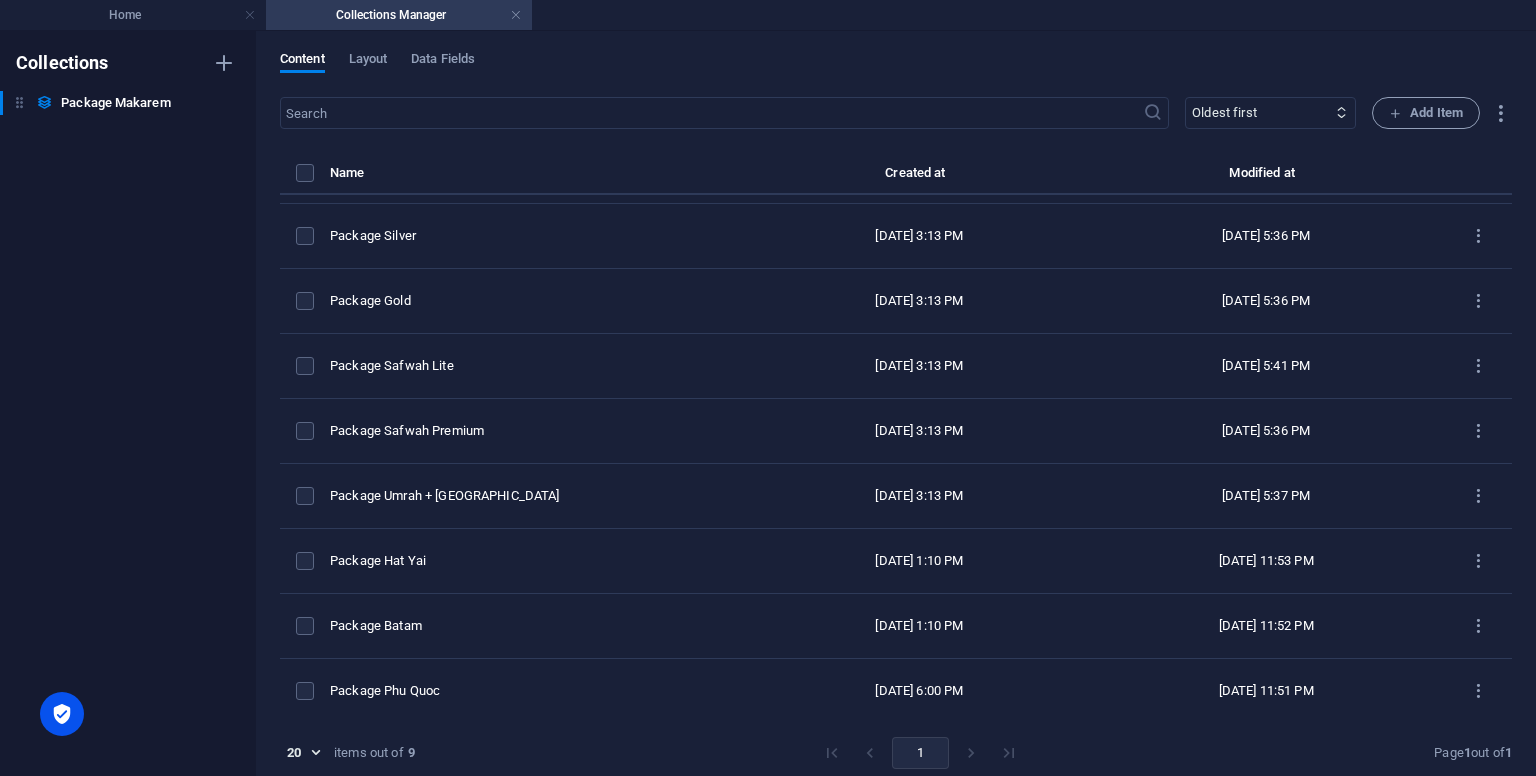 scroll, scrollTop: 0, scrollLeft: 0, axis: both 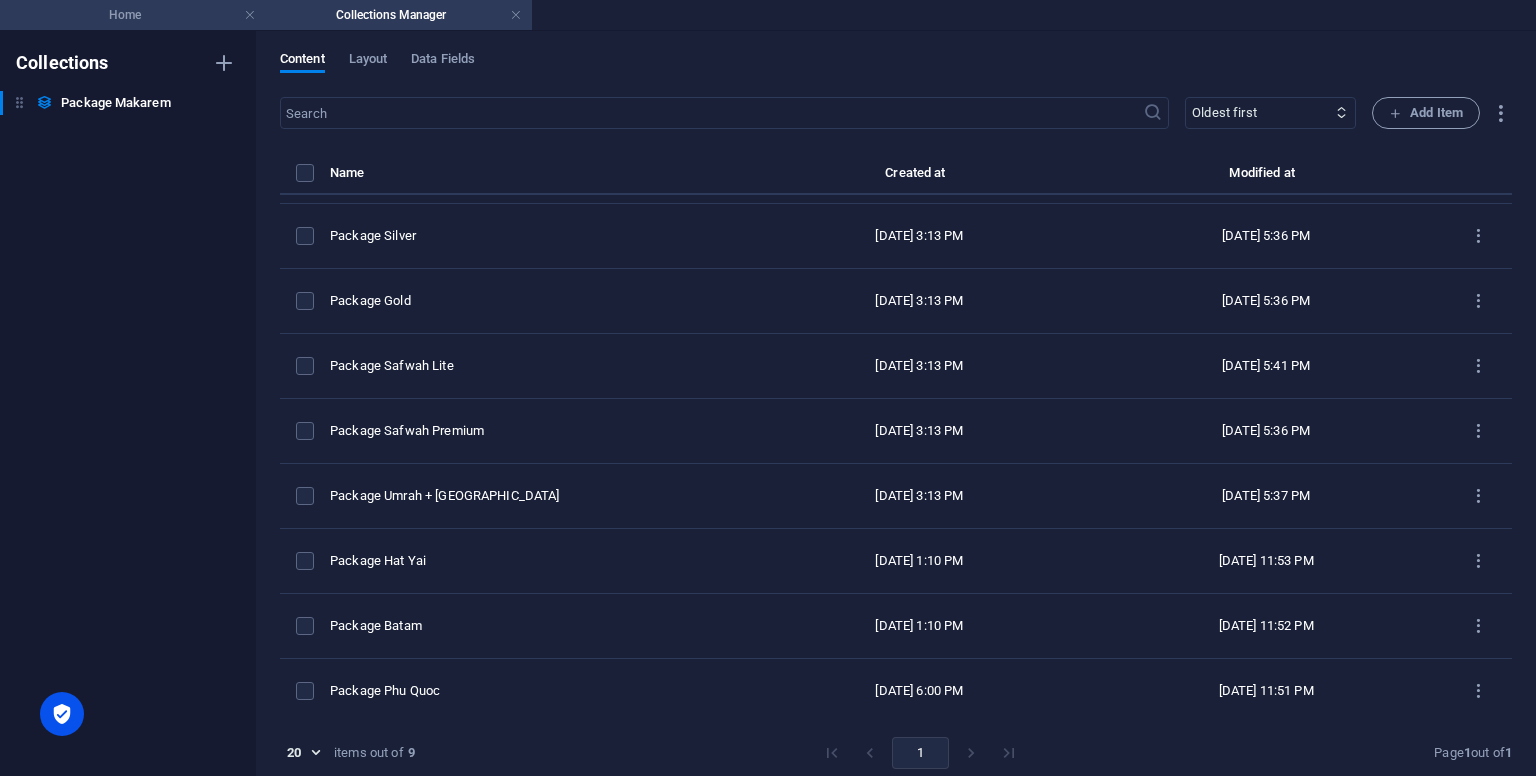 drag, startPoint x: 186, startPoint y: 22, endPoint x: 453, endPoint y: 233, distance: 340.3087 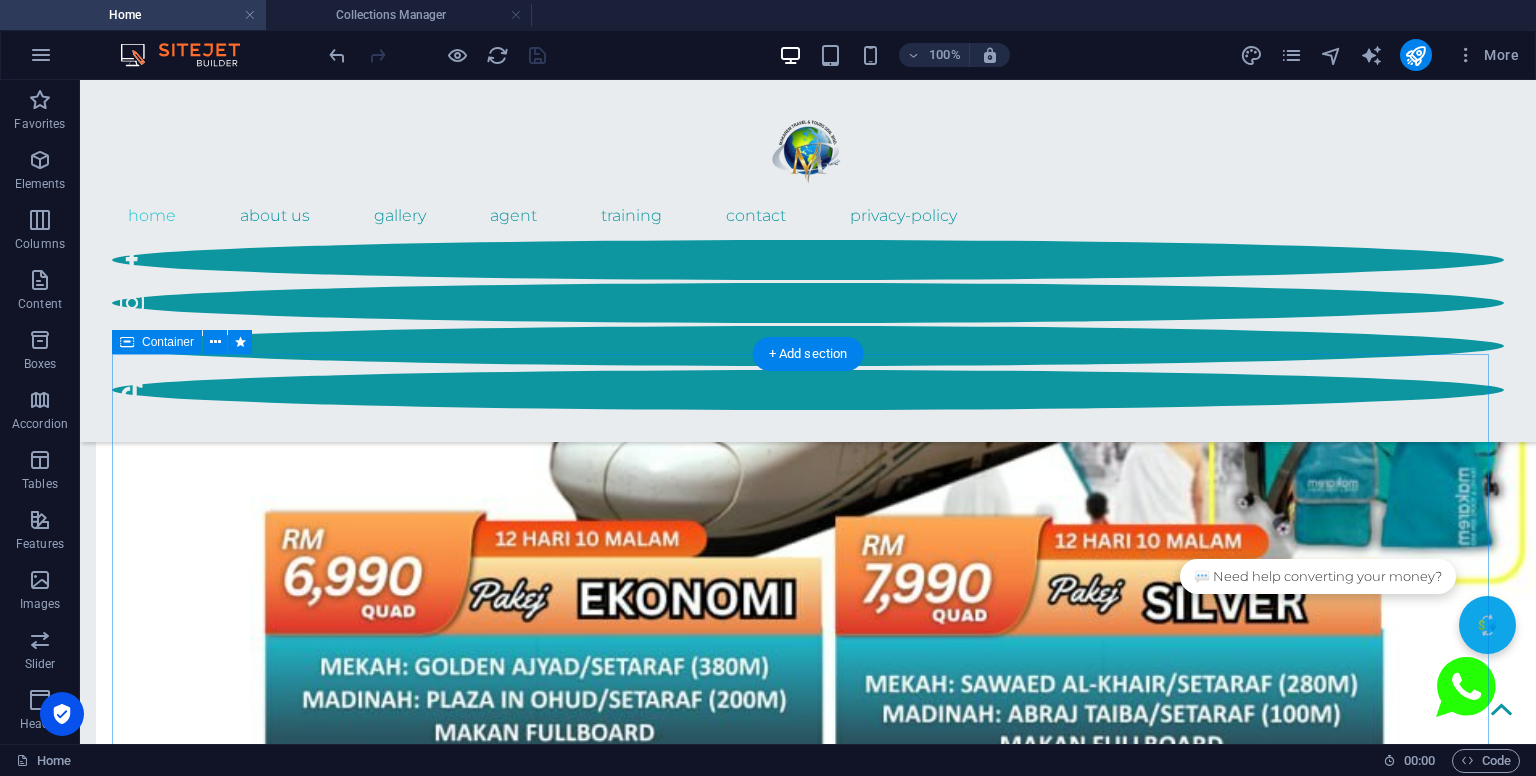 scroll, scrollTop: 2765, scrollLeft: 0, axis: vertical 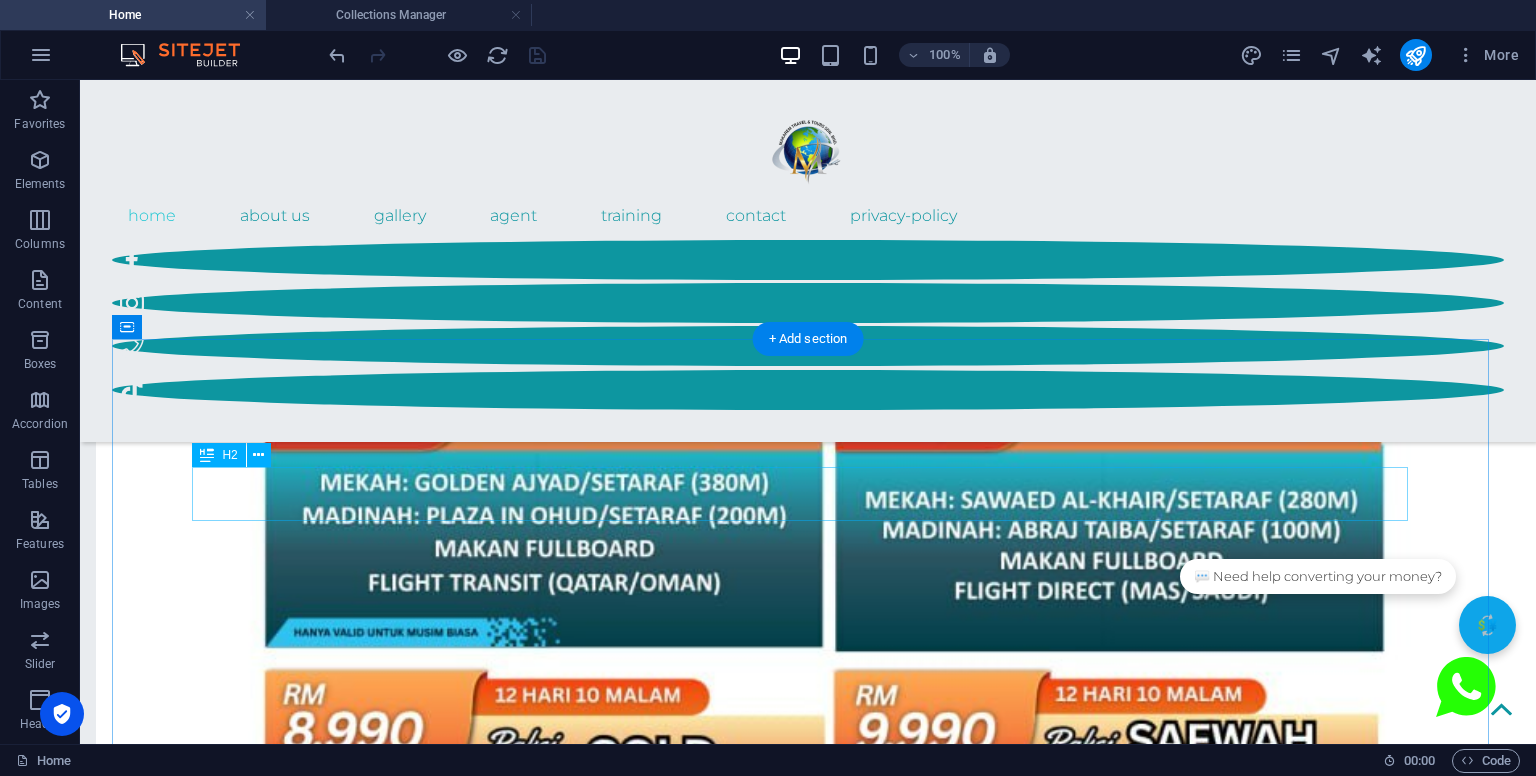 click on "LIST PACKAGES" at bounding box center [808, 1780] 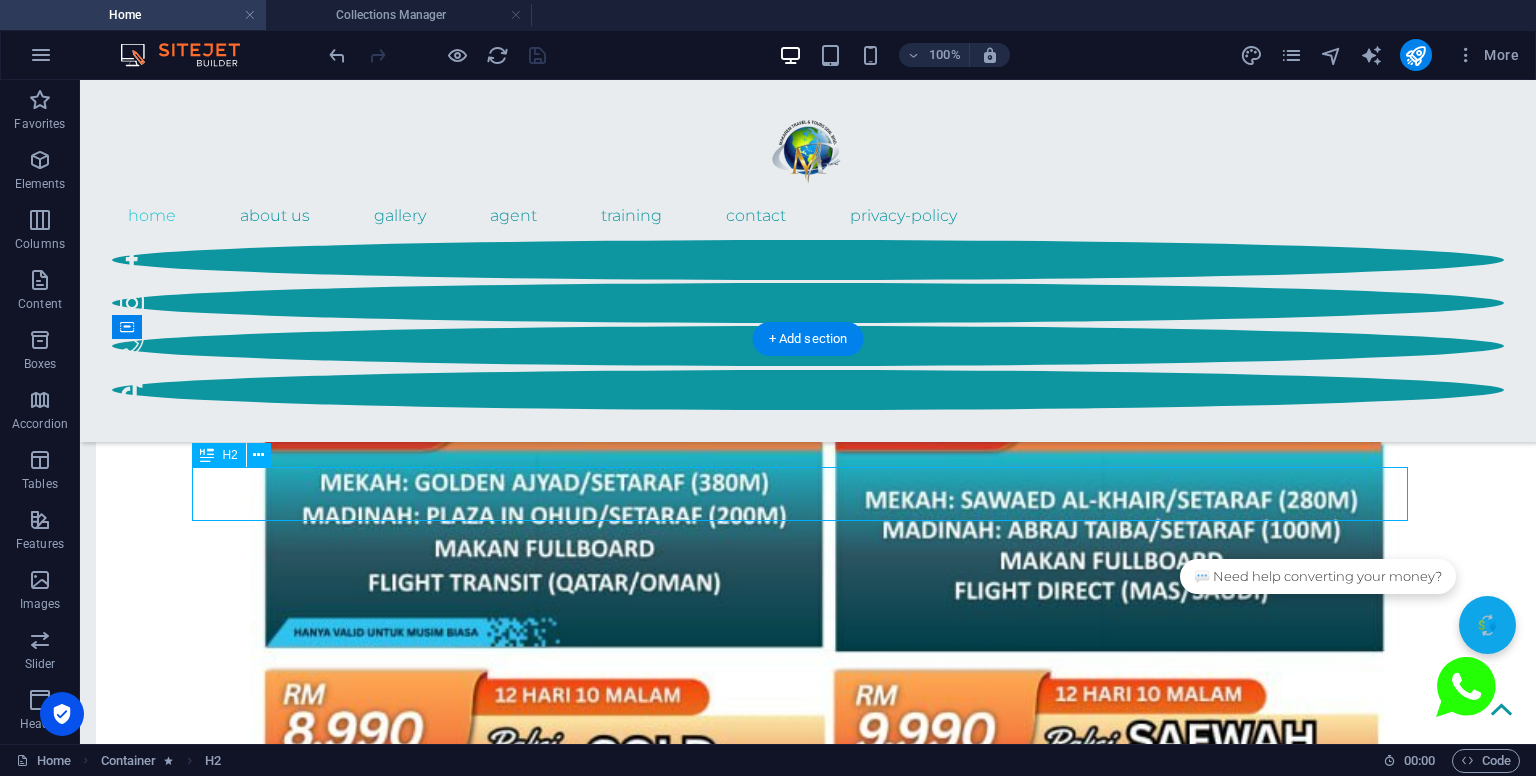 click on "LIST PACKAGES" at bounding box center [808, 1780] 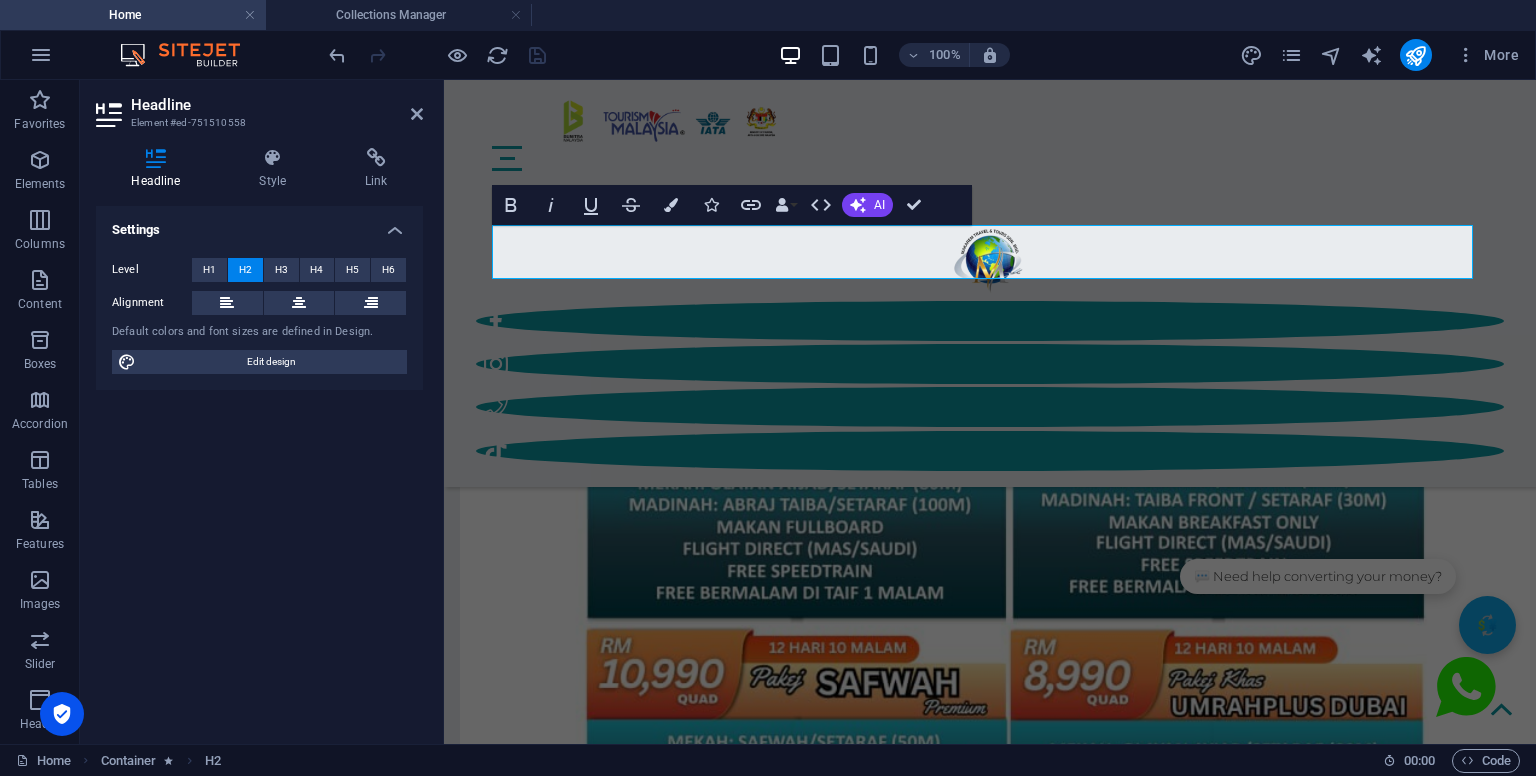scroll, scrollTop: 2757, scrollLeft: 0, axis: vertical 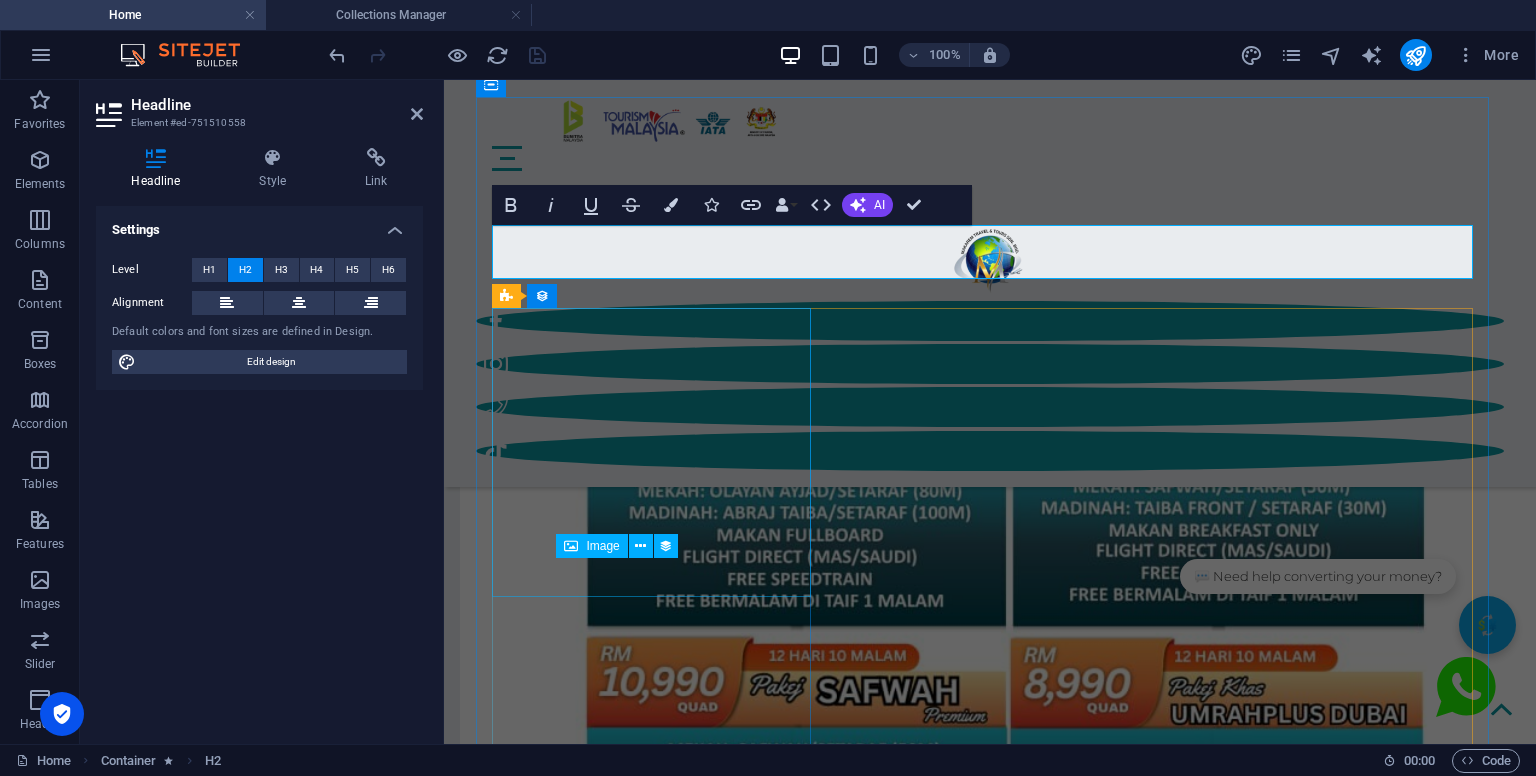 type 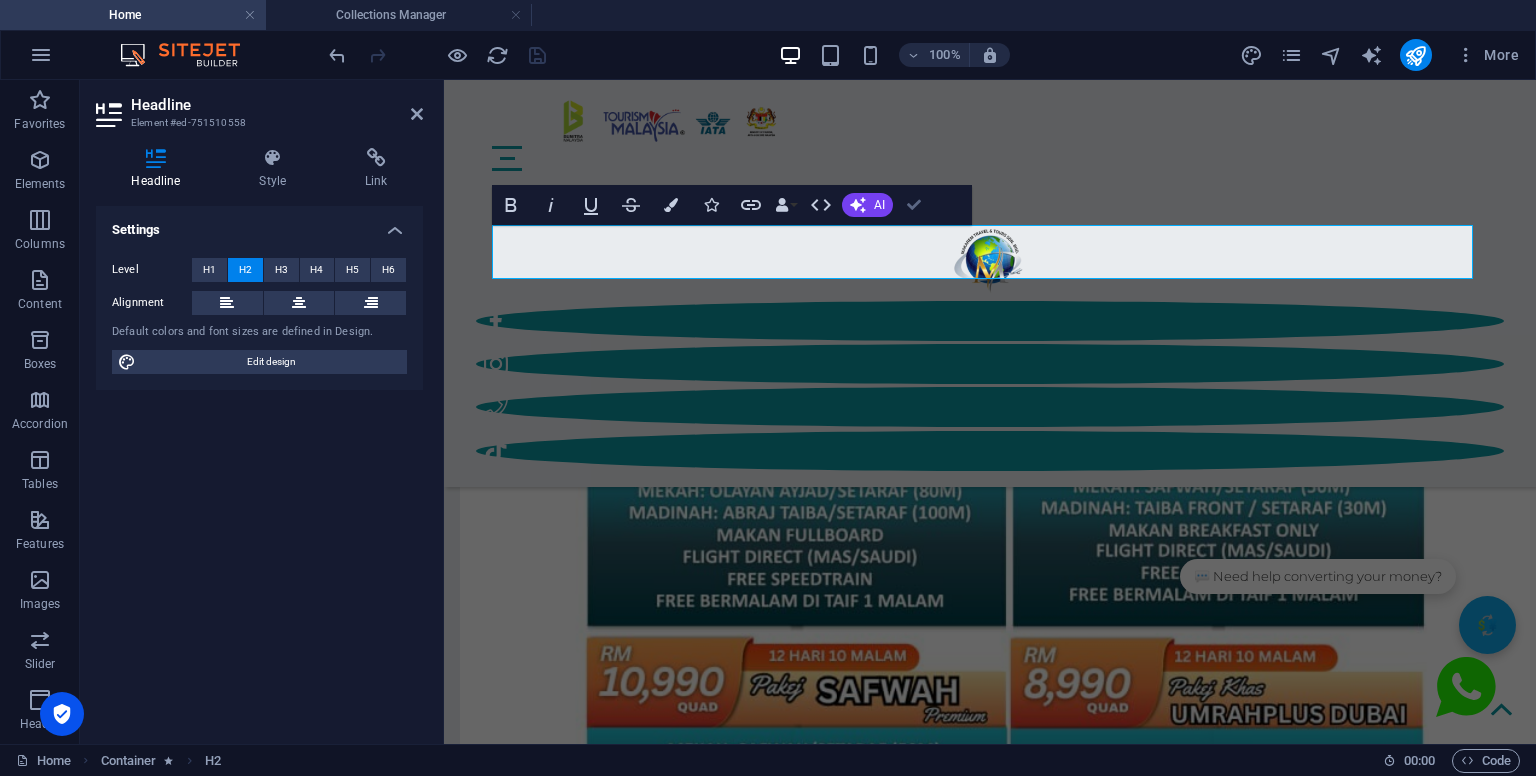 drag, startPoint x: 924, startPoint y: 210, endPoint x: 843, endPoint y: 127, distance: 115.97414 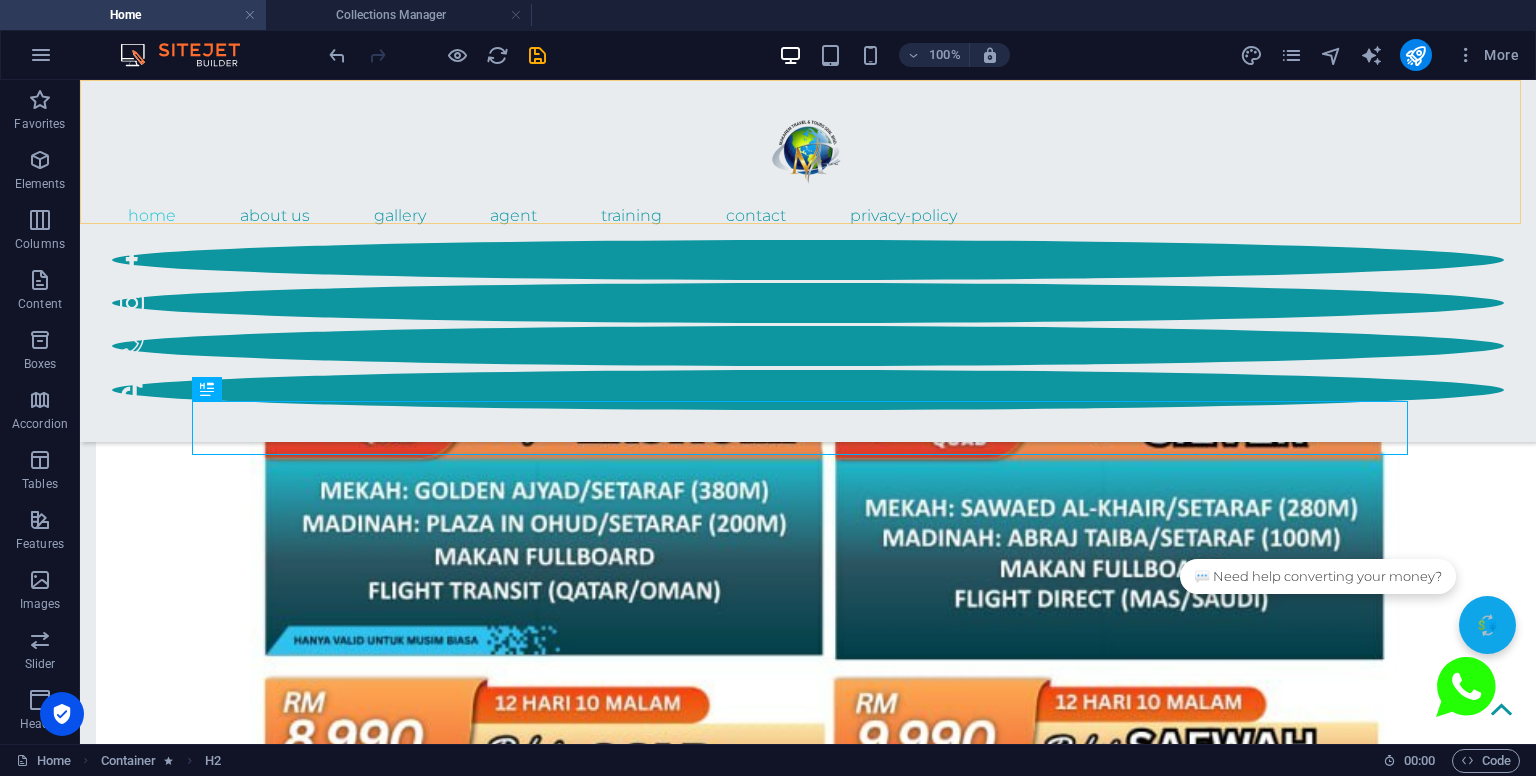 scroll, scrollTop: 2832, scrollLeft: 0, axis: vertical 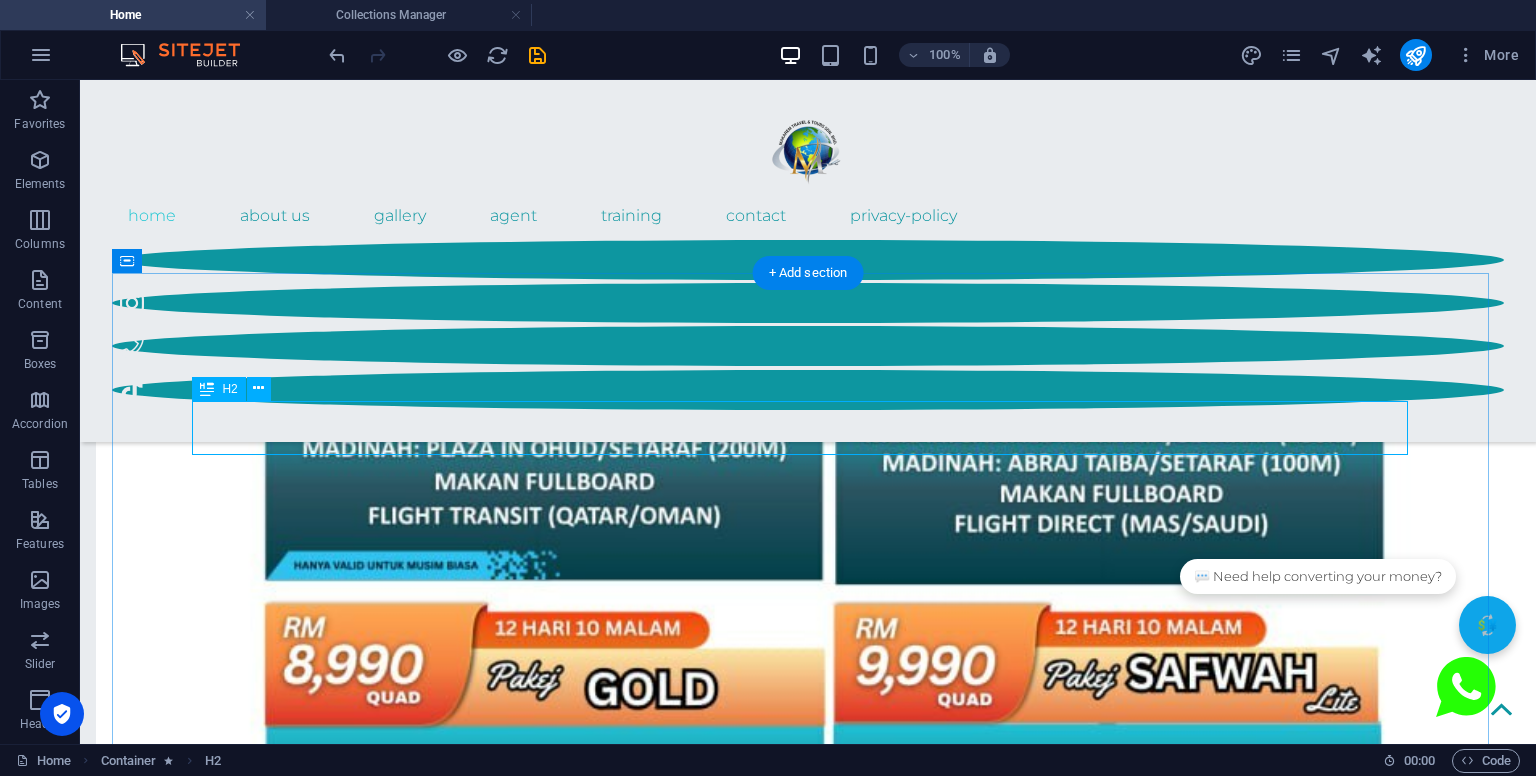 click on "Available Package" at bounding box center (808, 1713) 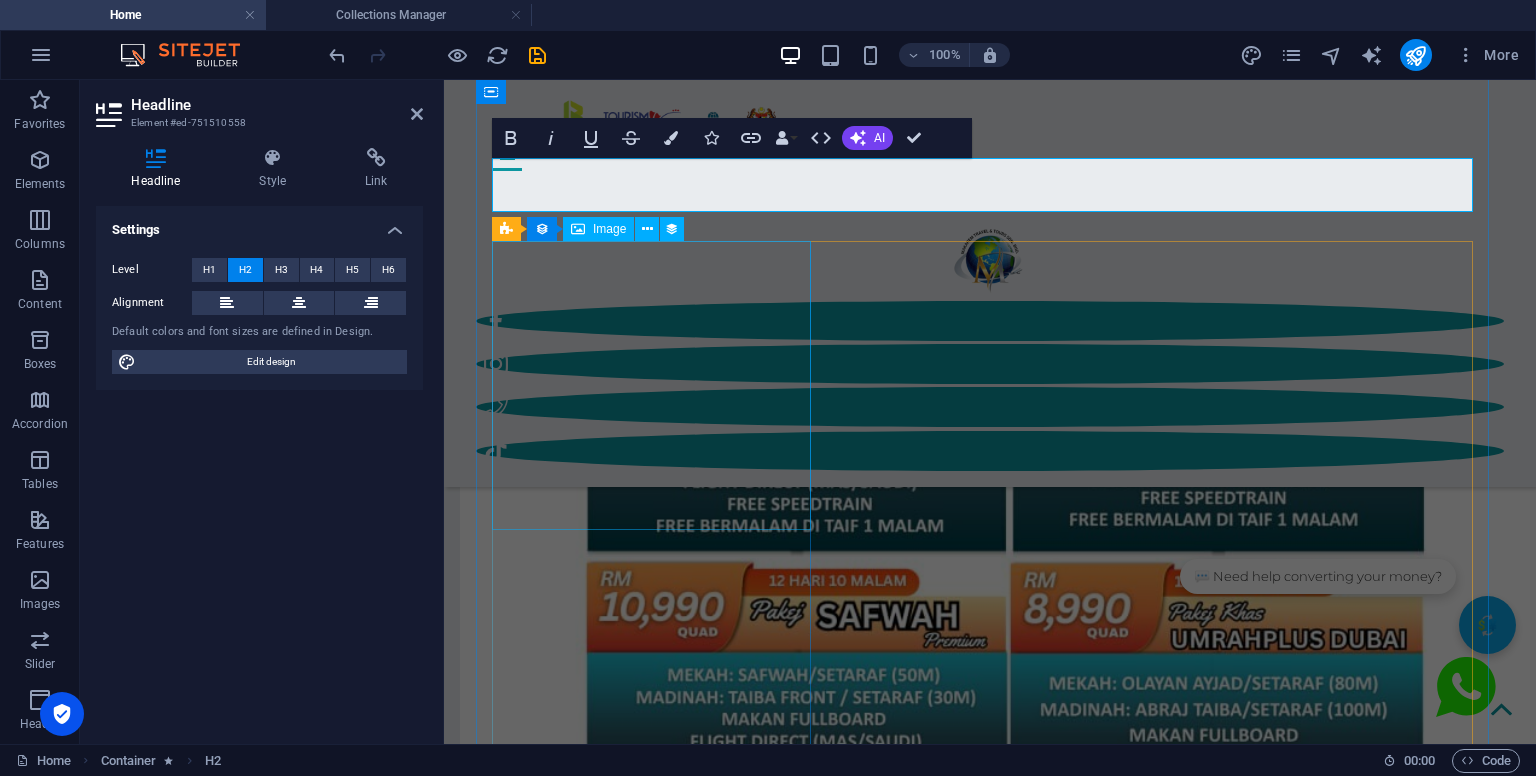 scroll, scrollTop: 2824, scrollLeft: 0, axis: vertical 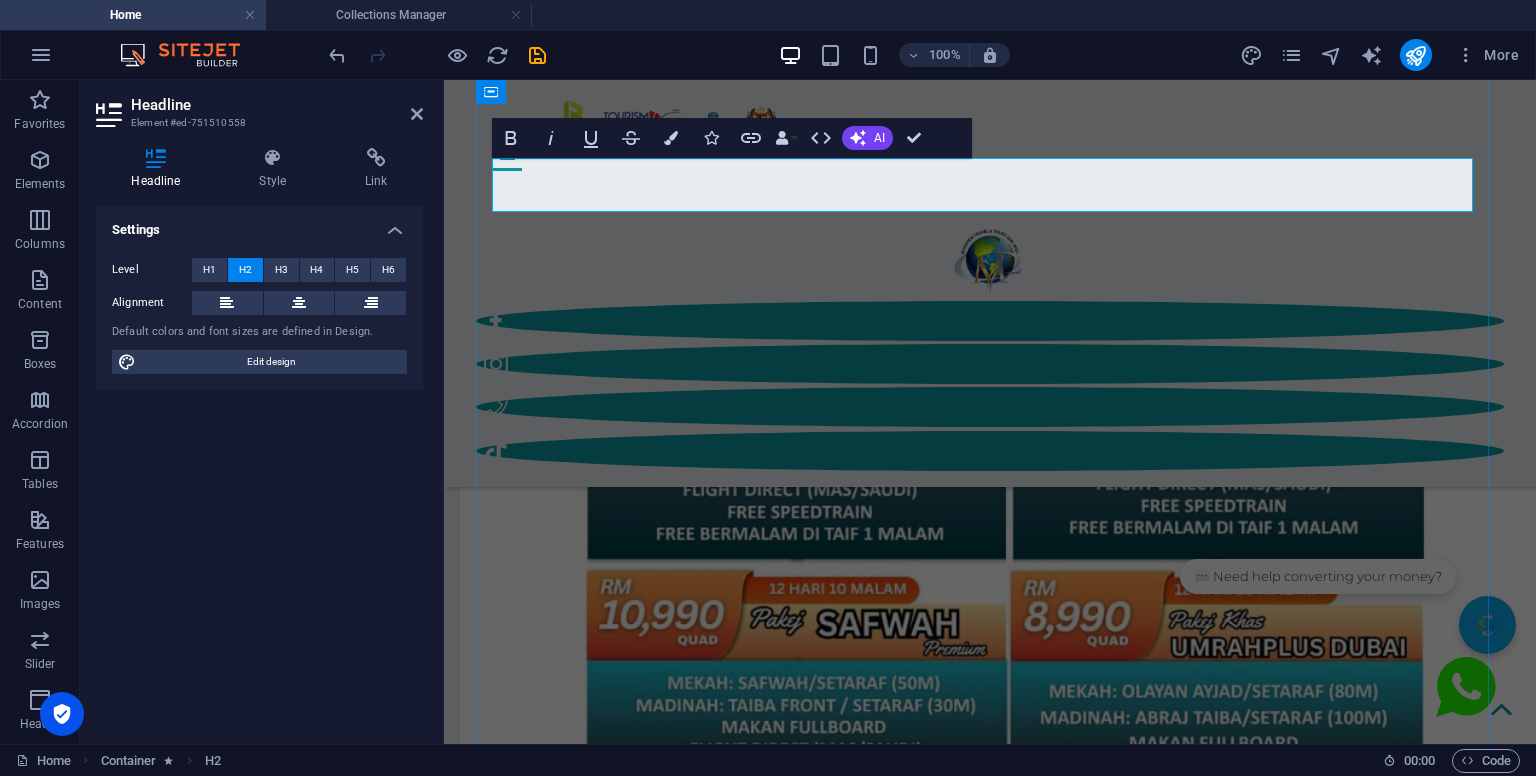 click on "Available Package" at bounding box center [990, 1197] 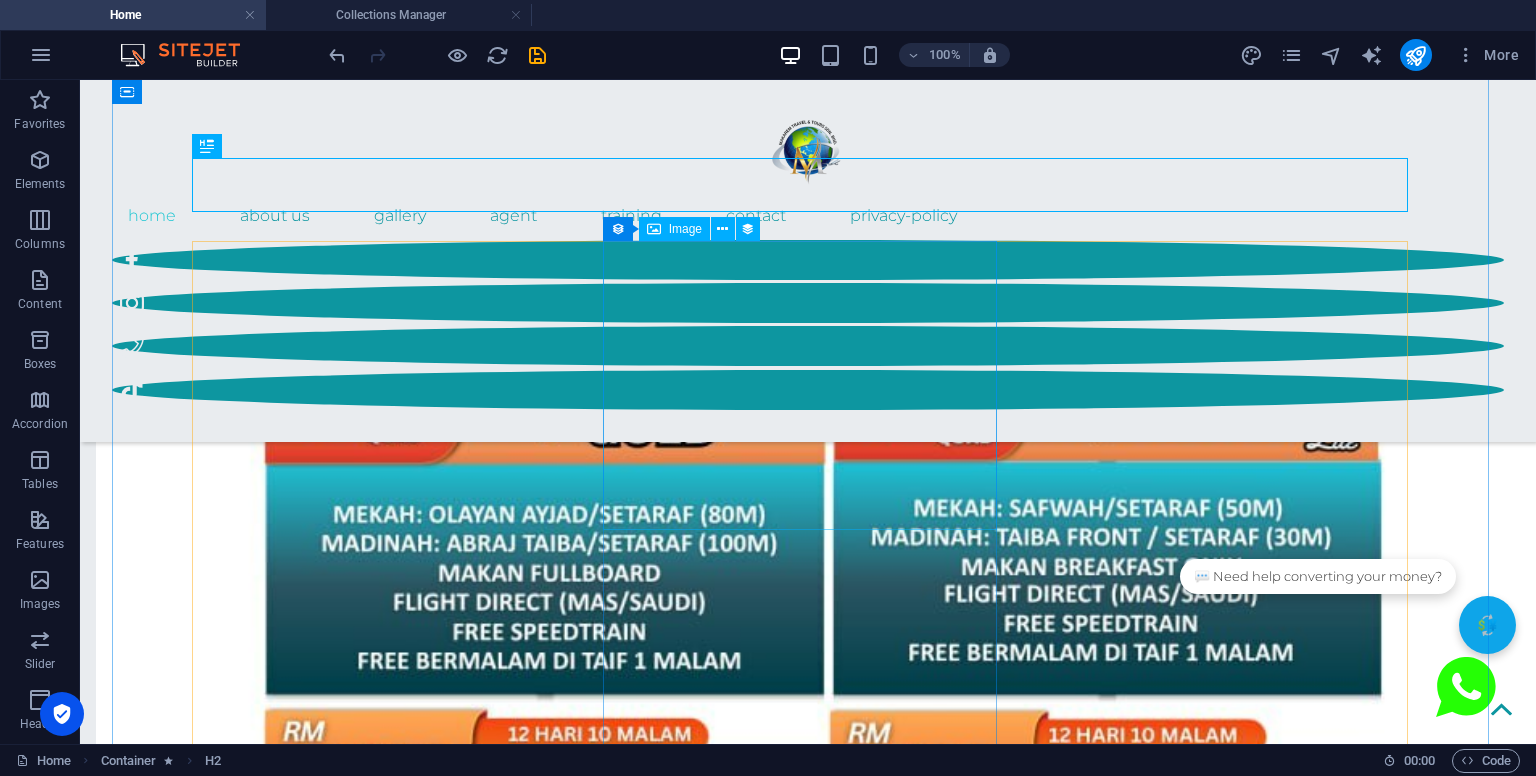 scroll, scrollTop: 3174, scrollLeft: 0, axis: vertical 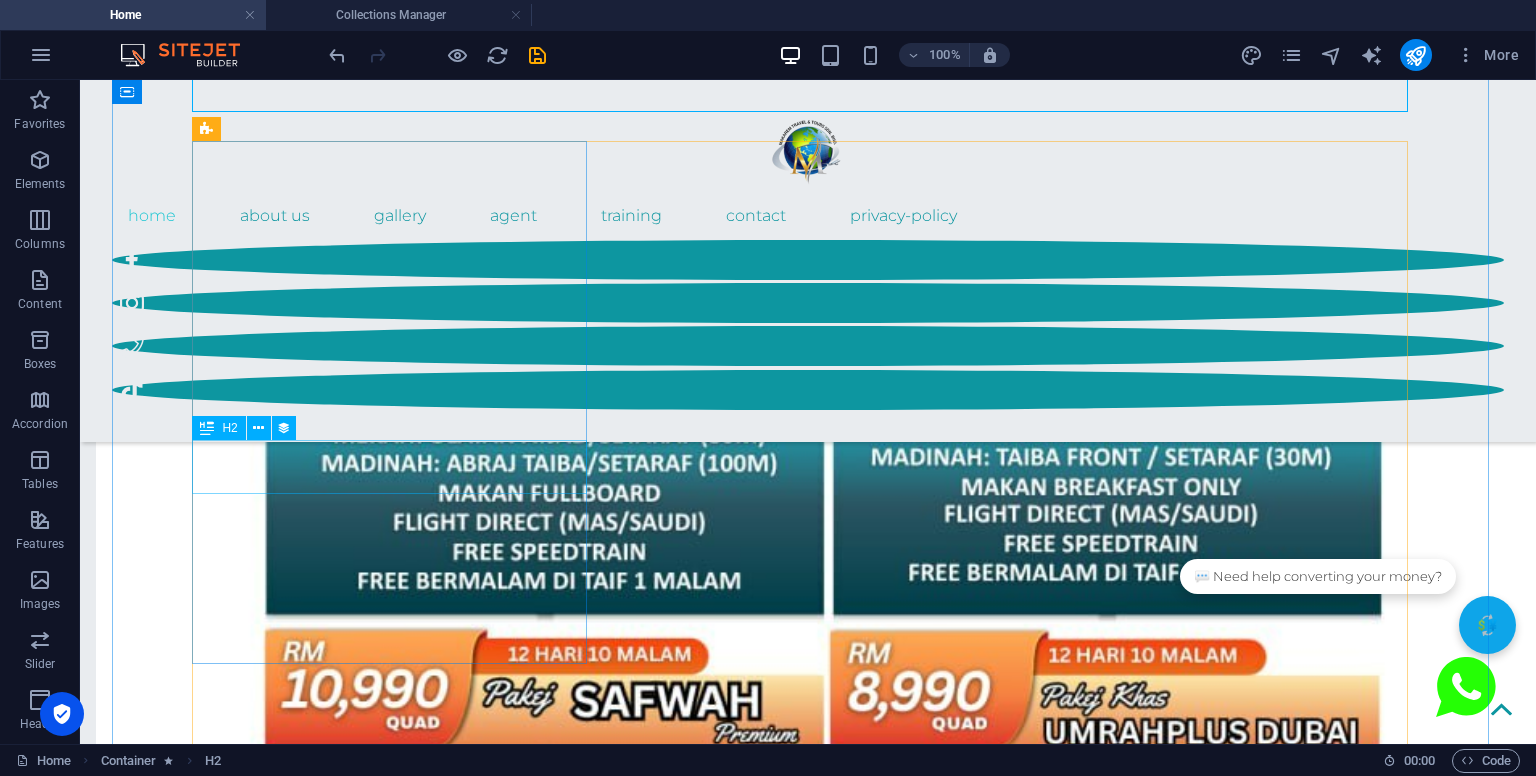 click on "Package Ekonomi" at bounding box center (808, 1745) 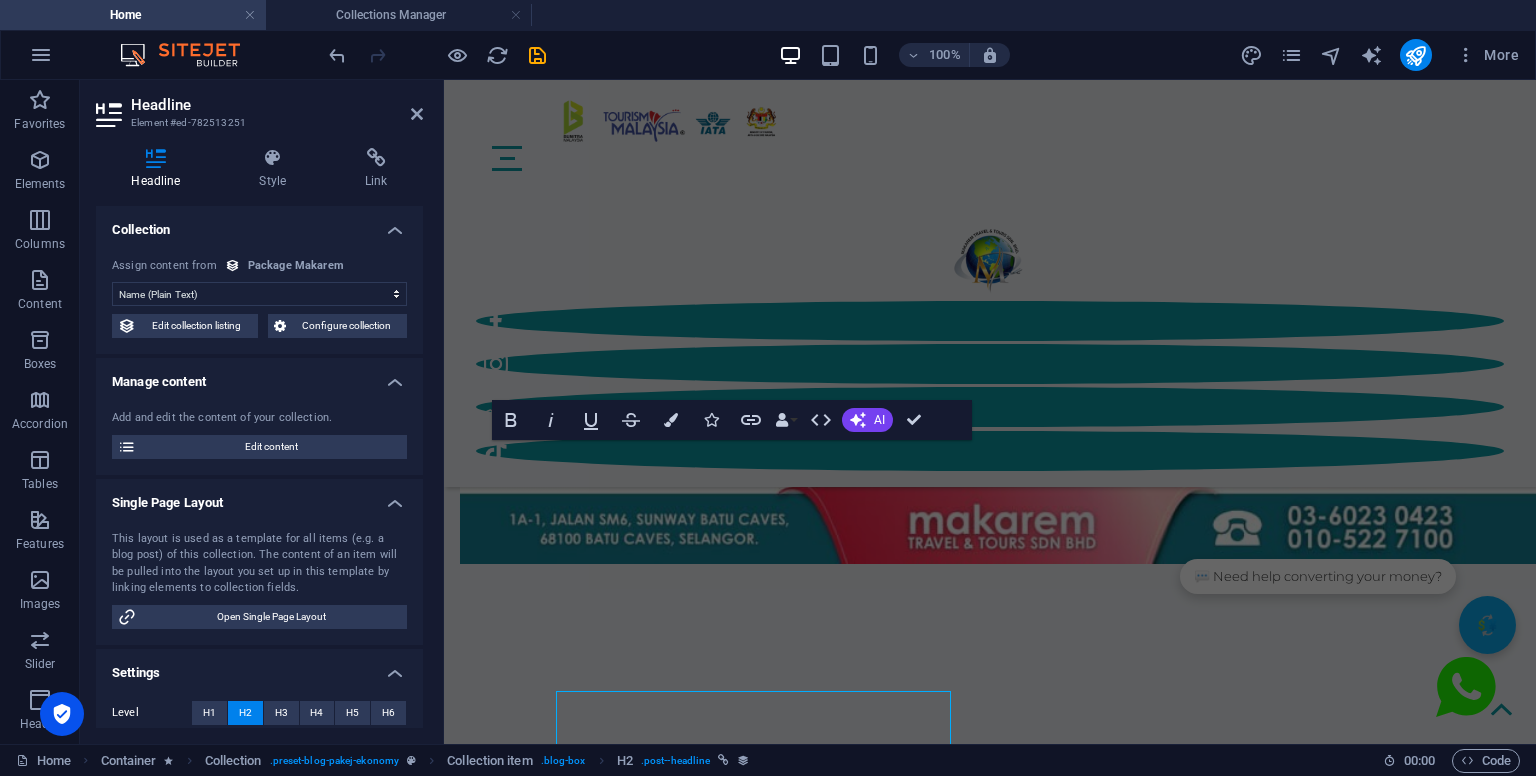 scroll, scrollTop: 2924, scrollLeft: 0, axis: vertical 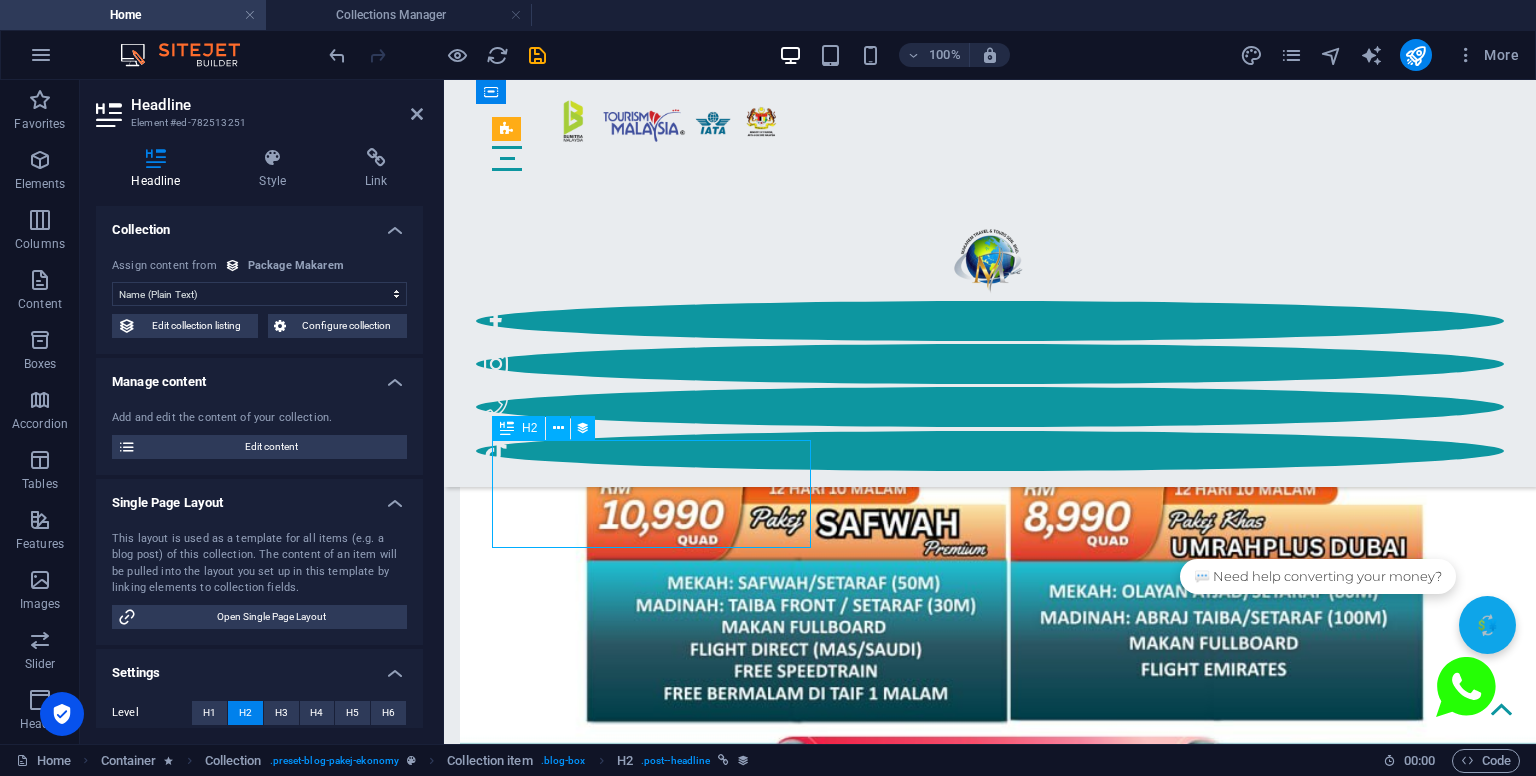 drag, startPoint x: 664, startPoint y: 521, endPoint x: 543, endPoint y: 497, distance: 123.35721 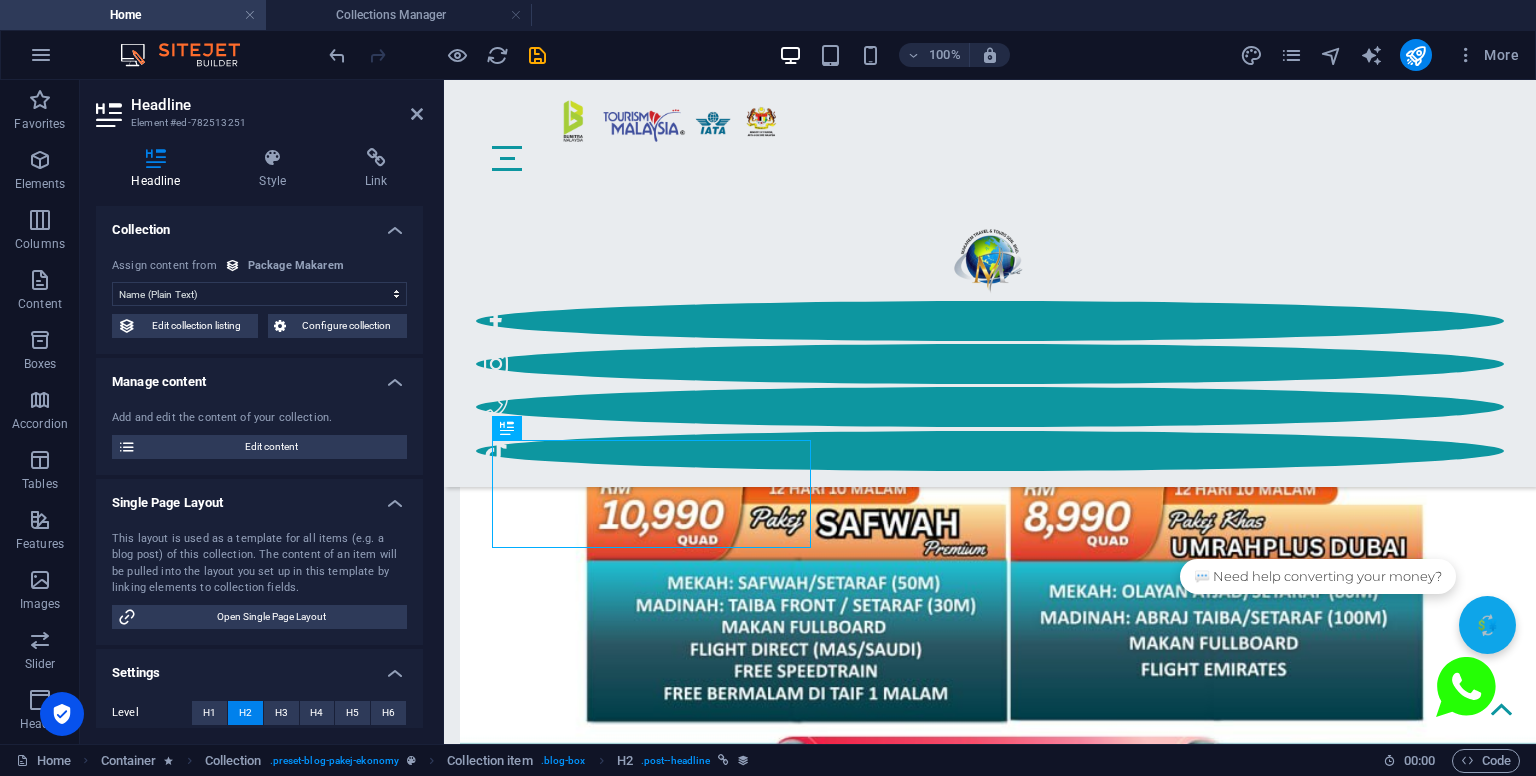 click on "Headline Element #ed-782513251 Headline Style Link Collection No assignment, content remains static Created at (Date) Updated at (Date) Name (Plain Text) Slug (Plain Text) Description (Rich Text) Content (CMS) Payment Link (Link) Whatsapp Link (Link) Pay Deposit (Link) Itinerary (Link) Category (Choice) Image (File) Assign content from Package Makarem [DATE] (l) [DATE] (L) [DATE] (ll) [DATE] (LL) [DATE] 11:55 PM (lll) [DATE] 11:55 PM (LLL) [DATE] 11:55 PM (llll) [DATE] 11:55 PM (LLLL) [DATE] (D.M.YYYY) [DATE] (D. MMM YYYY) [DATE] (D. MMMM YYYY) [DATE] (dd, D.M.YYYY) [DATE] (dd, D. MMM YYYY) [DATE] (dddd, D. MMMM YYYY) 11:55 PM (LT) 12 (D) 12 (DD) 12th (Do) 7 (M) 07 (MM) [DATE] (MMM) July (MMMM) 25 (YY) 2025 (YYYY) a few seconds ago Edit collection listing Configure collection Manage content Add and edit the content of your collection. Edit content Single Page Layout Open Single Page Layout Settings H1 %" at bounding box center (262, 412) 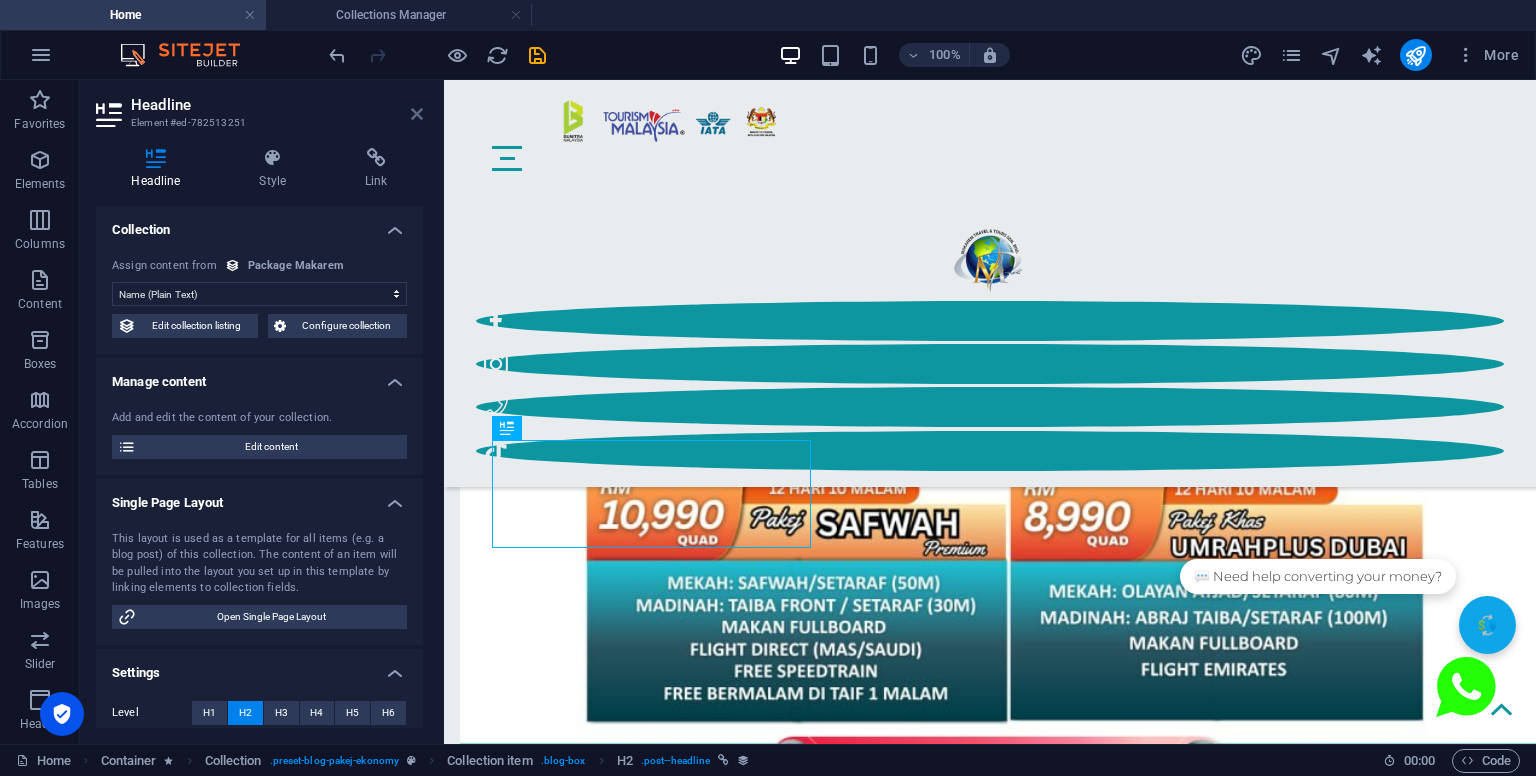 drag, startPoint x: 420, startPoint y: 115, endPoint x: 340, endPoint y: 41, distance: 108.97706 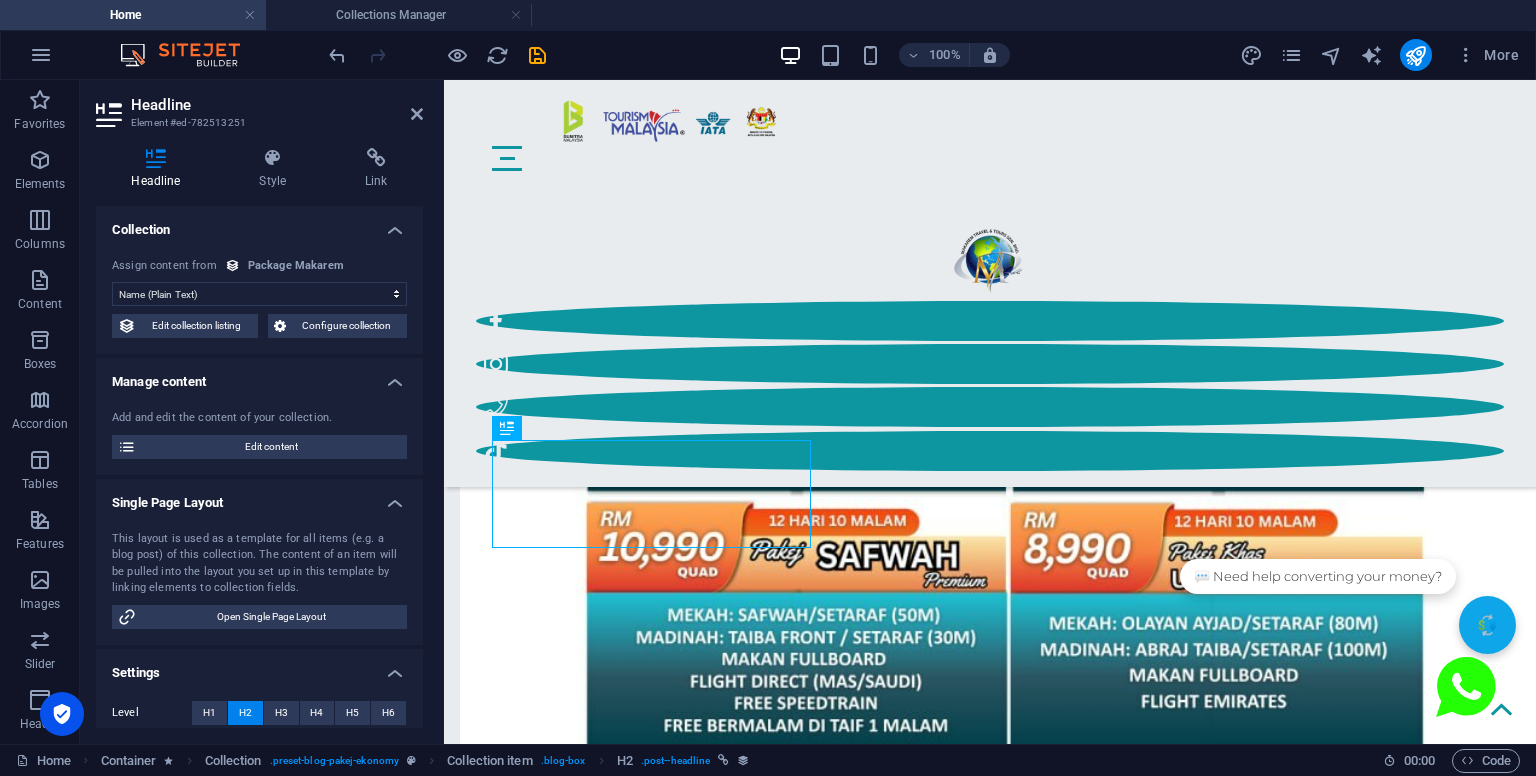 scroll, scrollTop: 3174, scrollLeft: 0, axis: vertical 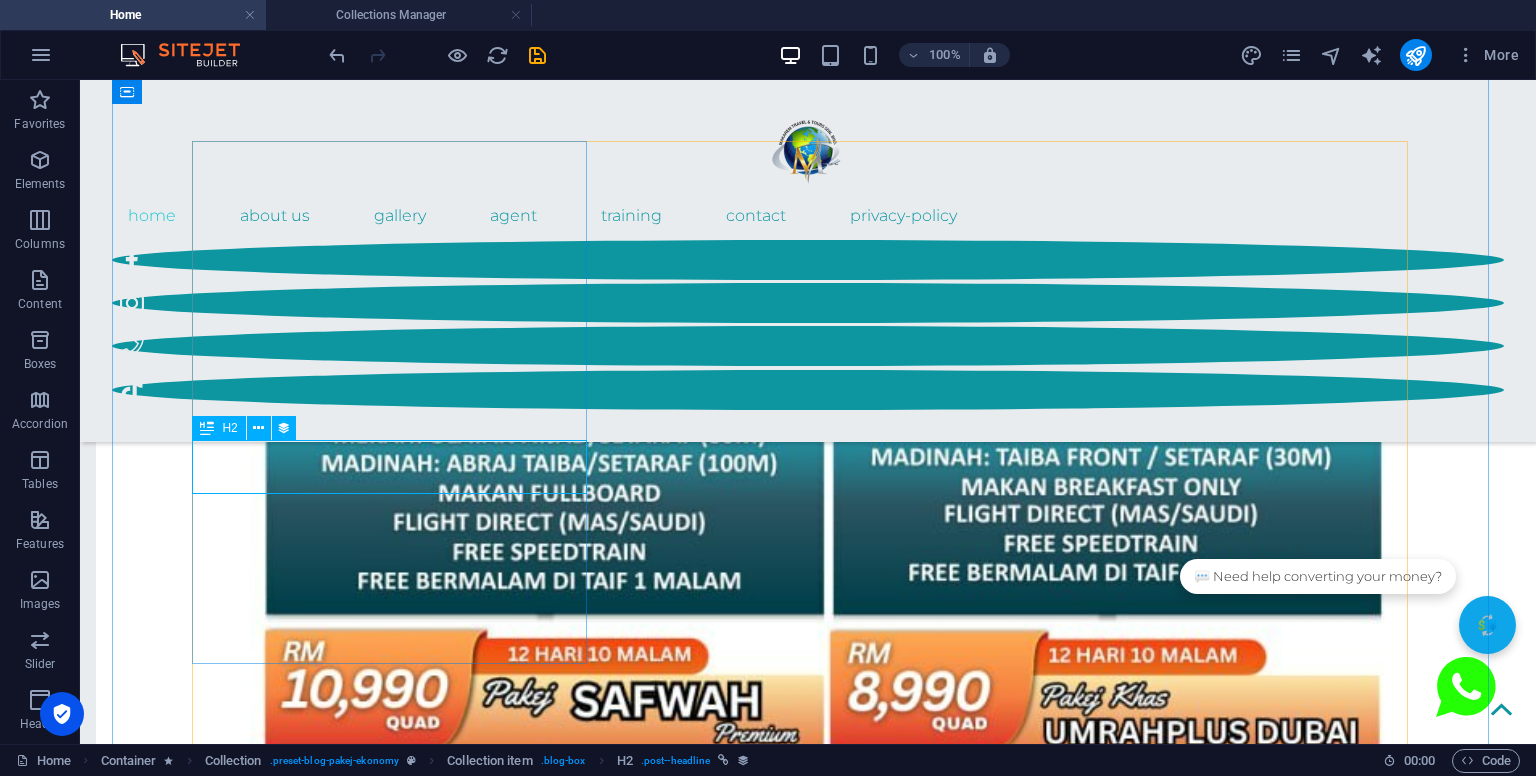 click on "Package Ekonomi" at bounding box center [808, 1745] 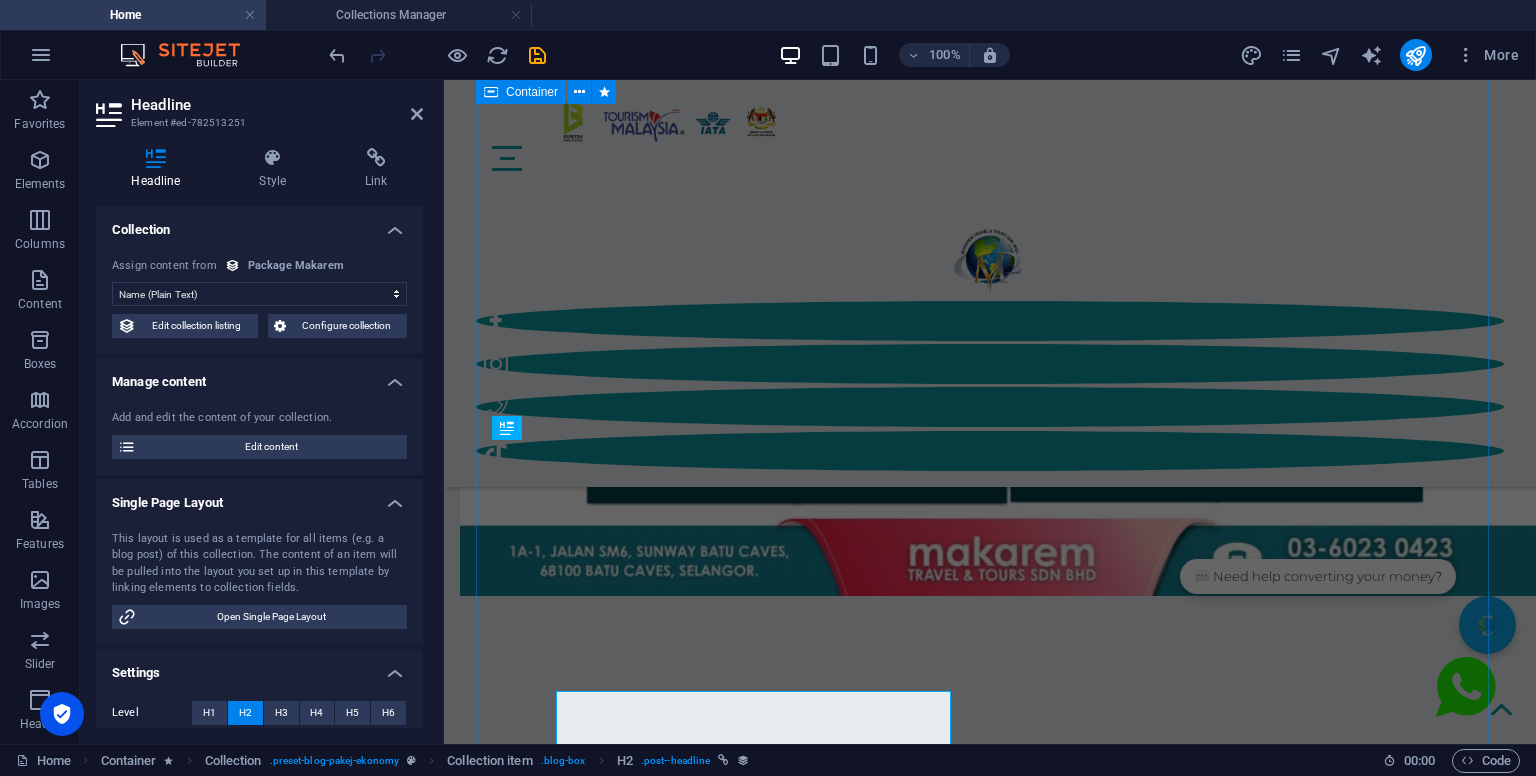 scroll, scrollTop: 2924, scrollLeft: 0, axis: vertical 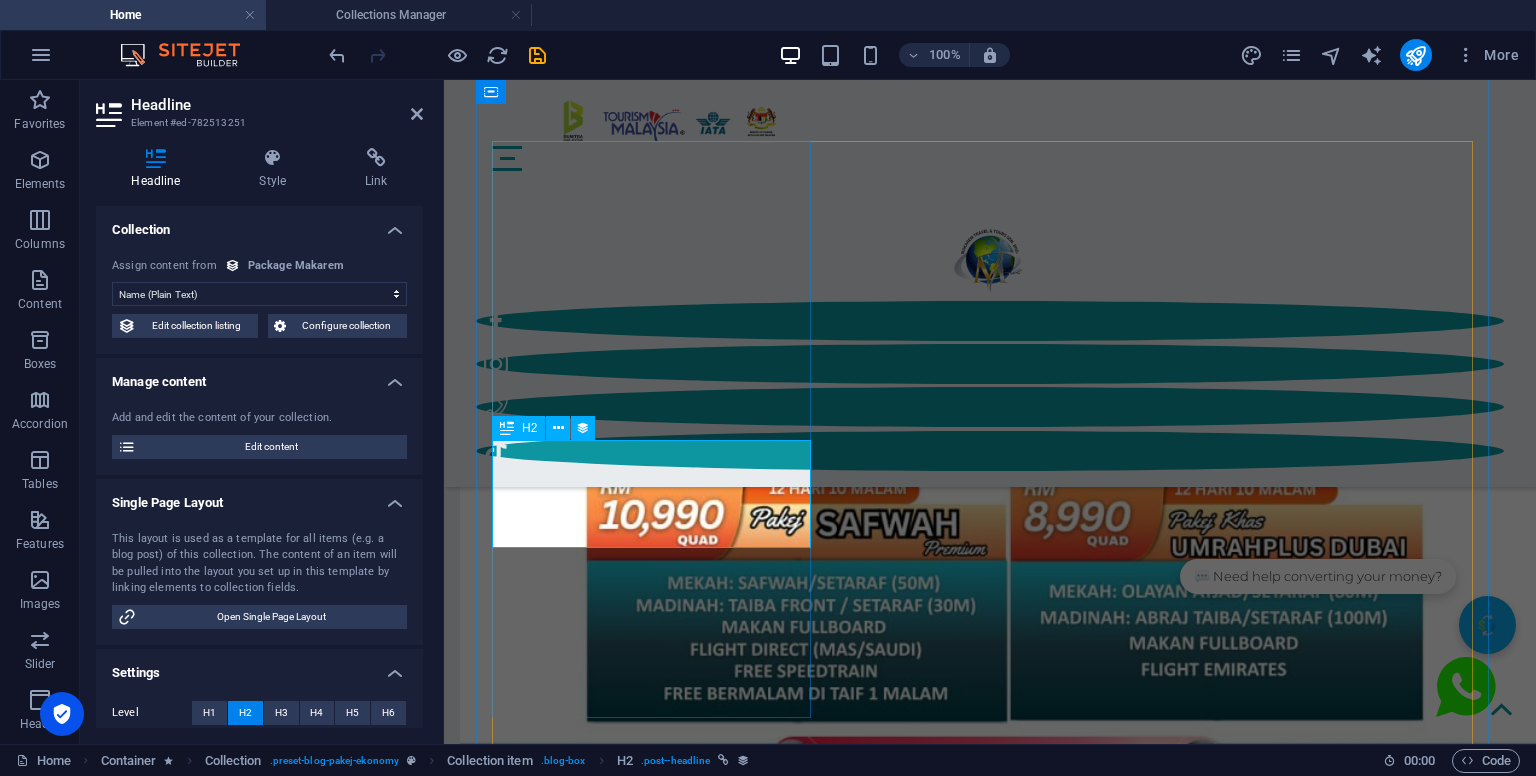 click on "Package Ekonomi" at bounding box center (990, 1471) 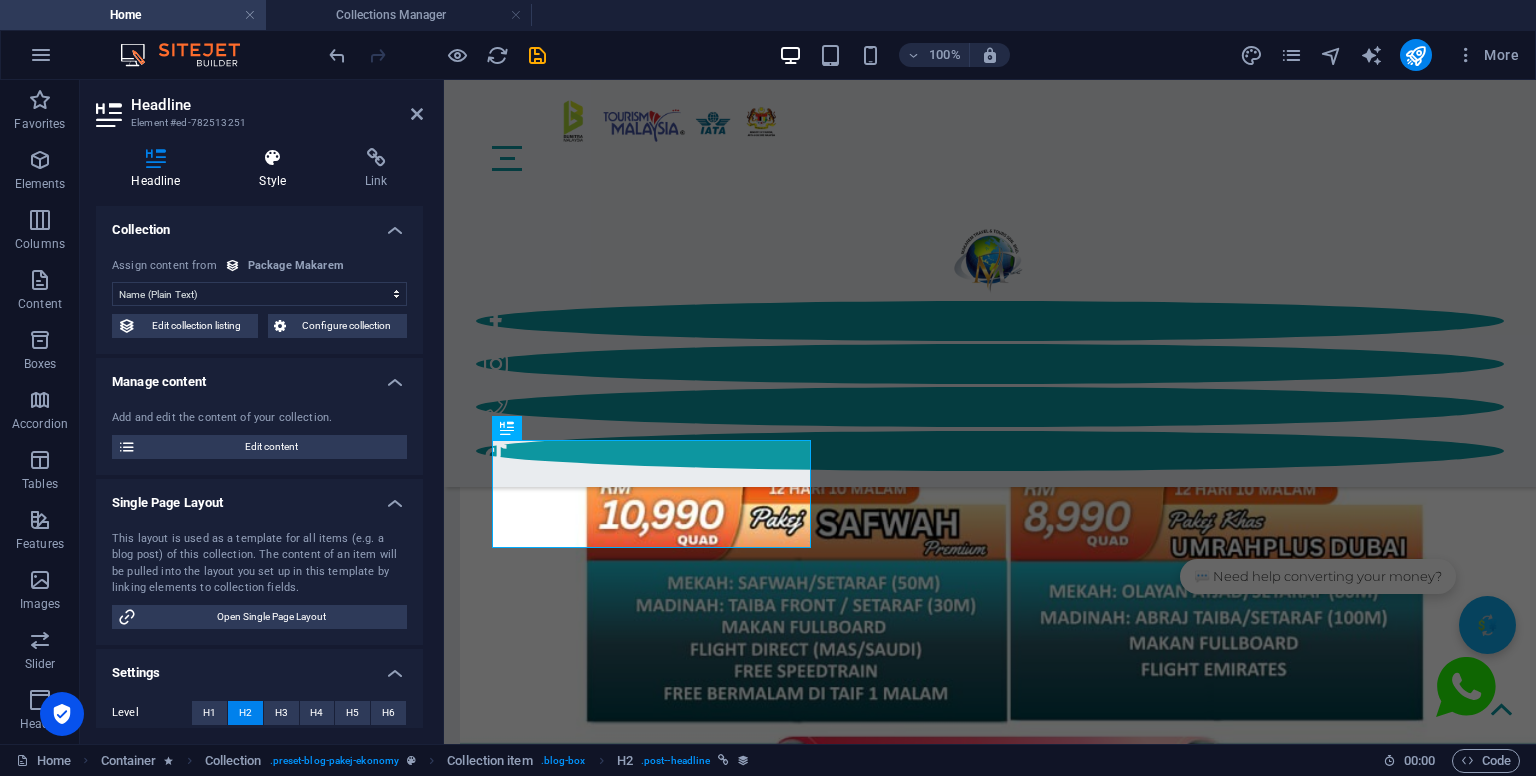 click at bounding box center [273, 158] 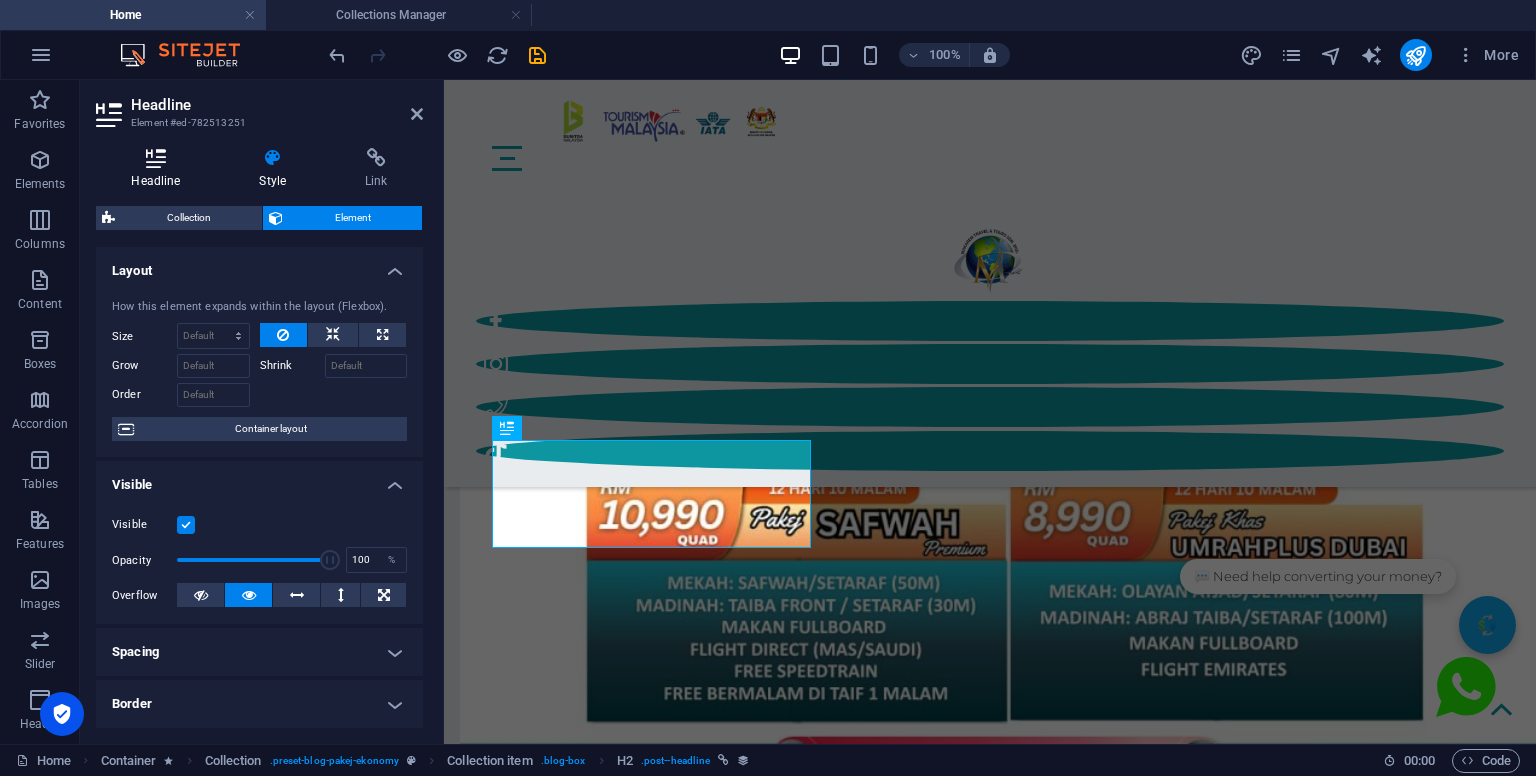 click at bounding box center [156, 158] 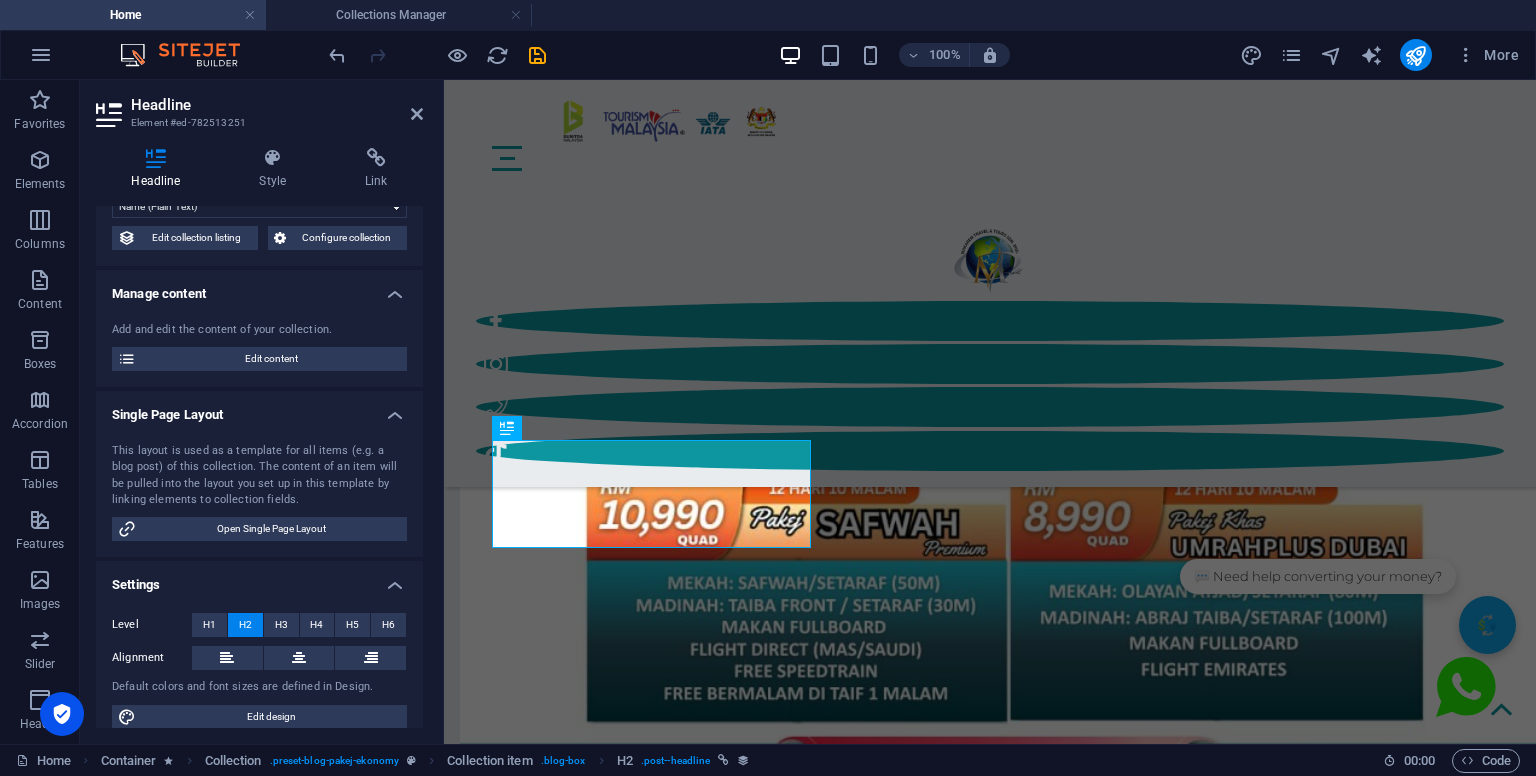scroll, scrollTop: 104, scrollLeft: 0, axis: vertical 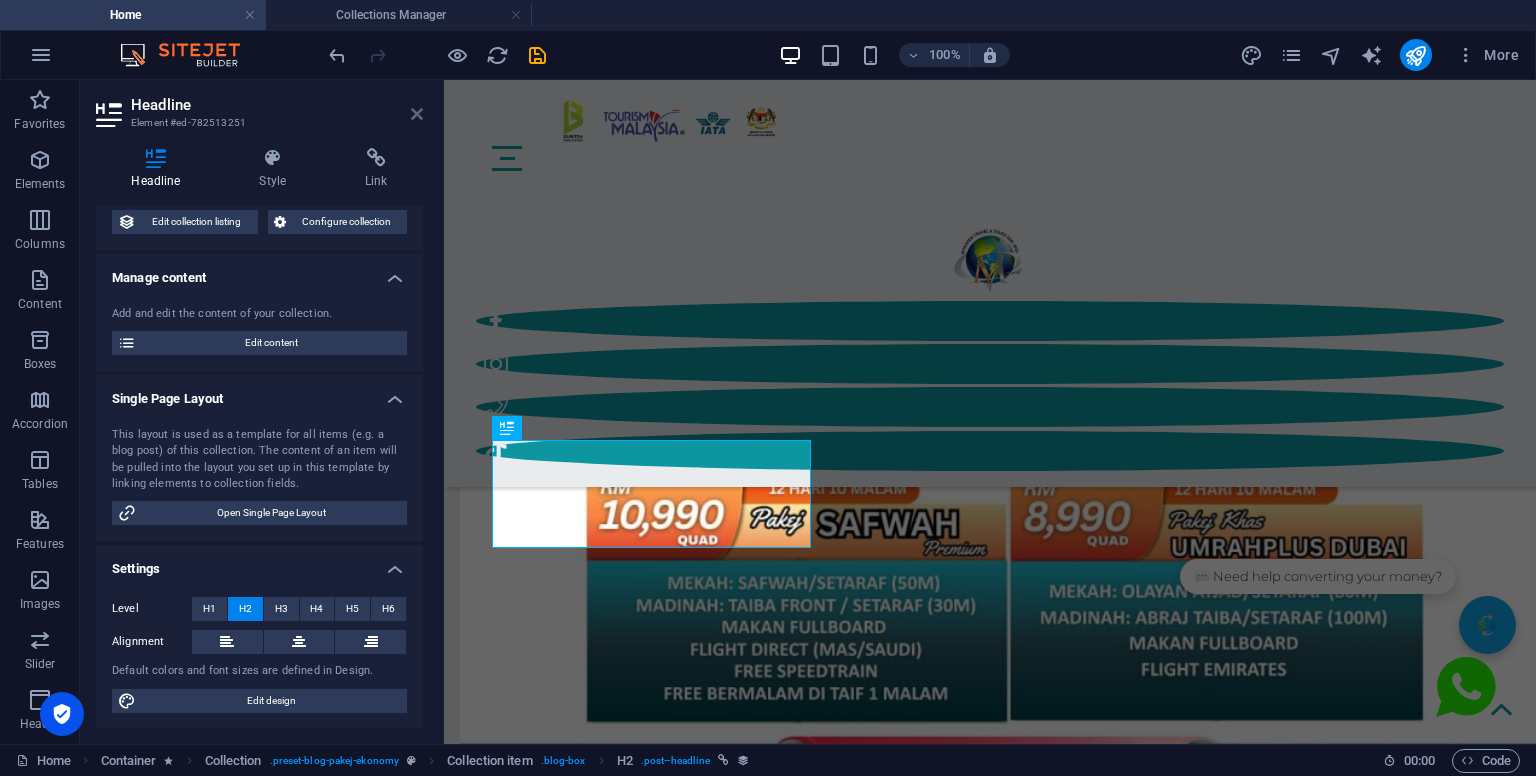 click at bounding box center (417, 114) 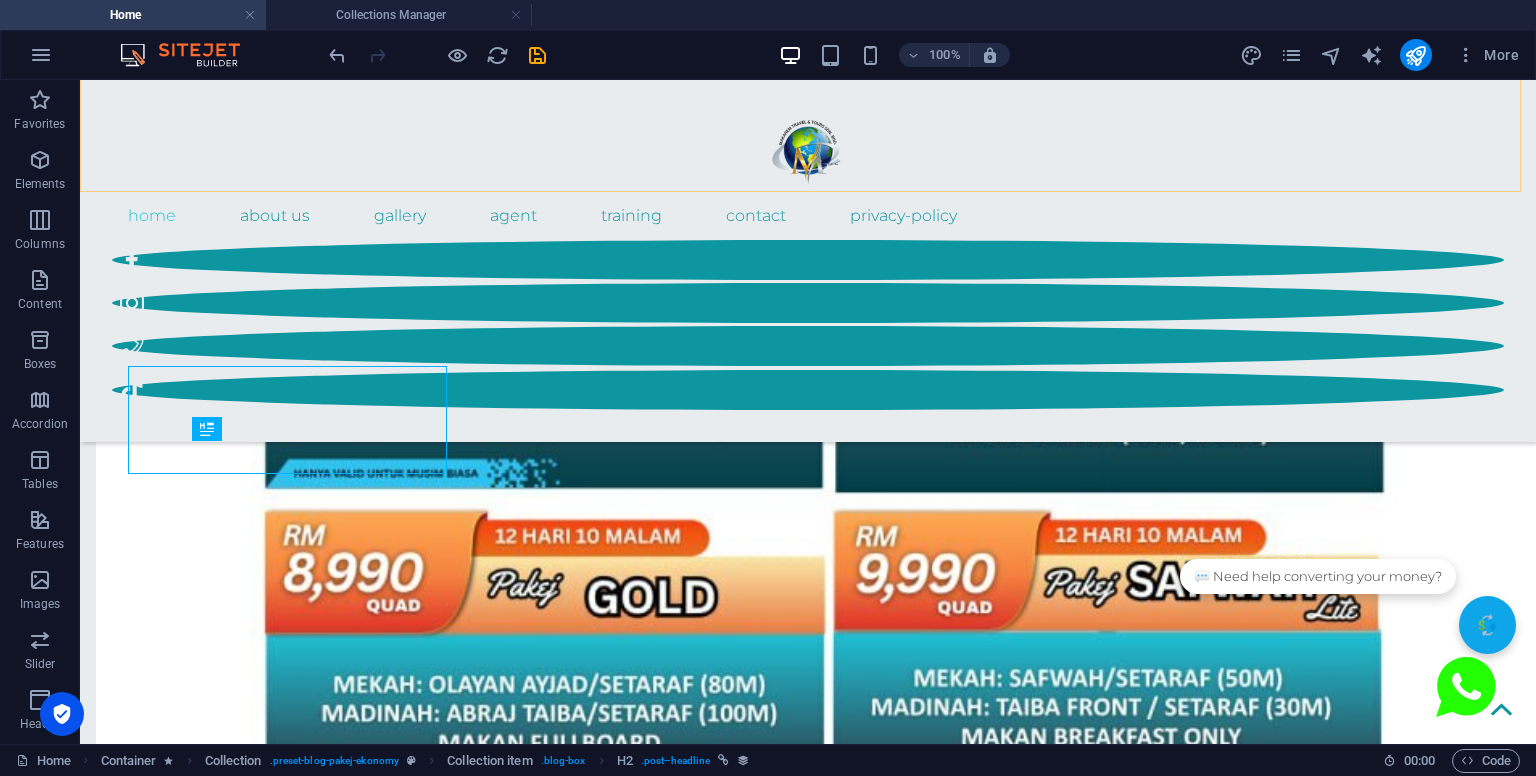 scroll, scrollTop: 3174, scrollLeft: 0, axis: vertical 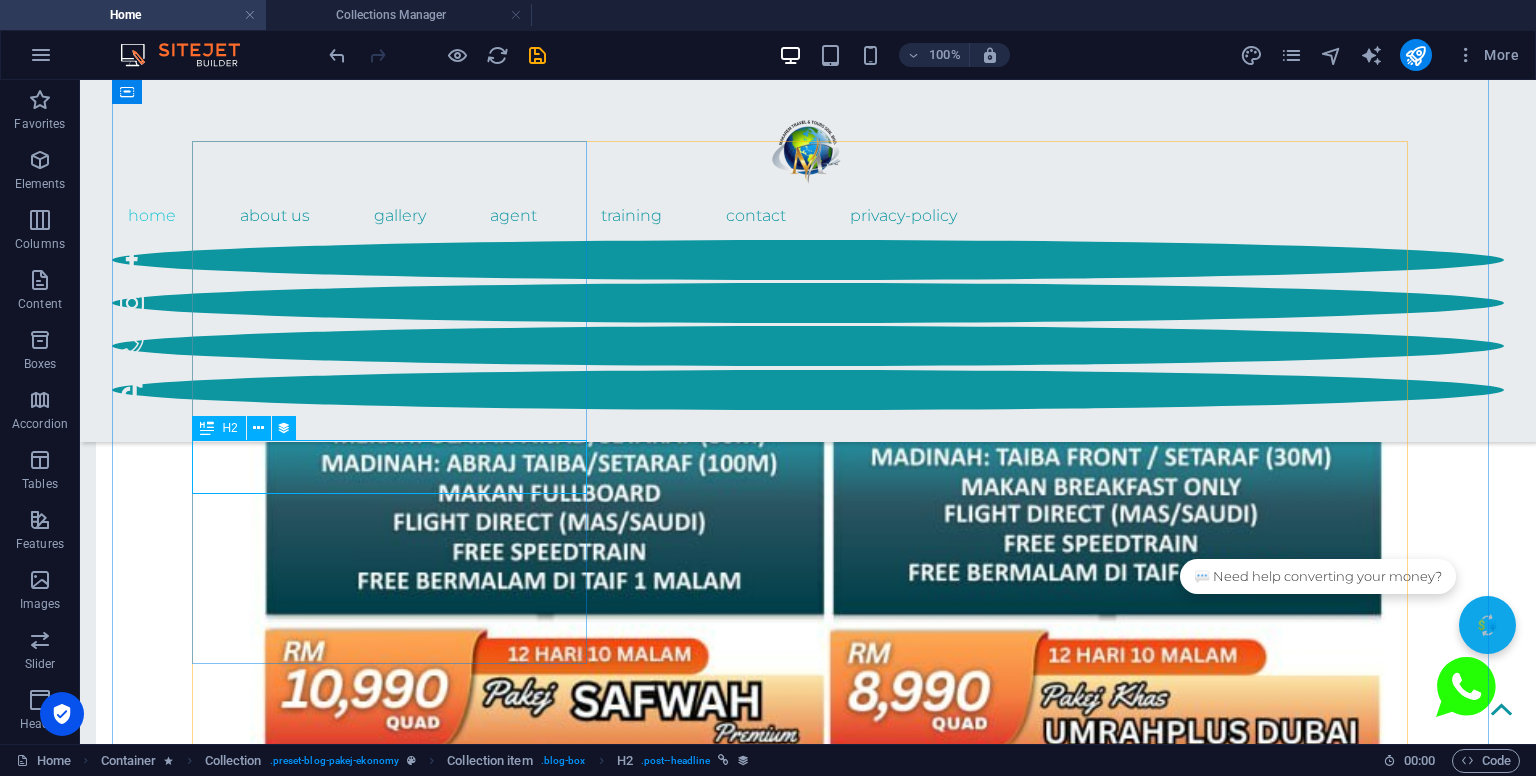 click on "Package Ekonomi" at bounding box center (808, 1745) 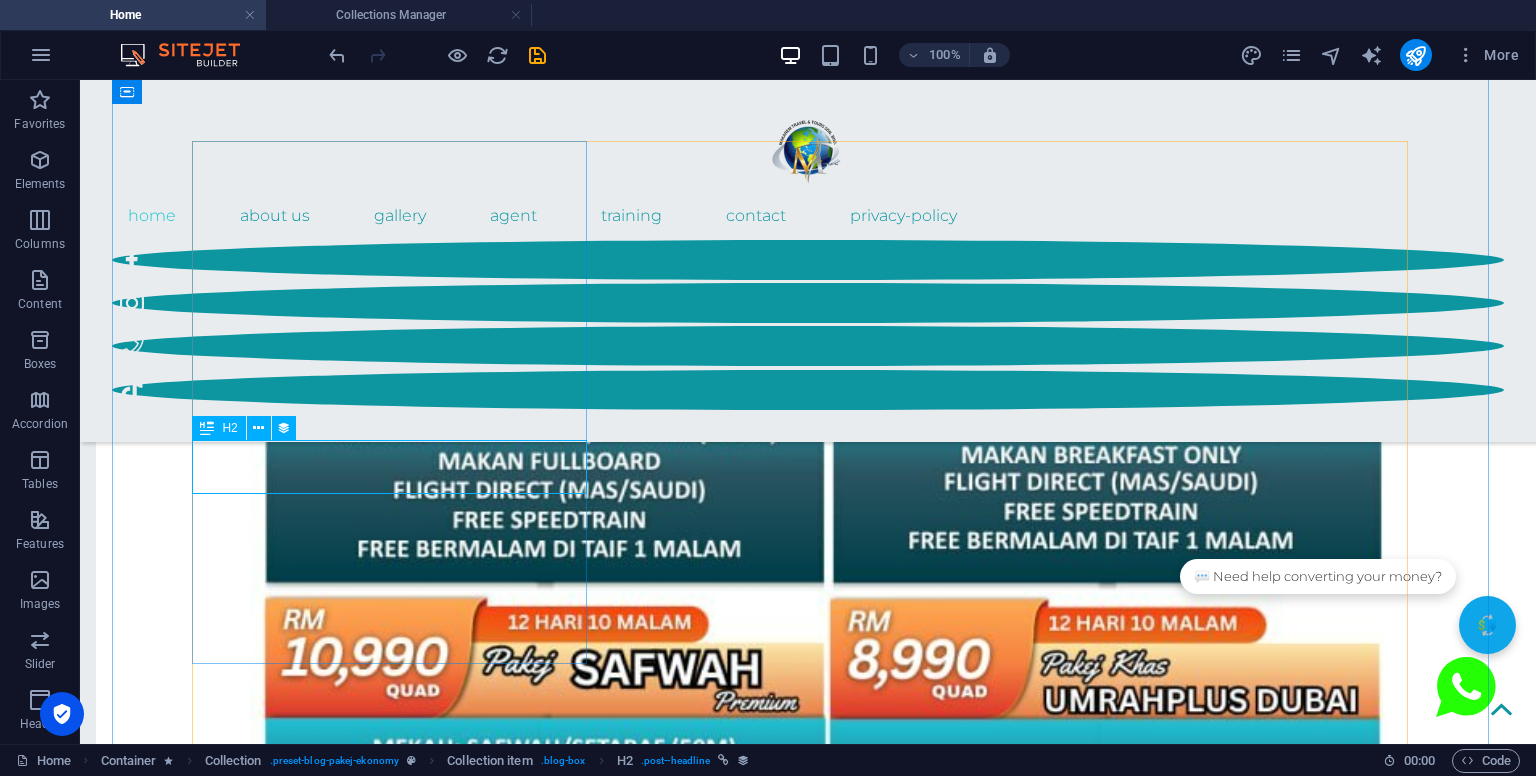 scroll, scrollTop: 2924, scrollLeft: 0, axis: vertical 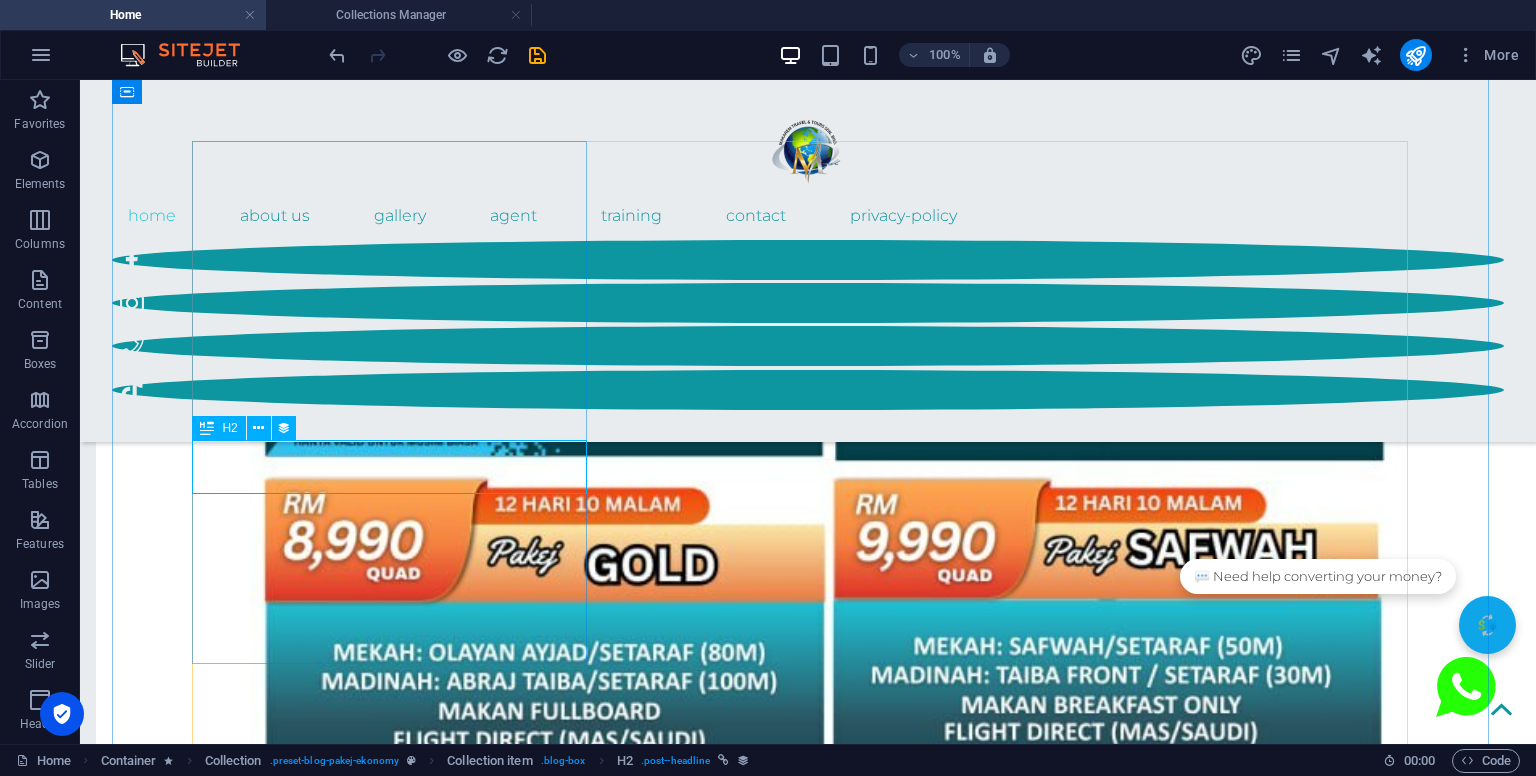 select on "name" 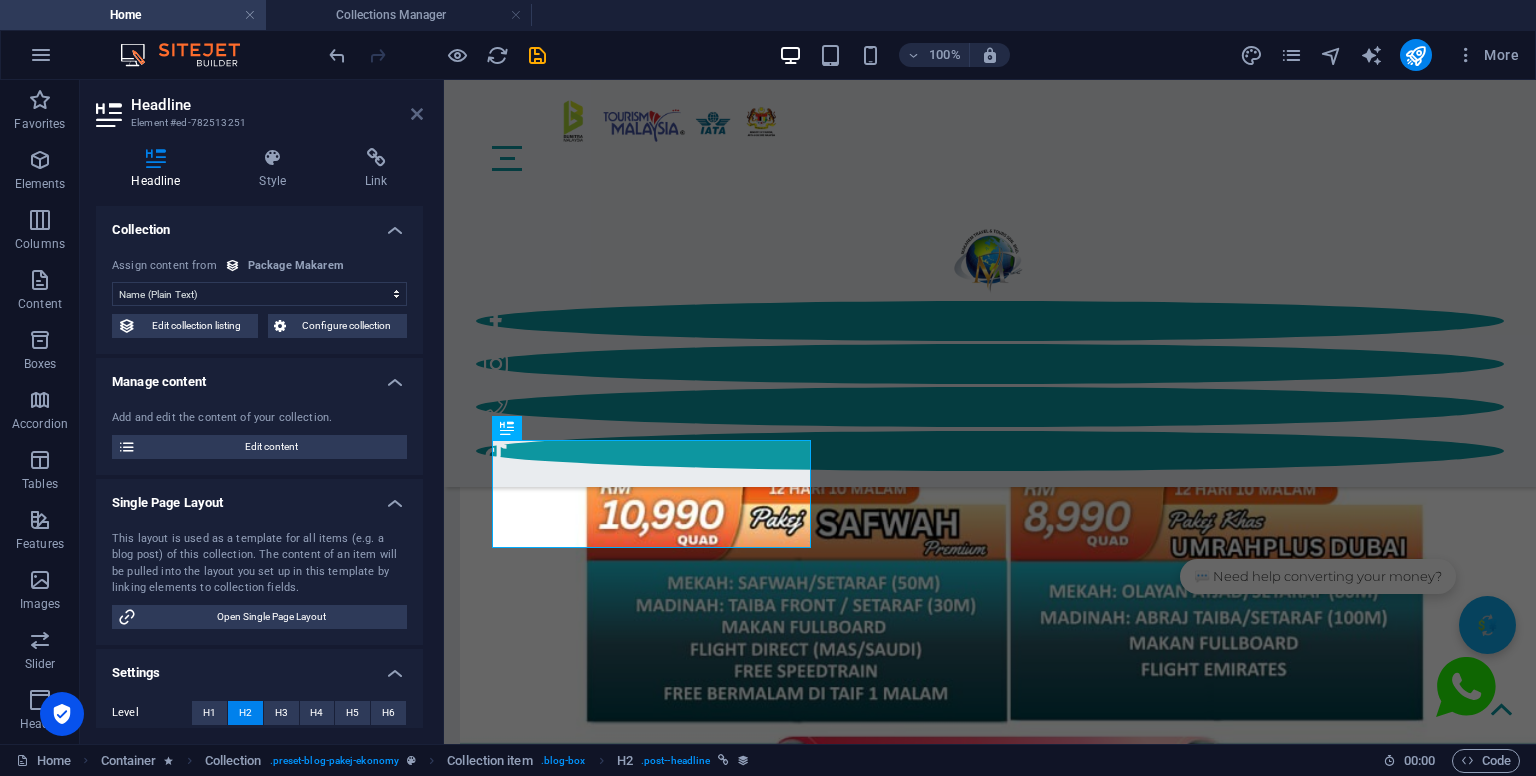 drag, startPoint x: 421, startPoint y: 113, endPoint x: 404, endPoint y: 154, distance: 44.38468 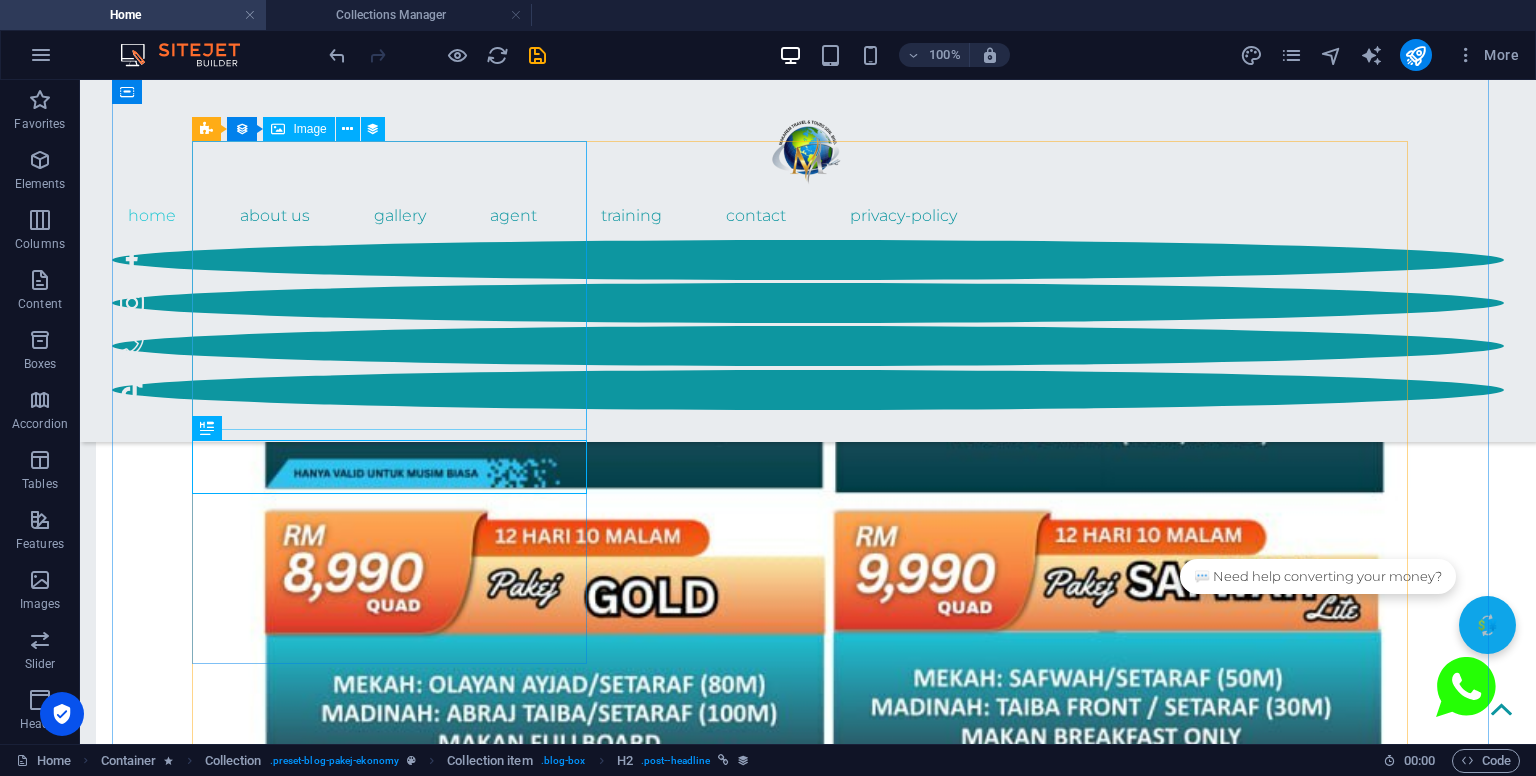 scroll, scrollTop: 3174, scrollLeft: 0, axis: vertical 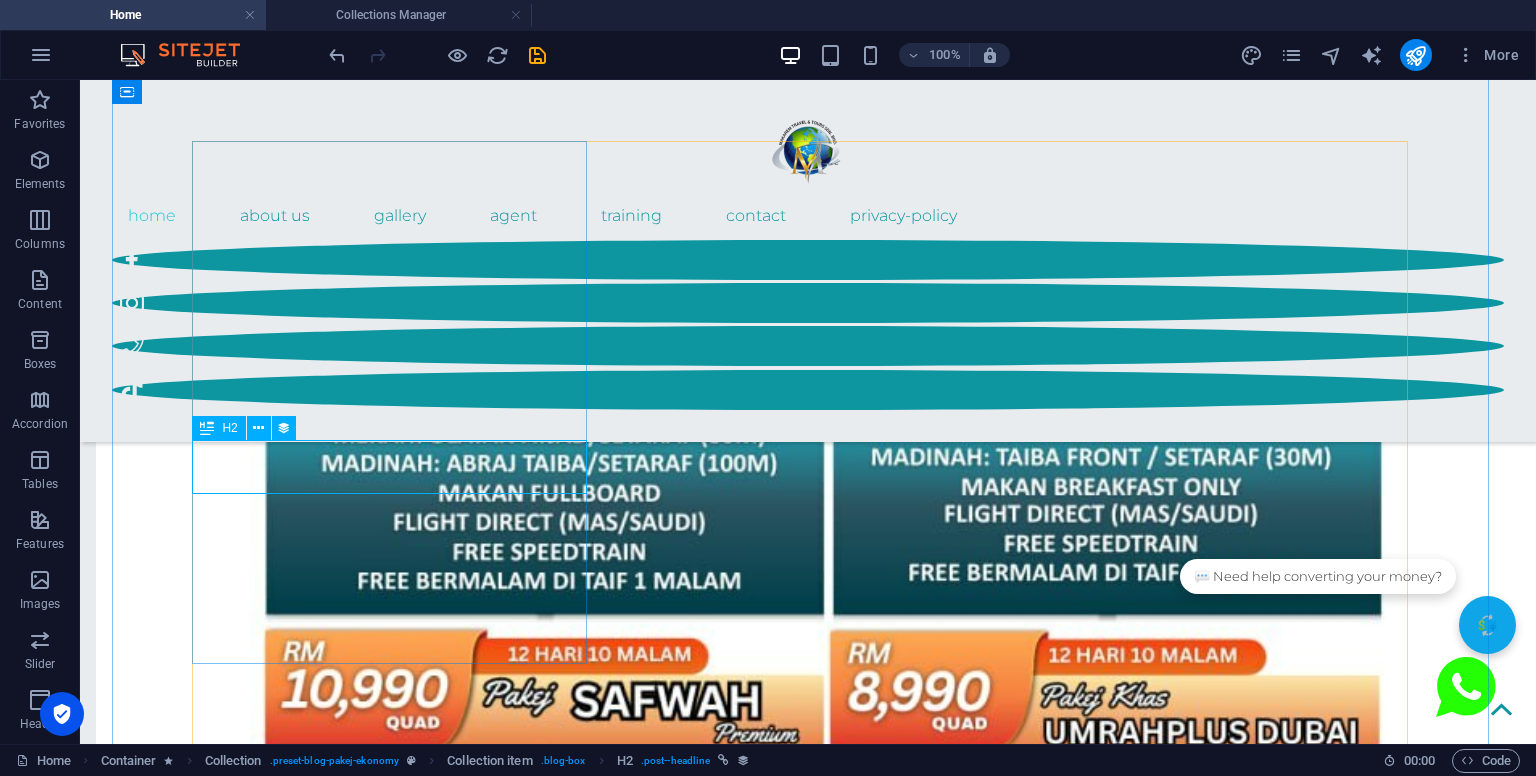 click on "Package Ekonomi" at bounding box center (808, 1745) 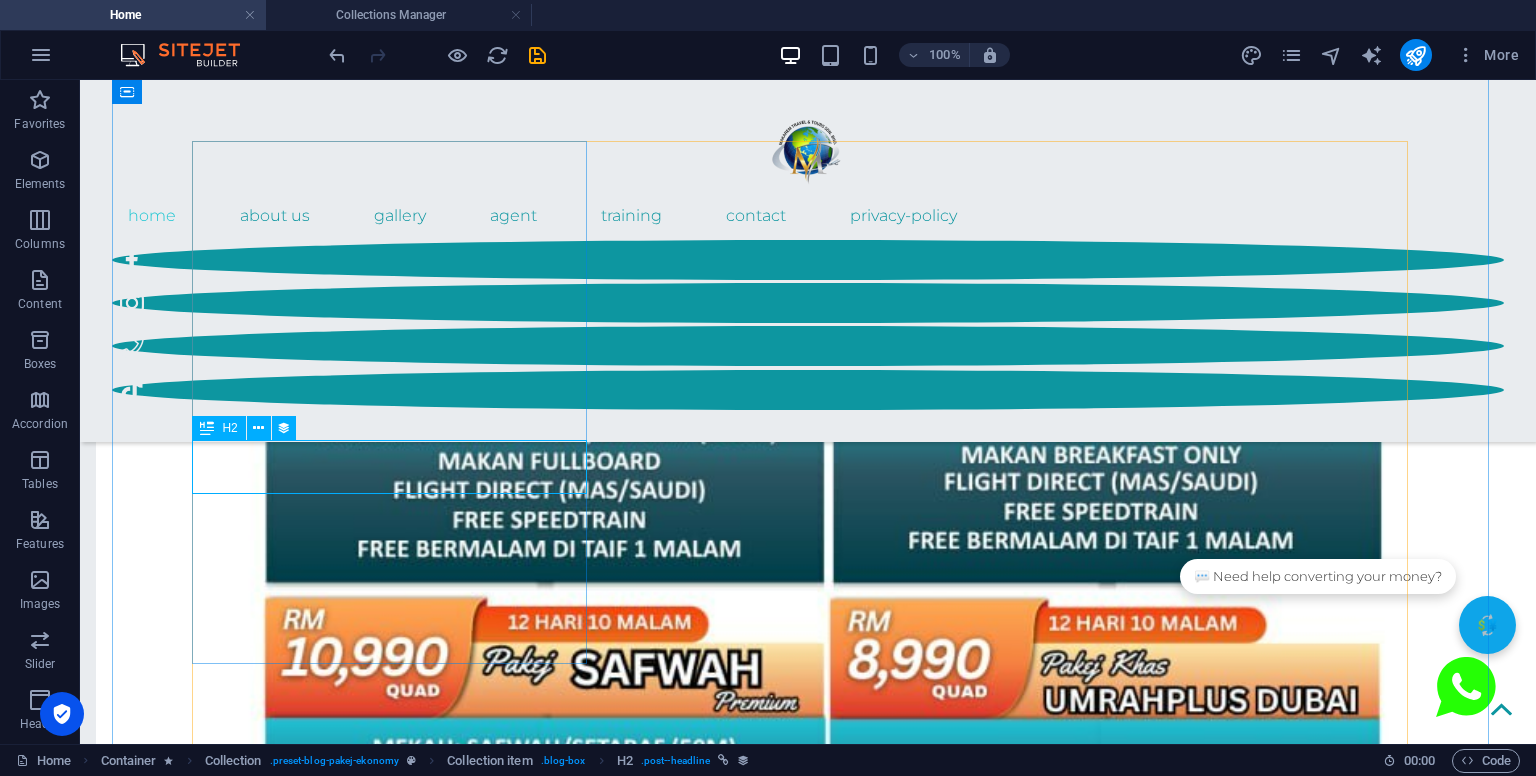 scroll, scrollTop: 2924, scrollLeft: 0, axis: vertical 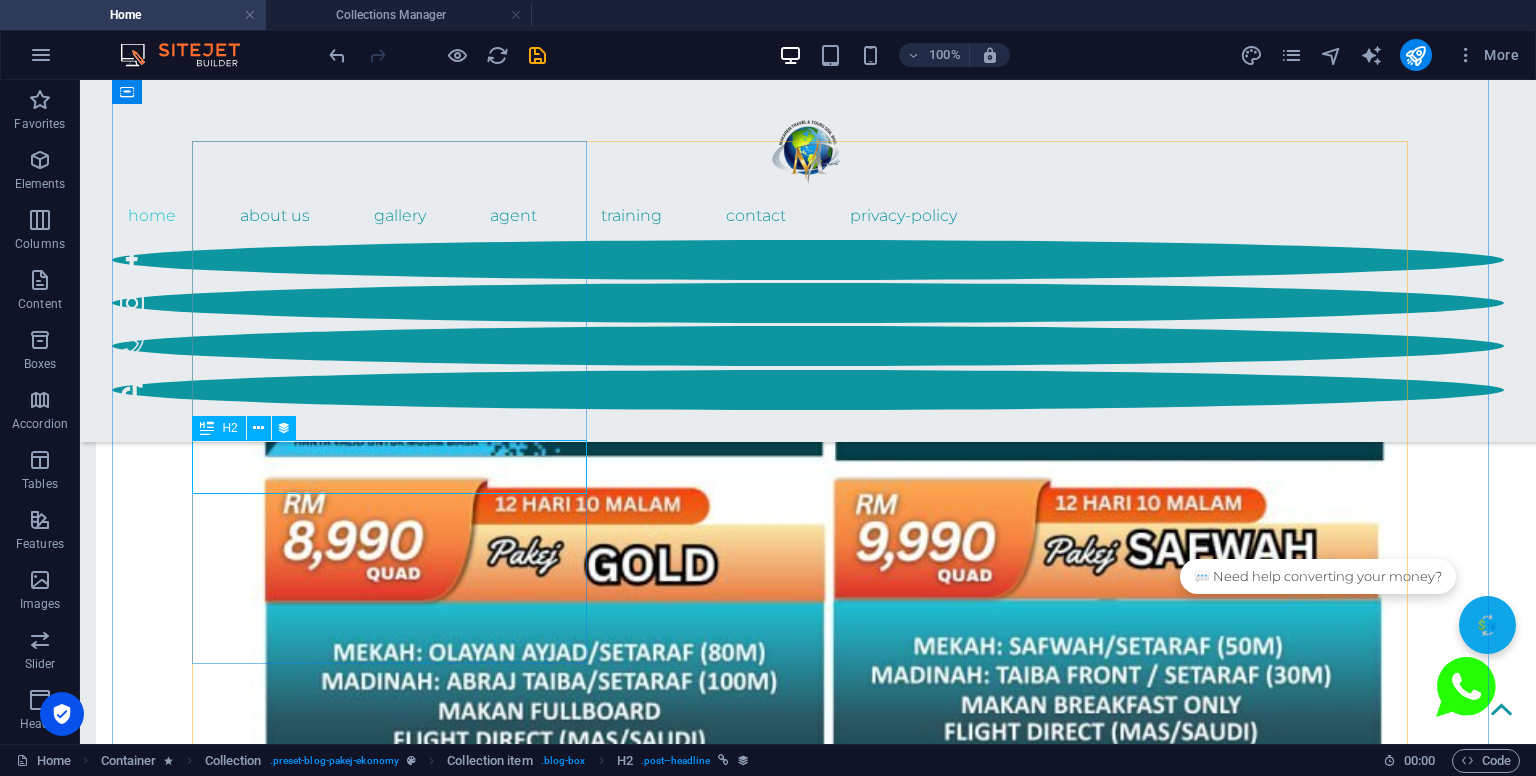 select on "name" 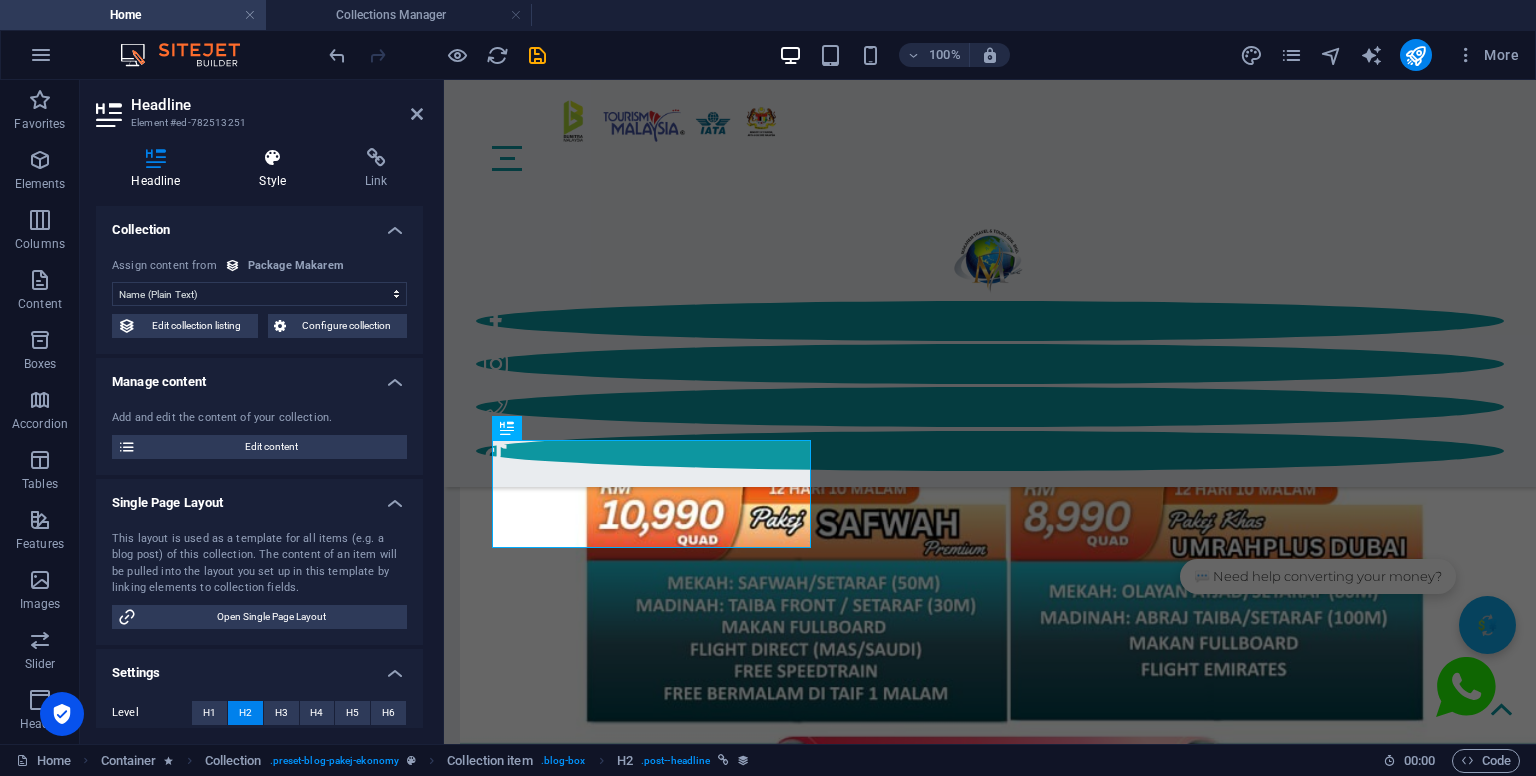 click at bounding box center (273, 158) 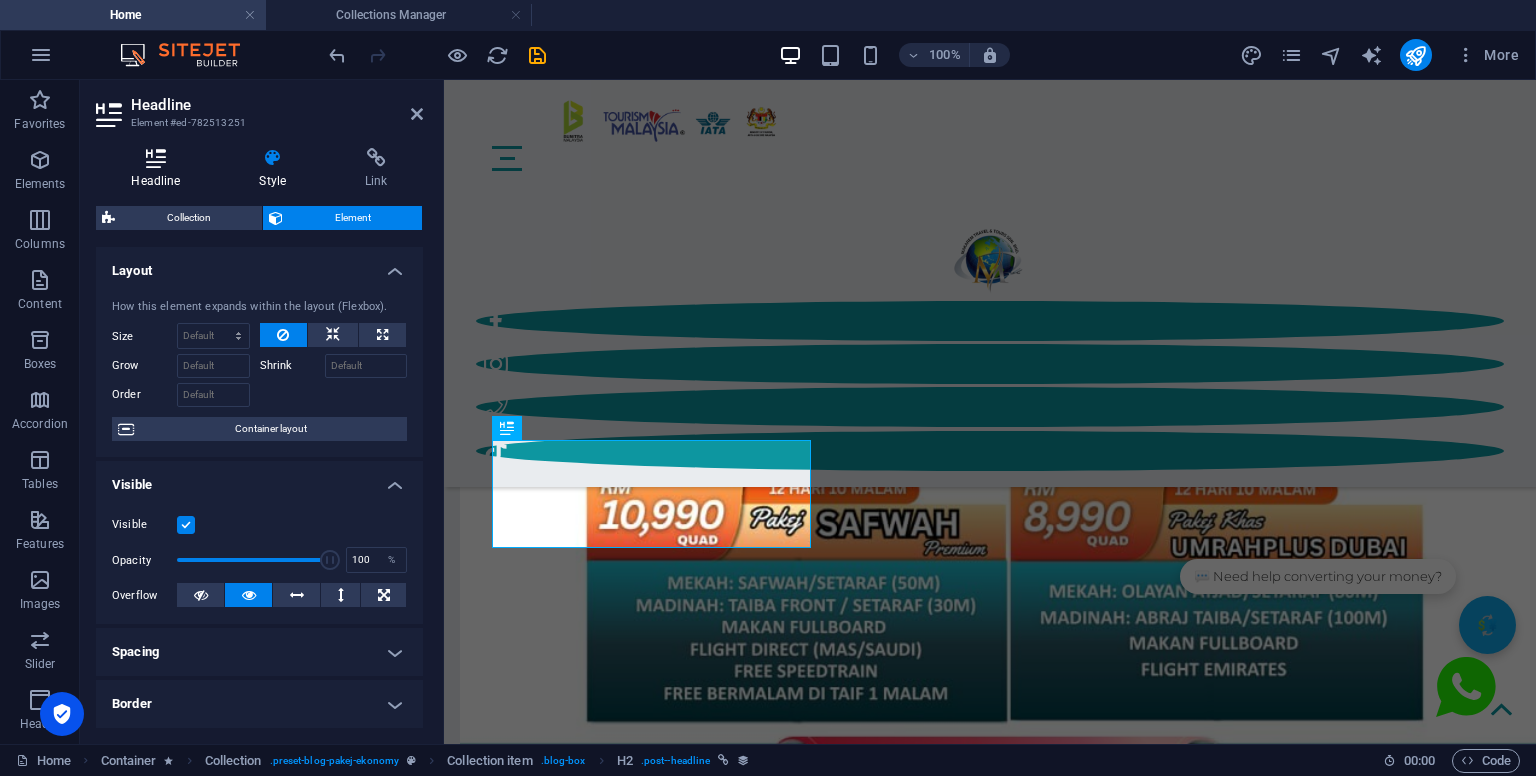 click on "Headline" at bounding box center [160, 169] 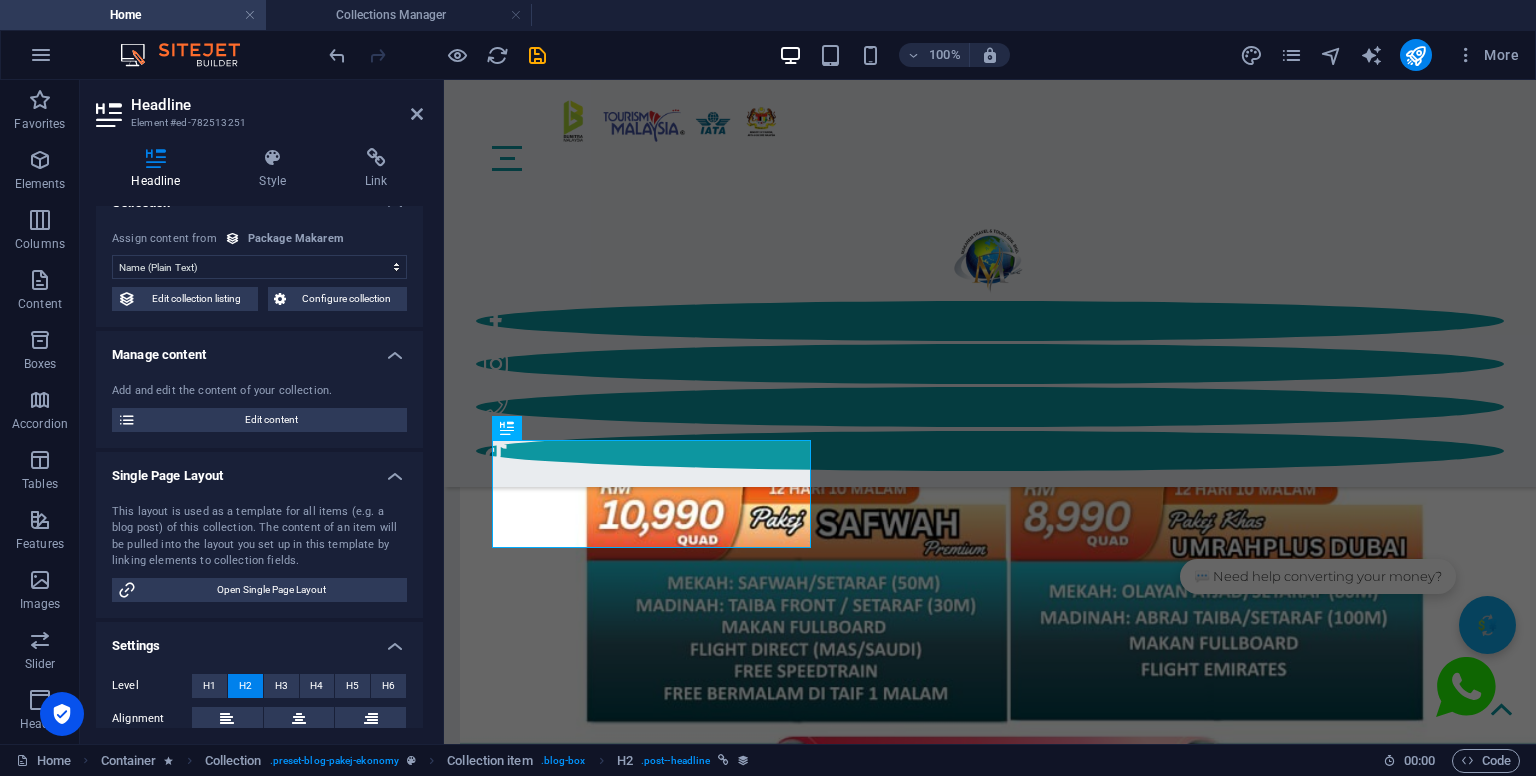 scroll, scrollTop: 0, scrollLeft: 0, axis: both 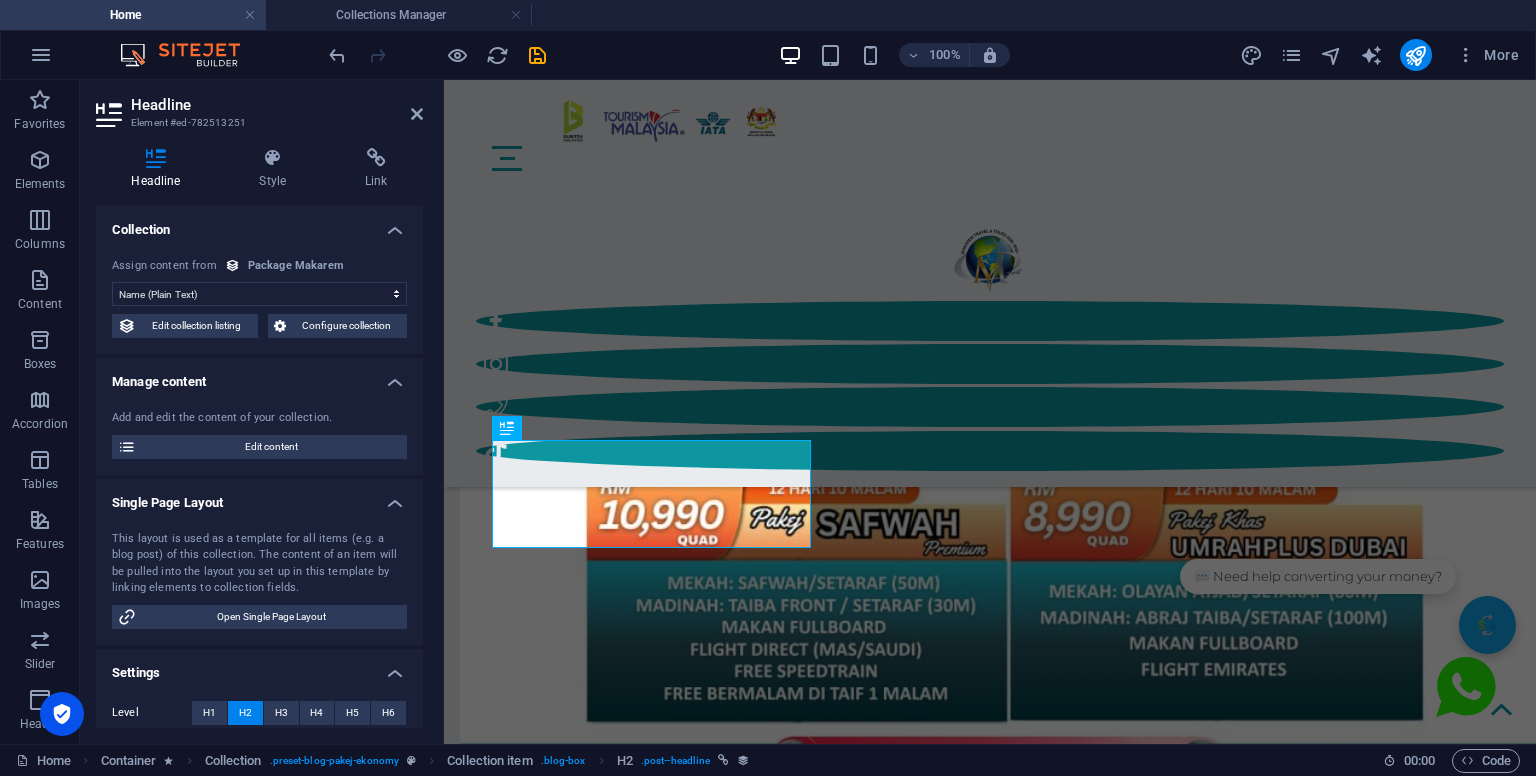 click on "Configure collection" at bounding box center (347, 326) 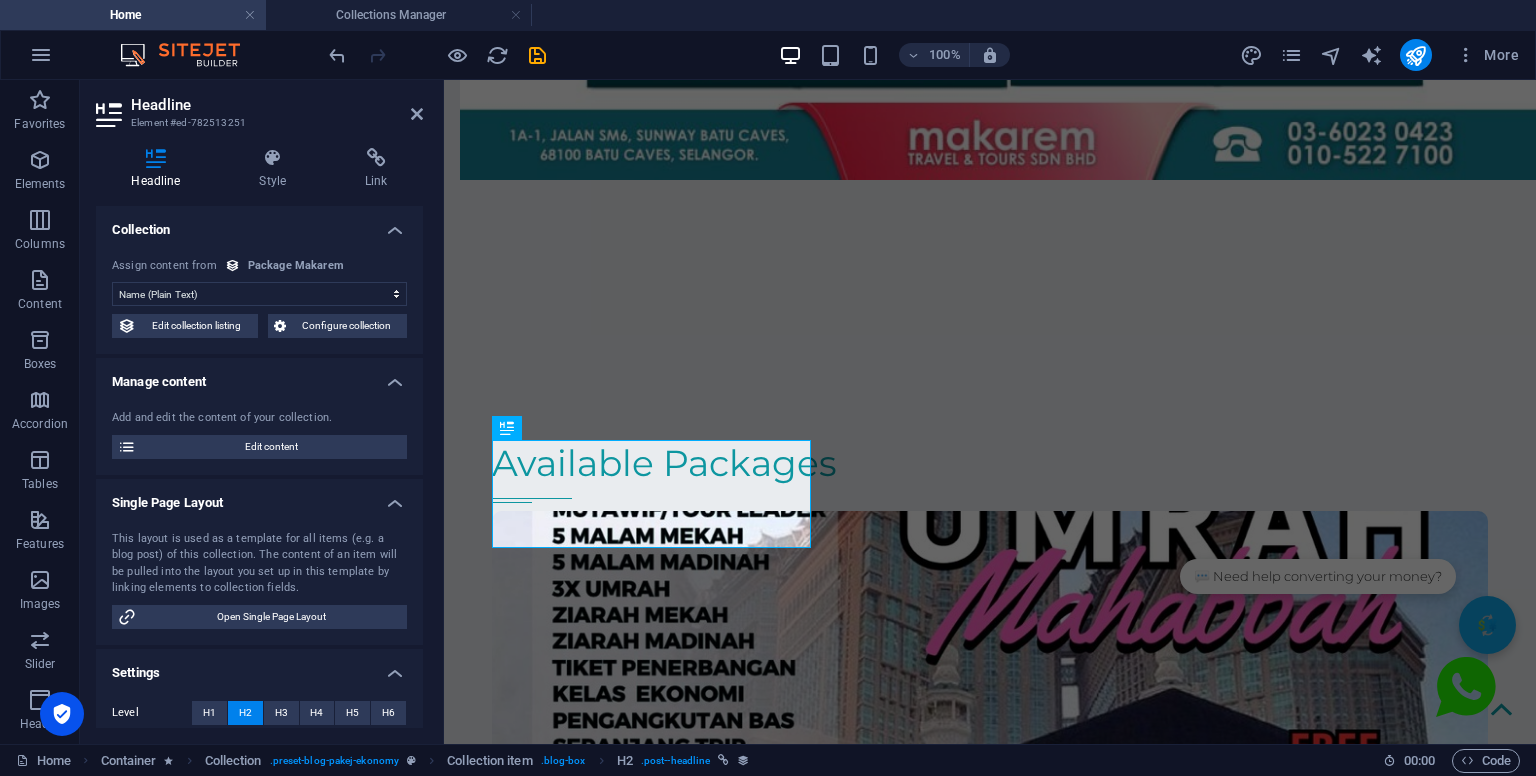 scroll, scrollTop: 0, scrollLeft: 0, axis: both 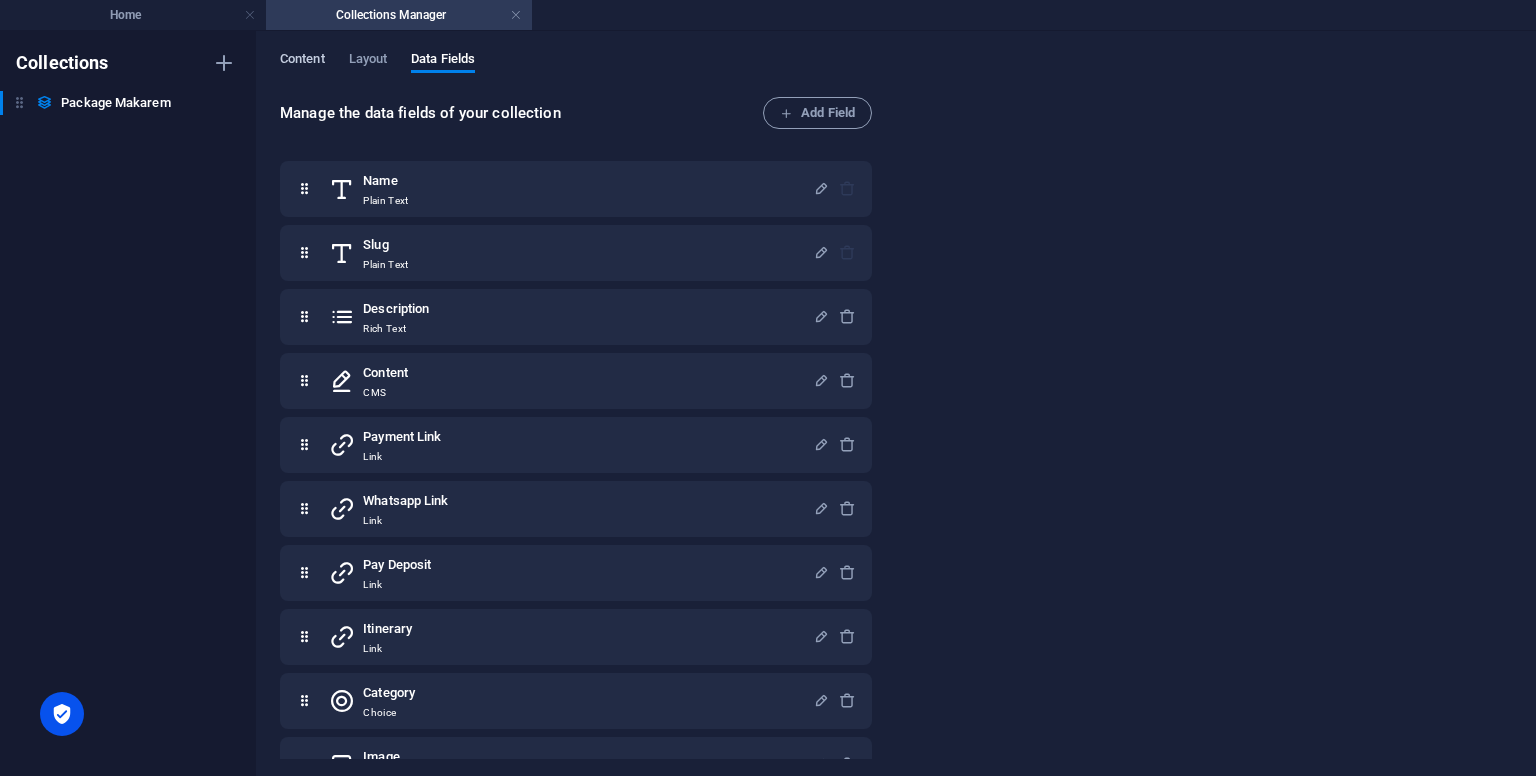 click on "Content" at bounding box center [302, 61] 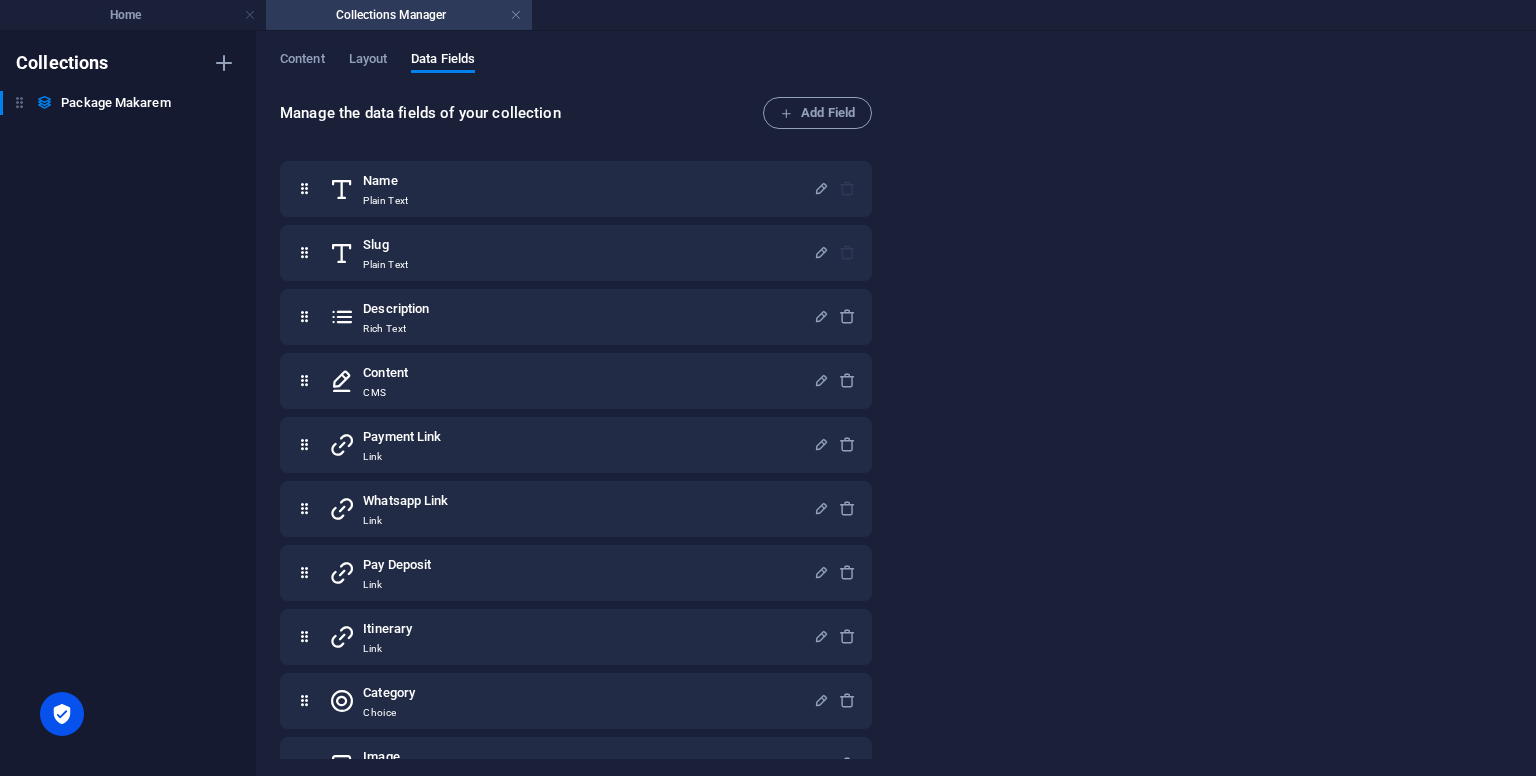 select on "createdAt_ASC" 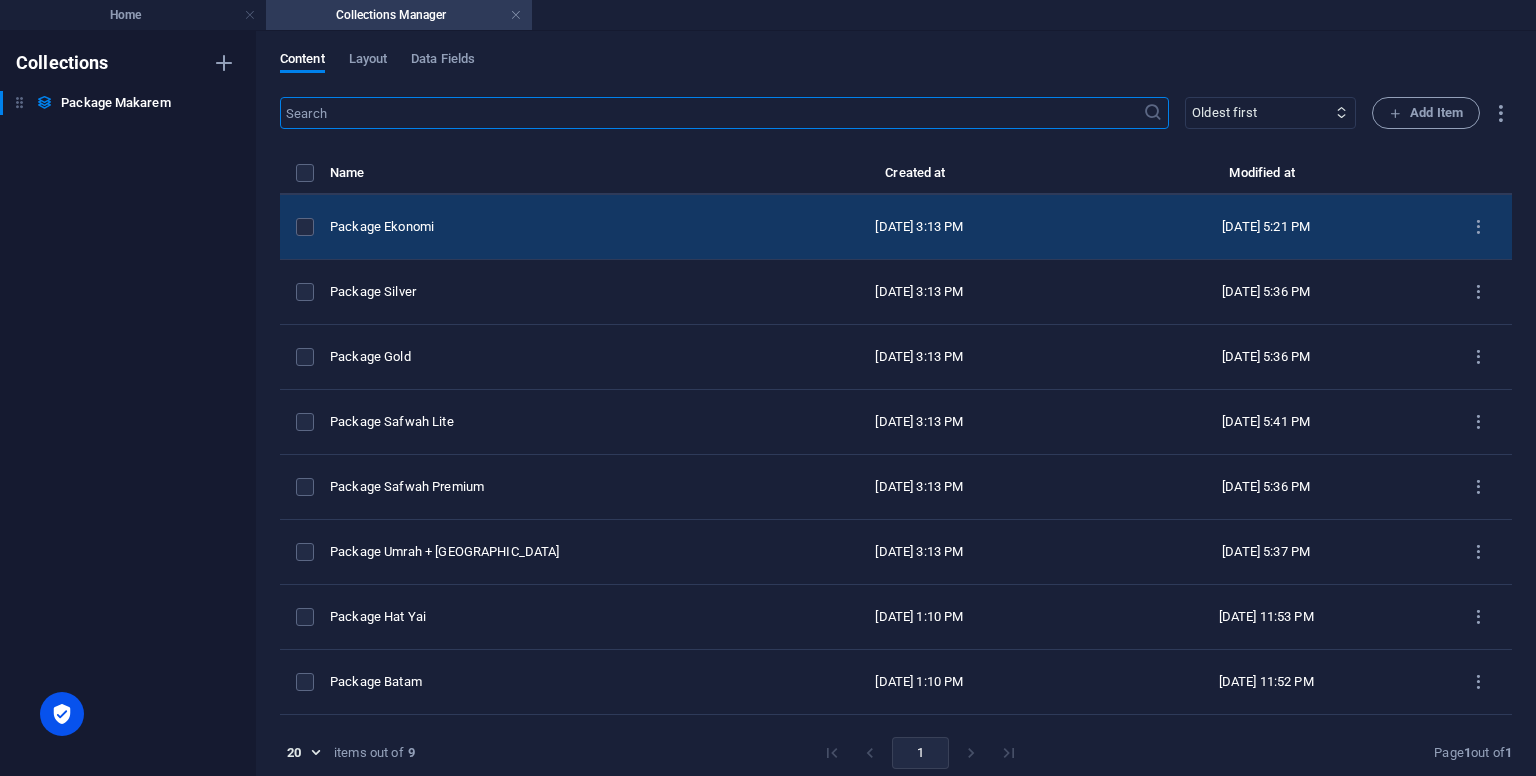 click on "Package Ekonomi" at bounding box center (540, 227) 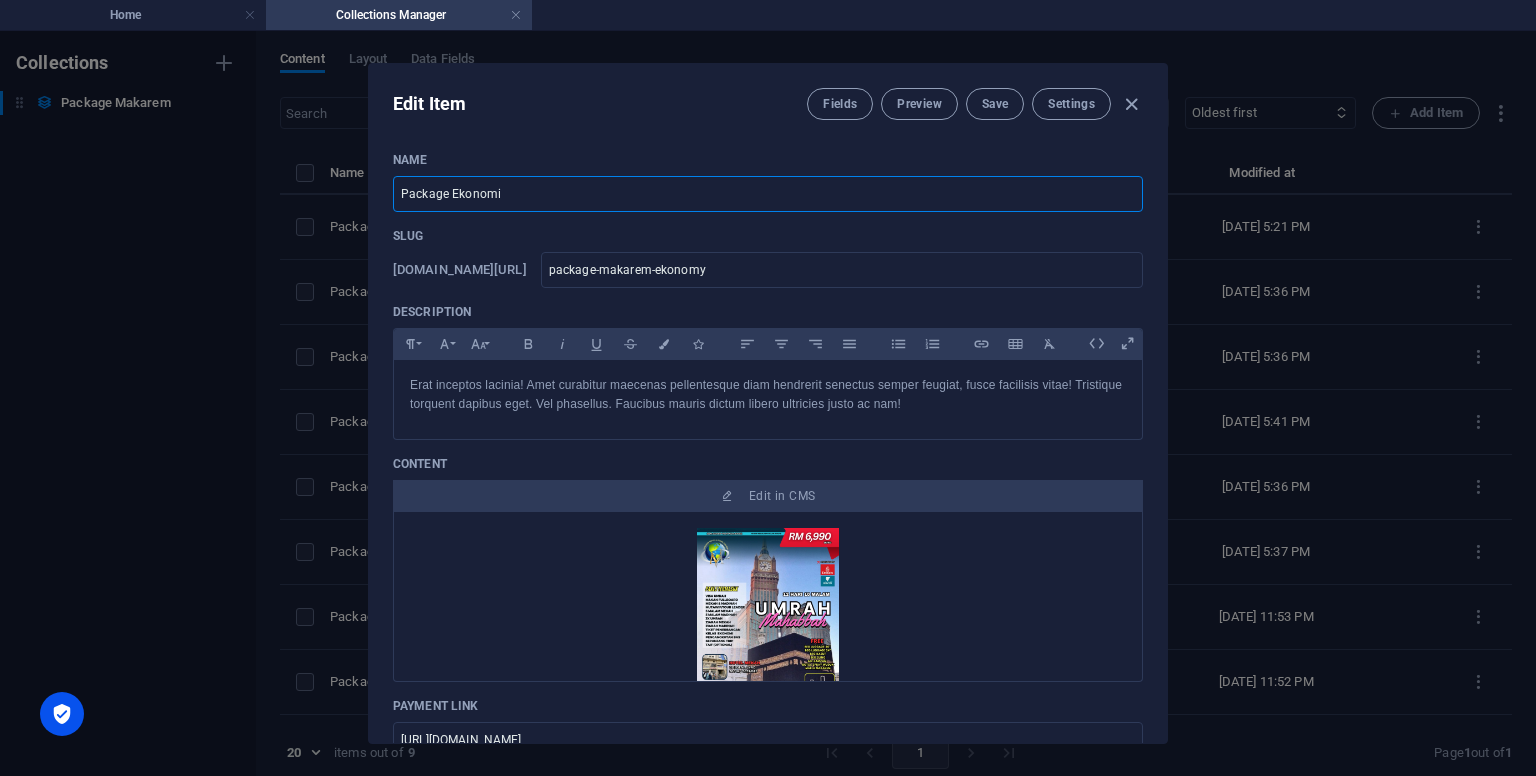 drag, startPoint x: 433, startPoint y: 186, endPoint x: 336, endPoint y: 185, distance: 97.00516 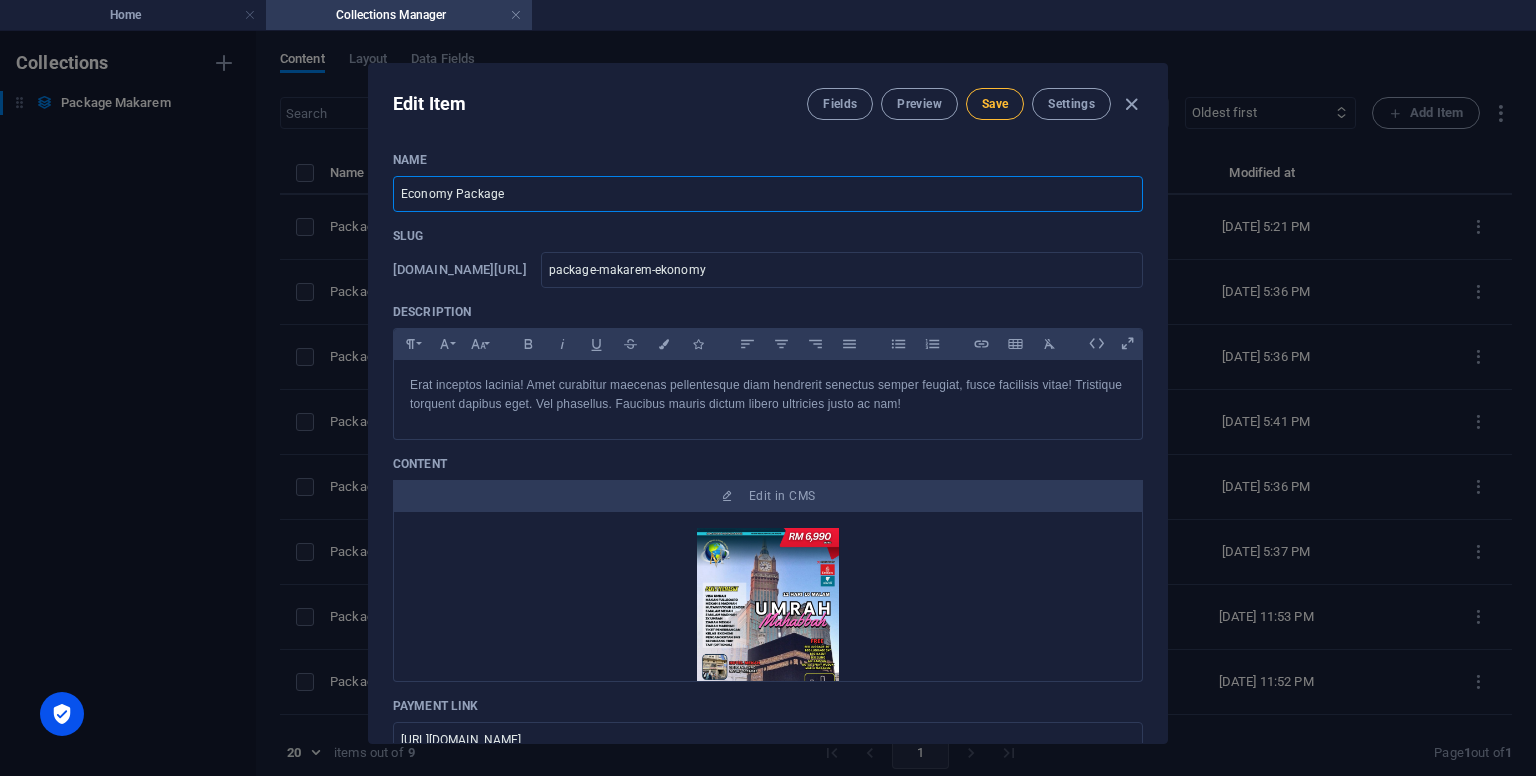 type on "Economy Package" 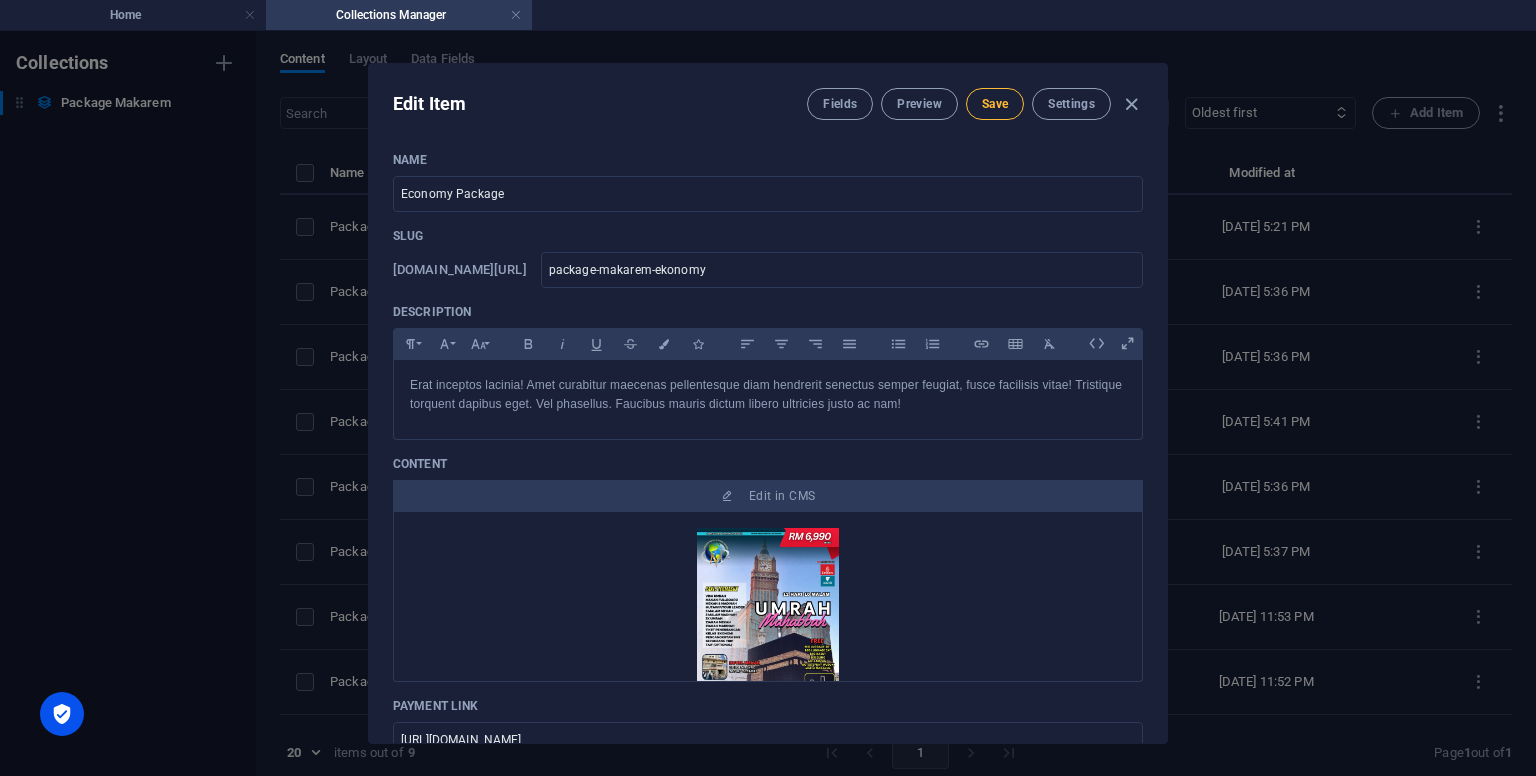click on "Save" at bounding box center (995, 104) 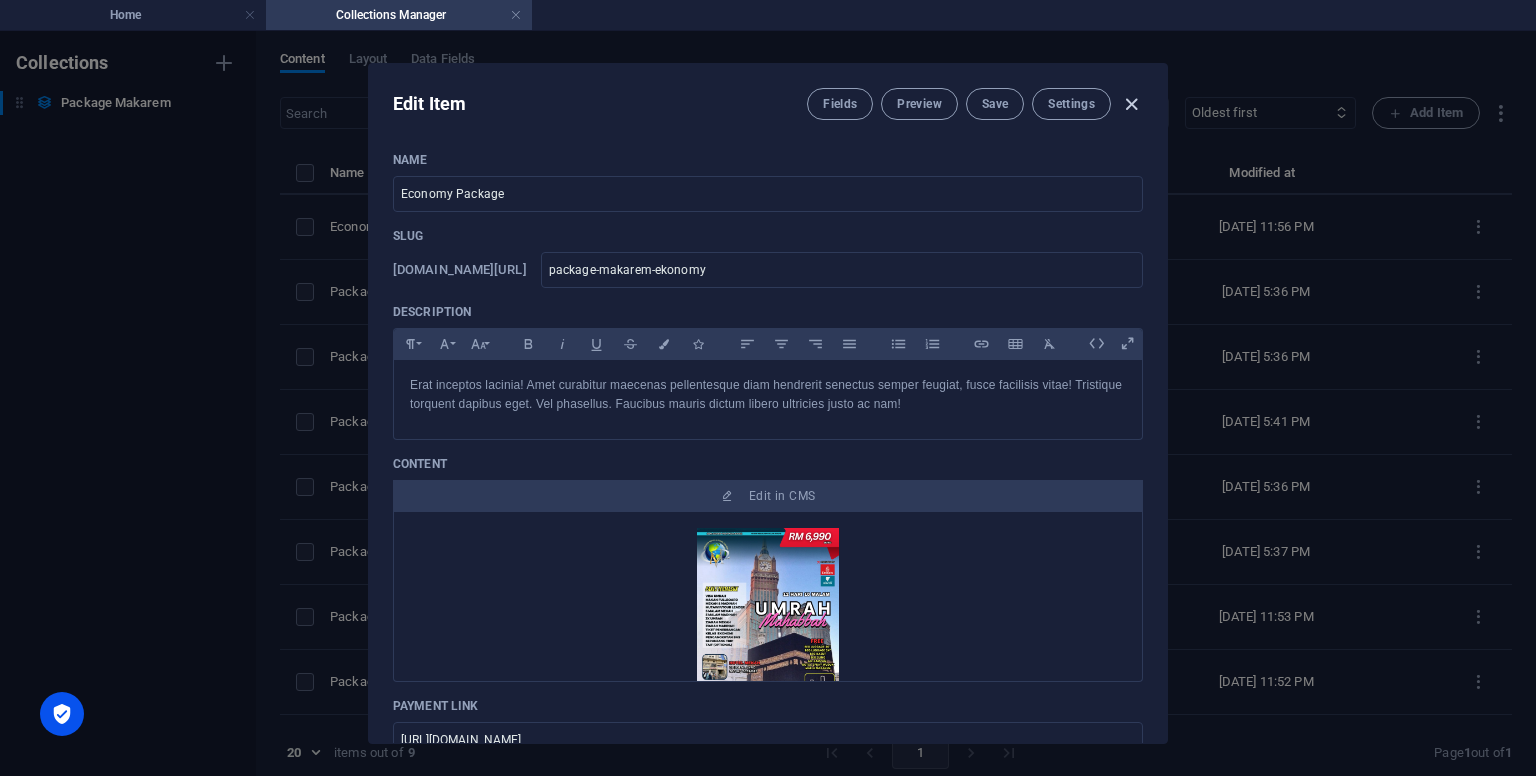 click at bounding box center (1131, 104) 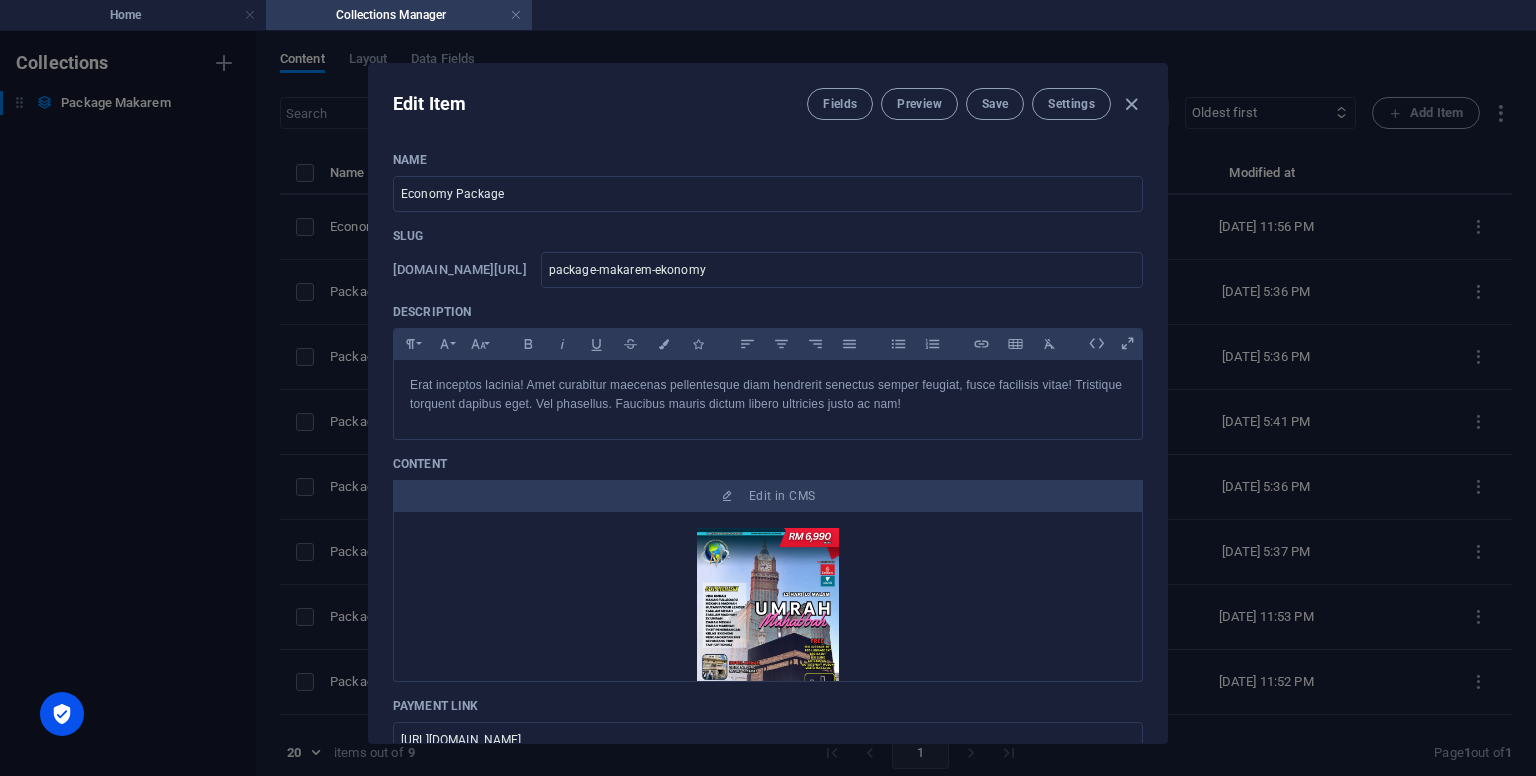 type on "package-makarem-ekonomy" 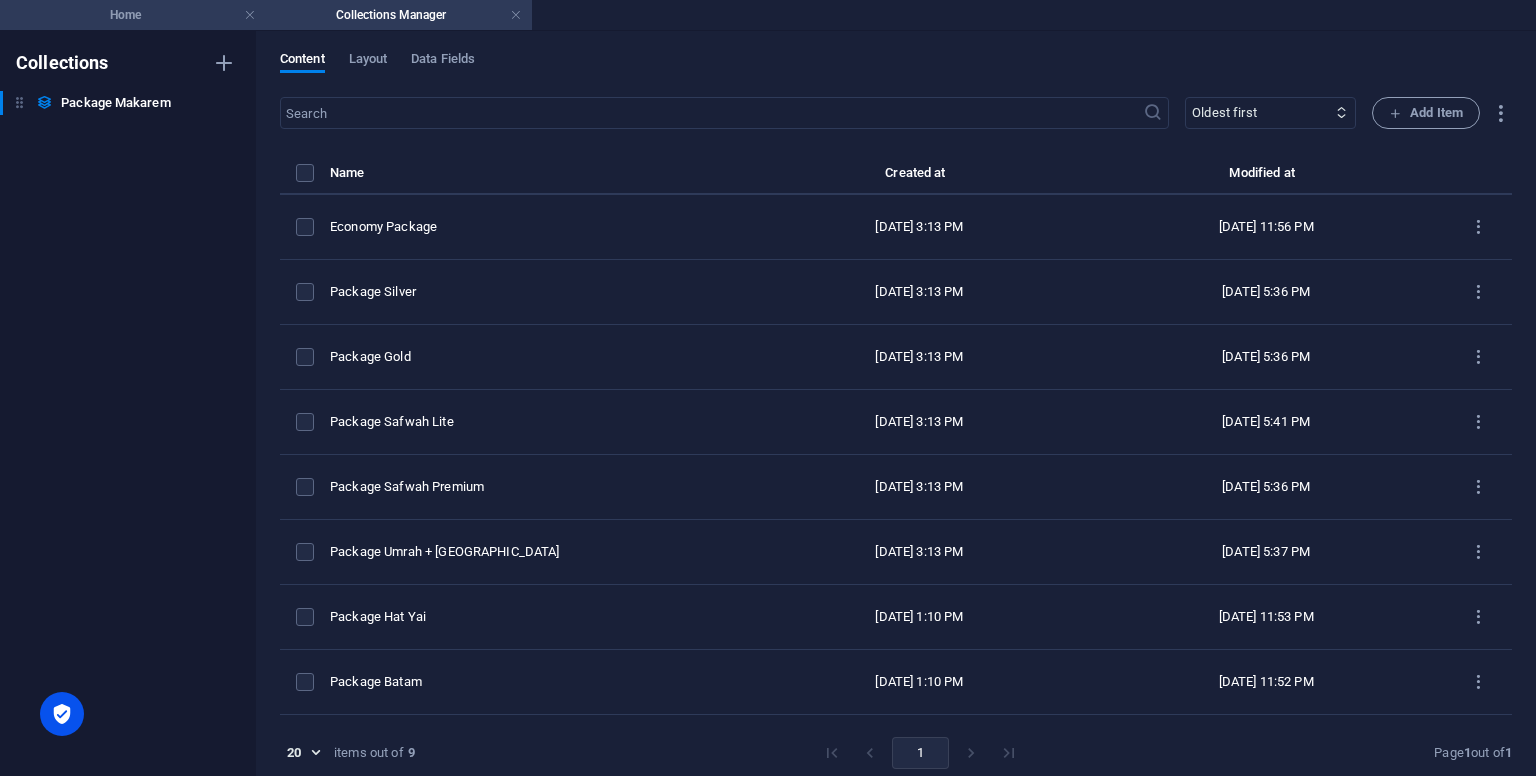 click on "Home" at bounding box center [133, 15] 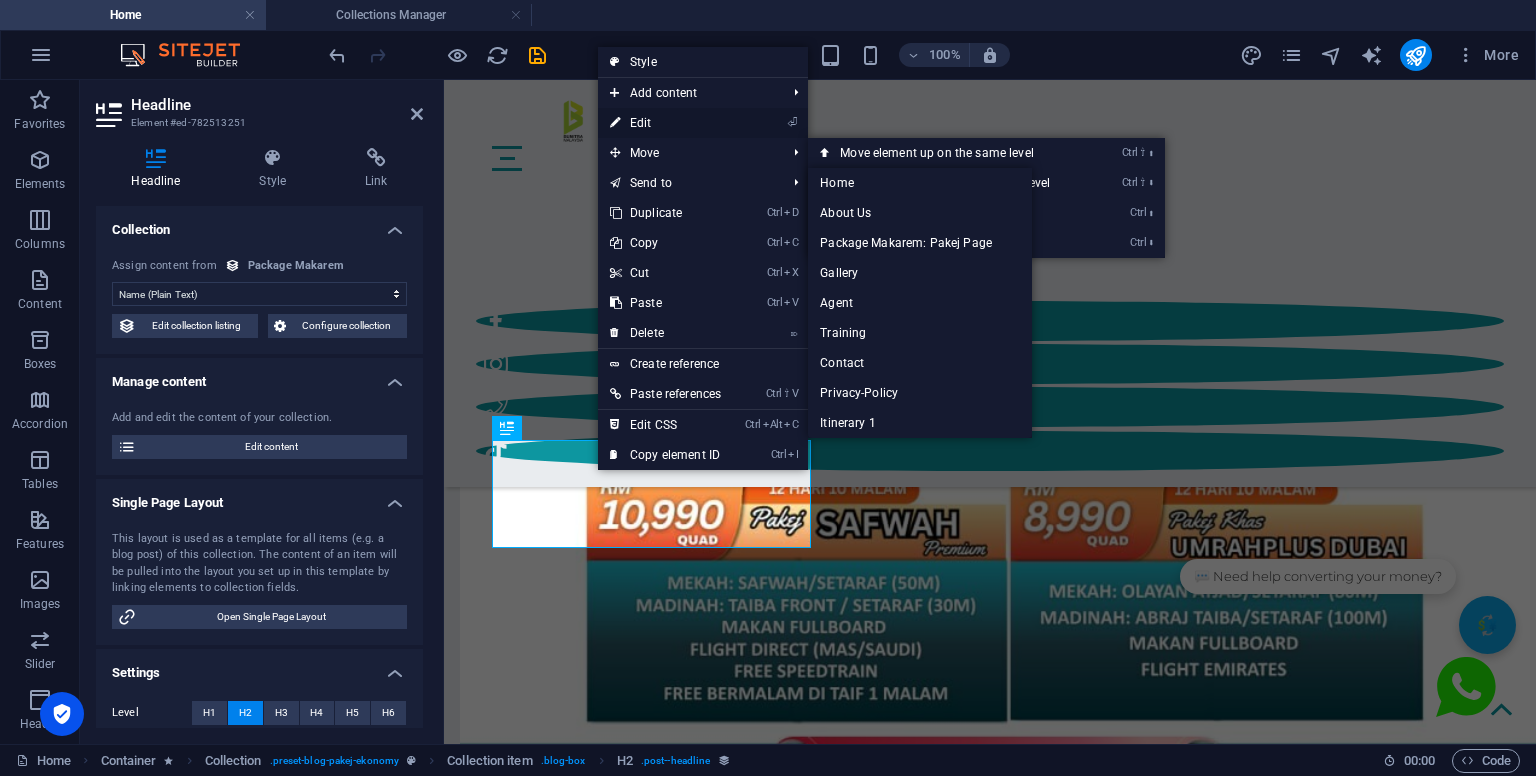 click on "⏎  Edit" at bounding box center [665, 123] 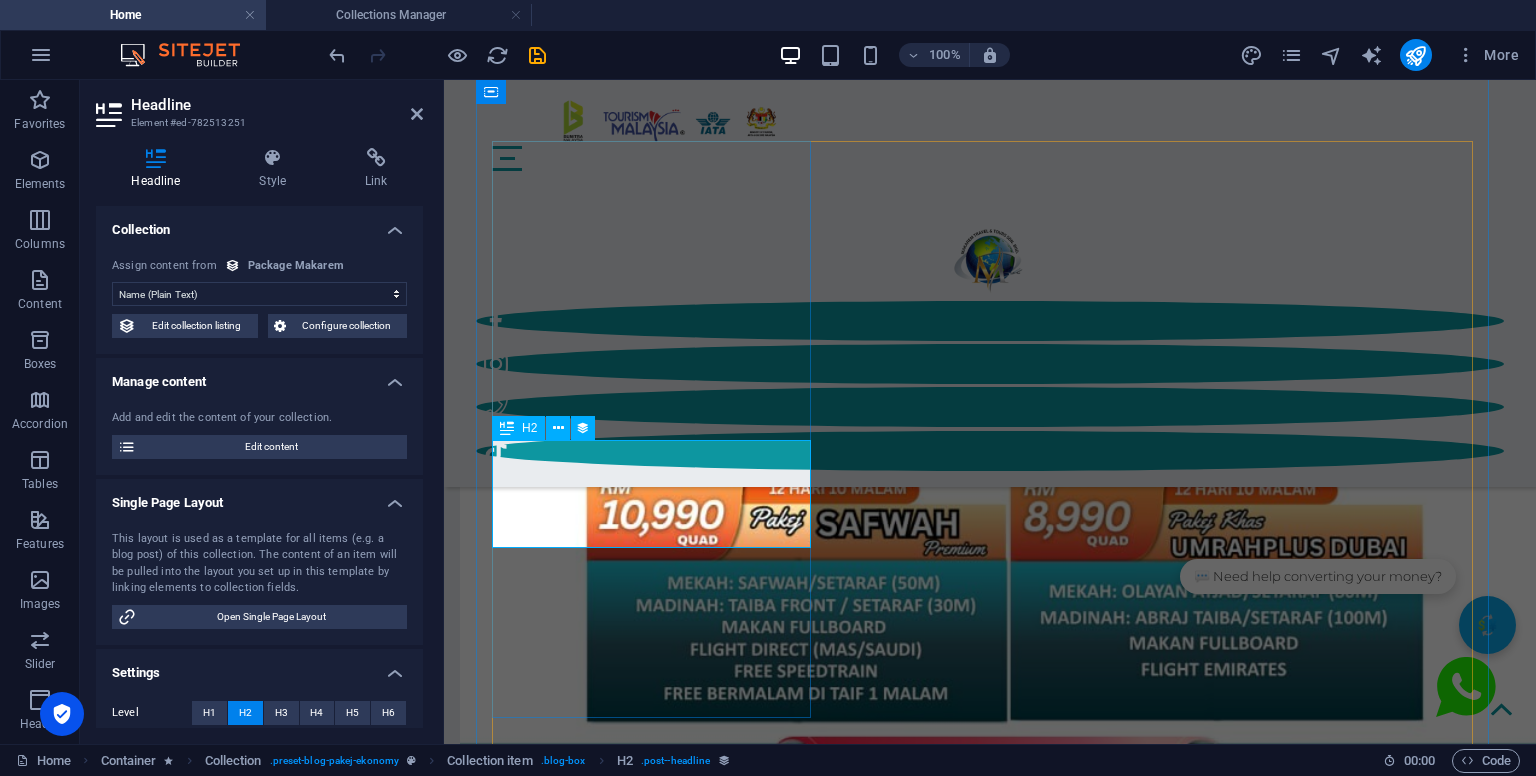 click on "Package Ekonomi" at bounding box center [990, 1471] 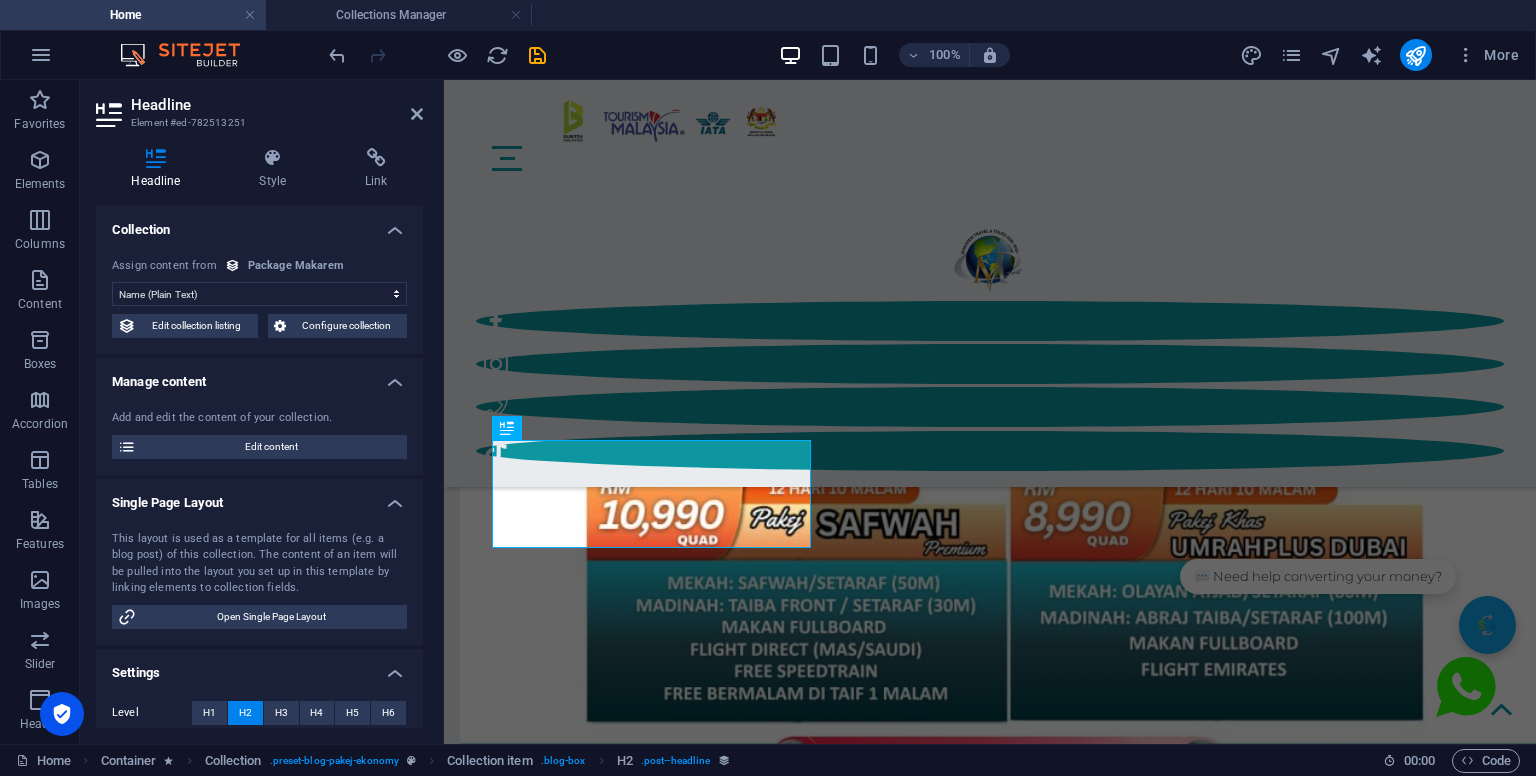 click on "Headline Element #ed-782513251" at bounding box center (259, 106) 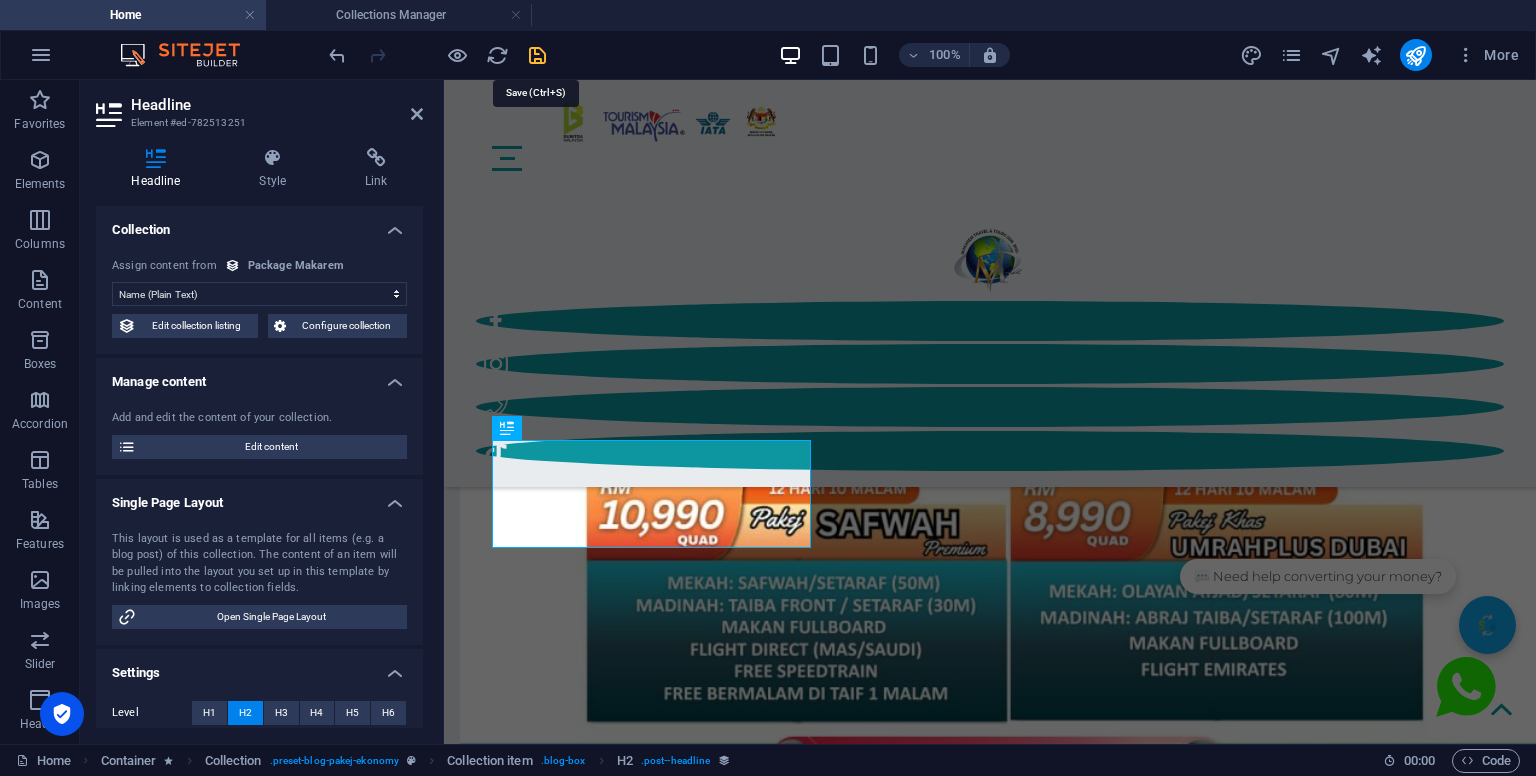 click at bounding box center [537, 55] 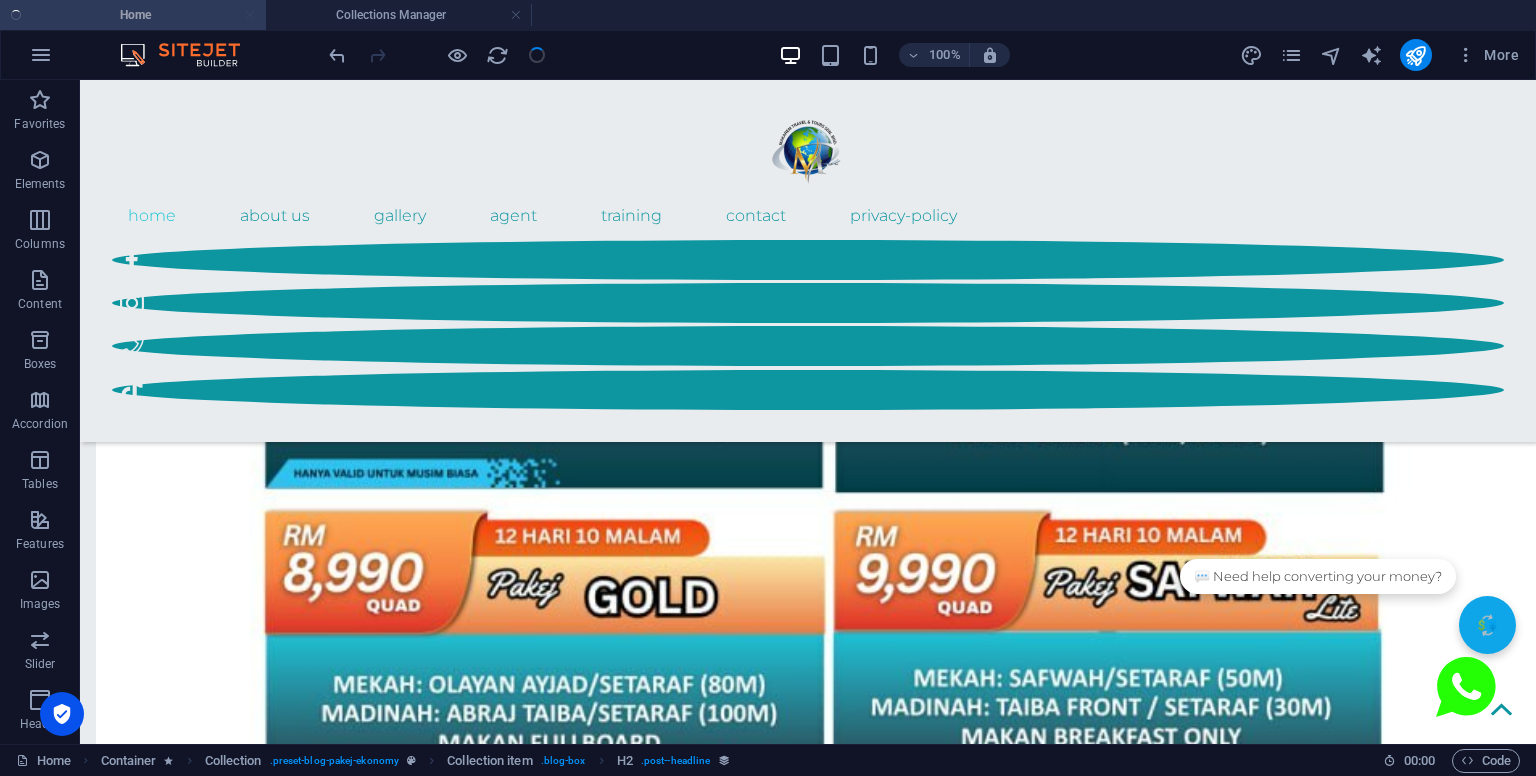 scroll, scrollTop: 3174, scrollLeft: 0, axis: vertical 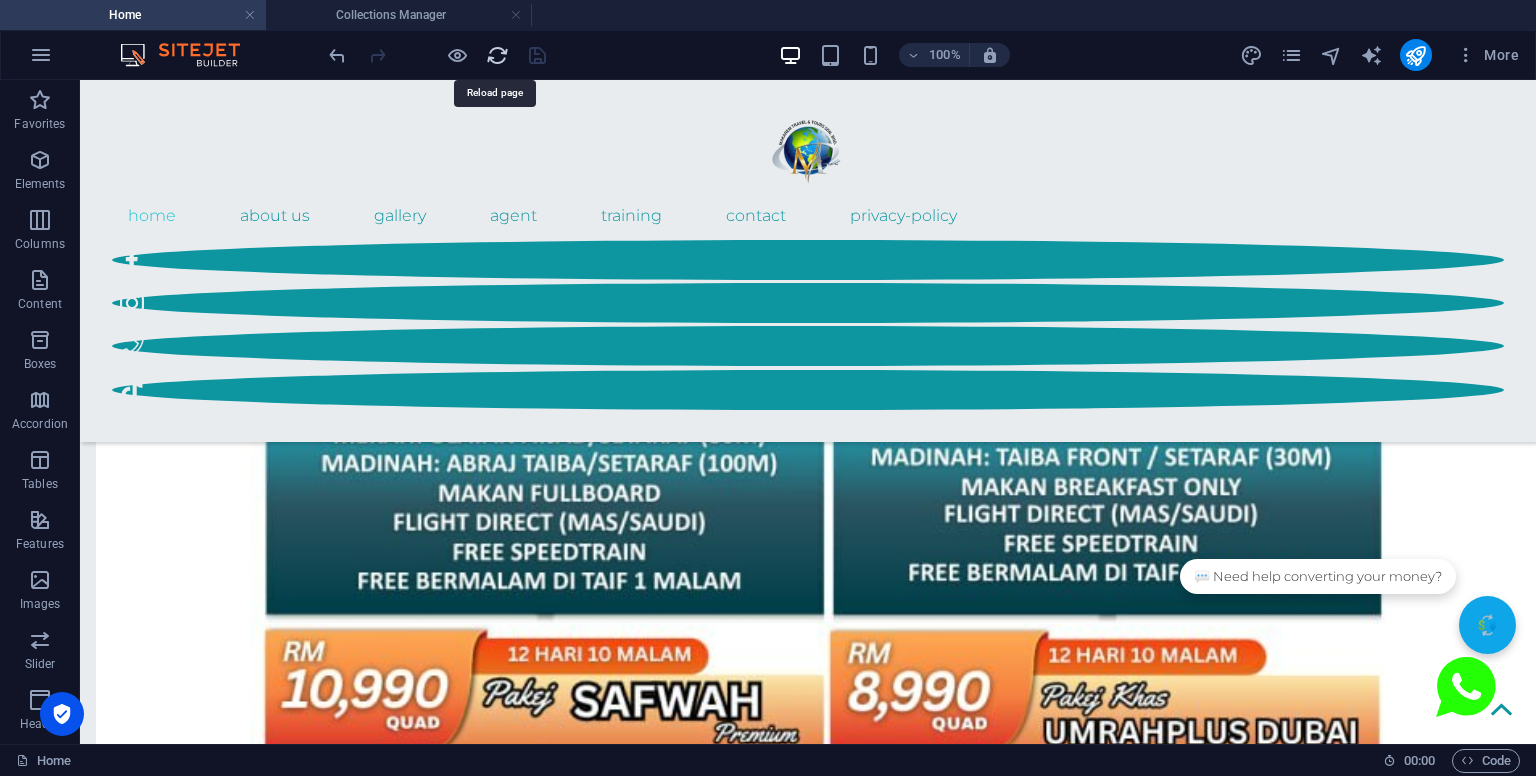 click at bounding box center (497, 55) 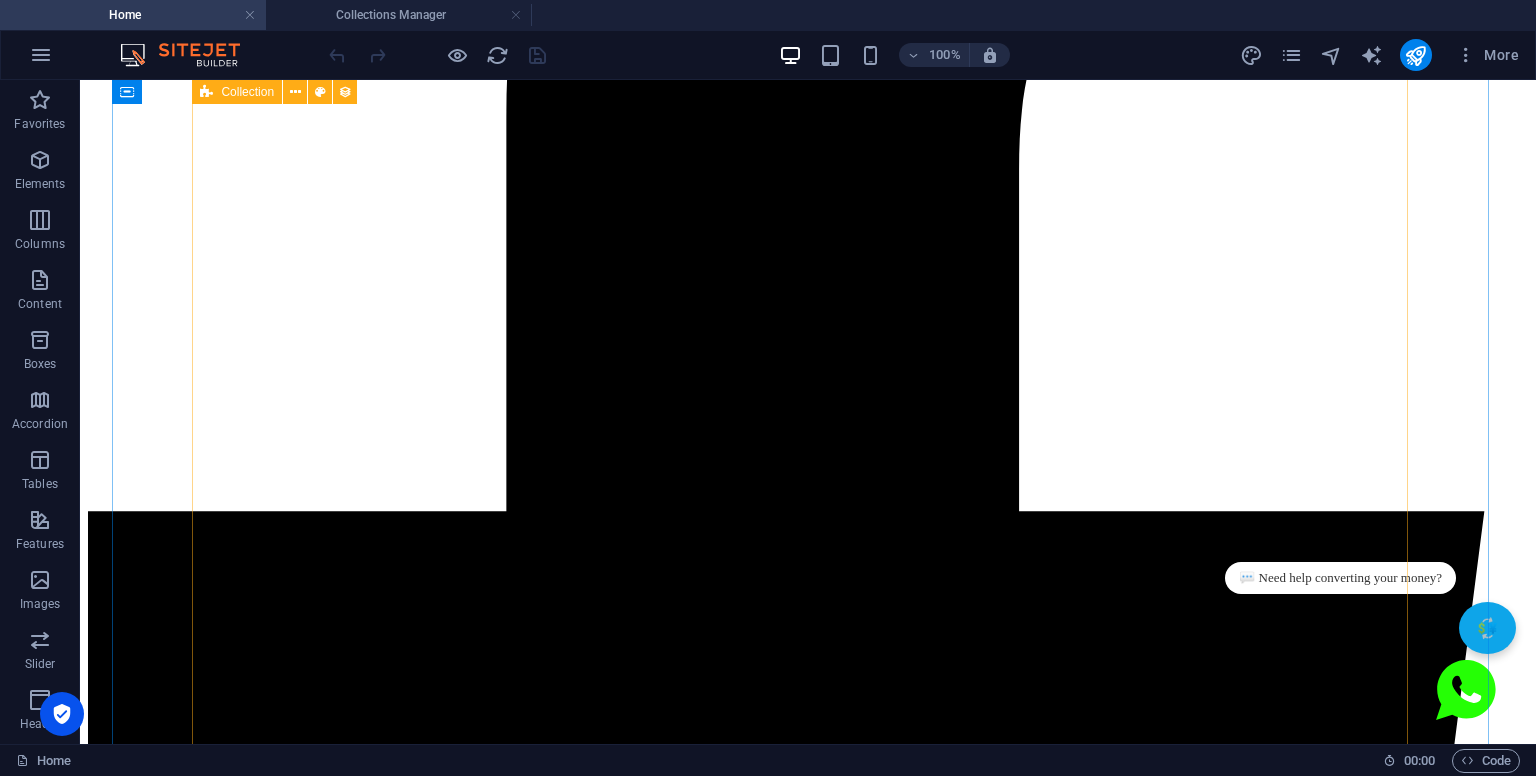 scroll, scrollTop: 3300, scrollLeft: 0, axis: vertical 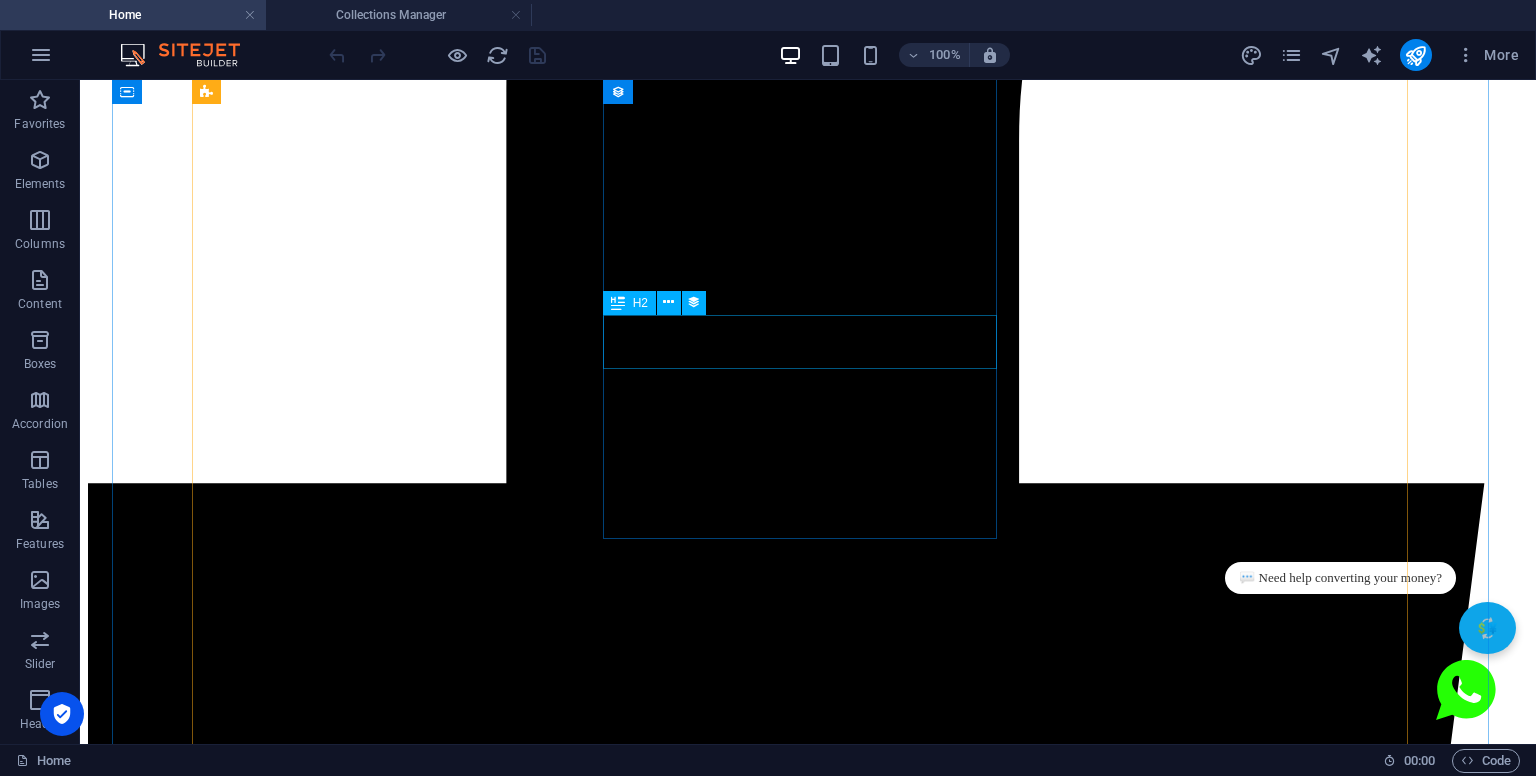 click on "Package Silver" at bounding box center [808, 10092] 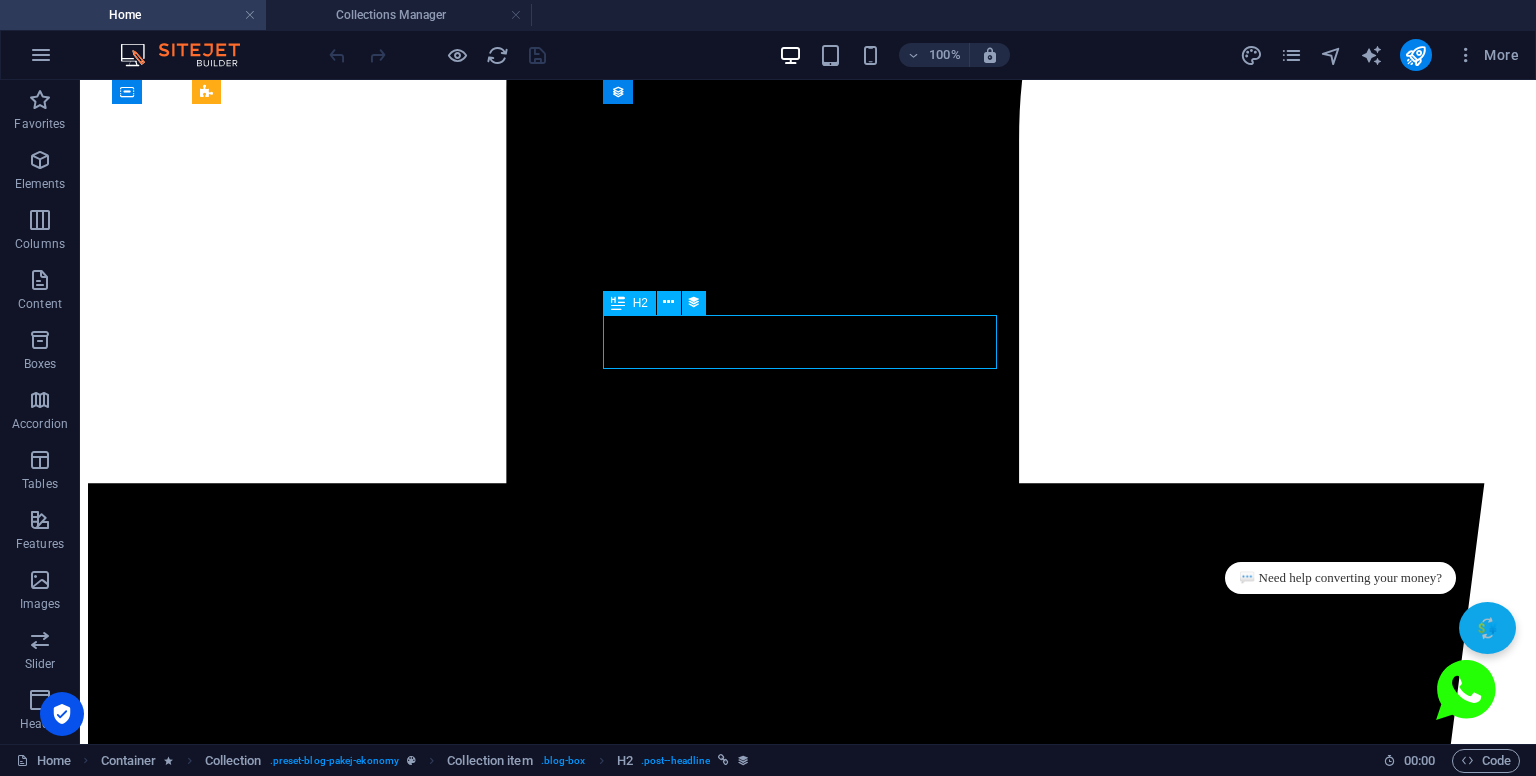 click on "Package Silver" at bounding box center (808, 10092) 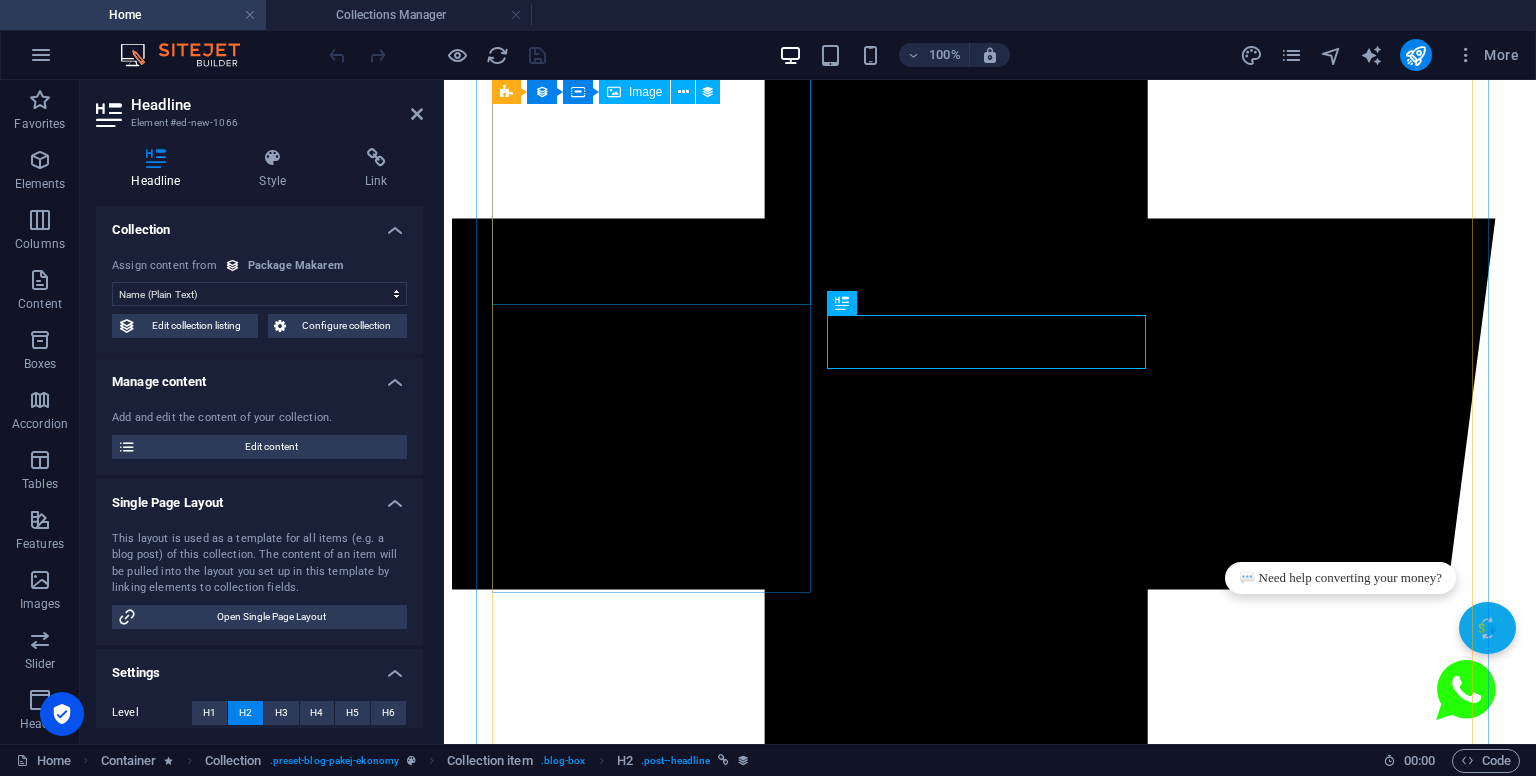 scroll, scrollTop: 3049, scrollLeft: 0, axis: vertical 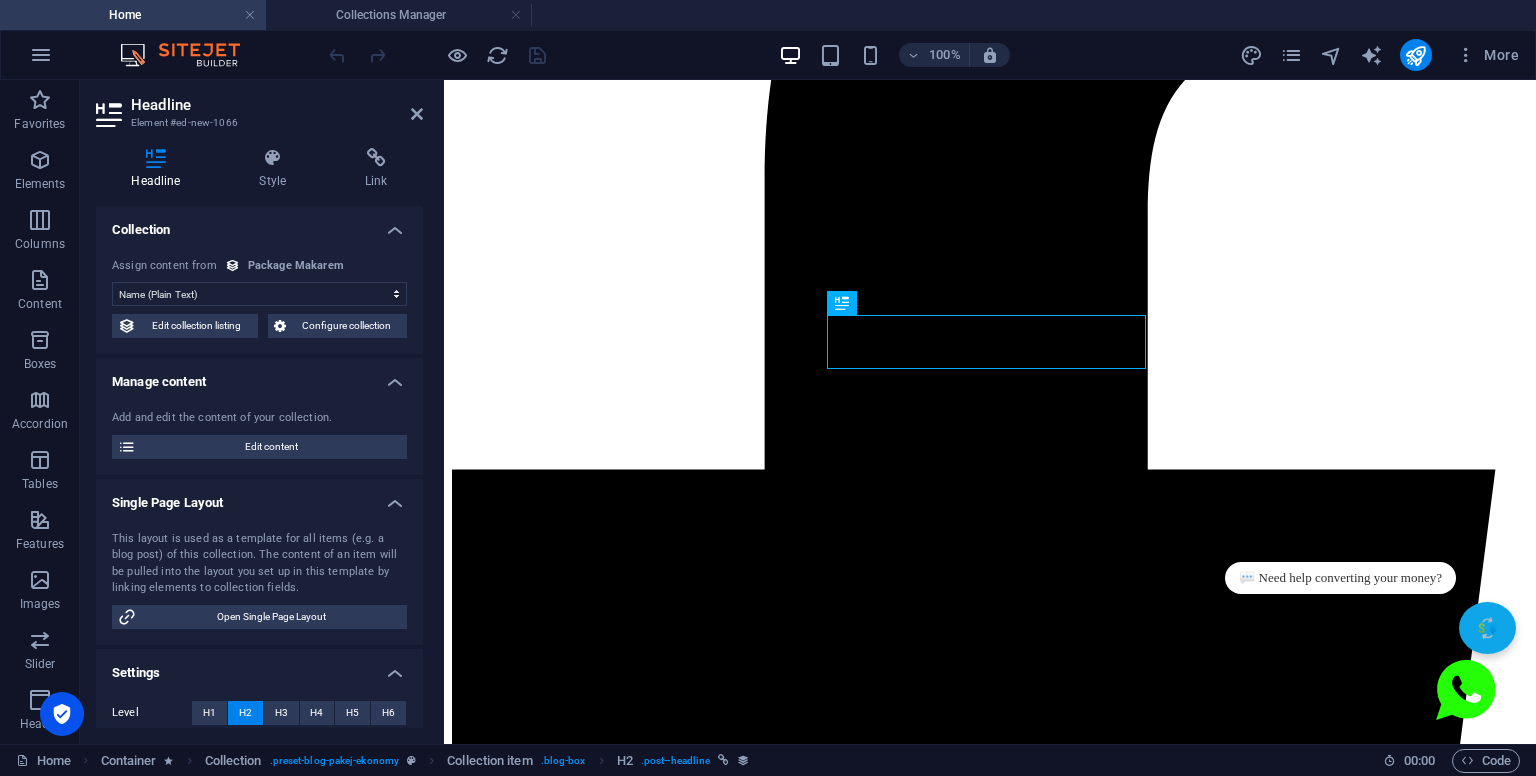 drag, startPoint x: 354, startPoint y: 4, endPoint x: 381, endPoint y: 45, distance: 49.09175 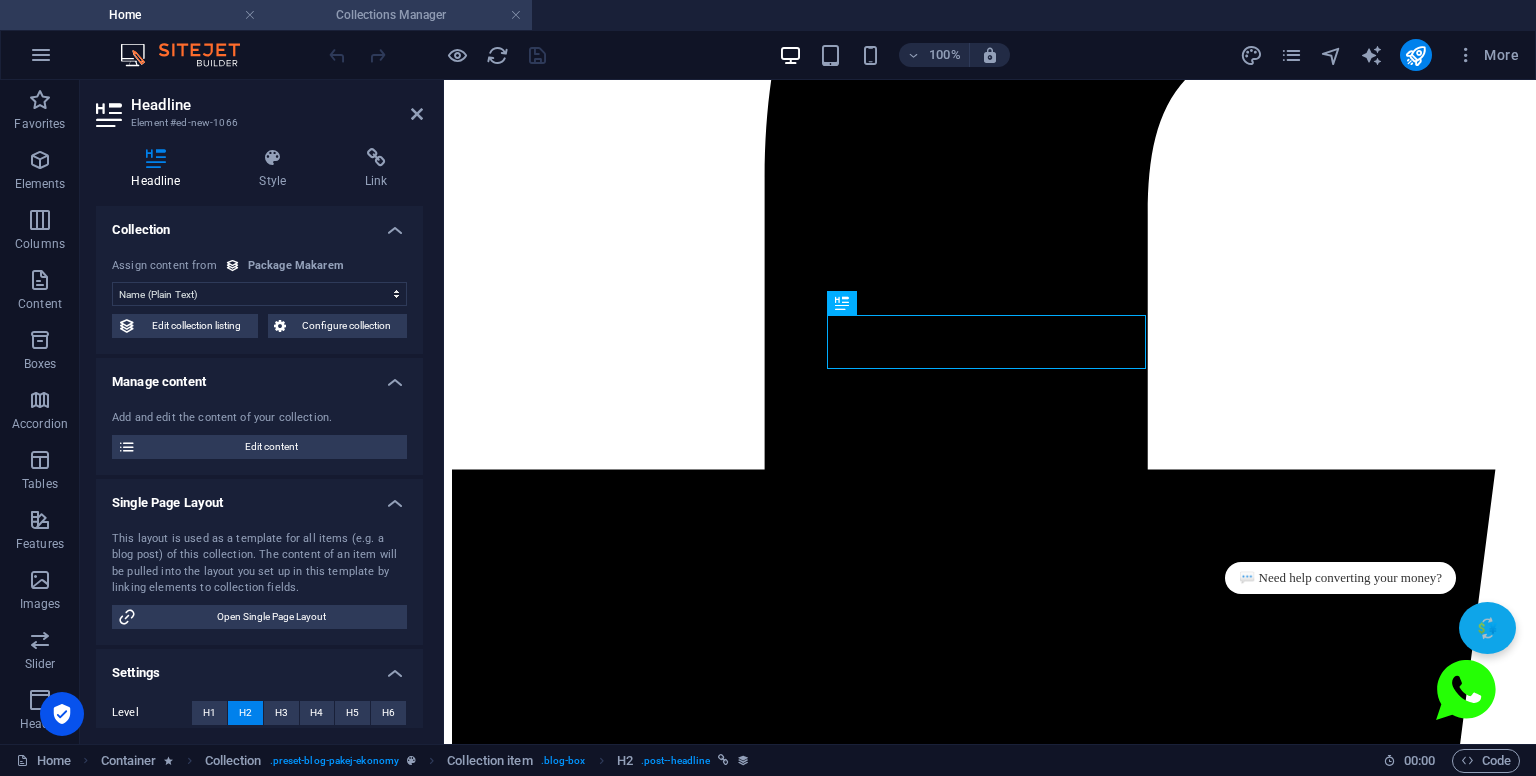click on "Collections Manager" at bounding box center [399, 15] 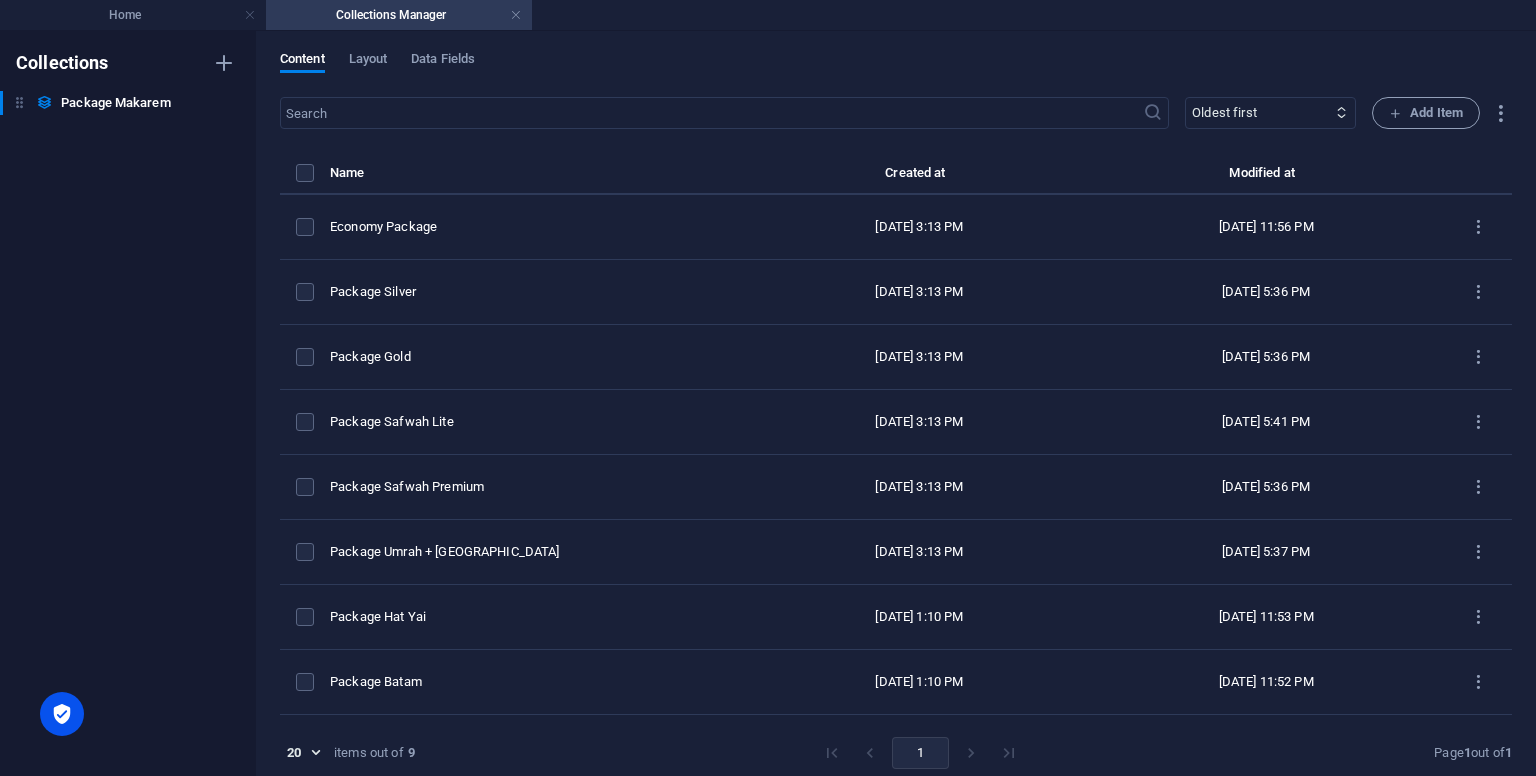 scroll, scrollTop: 0, scrollLeft: 0, axis: both 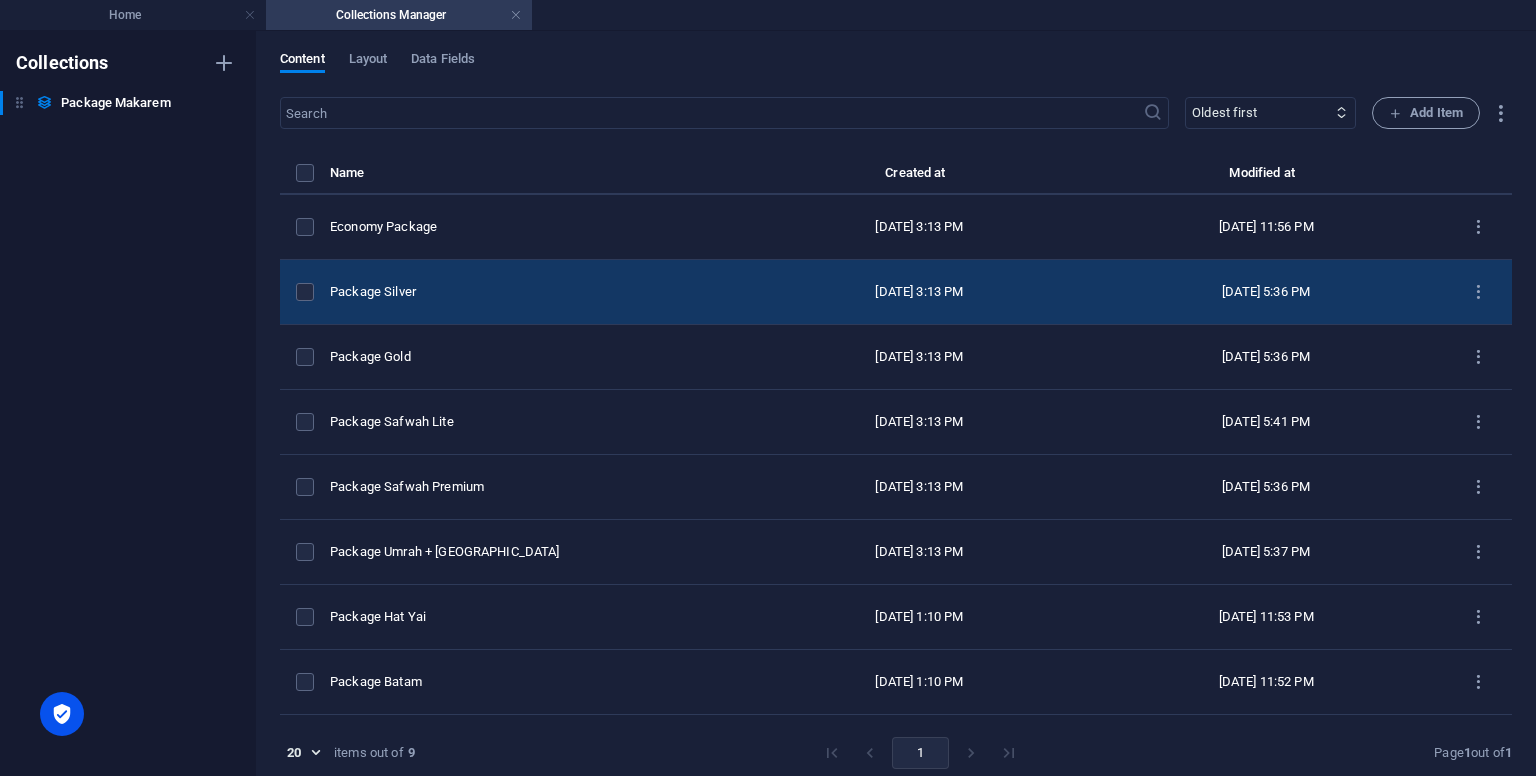 click on "Package Silver" at bounding box center [532, 292] 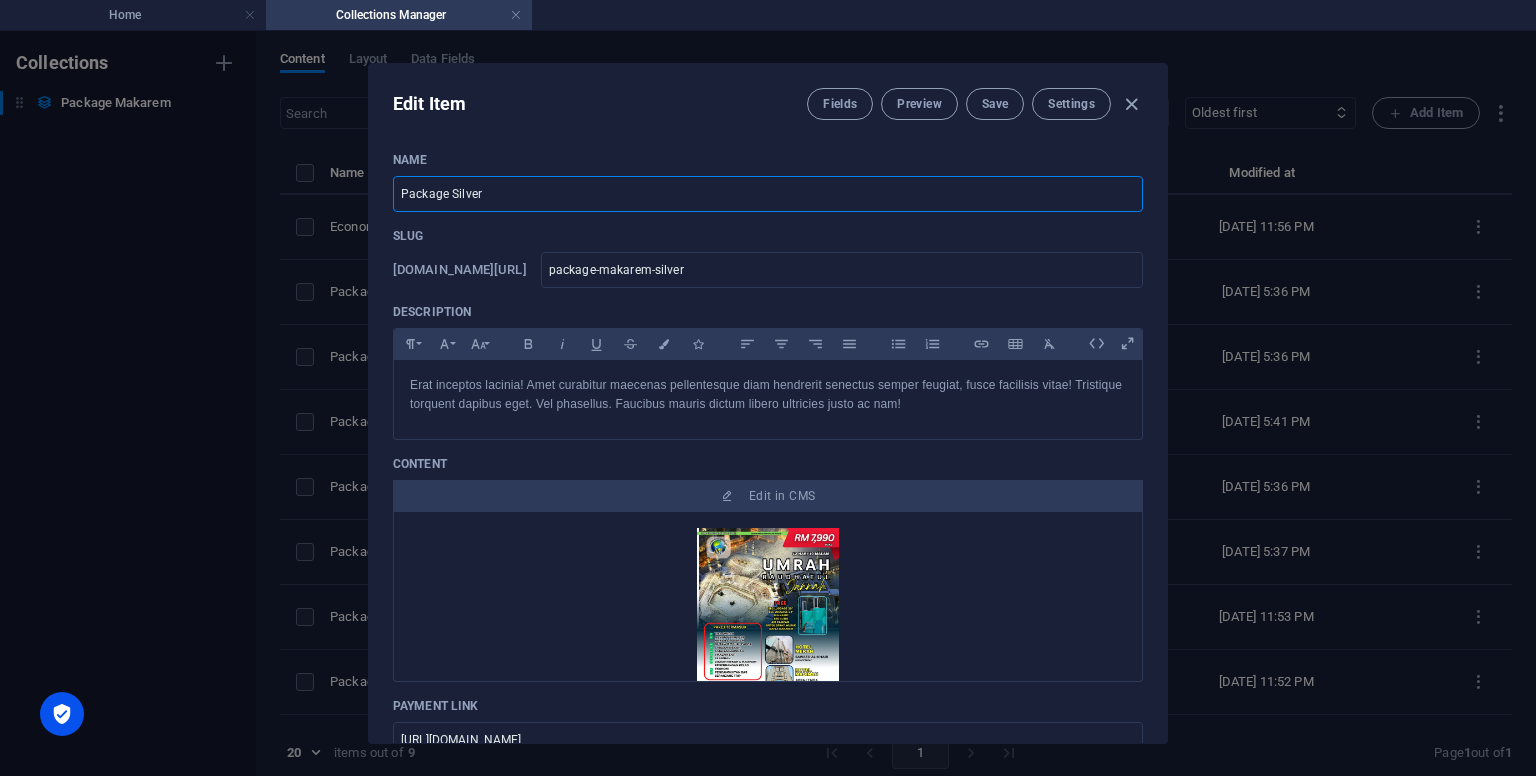 drag, startPoint x: 559, startPoint y: 202, endPoint x: 268, endPoint y: 201, distance: 291.0017 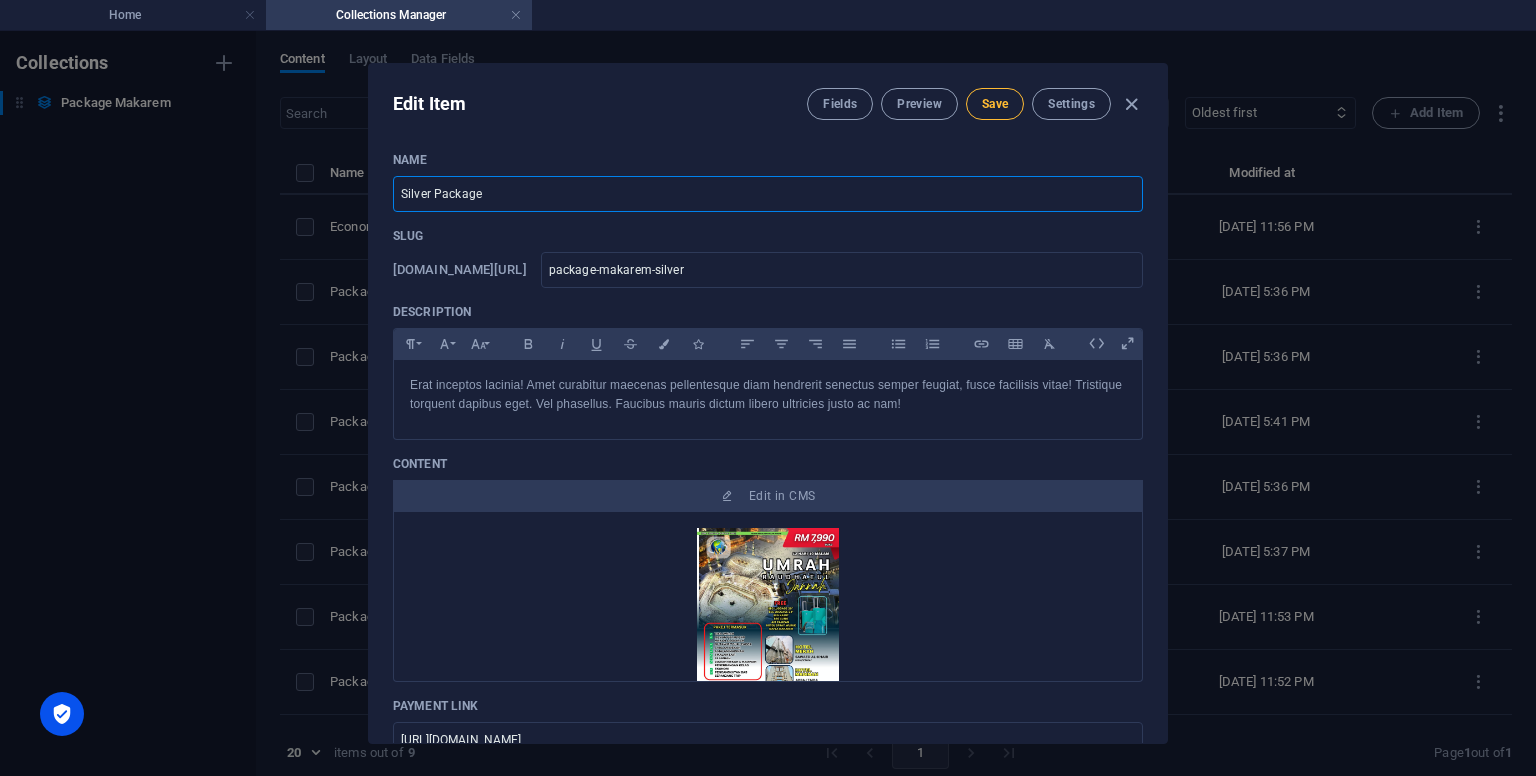 type on "Silver Package" 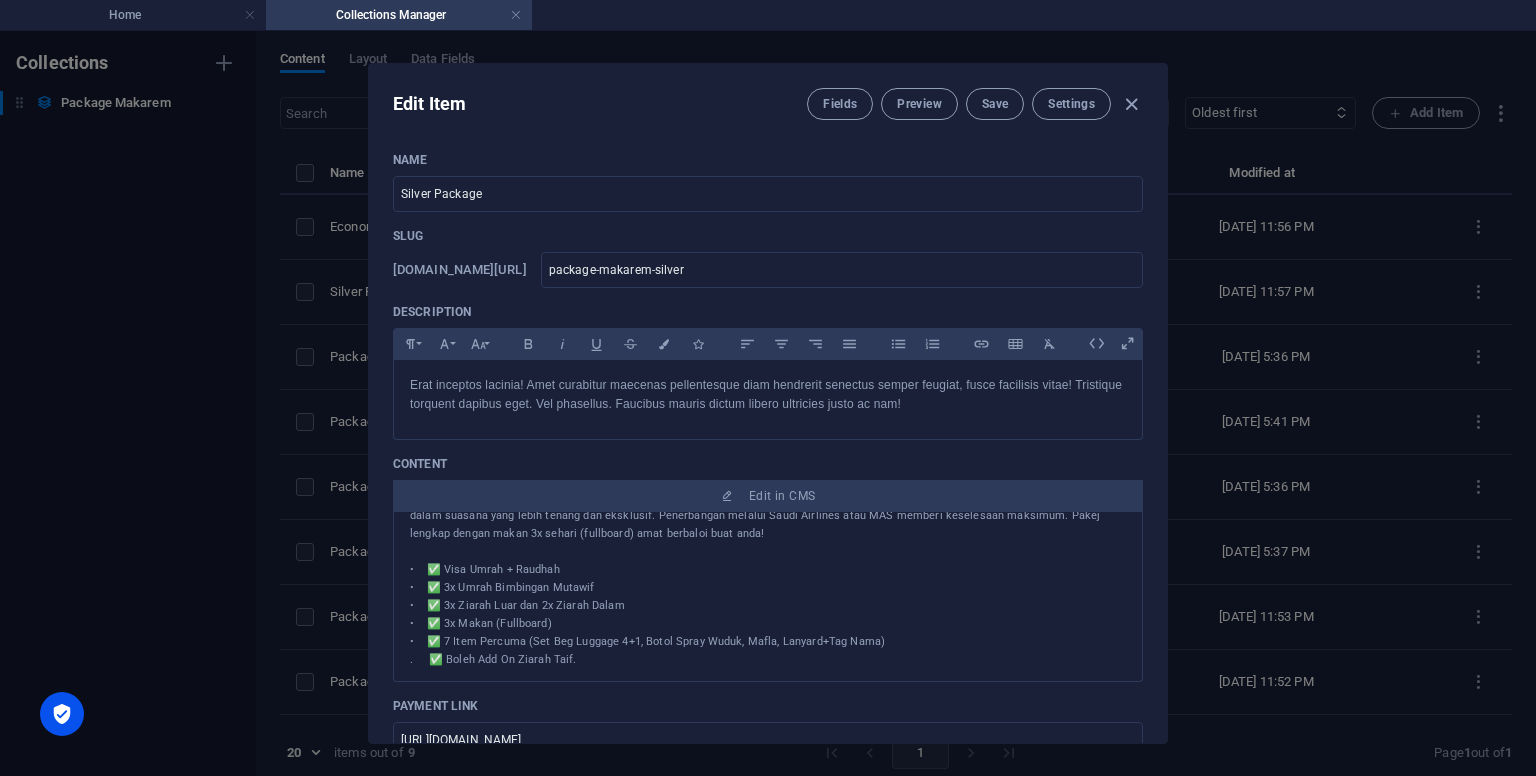 scroll, scrollTop: 352, scrollLeft: 0, axis: vertical 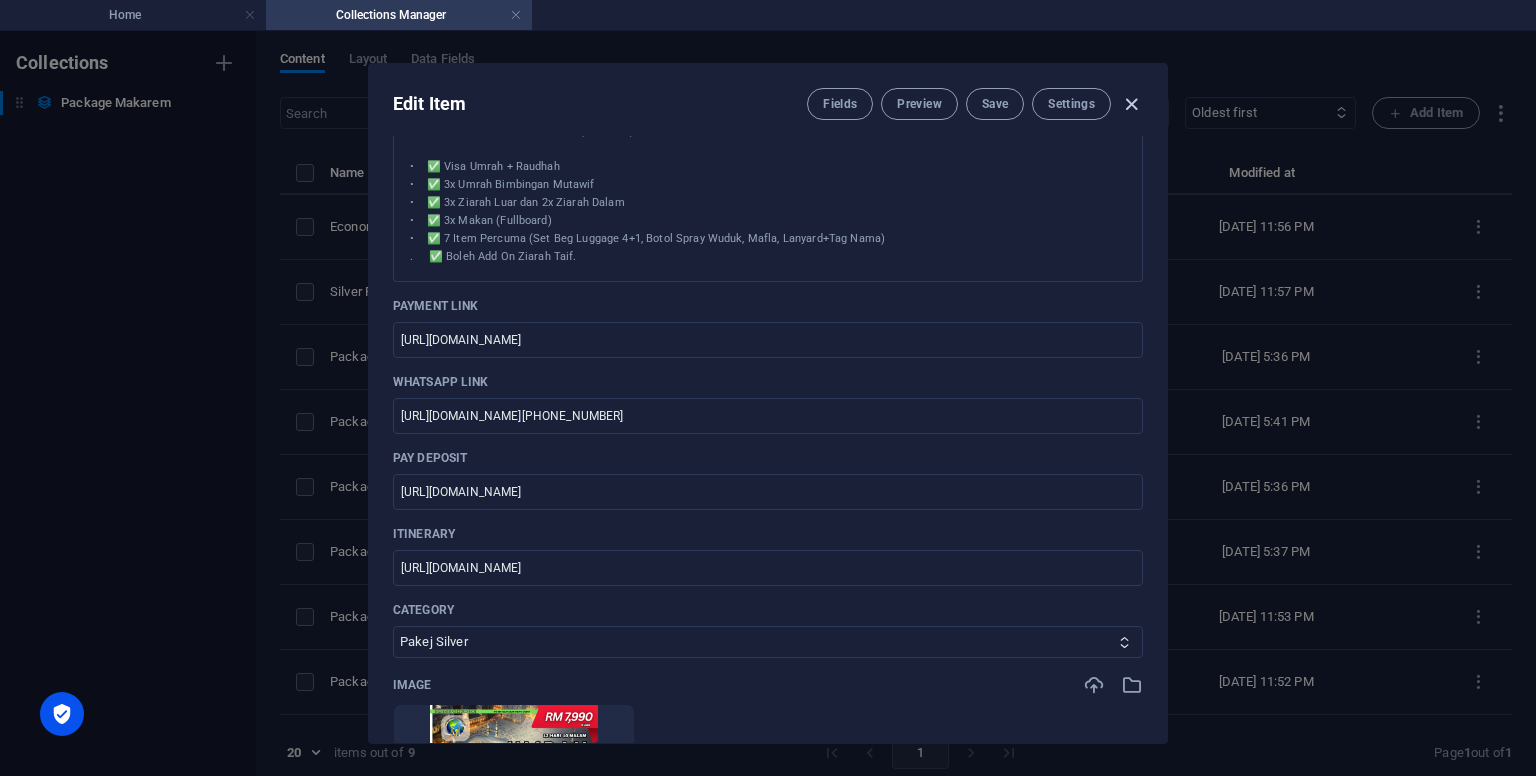 click at bounding box center (1131, 104) 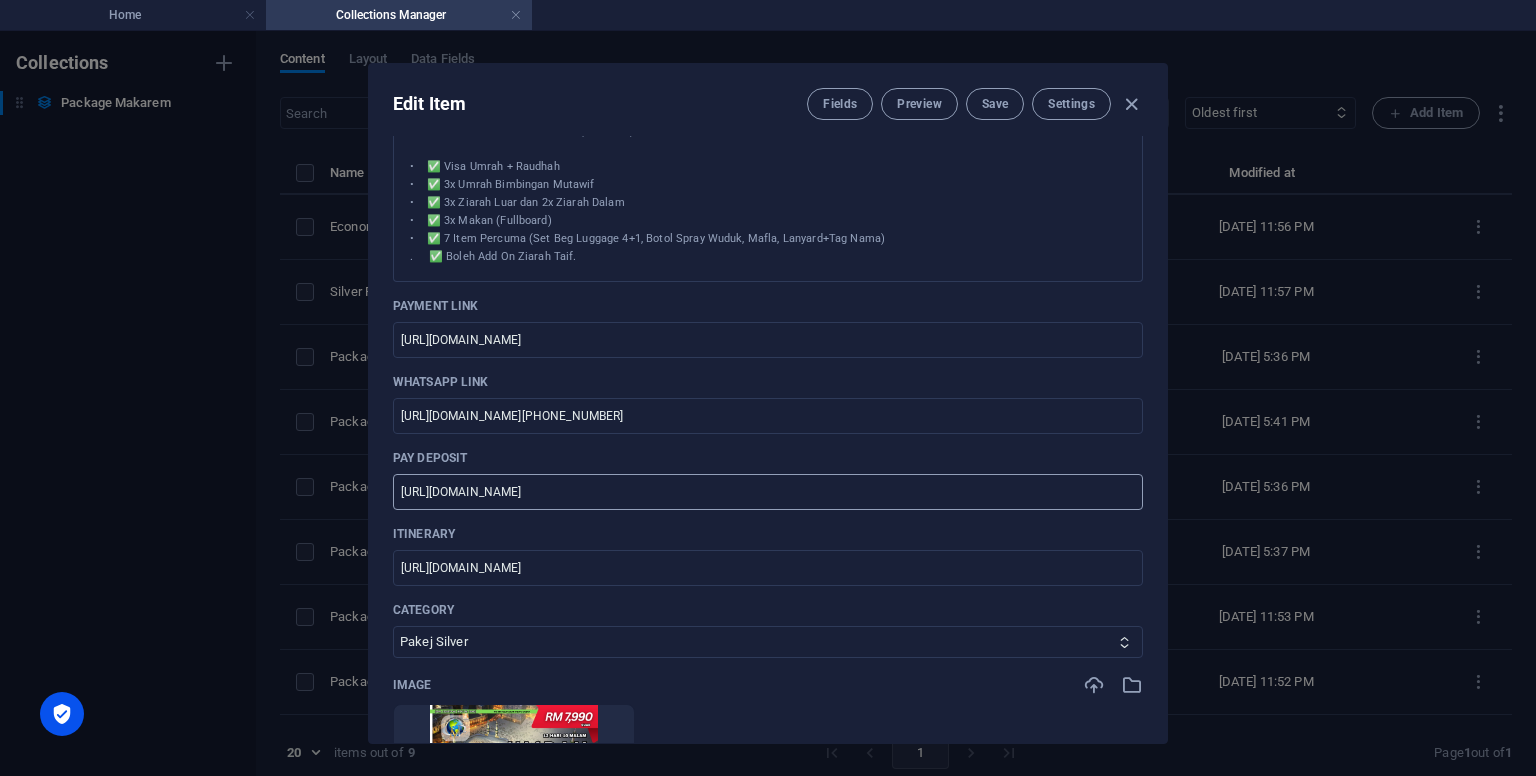type on "package-makarem-silver" 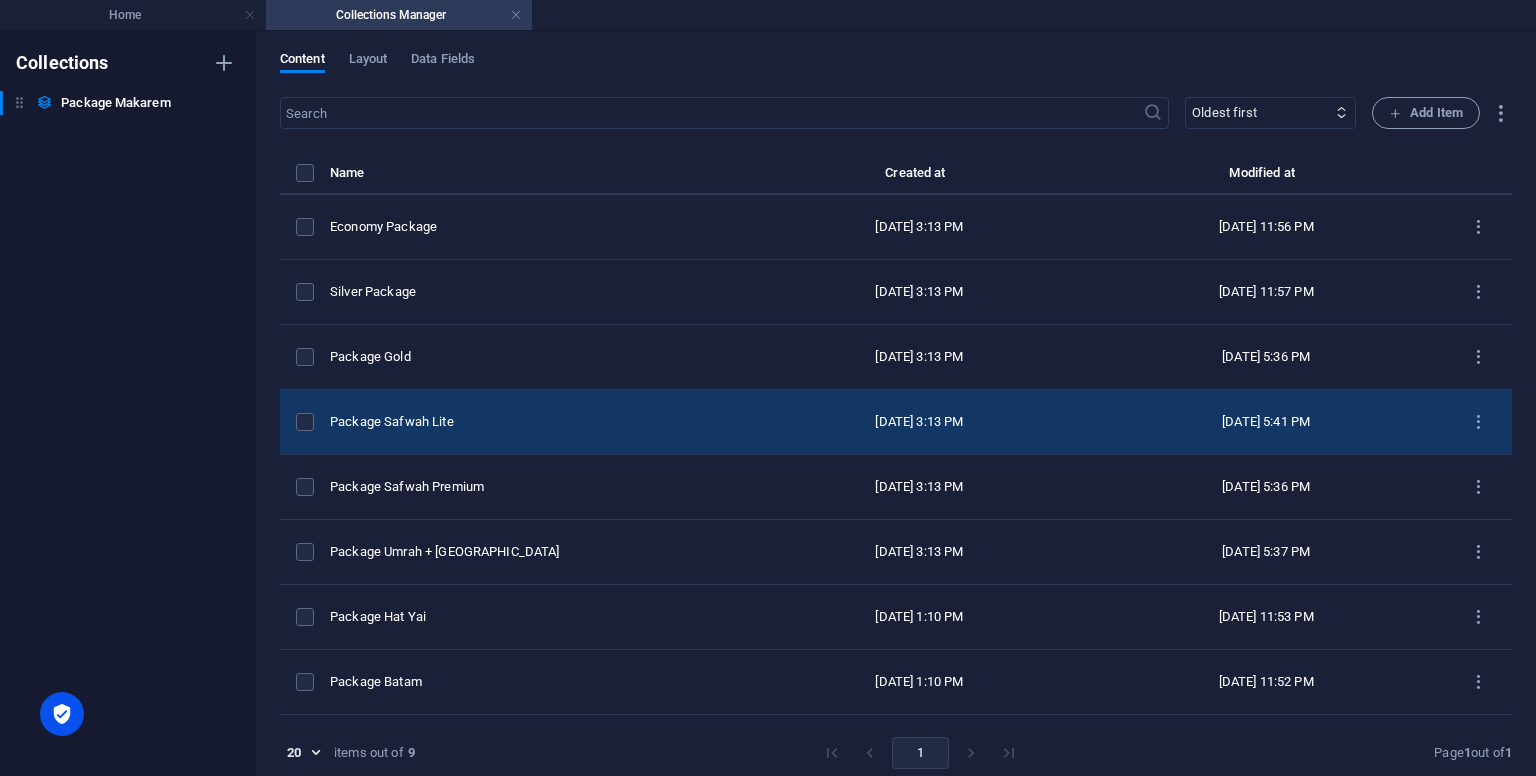 scroll, scrollTop: 0, scrollLeft: 0, axis: both 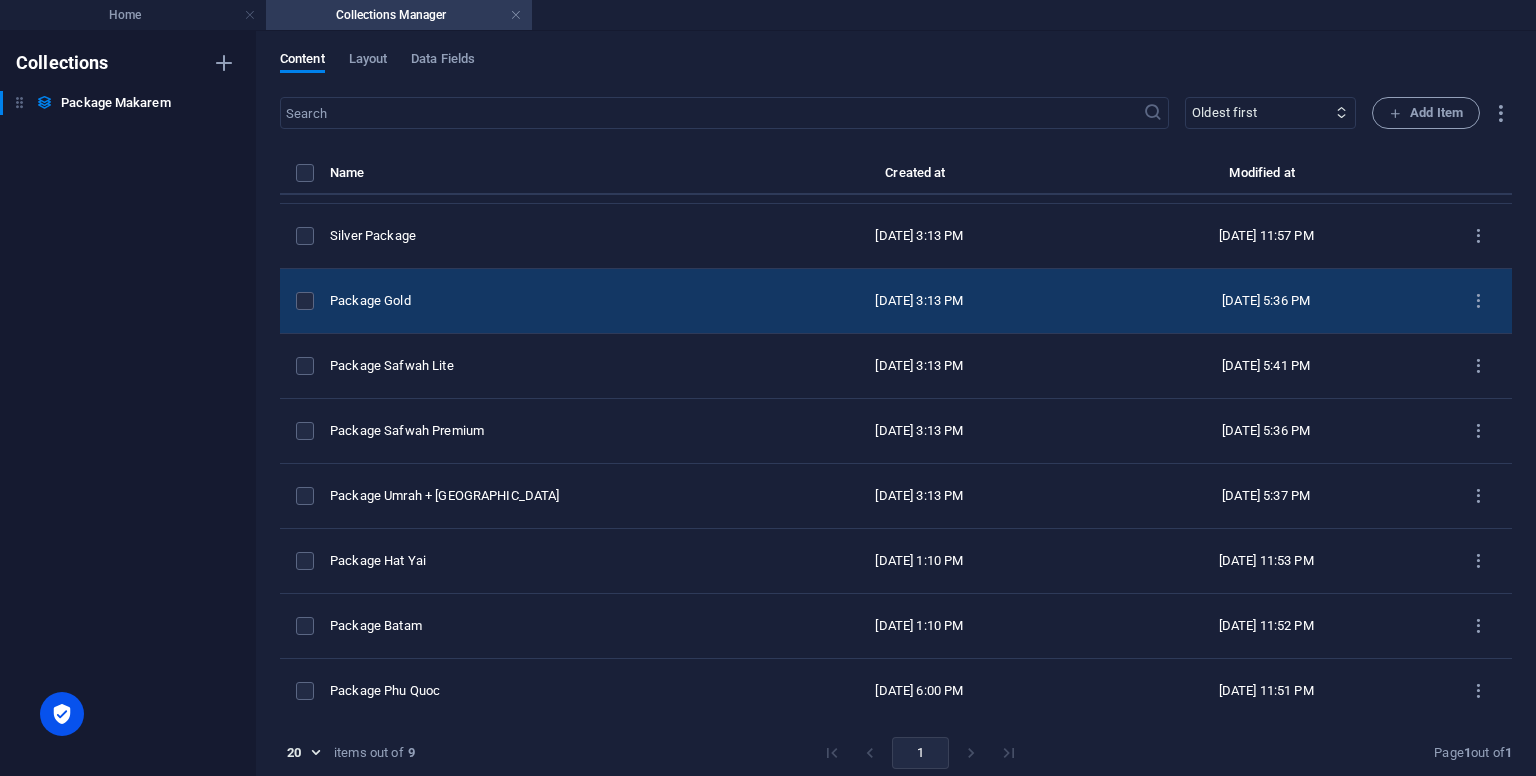 click on "Package Gold" at bounding box center (532, 301) 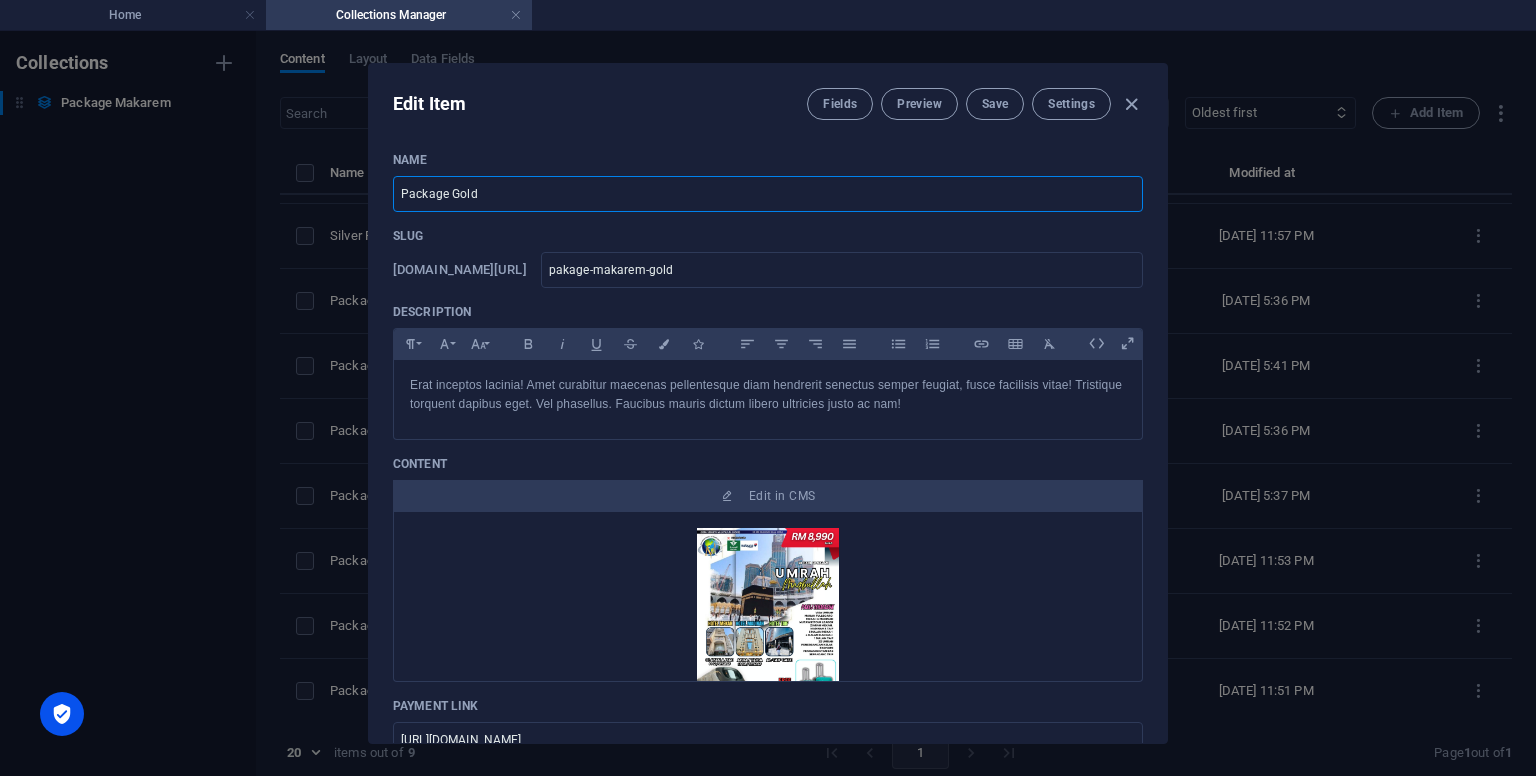 drag, startPoint x: 506, startPoint y: 177, endPoint x: 365, endPoint y: 192, distance: 141.79562 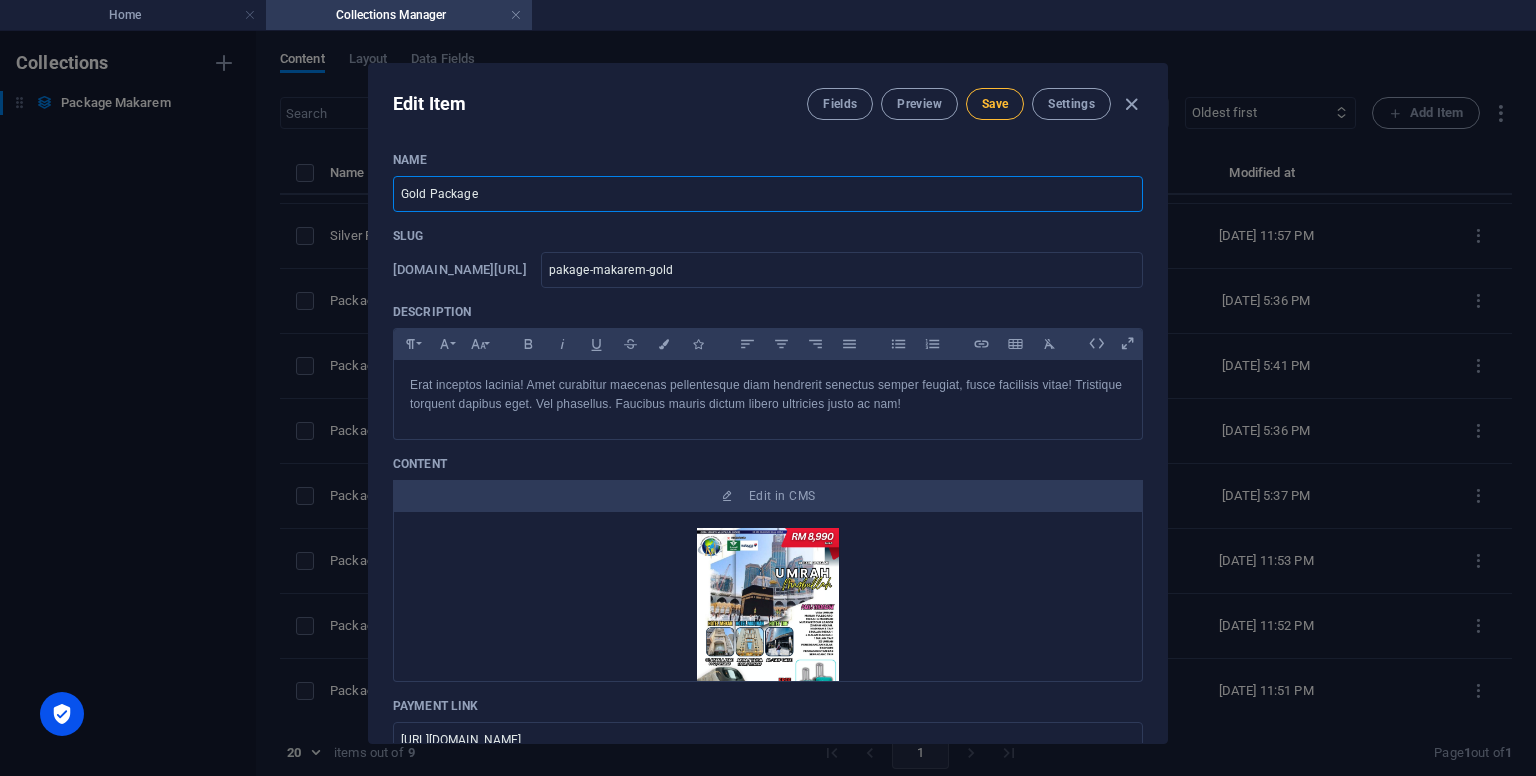 type on "Gold Package" 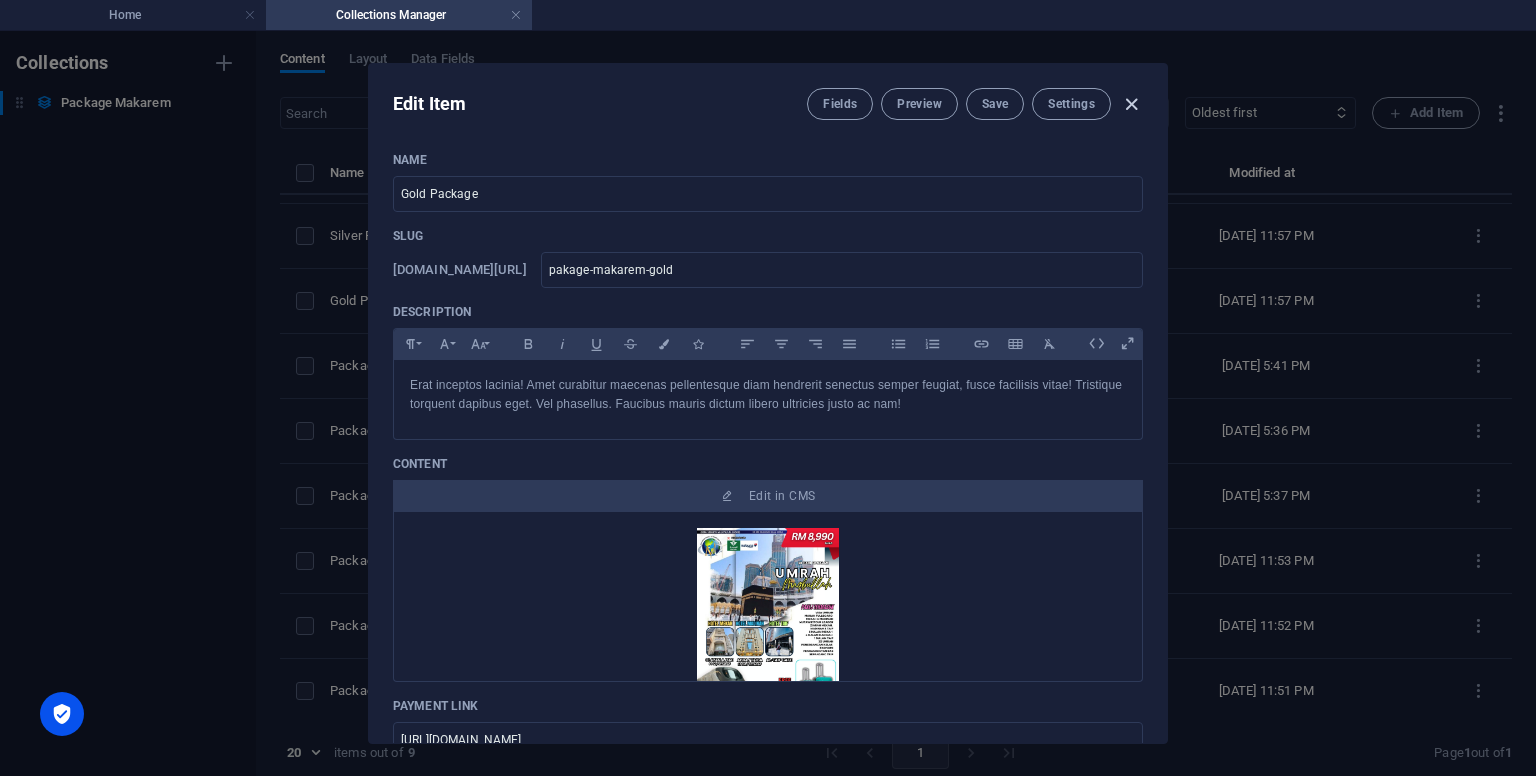 click at bounding box center (1131, 104) 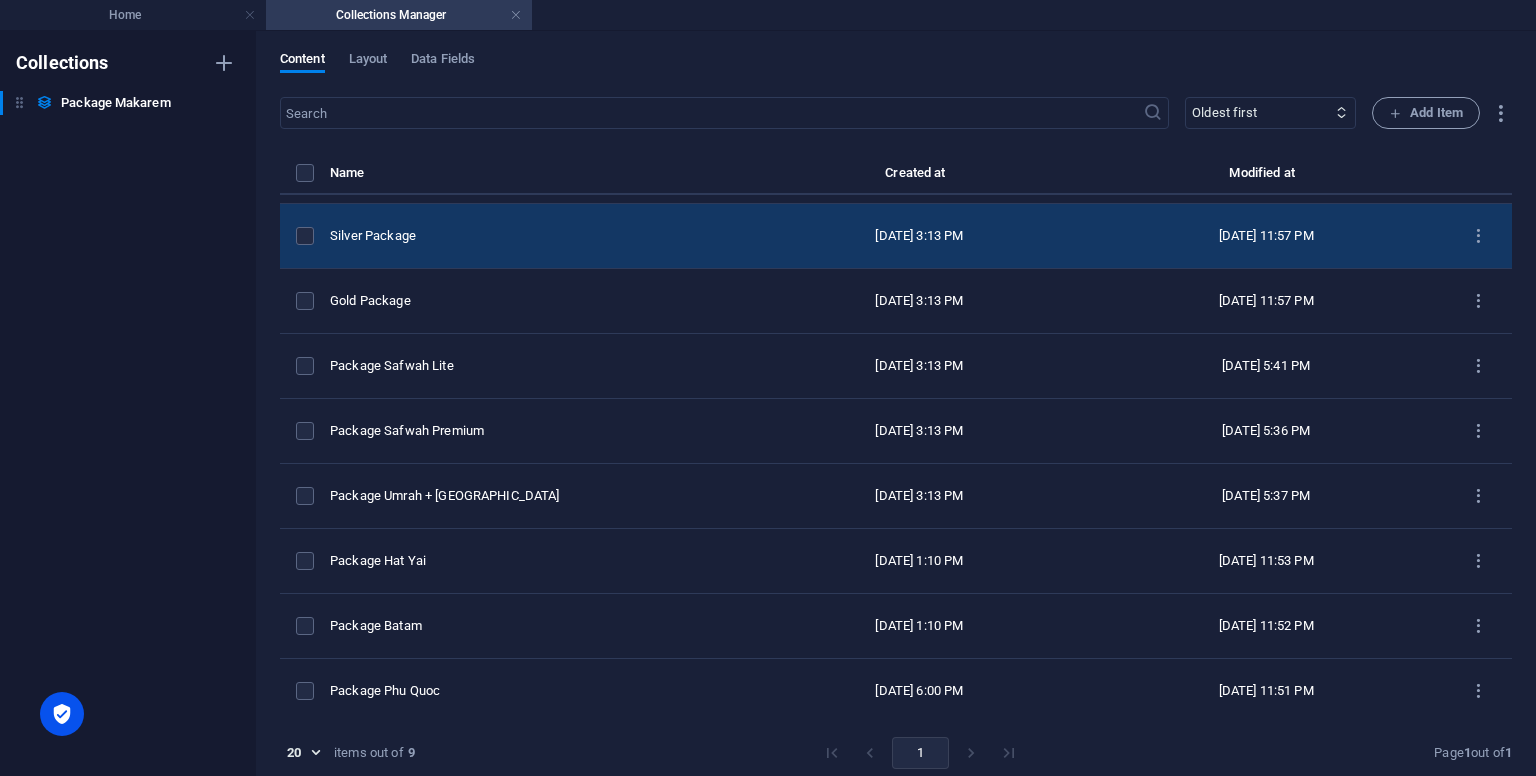 type on "pakage-makarem-gold" 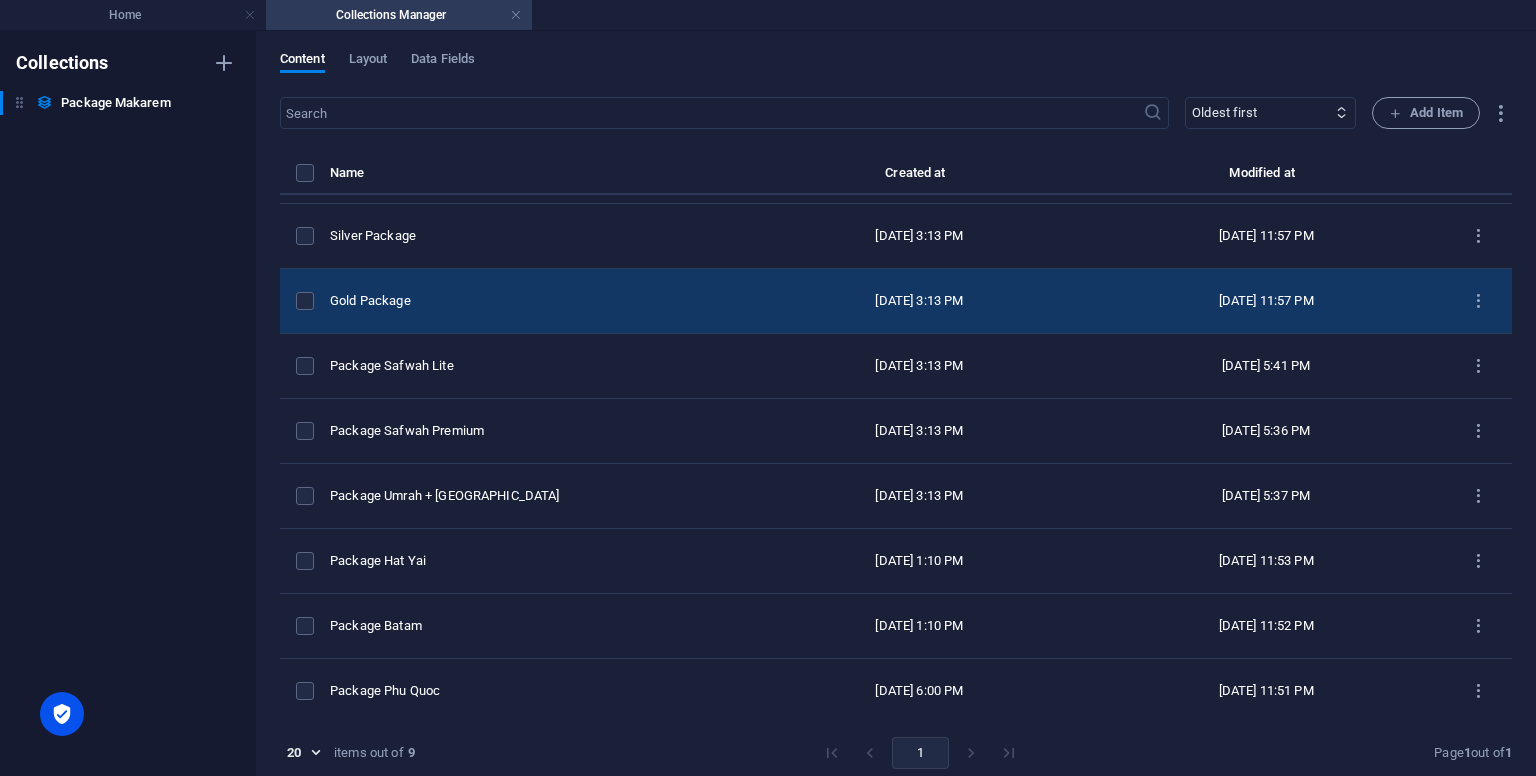 scroll, scrollTop: 8, scrollLeft: 0, axis: vertical 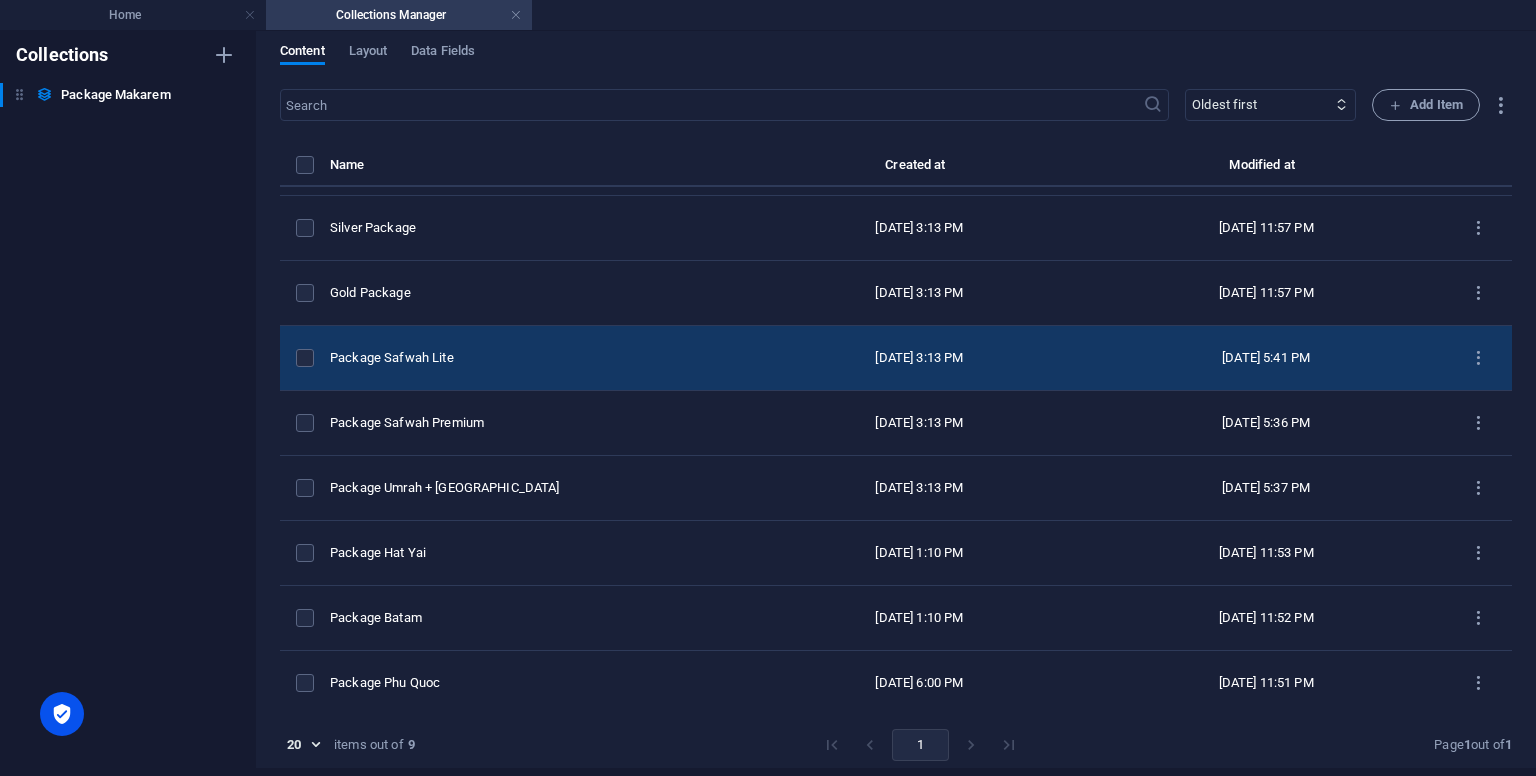 click on "Package Safwah Lite" at bounding box center [532, 358] 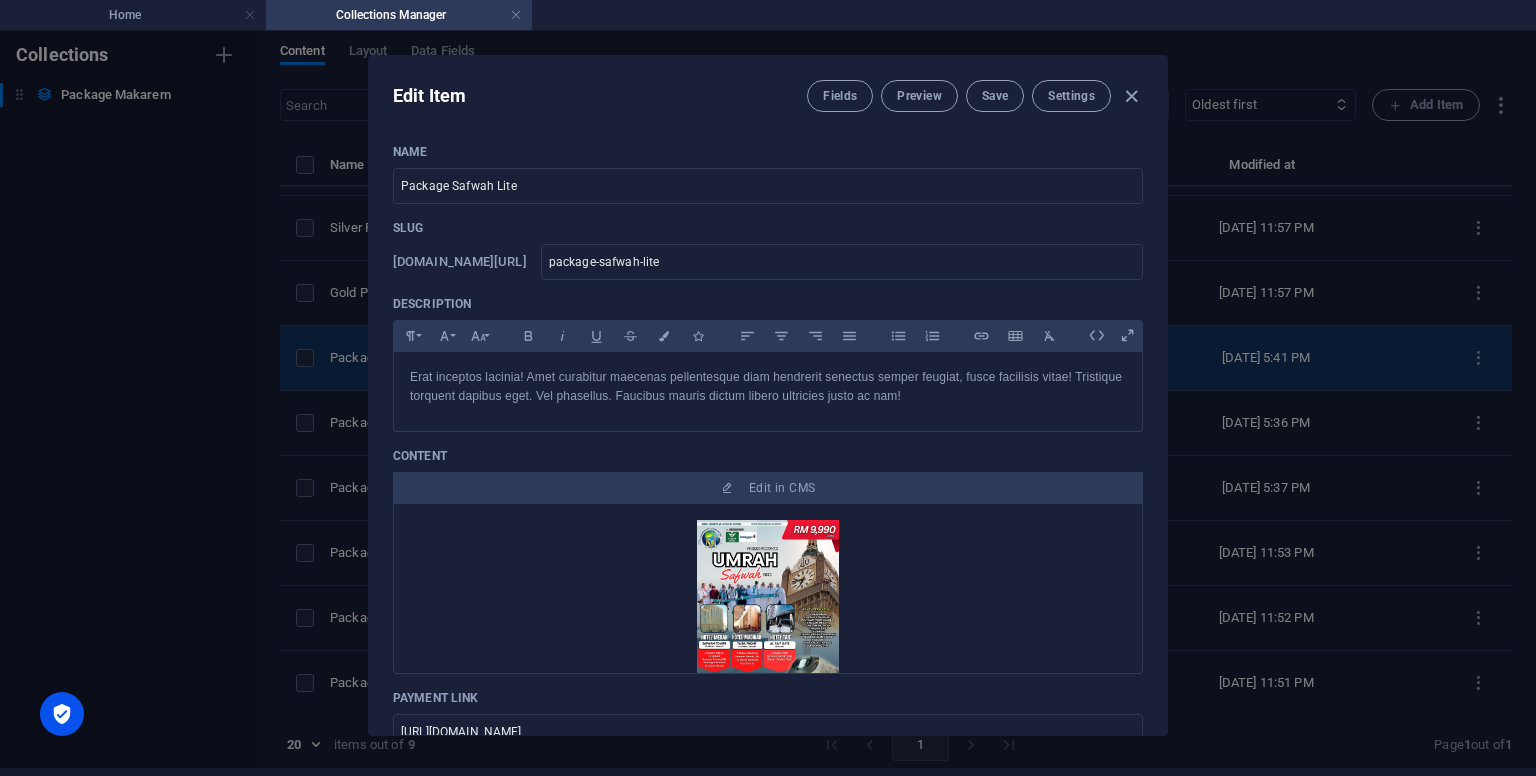 scroll, scrollTop: 0, scrollLeft: 0, axis: both 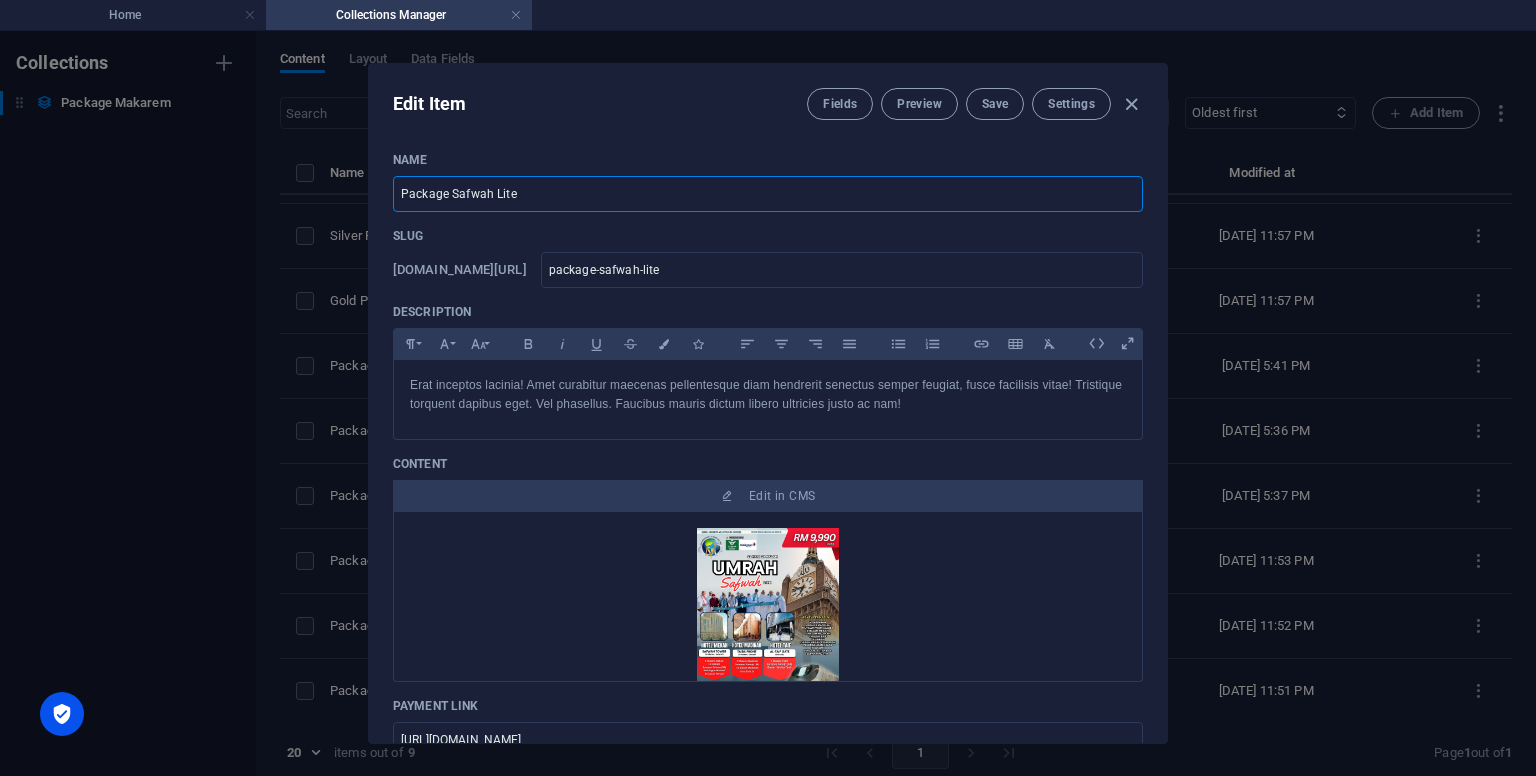 drag, startPoint x: 520, startPoint y: 201, endPoint x: 334, endPoint y: 200, distance: 186.00269 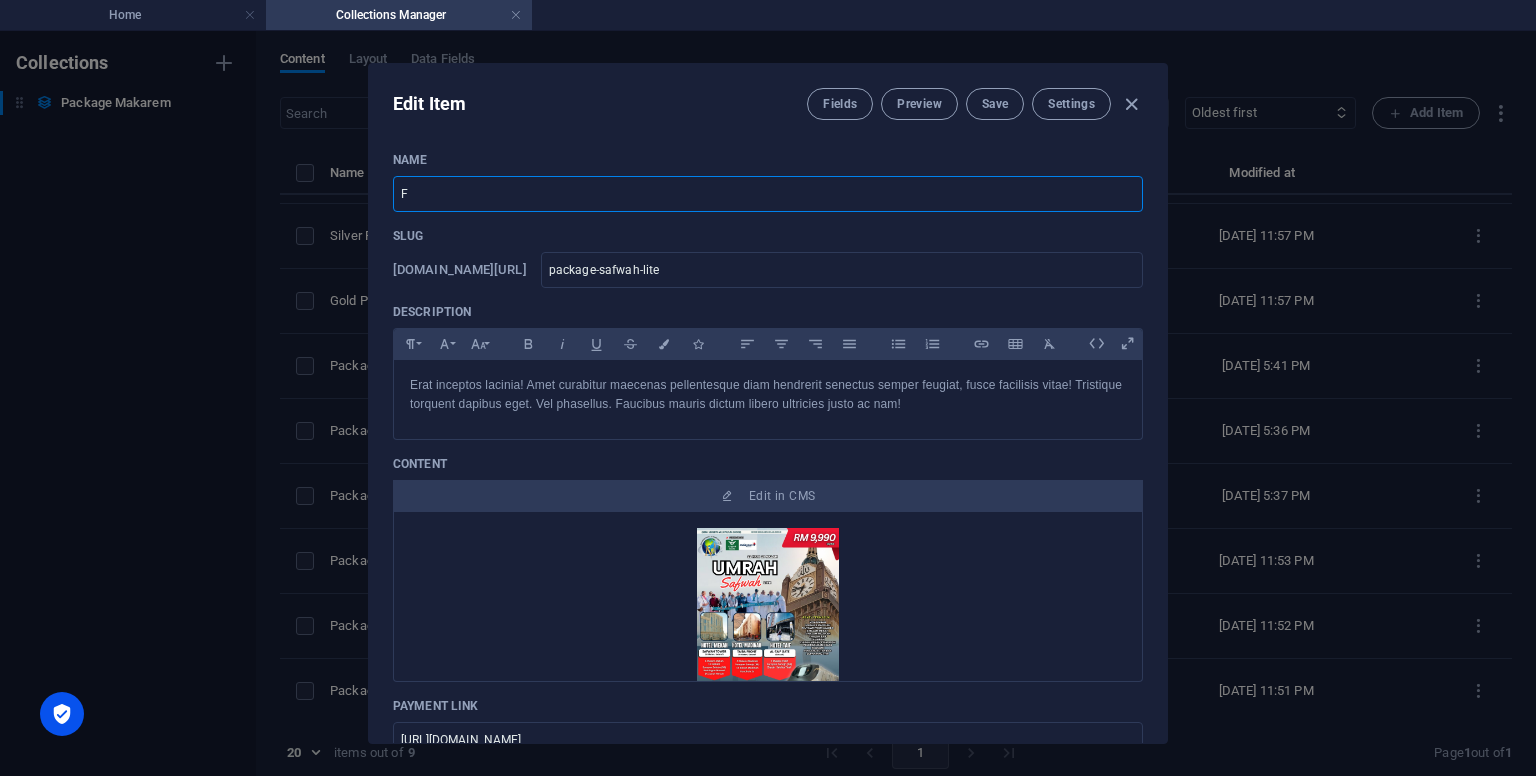 type on "f" 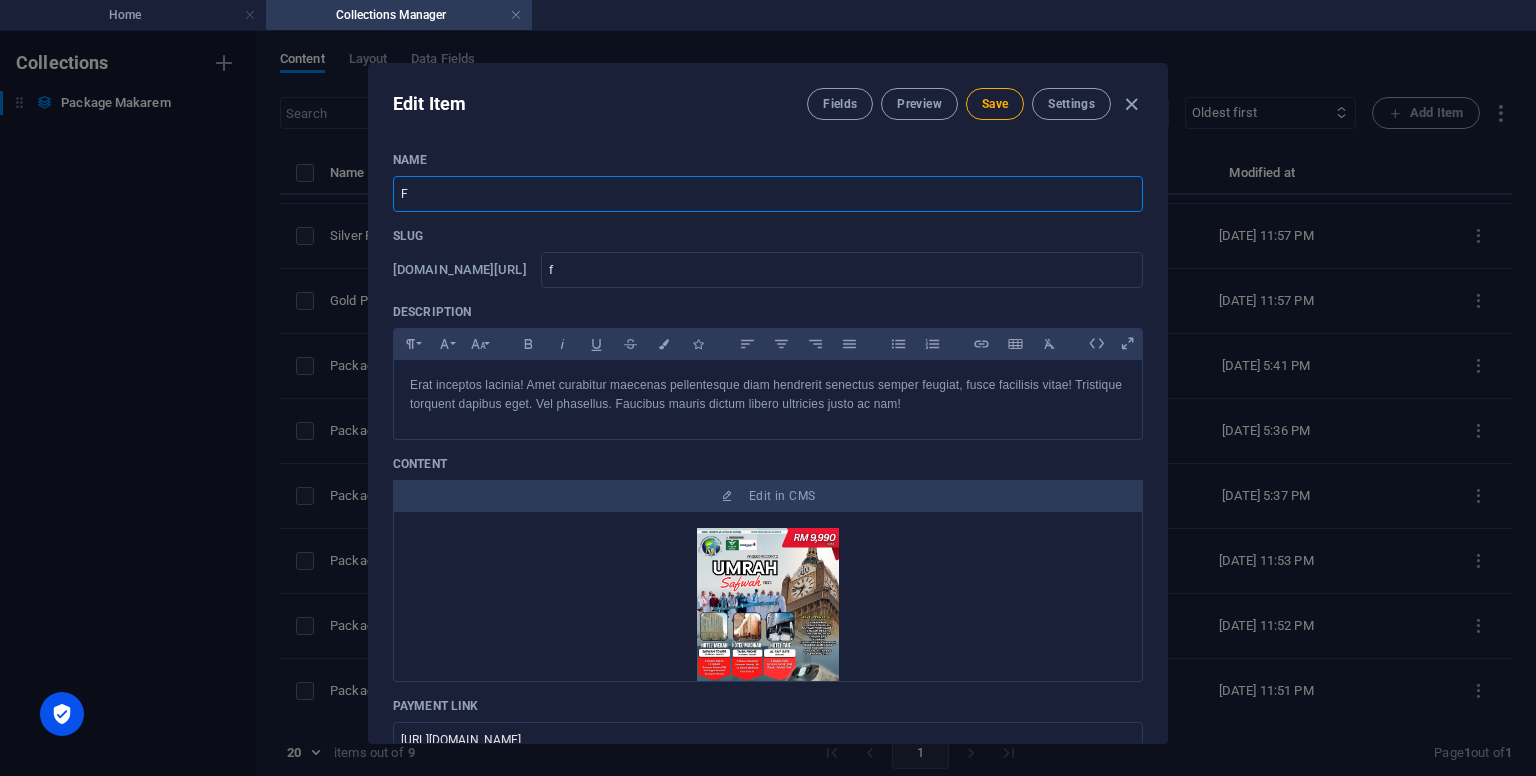 type 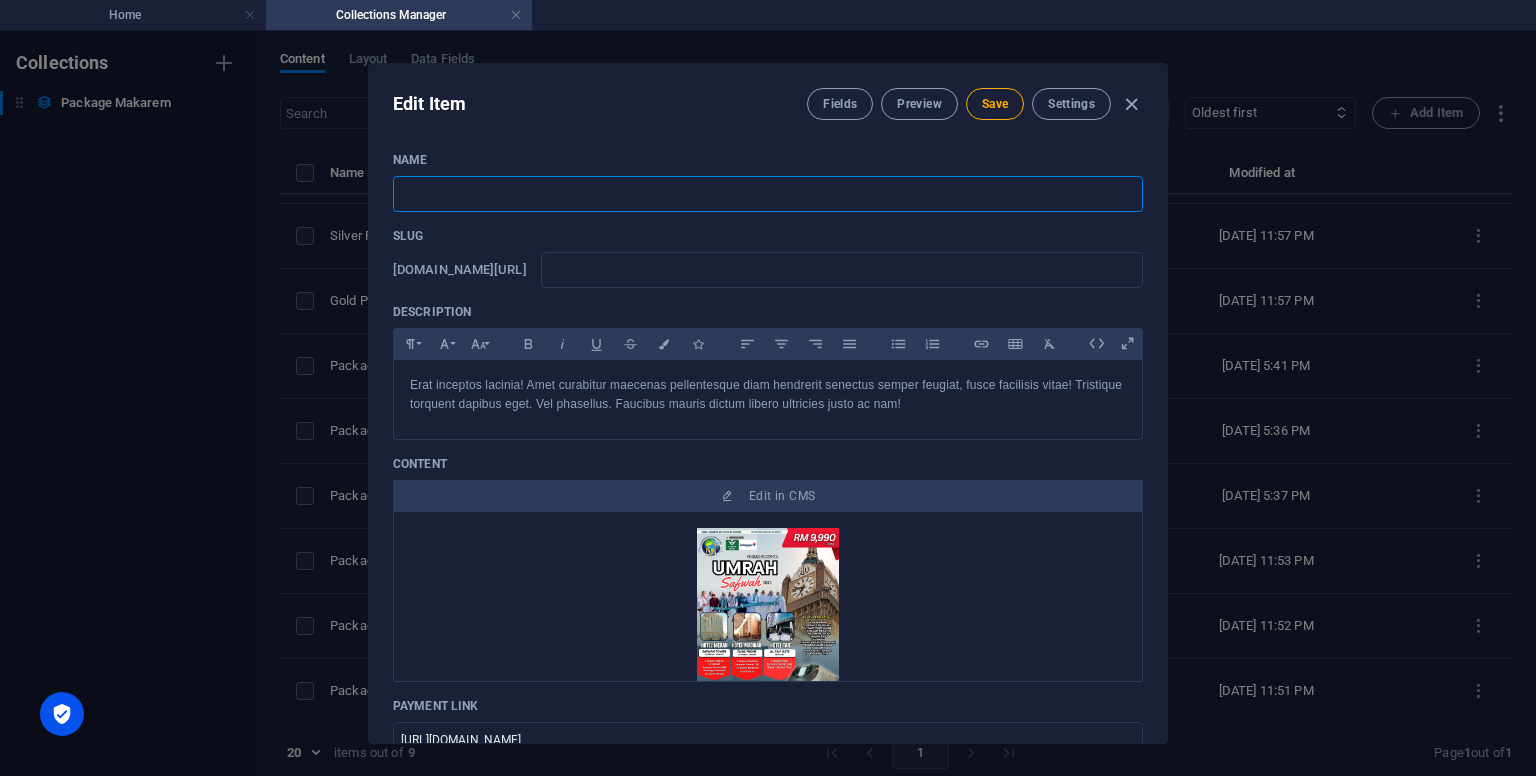 type on "S" 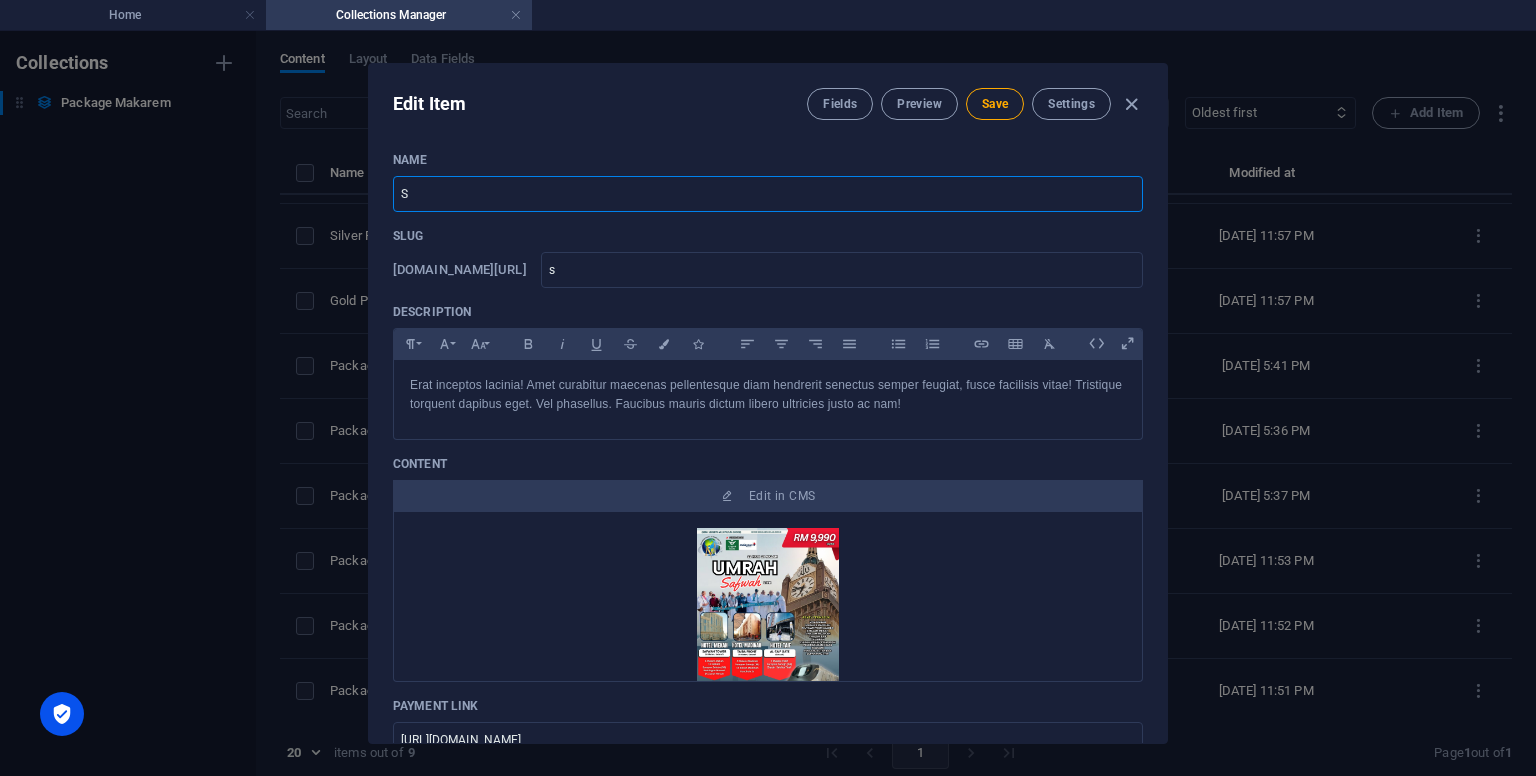 type on "Sa" 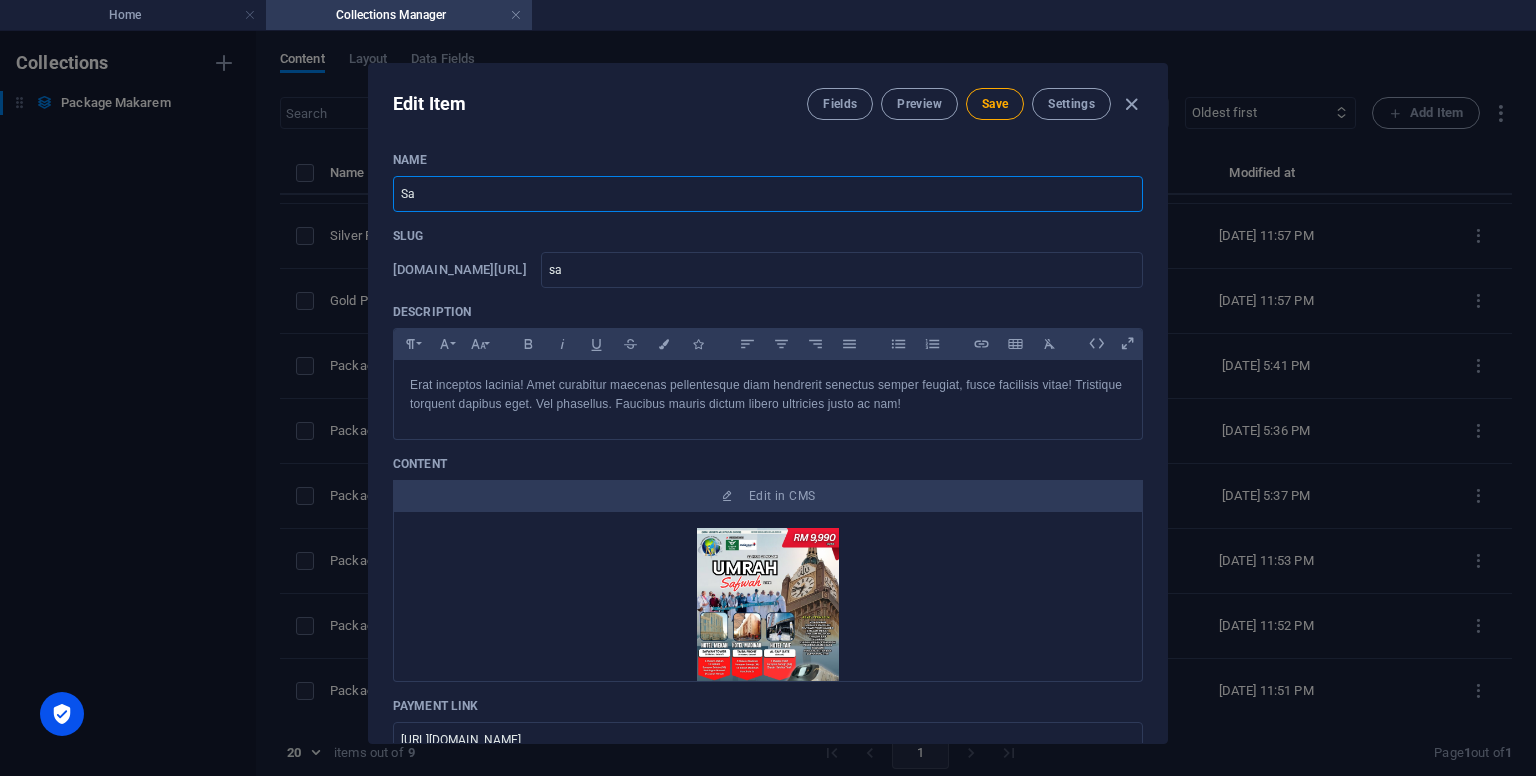 type on "Saf" 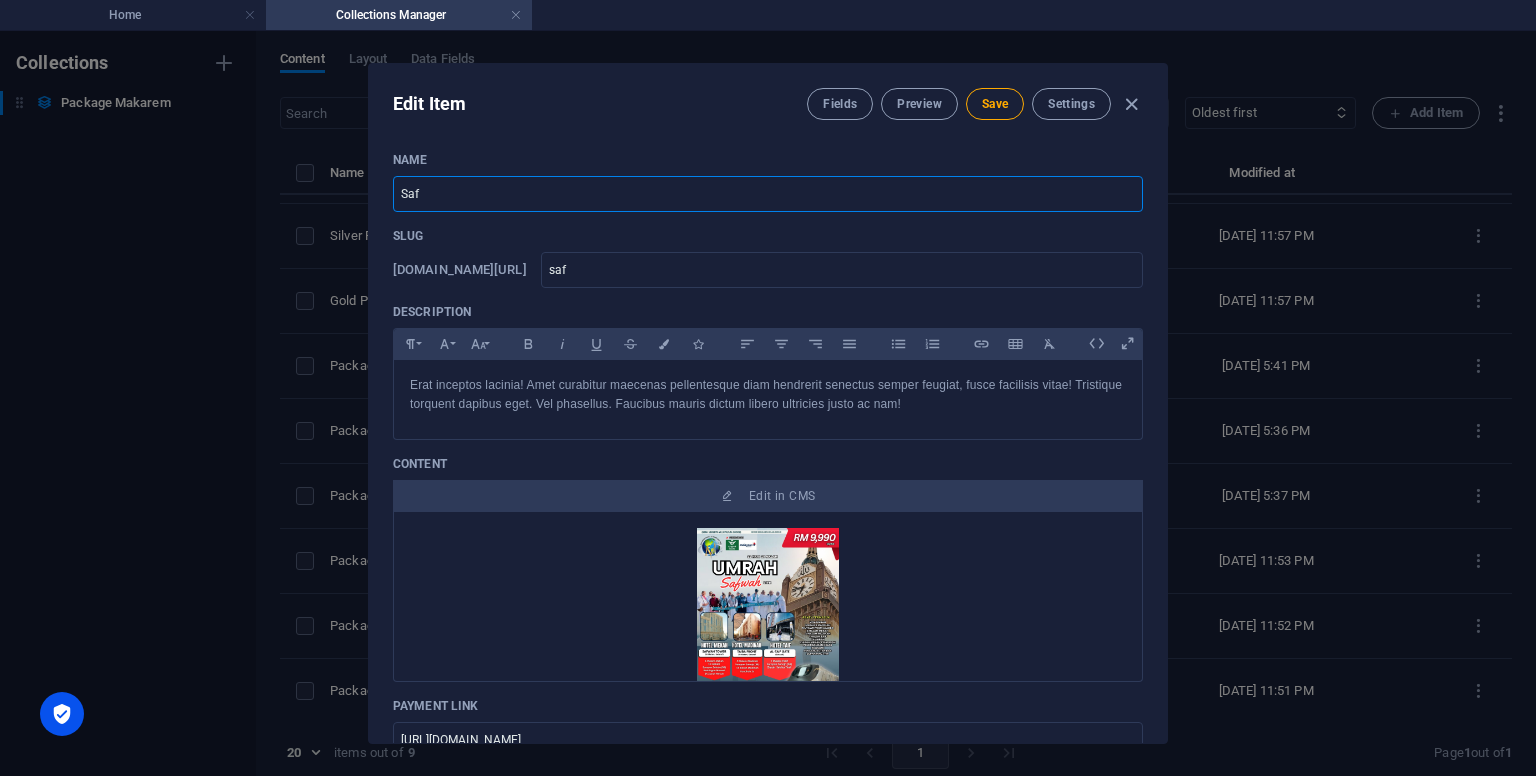type on "Safw" 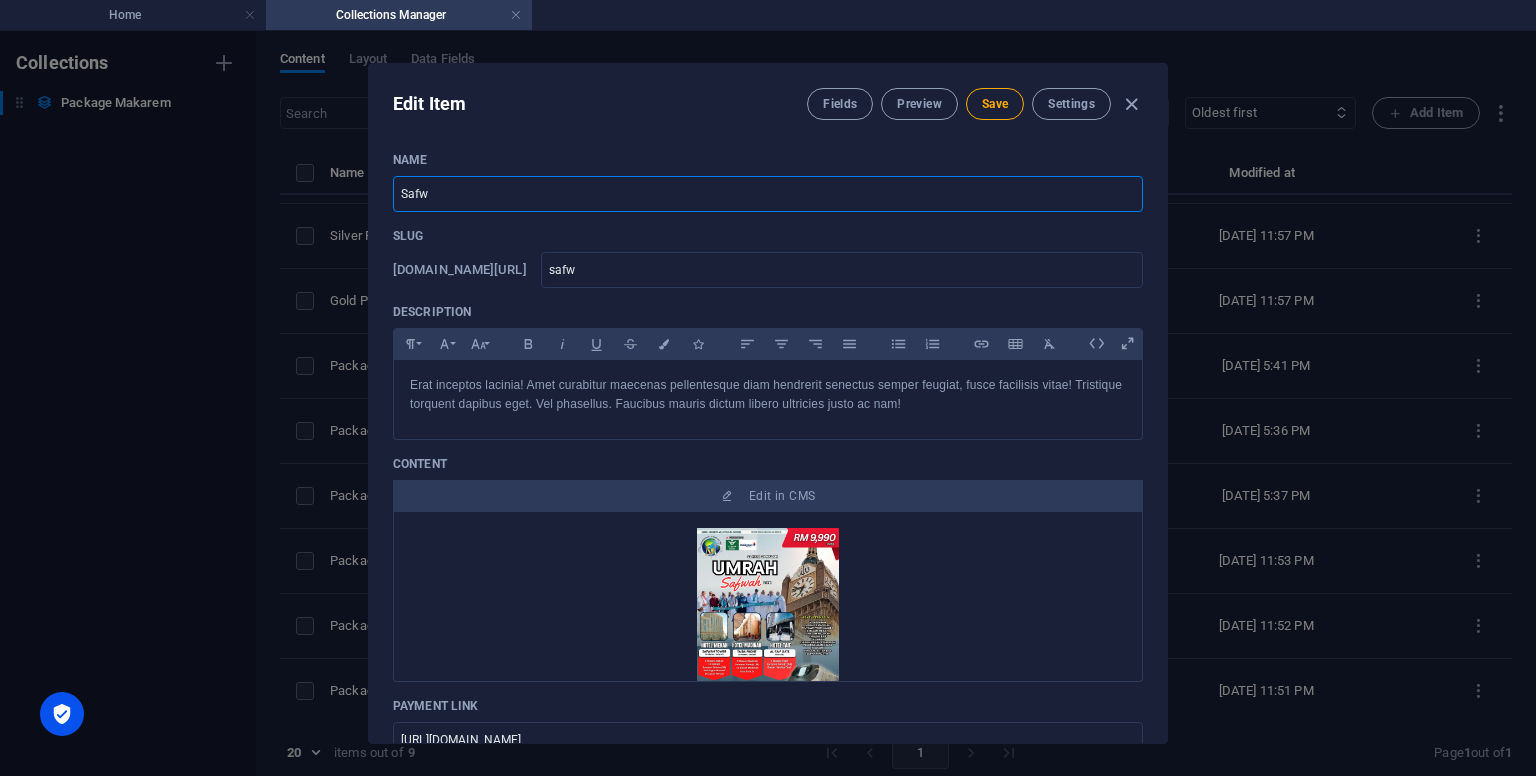 type on "Safwa" 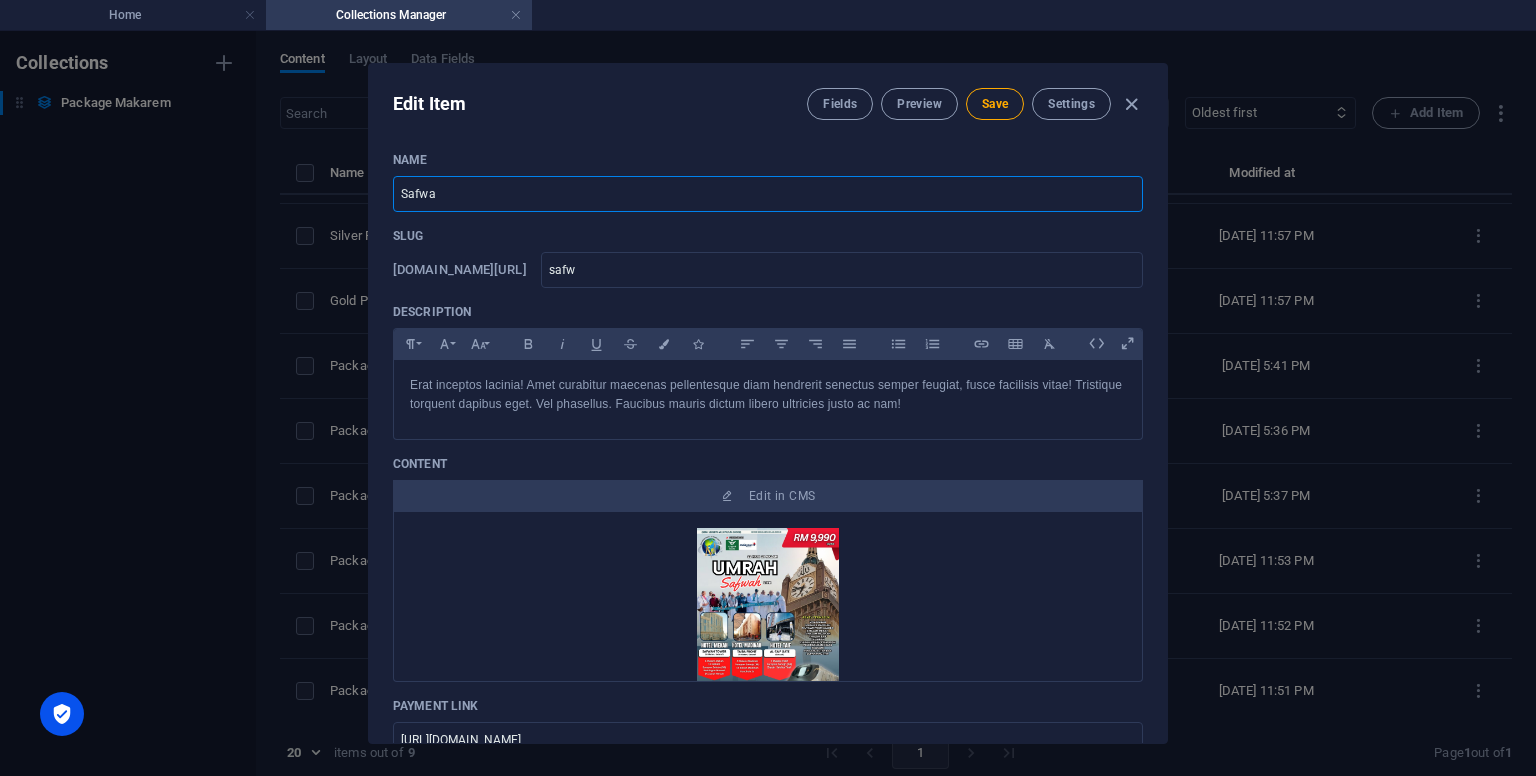 type on "safwa" 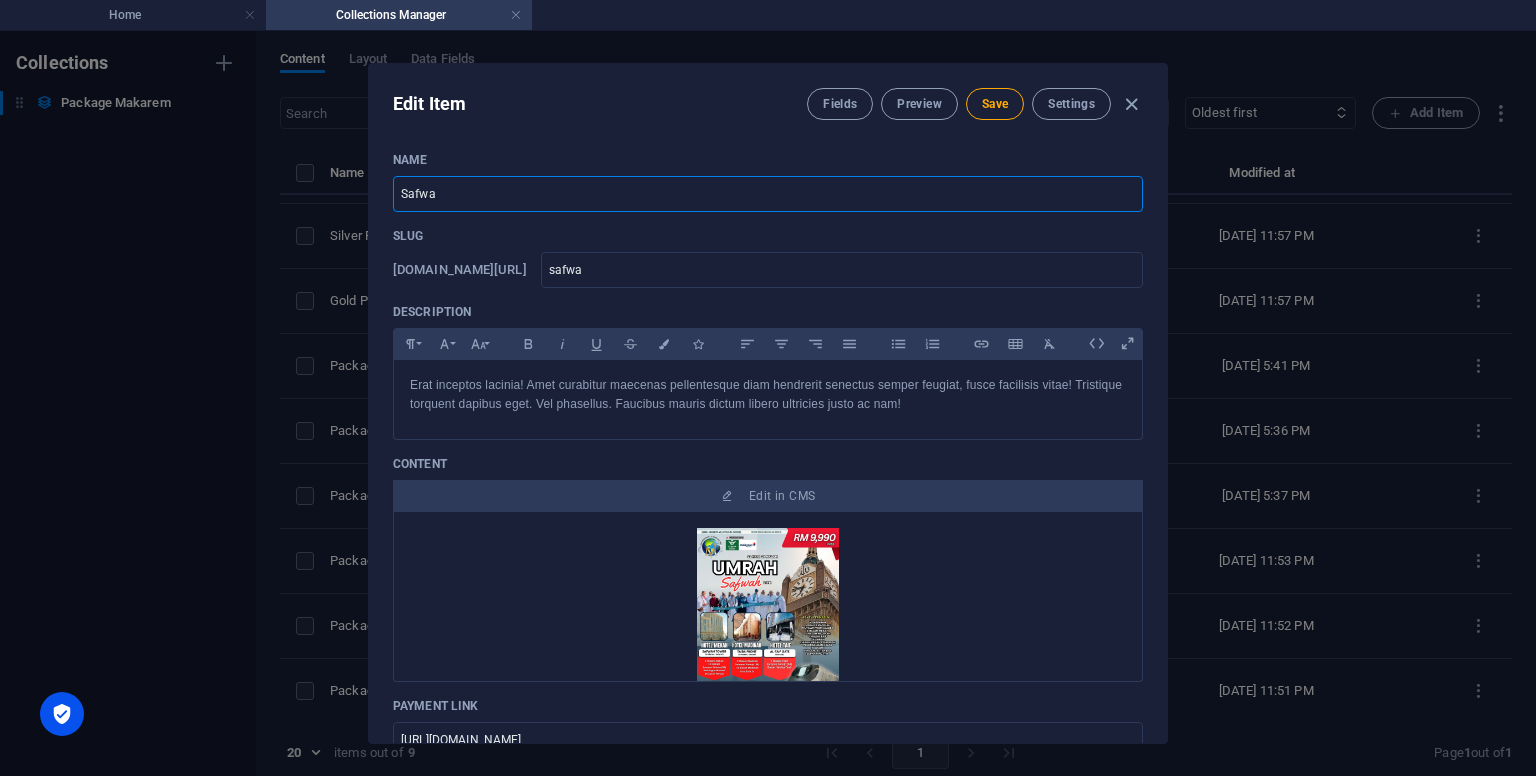 type on "safwa" 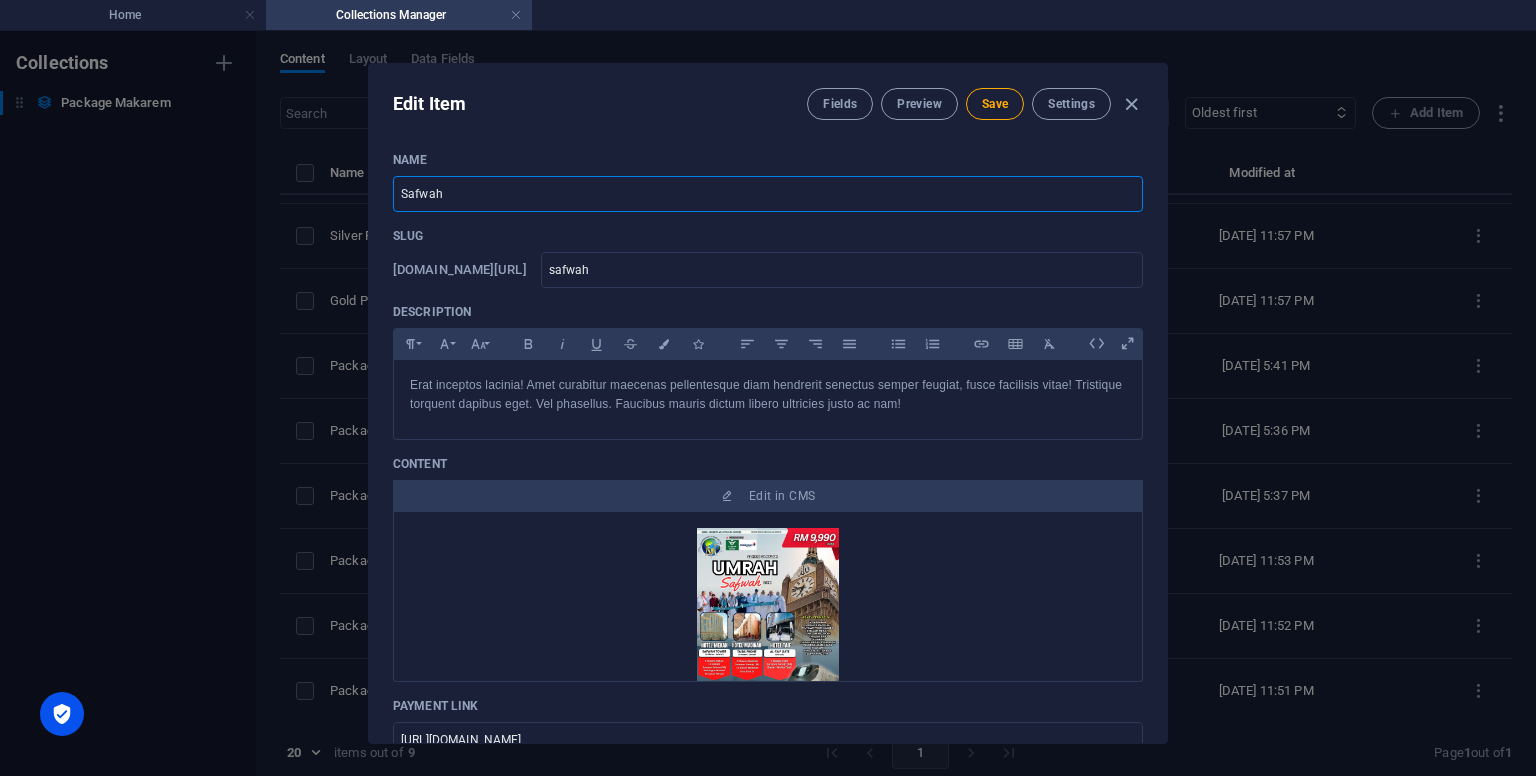 type on "Safwah L" 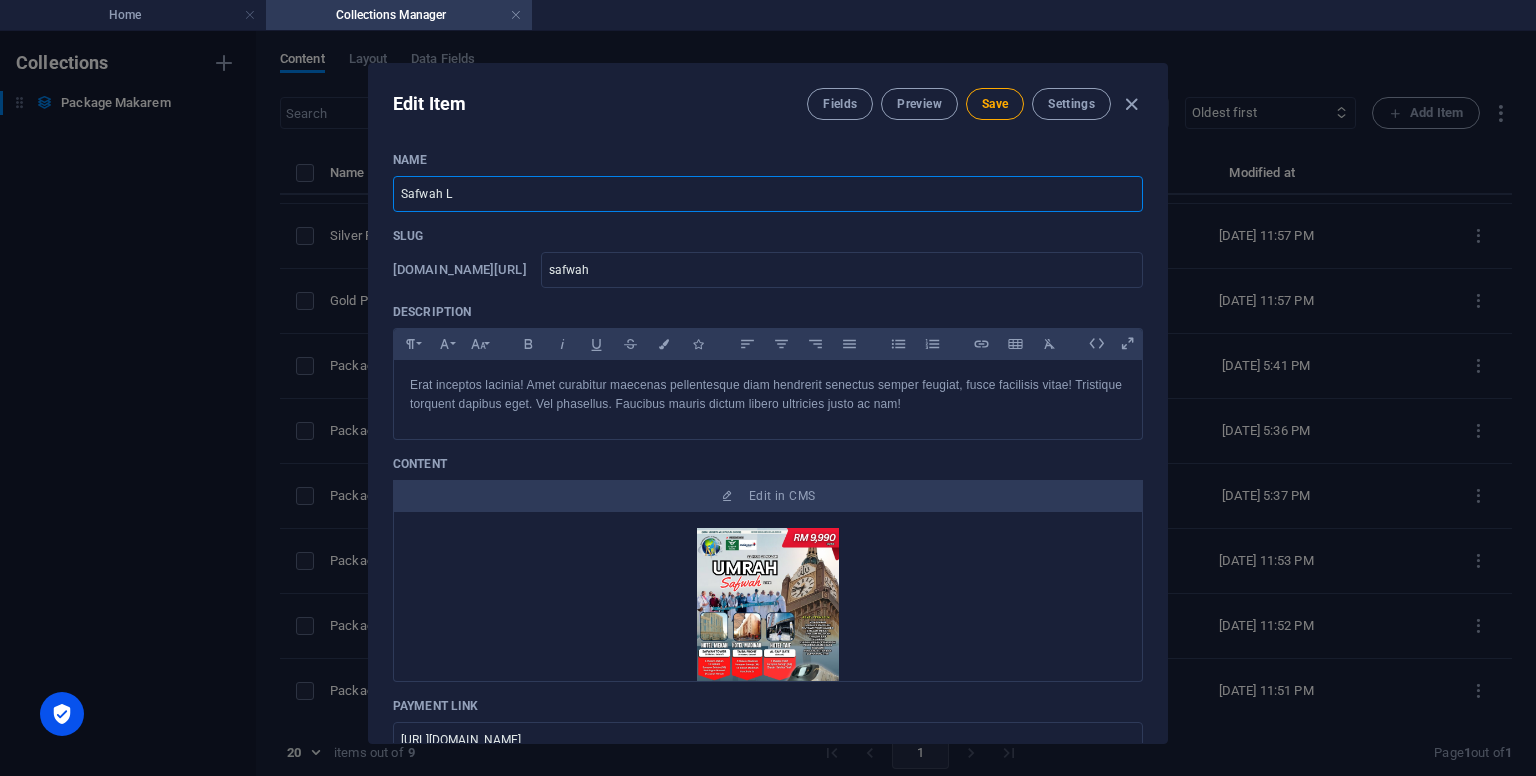 type on "safwah-l" 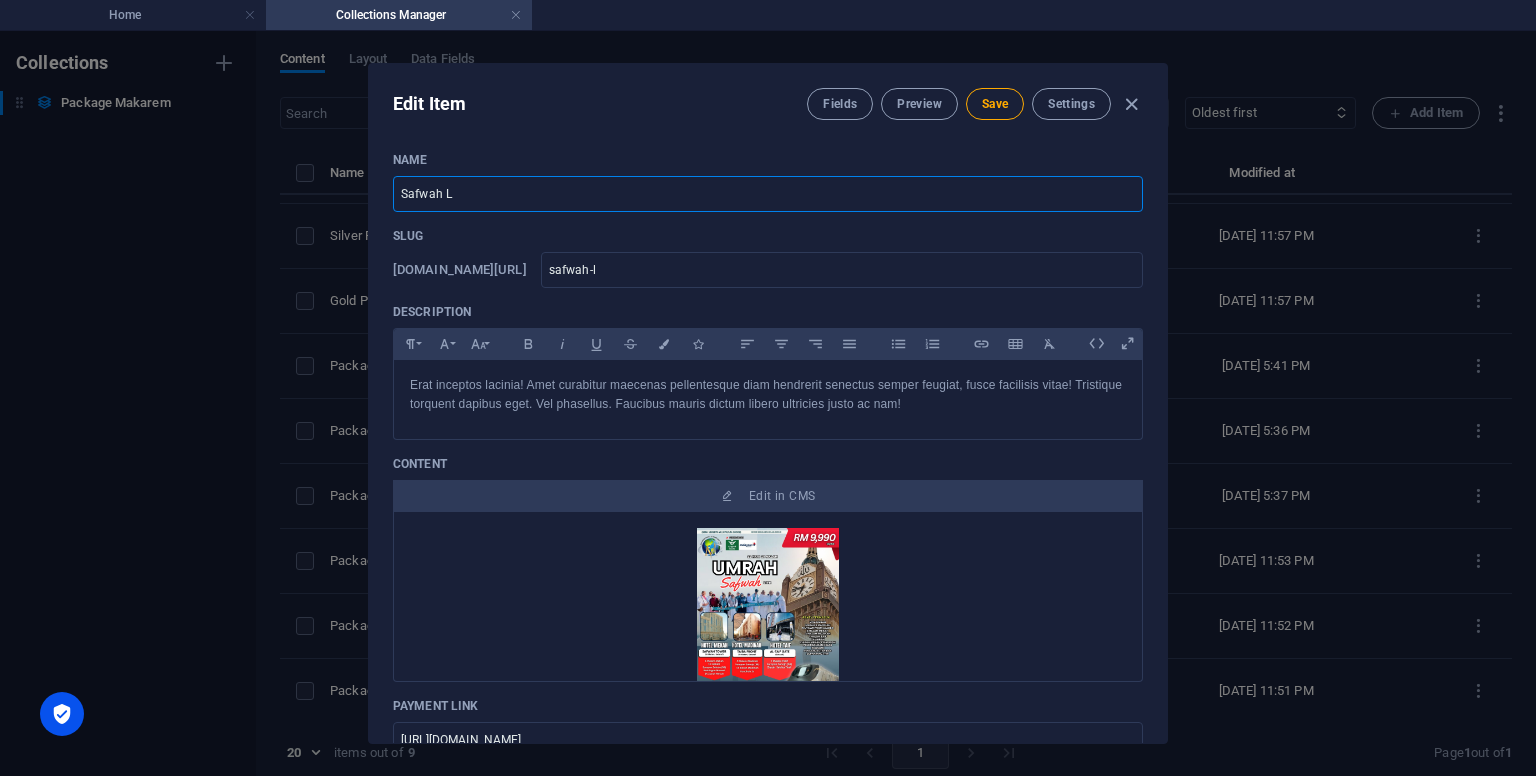 type on "Safwah Li" 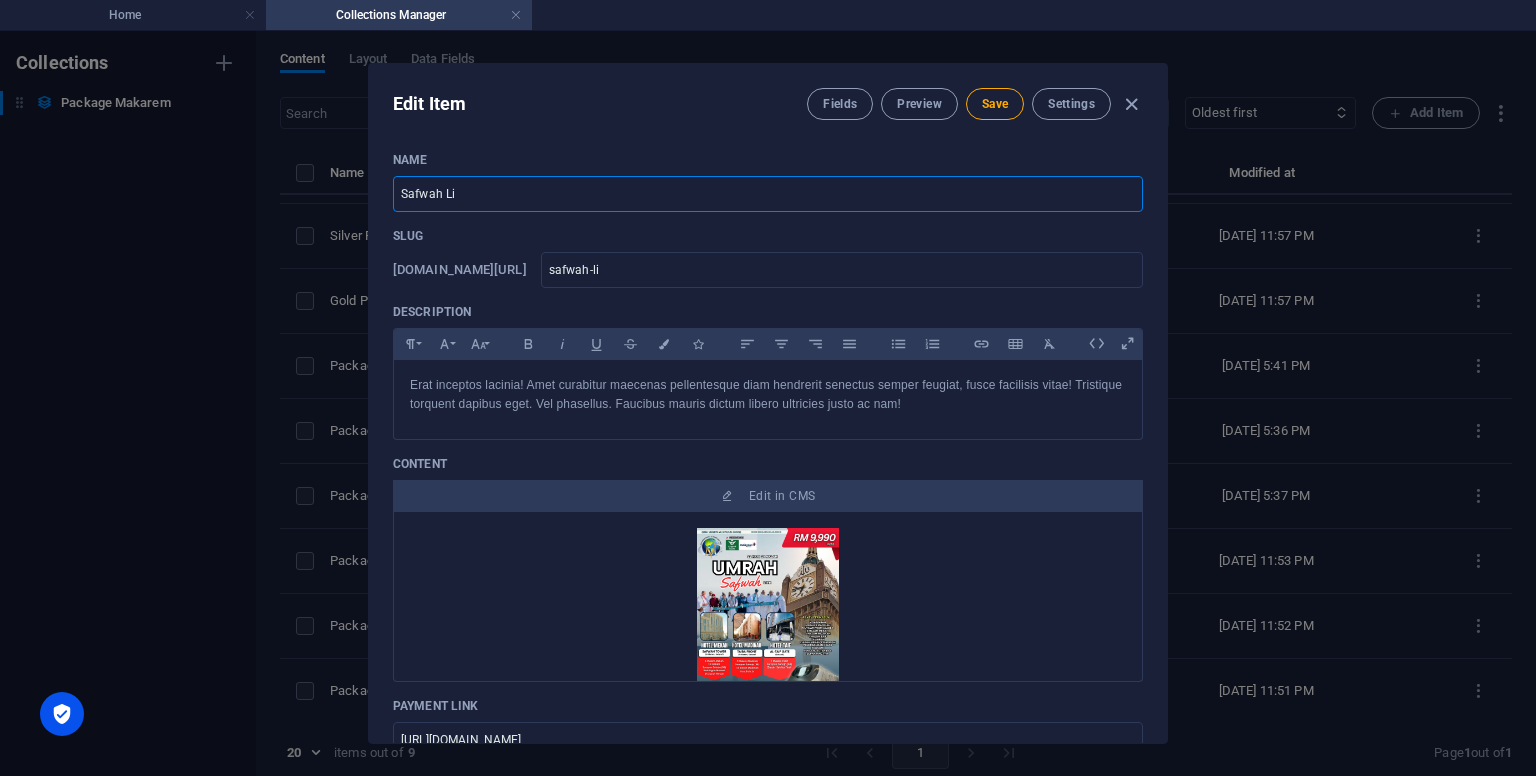 type on "Safwah Lit" 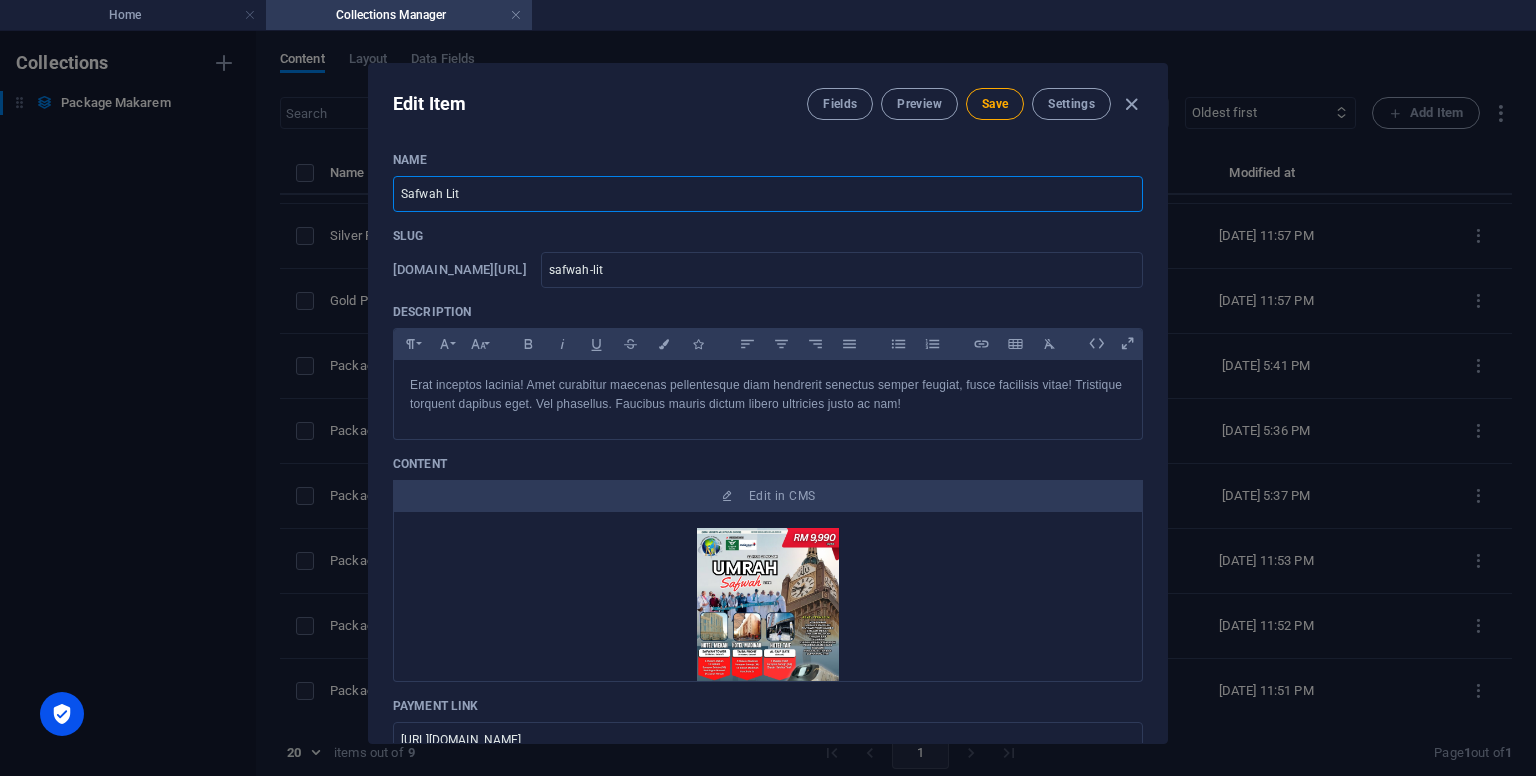 type on "Safwah Lite" 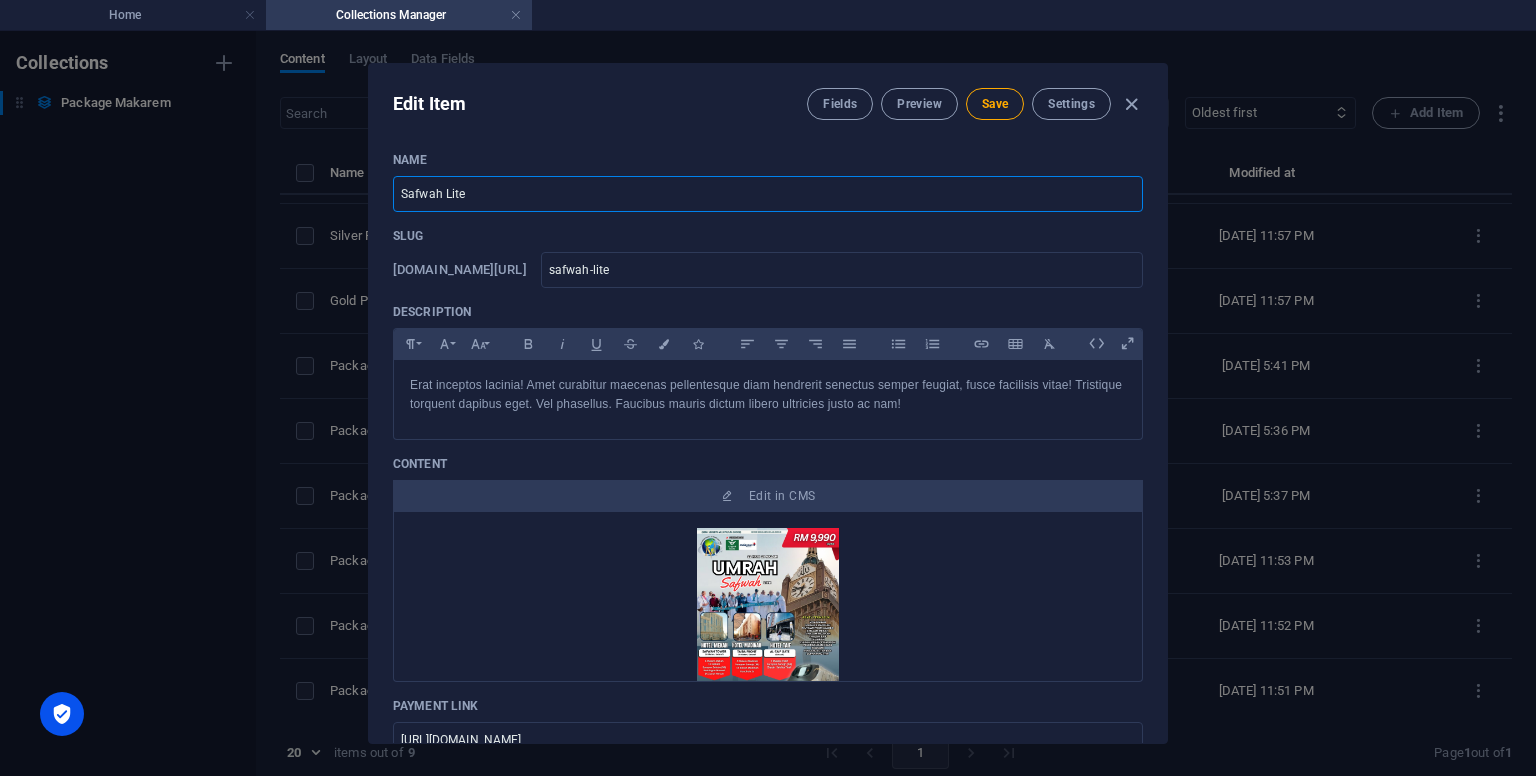 type on "Safwah Lite P" 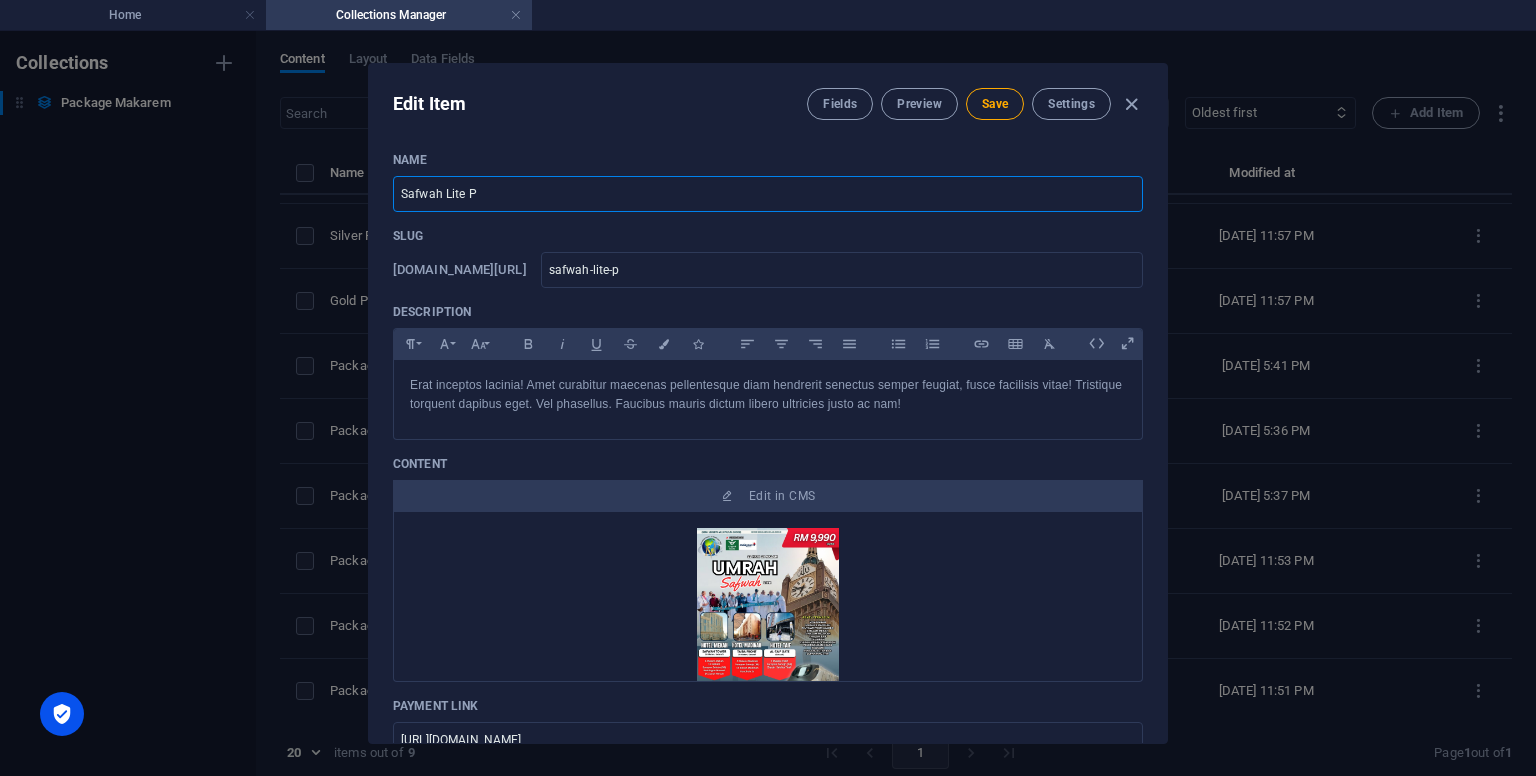 type on "Safwah Lite Pa" 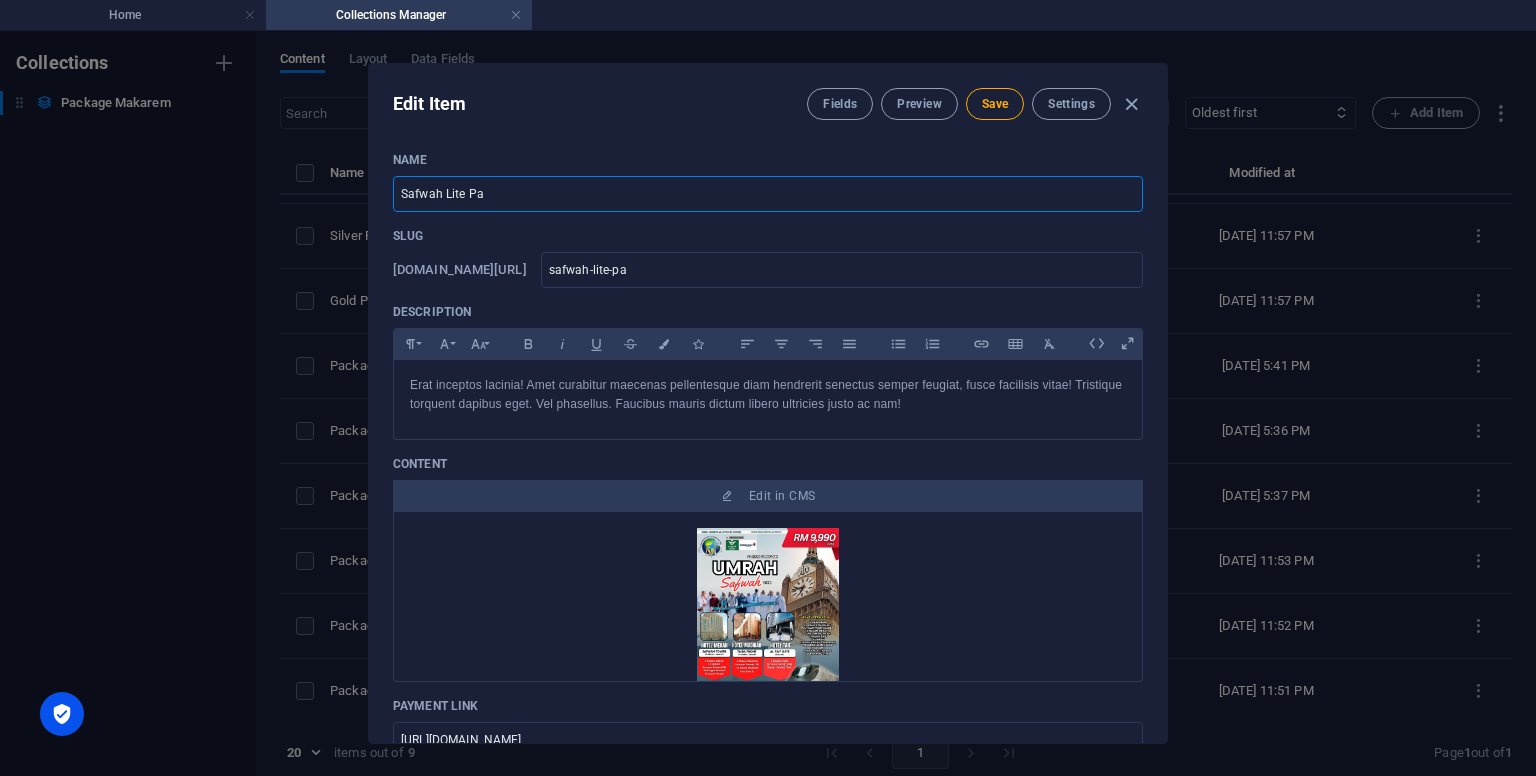 type on "Safwah Lite Pac" 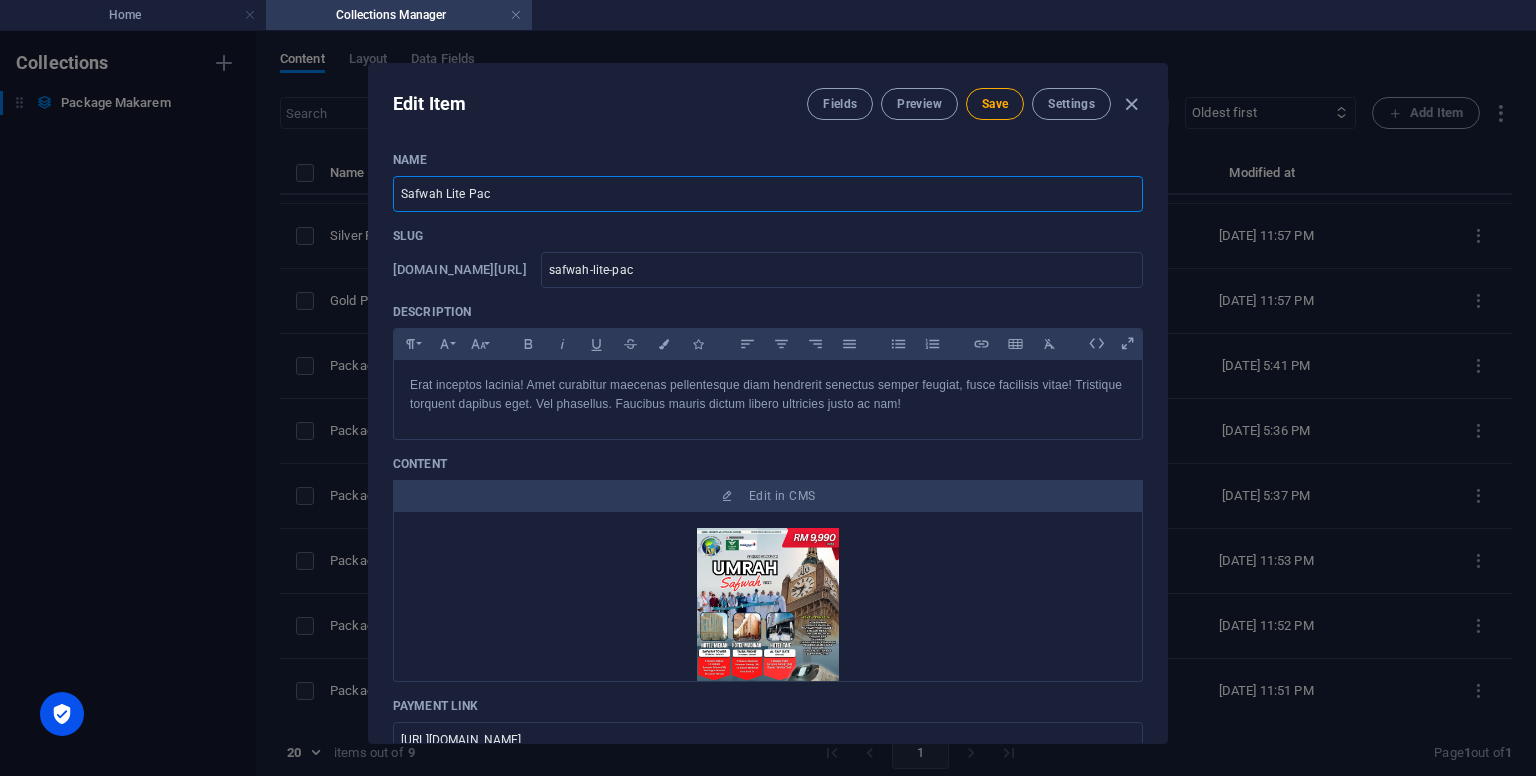 type on "Safwah Lite Pack" 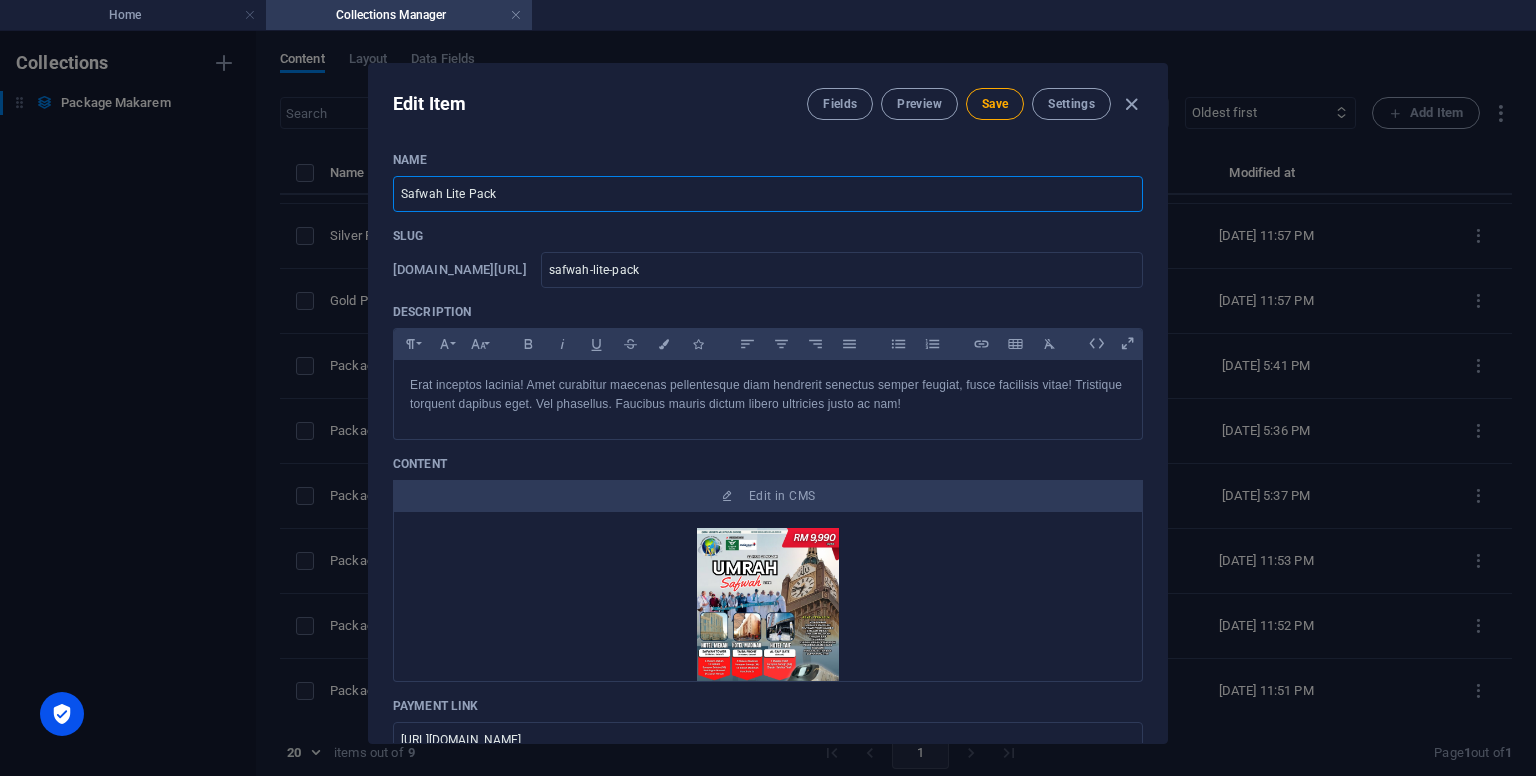 type on "Safwah Lite Packa" 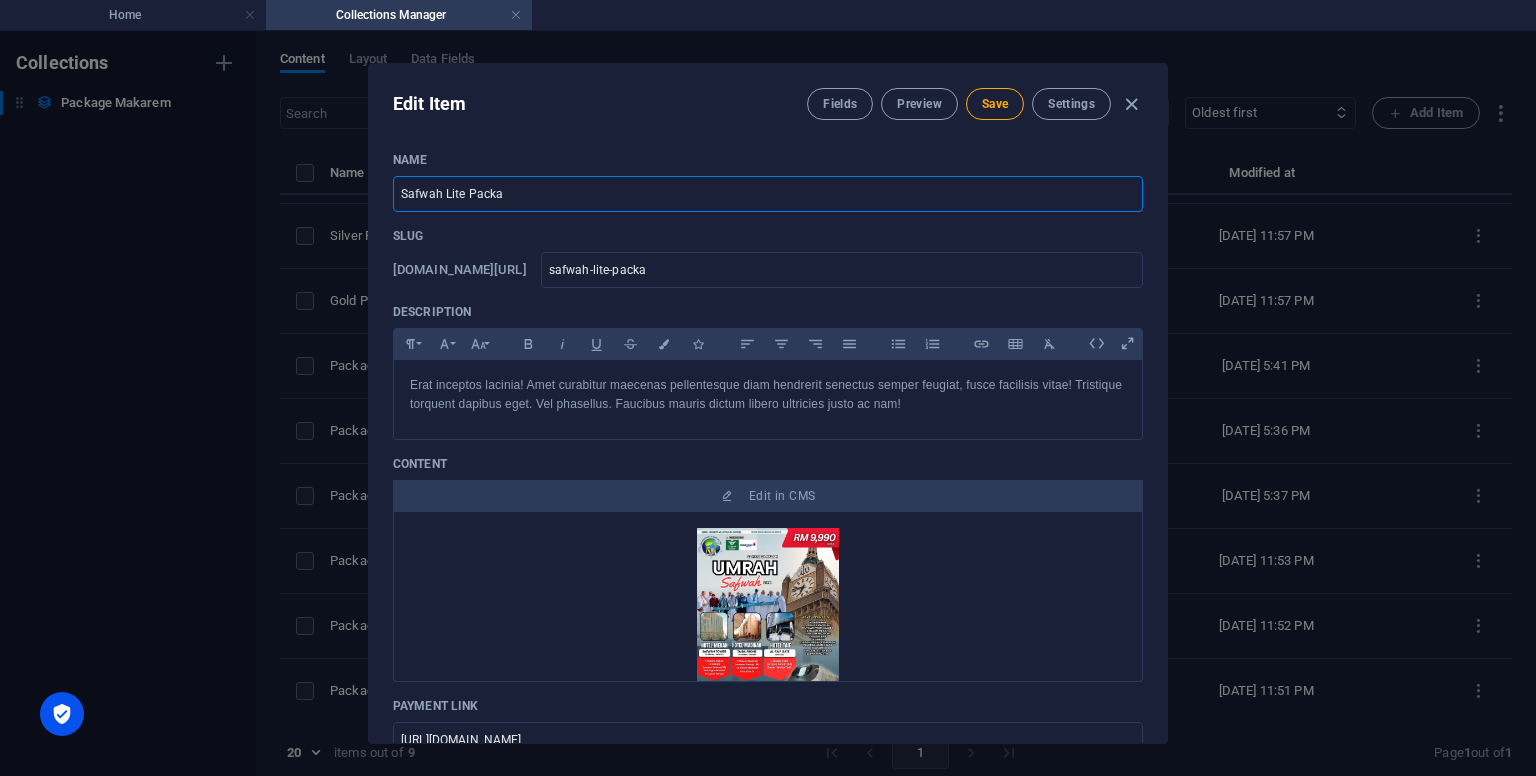 type on "Safwah Lite Packag" 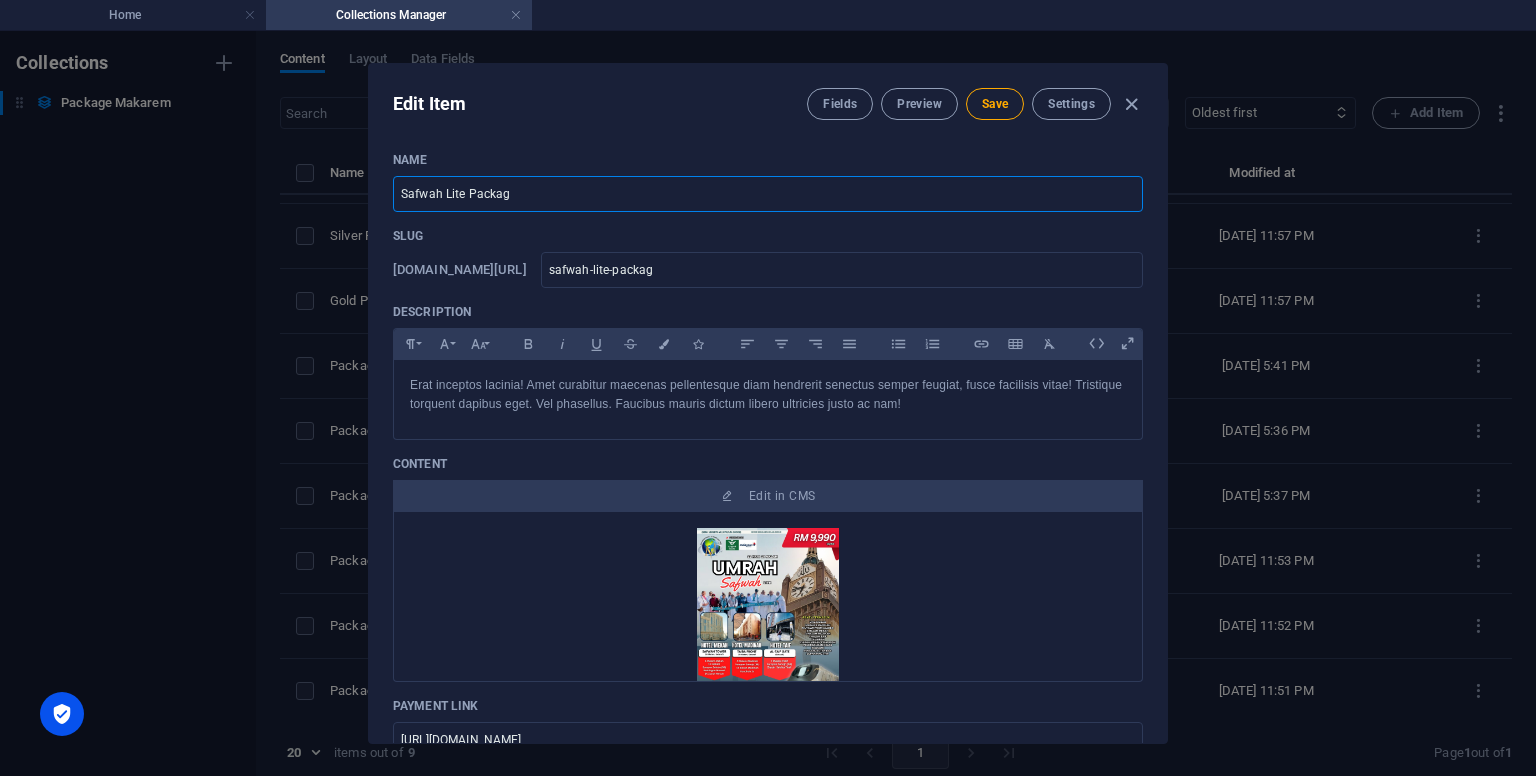 type on "Safwah Lite Package" 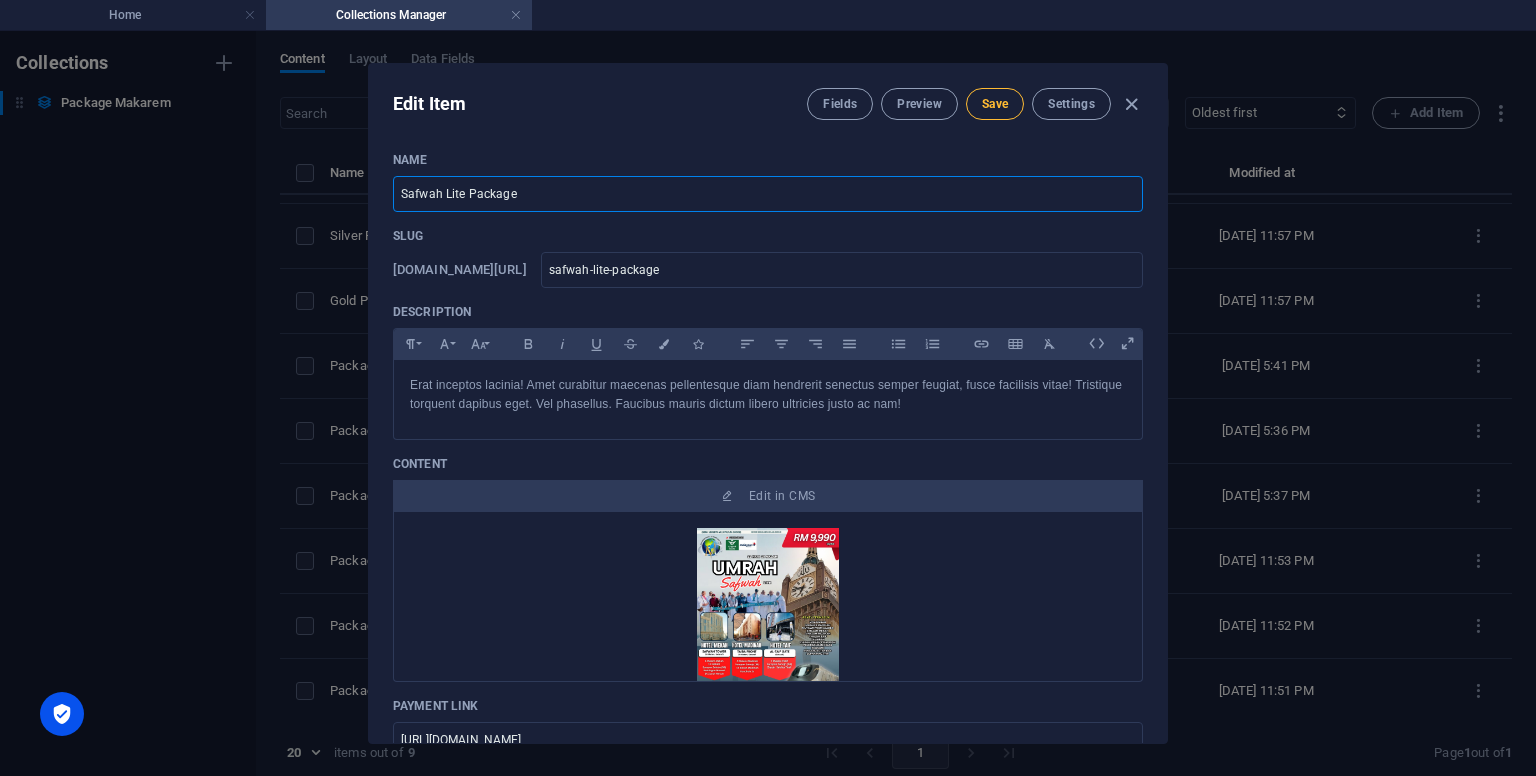 type on "Safwah Lite Package" 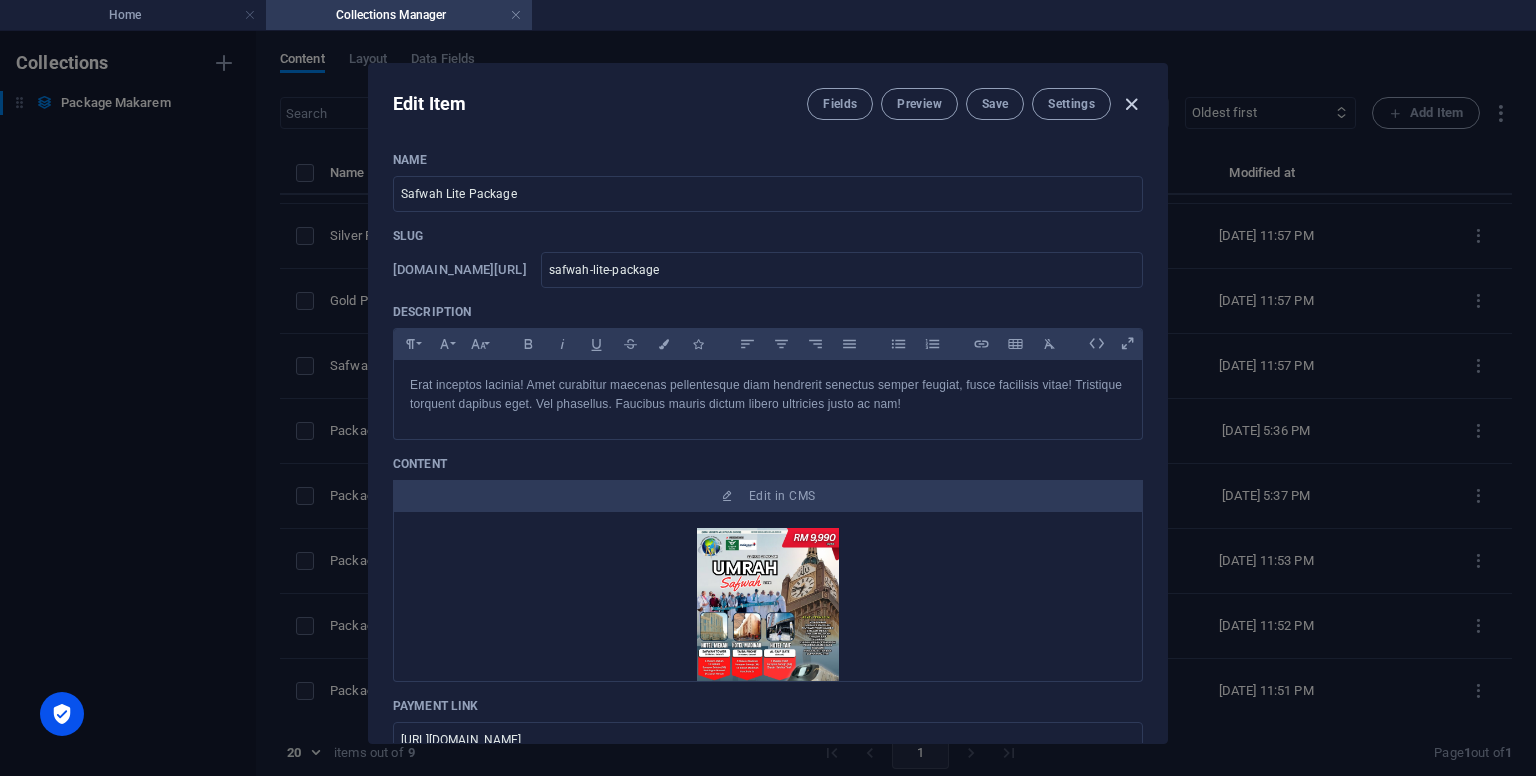 click at bounding box center (1131, 104) 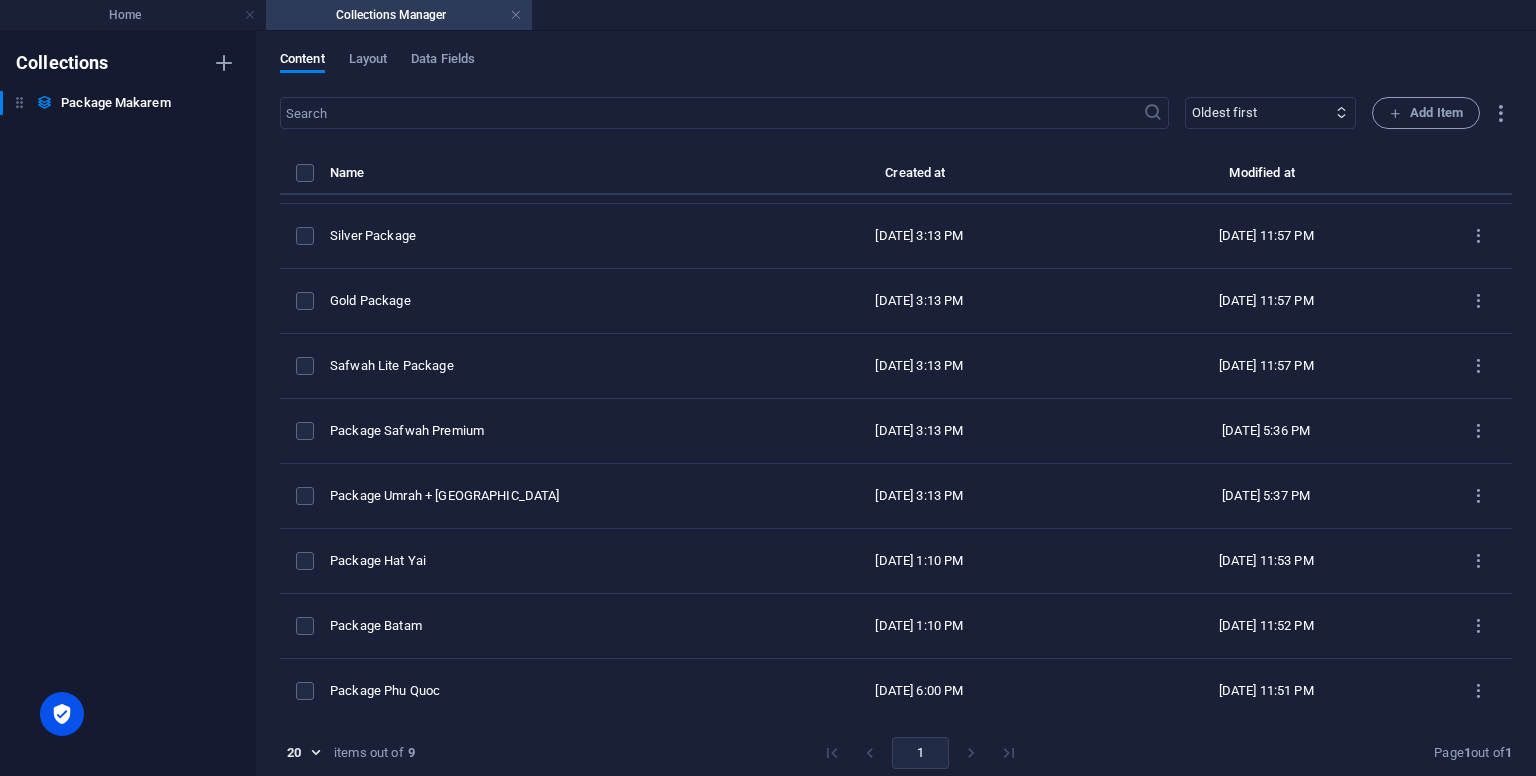 type on "safwah-lite-package" 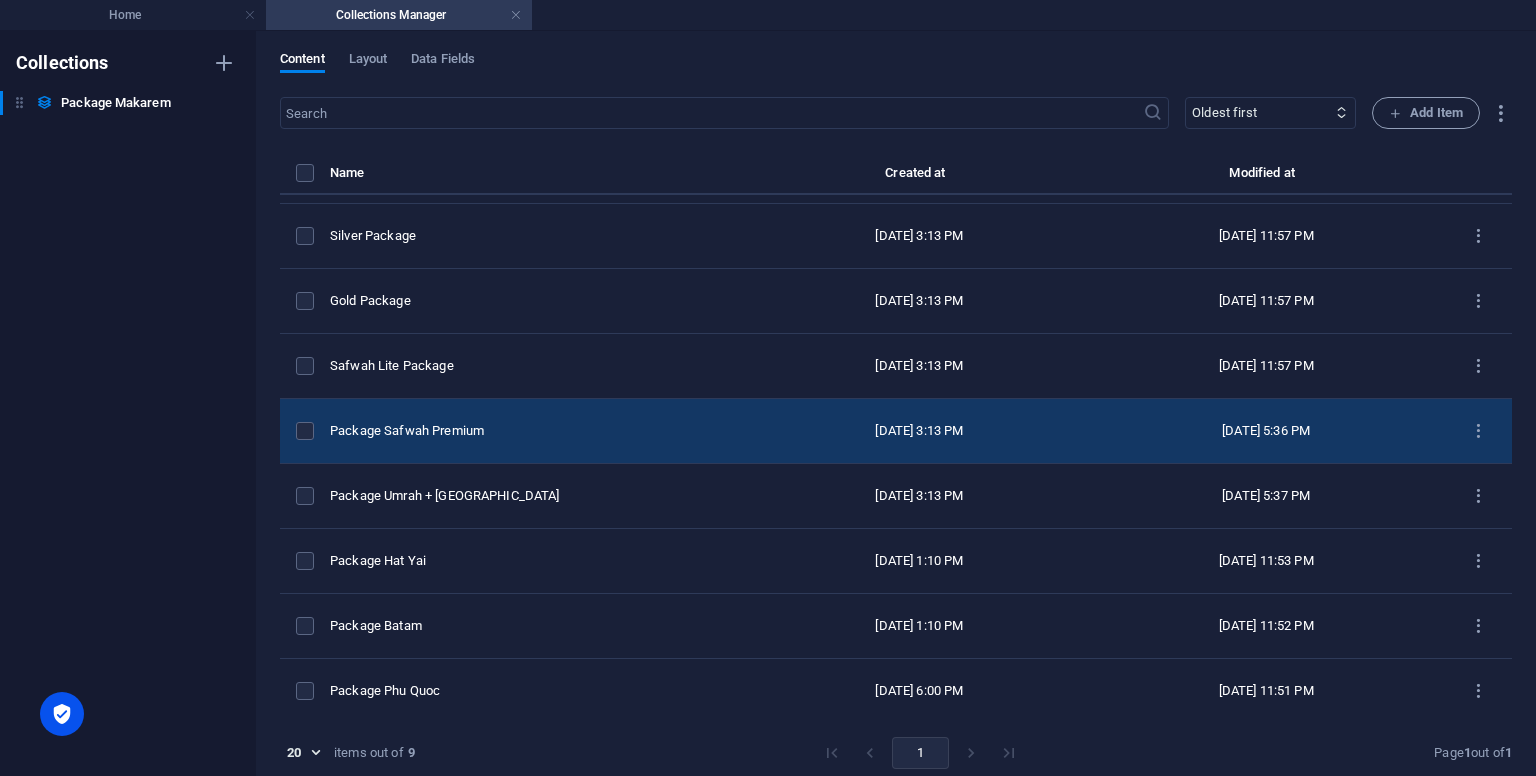 click on "Package Safwah Premium" at bounding box center [540, 431] 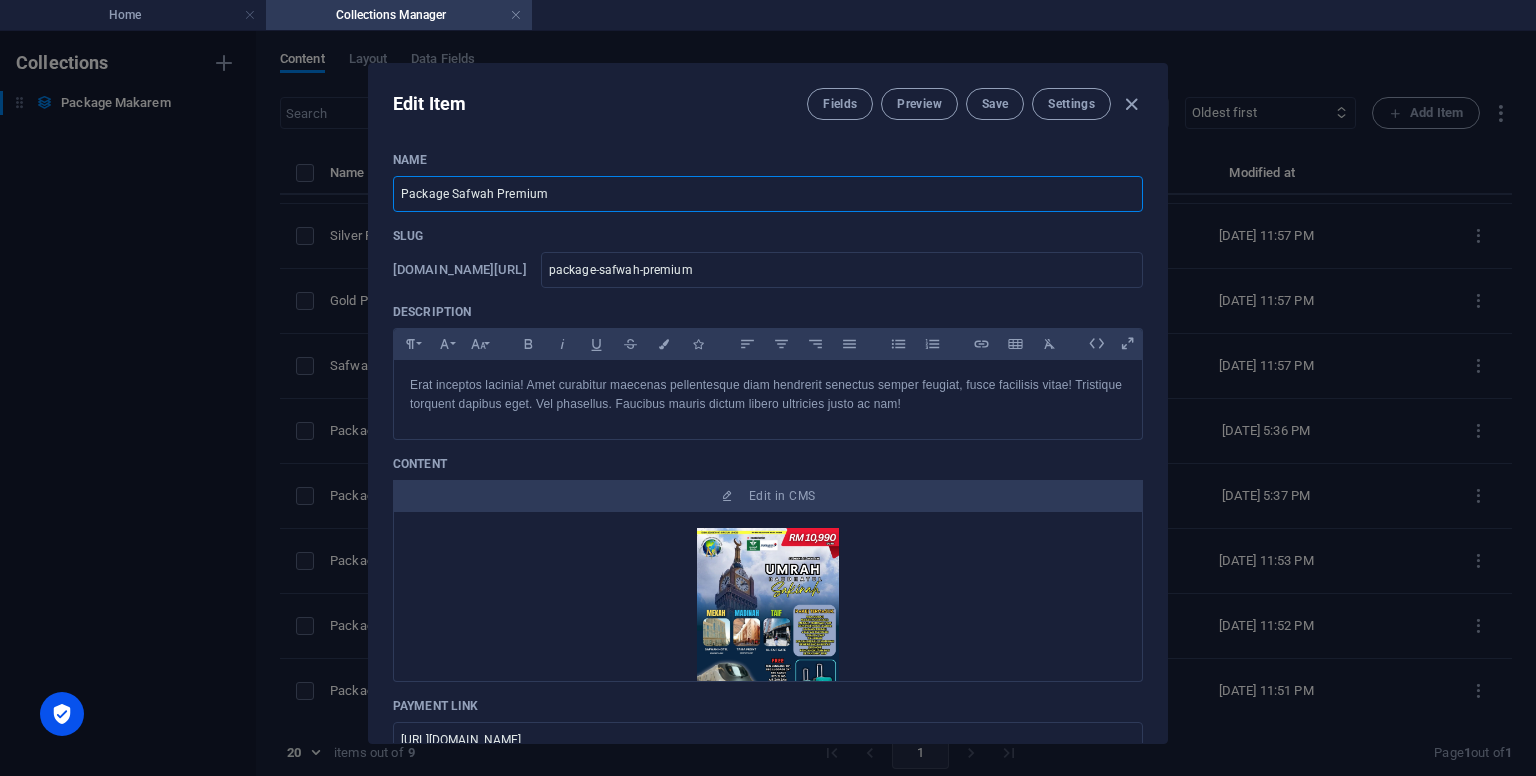 drag, startPoint x: 456, startPoint y: 208, endPoint x: 280, endPoint y: 205, distance: 176.02557 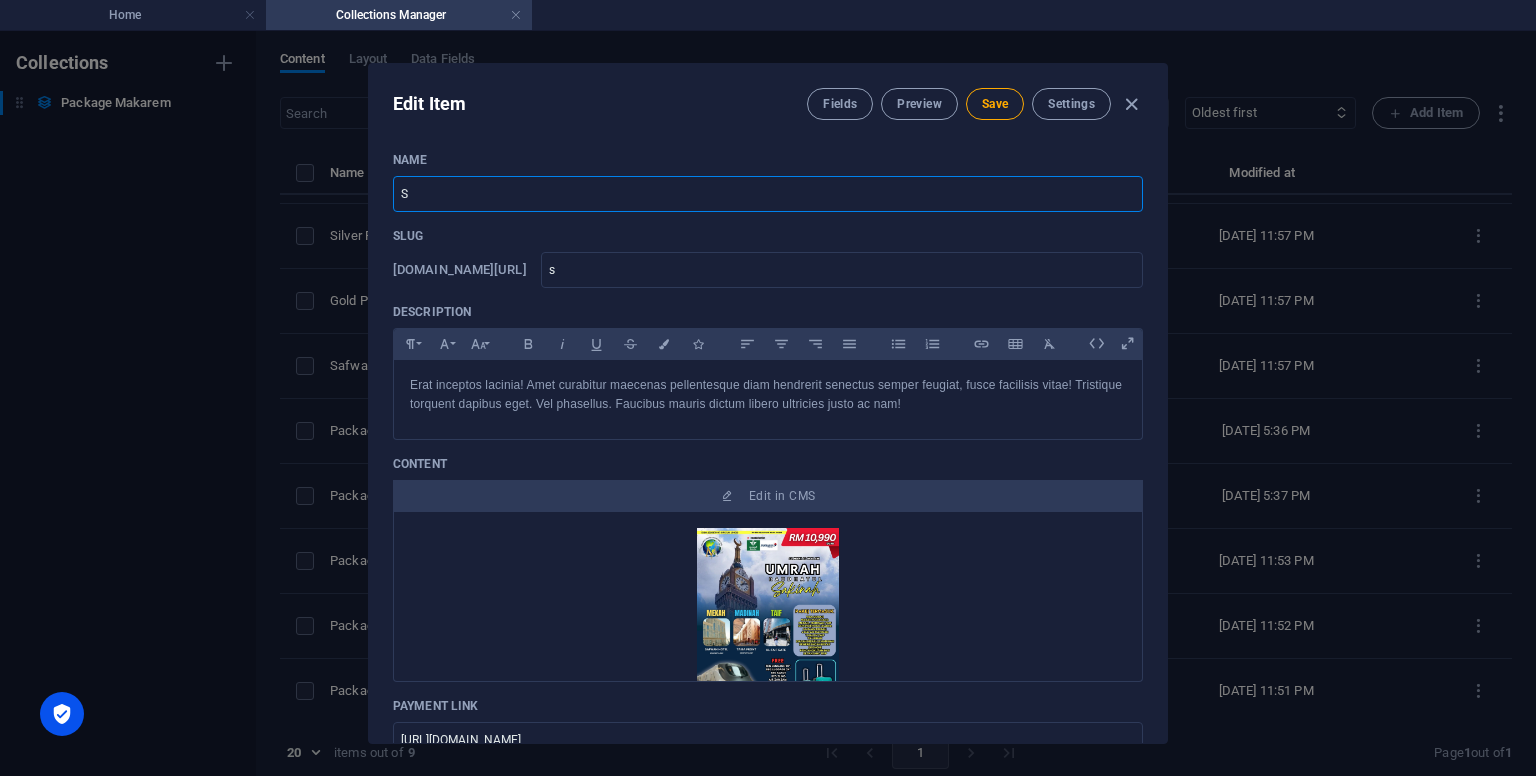 type on "Sa" 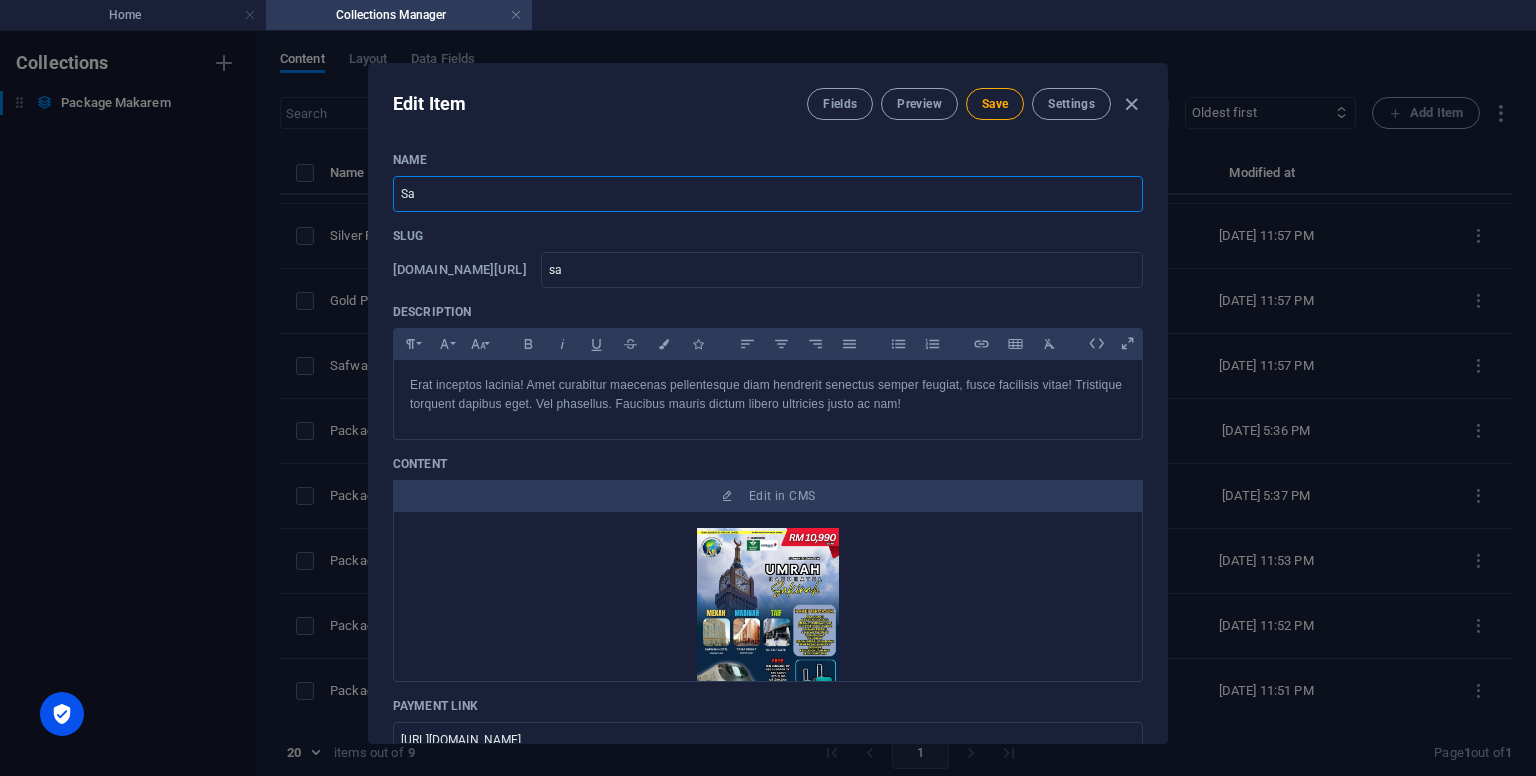 type on "Saf" 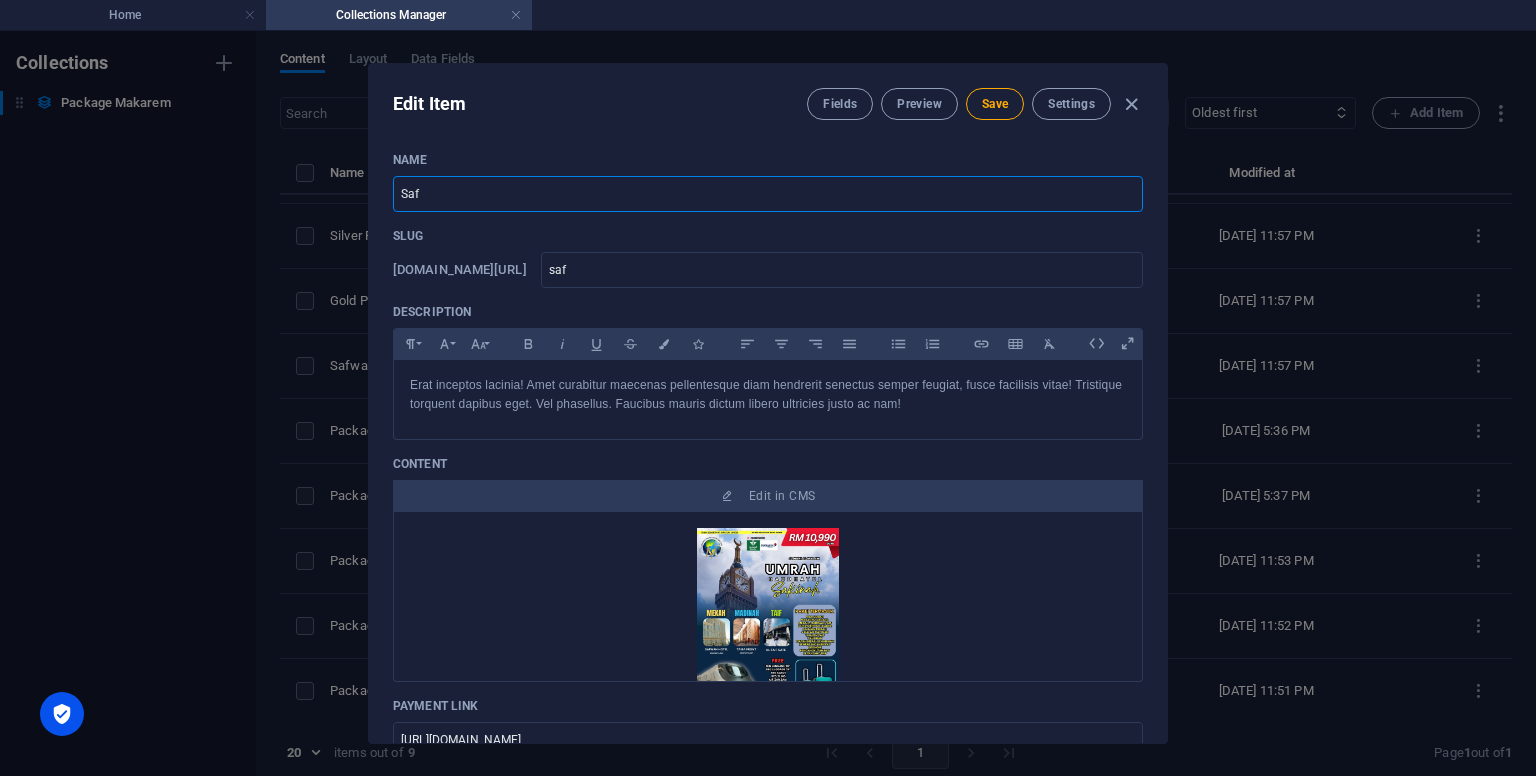 type on "Safw" 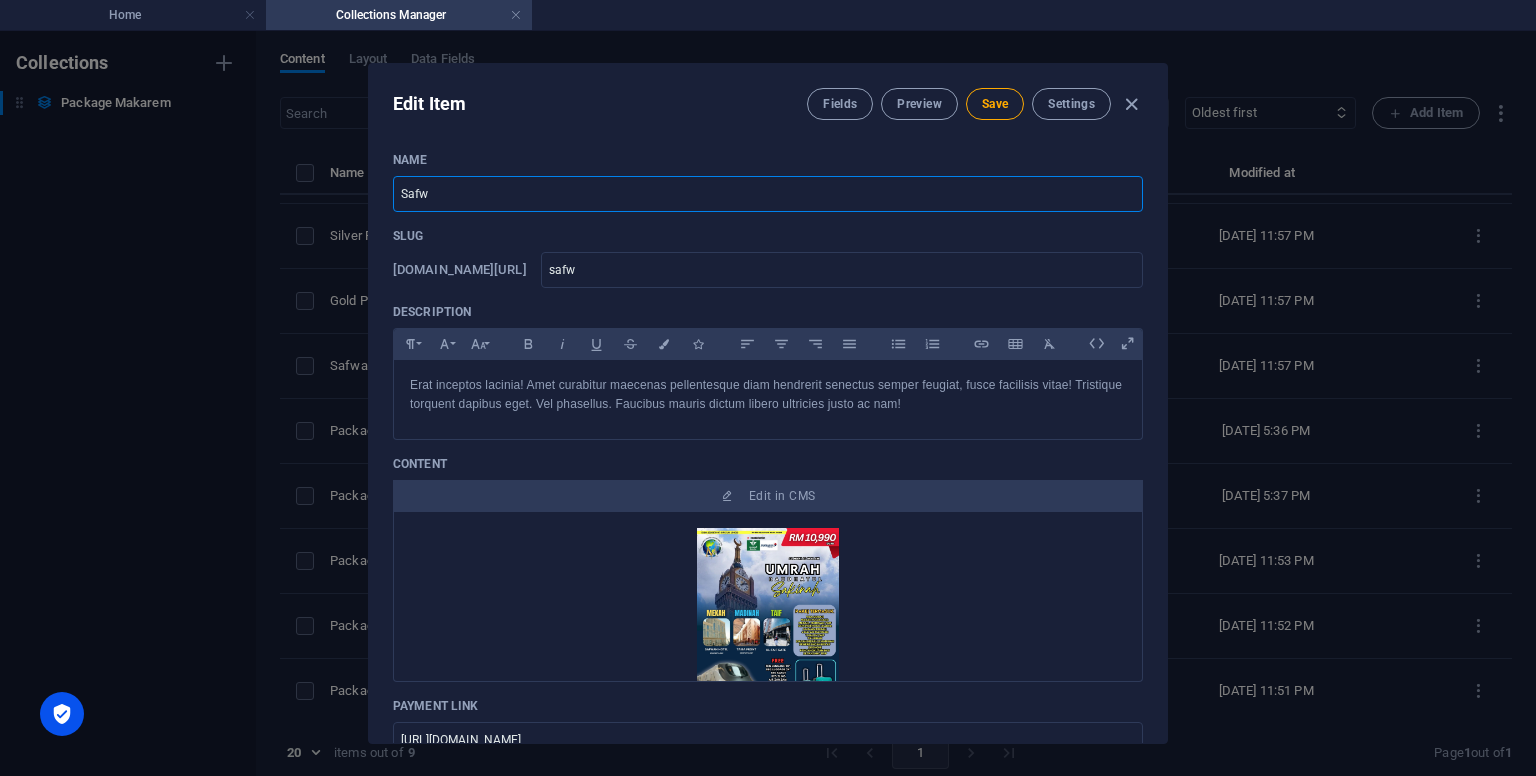 type on "Safwa" 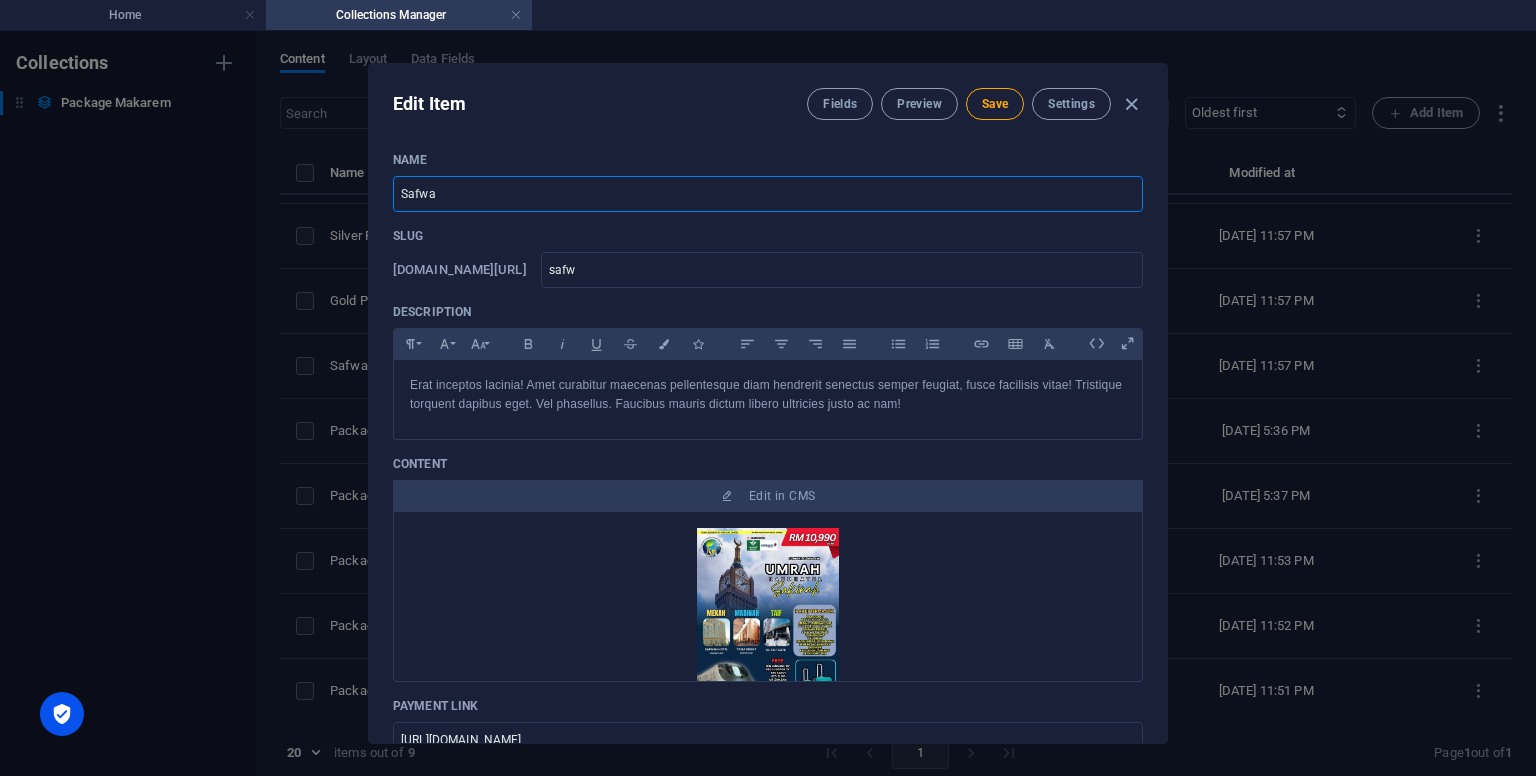 type on "safwa" 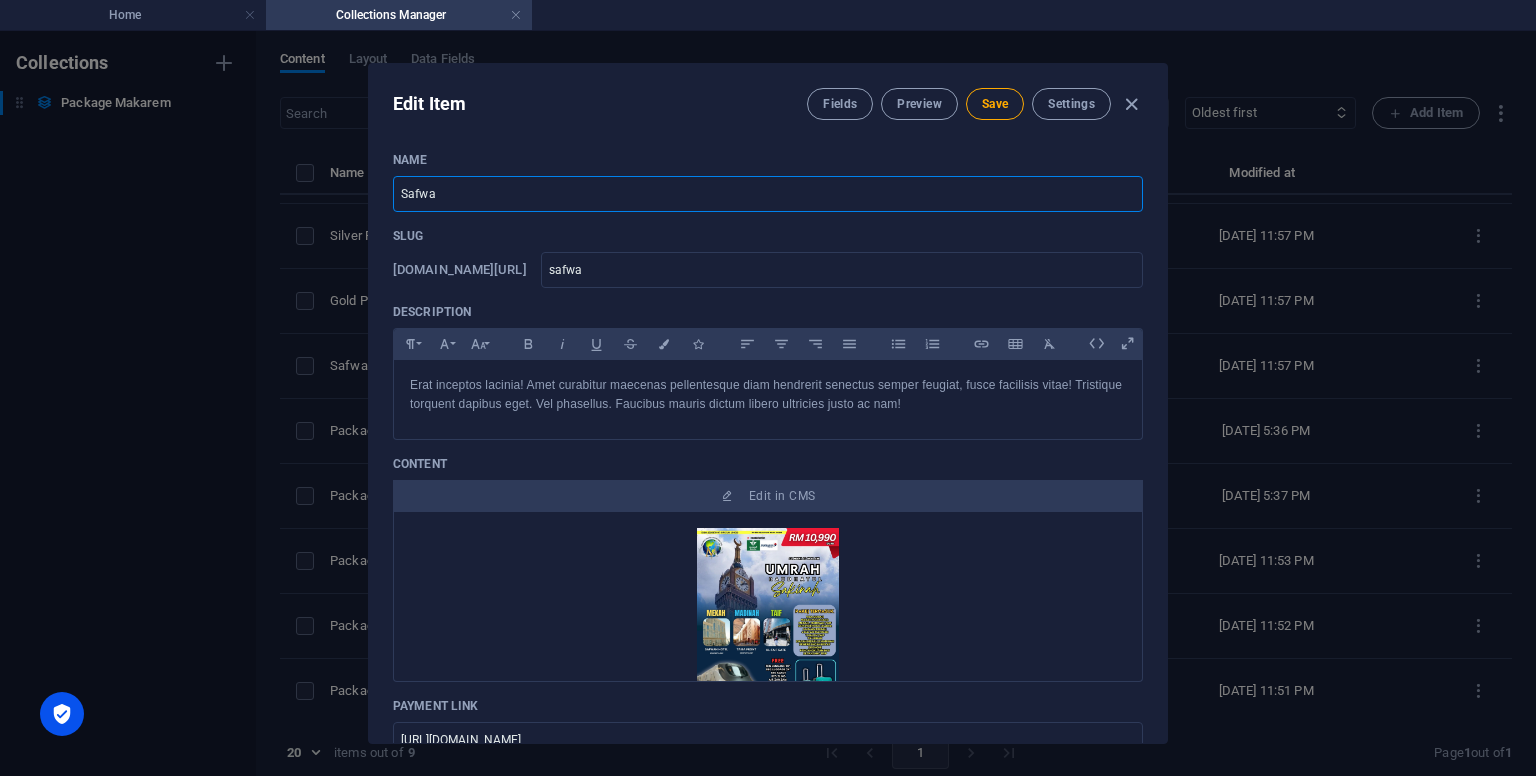 type on "Safwah" 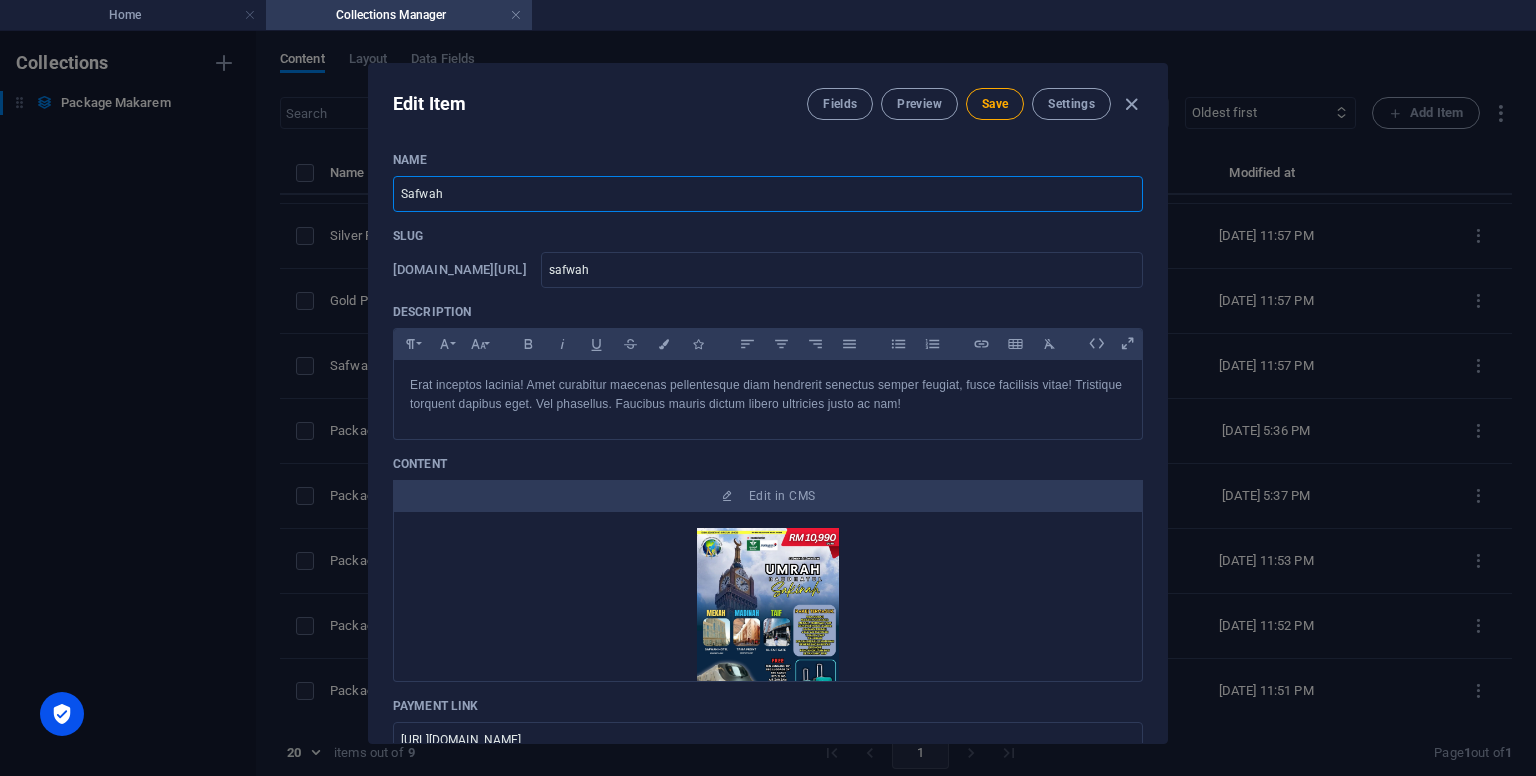 type on "Safwah P" 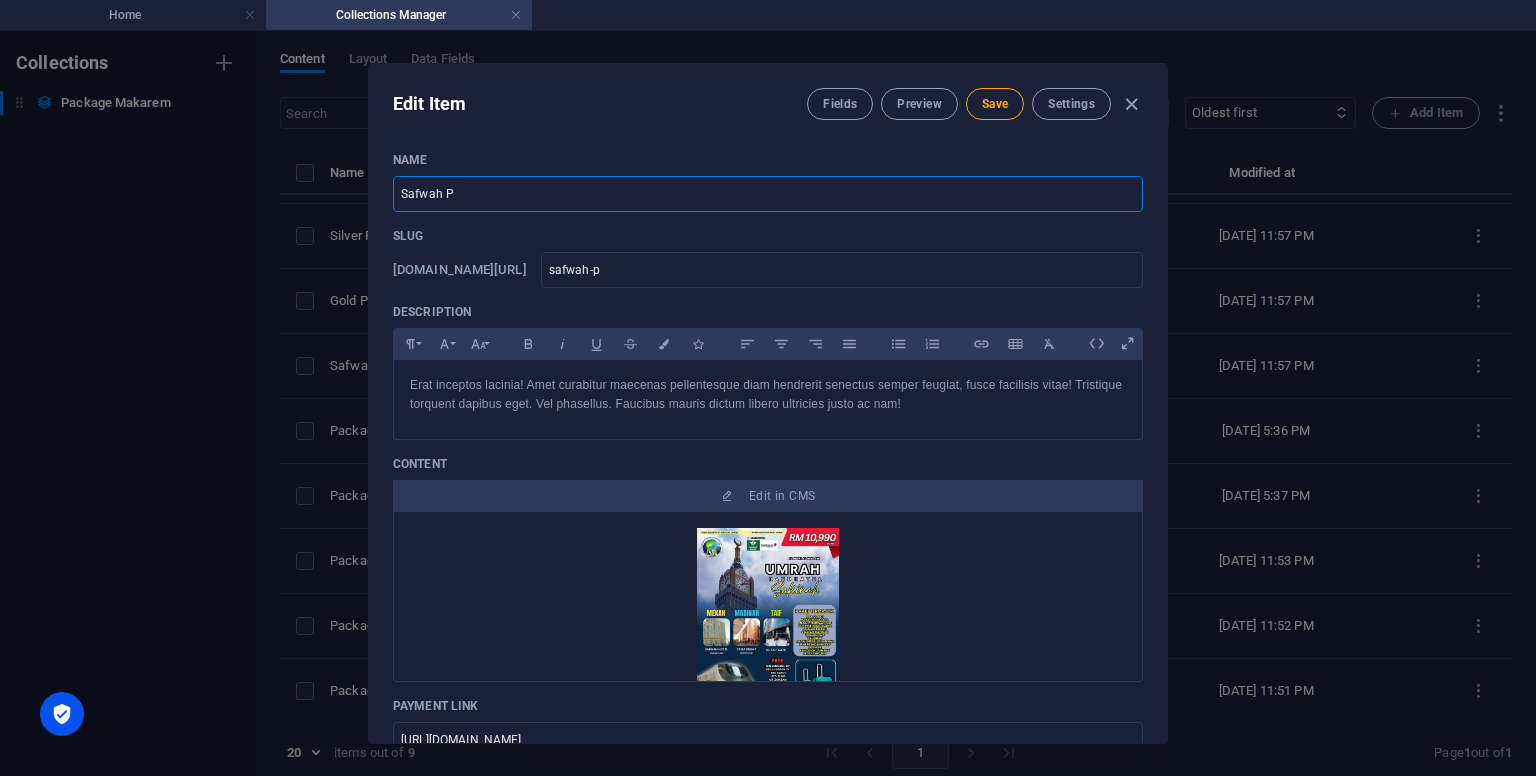 type on "Safwah Pr" 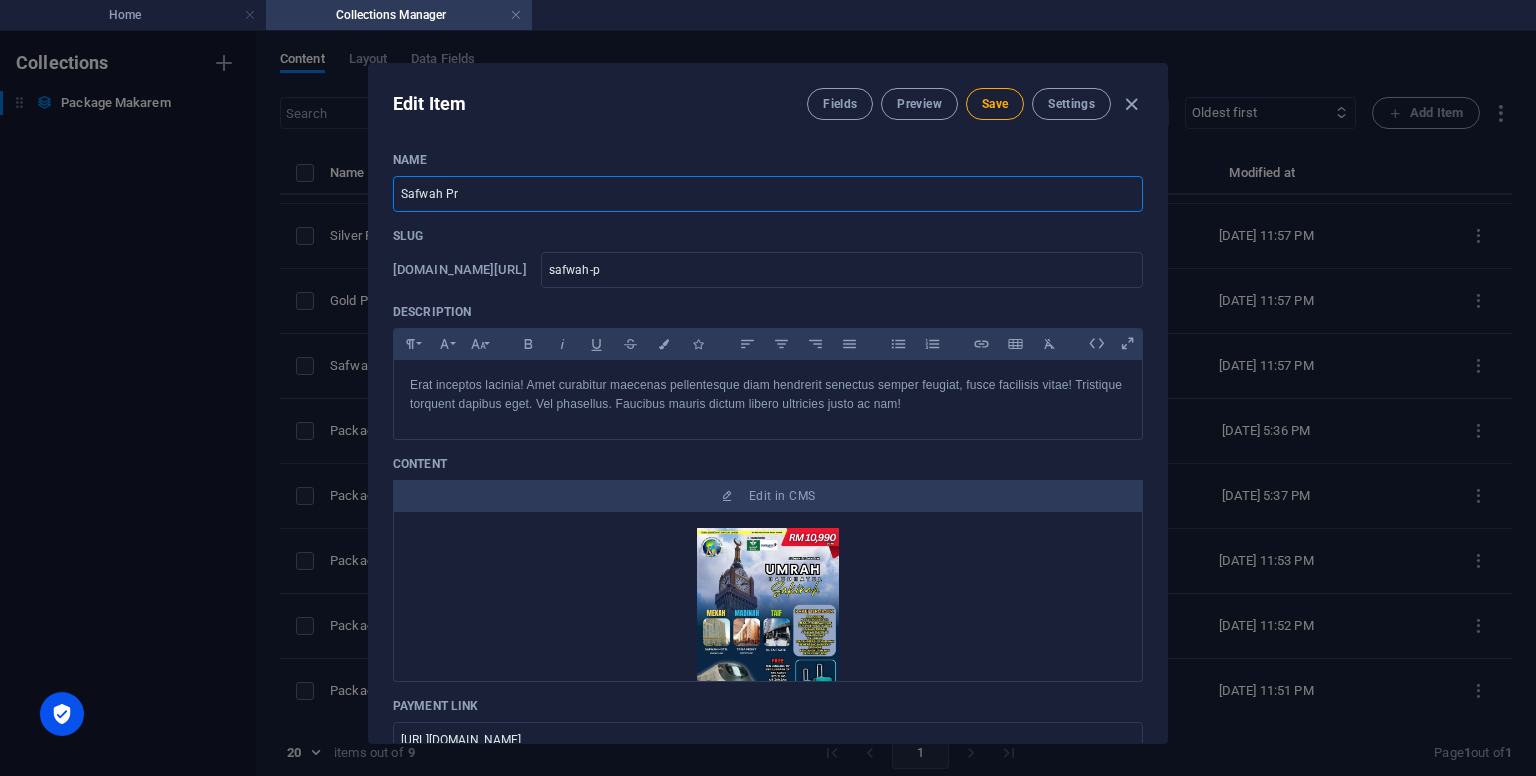 type on "safwah-pr" 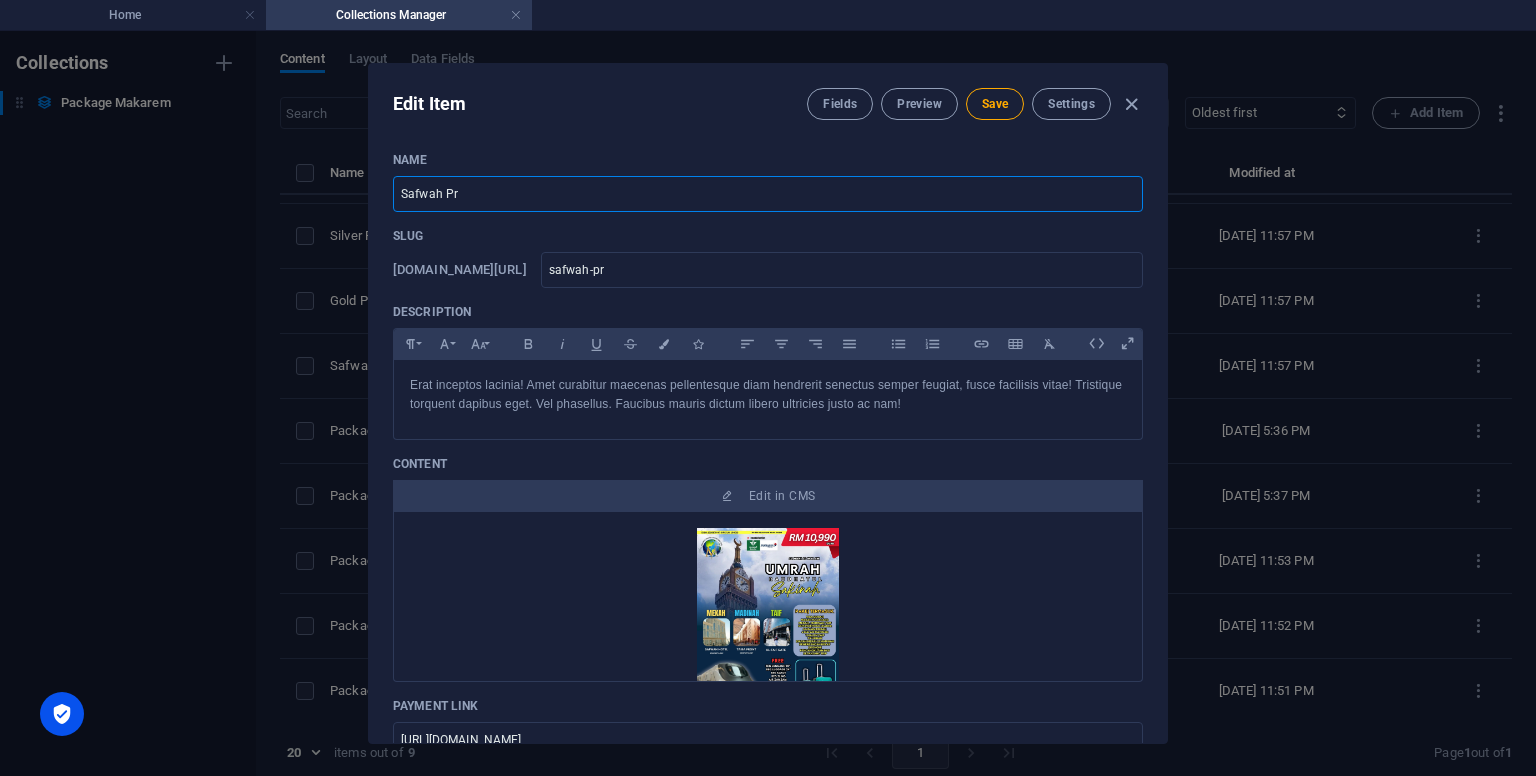 type on "Safwah Pre" 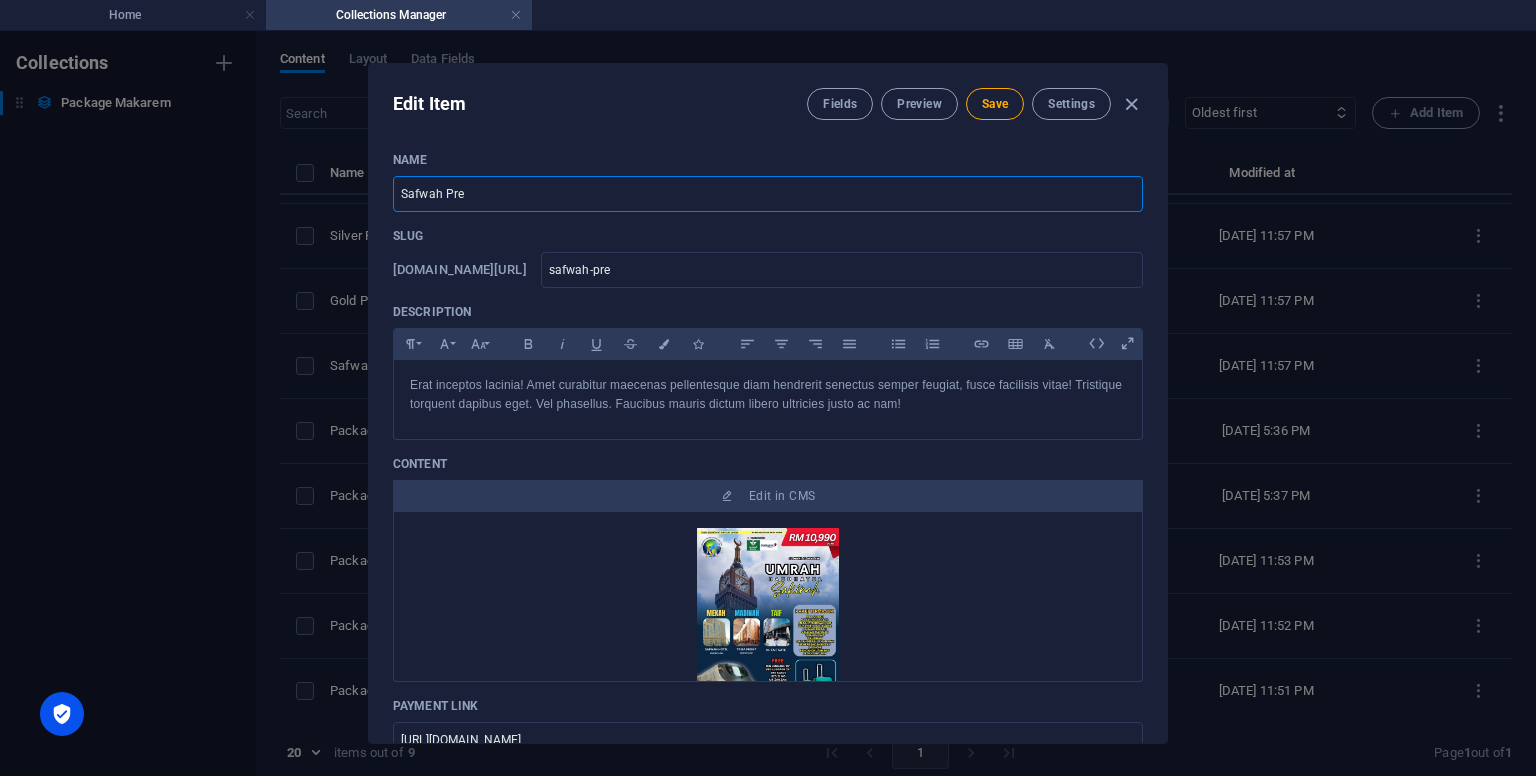 type on "Safwah Prem" 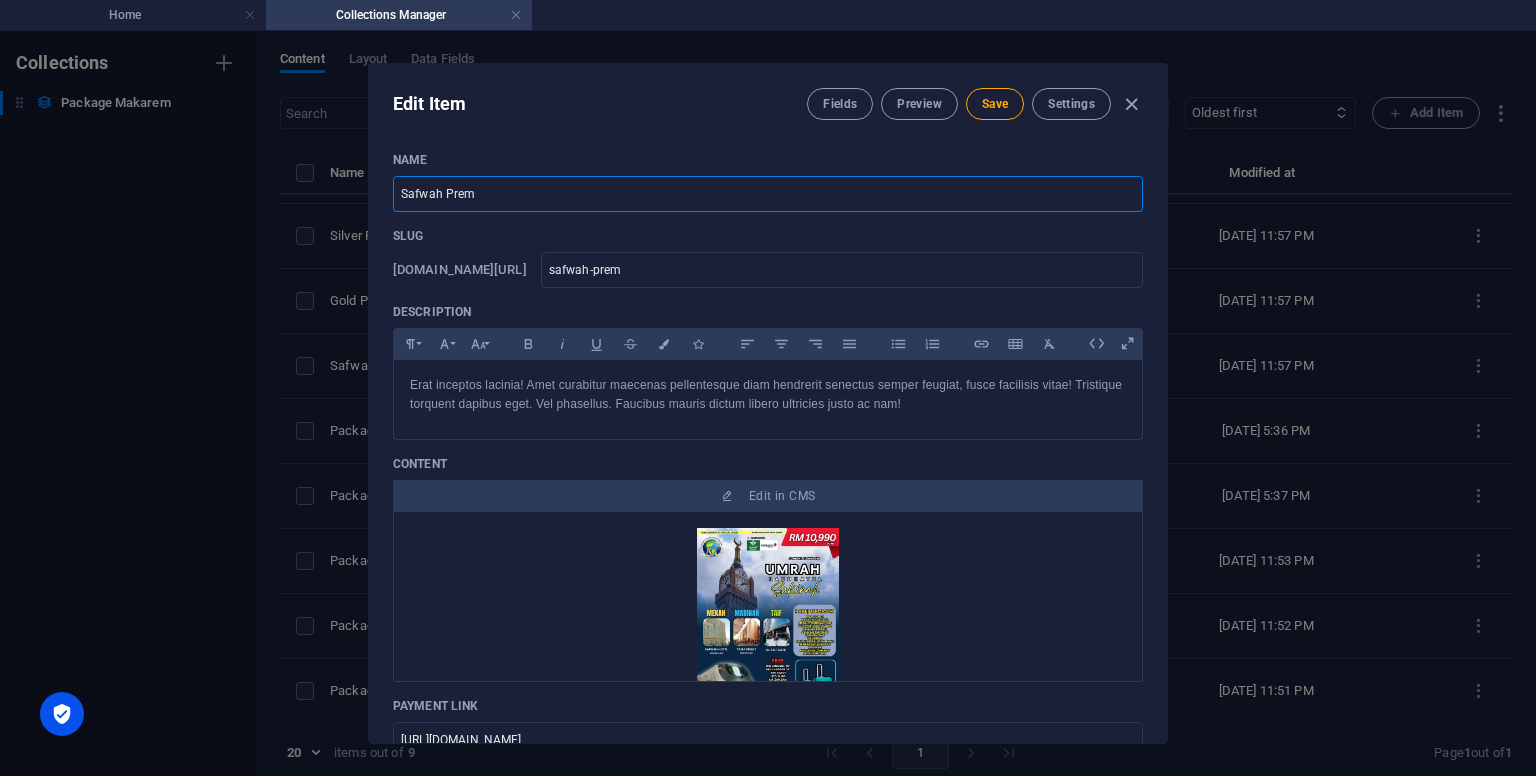 type on "Safwah Premi" 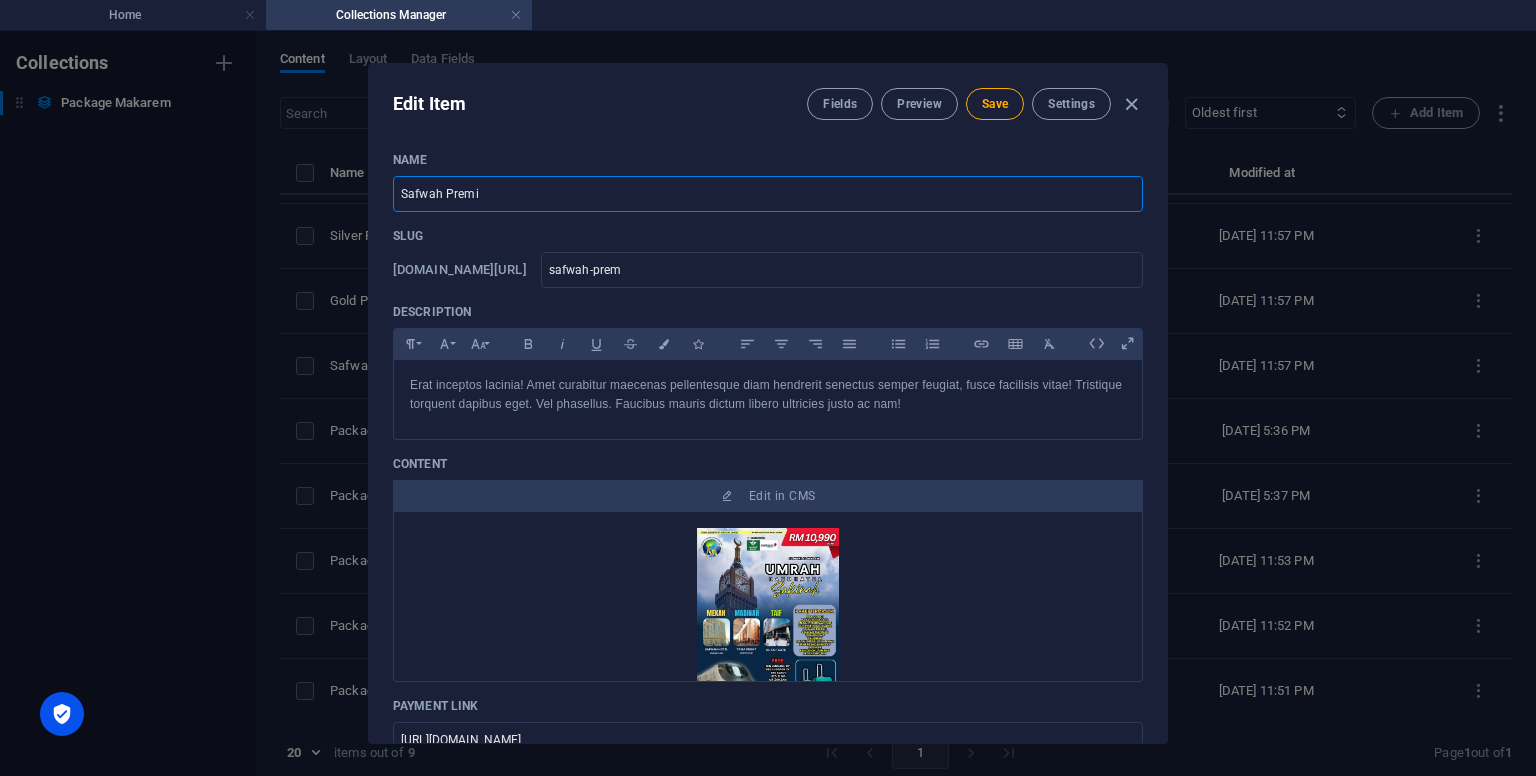 type on "safwah-premi" 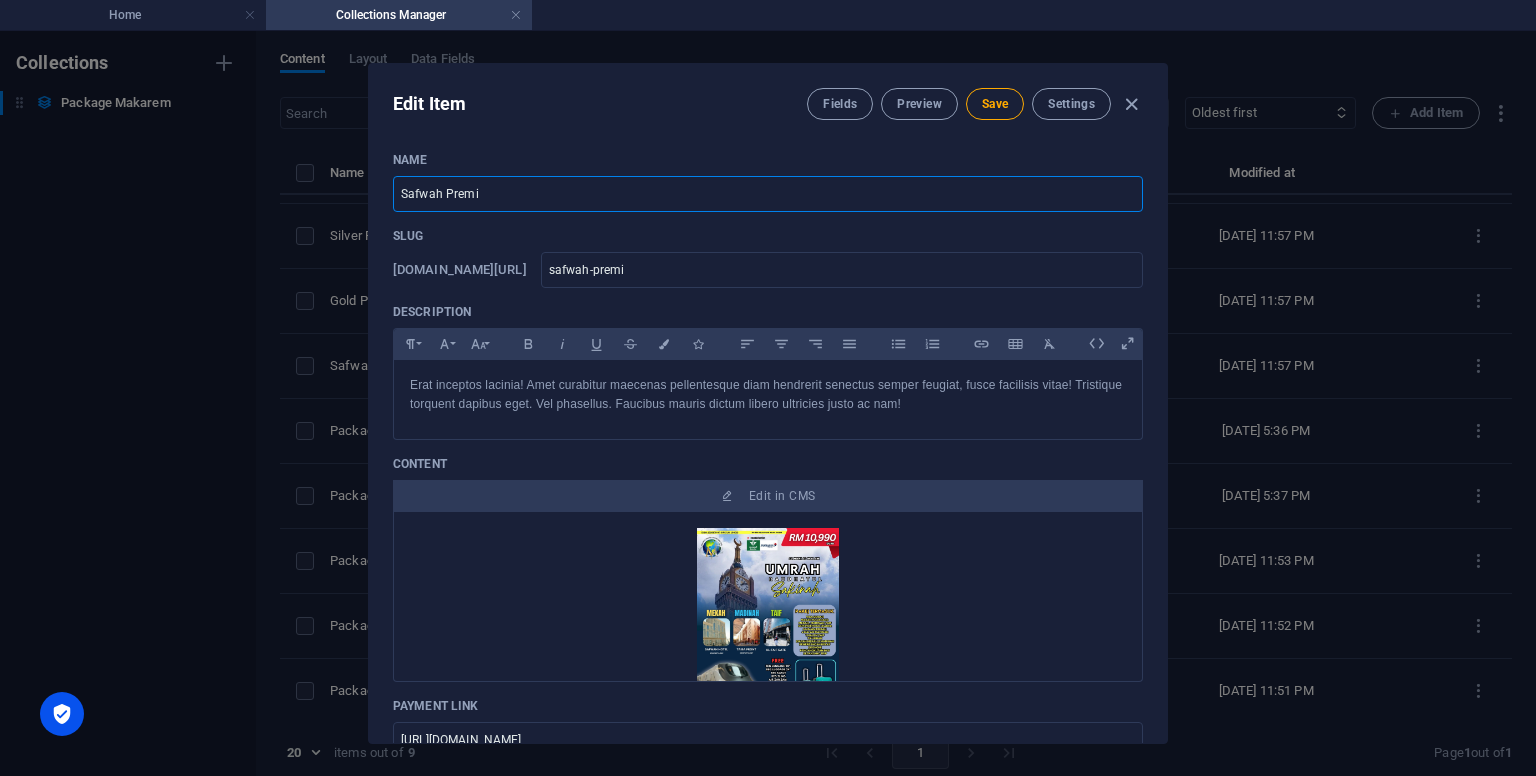 type on "Safwah Premiu" 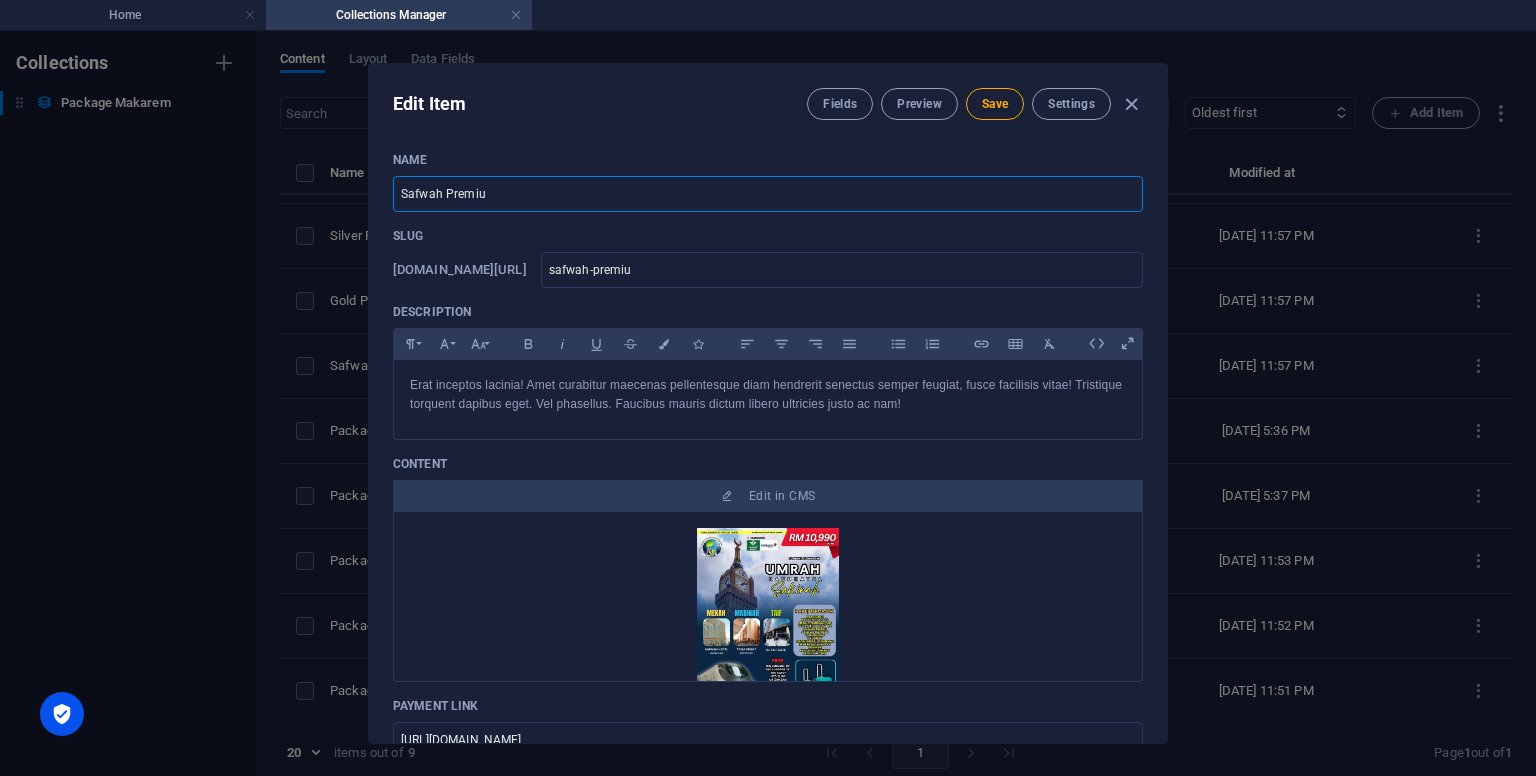 type on "Safwah Premium" 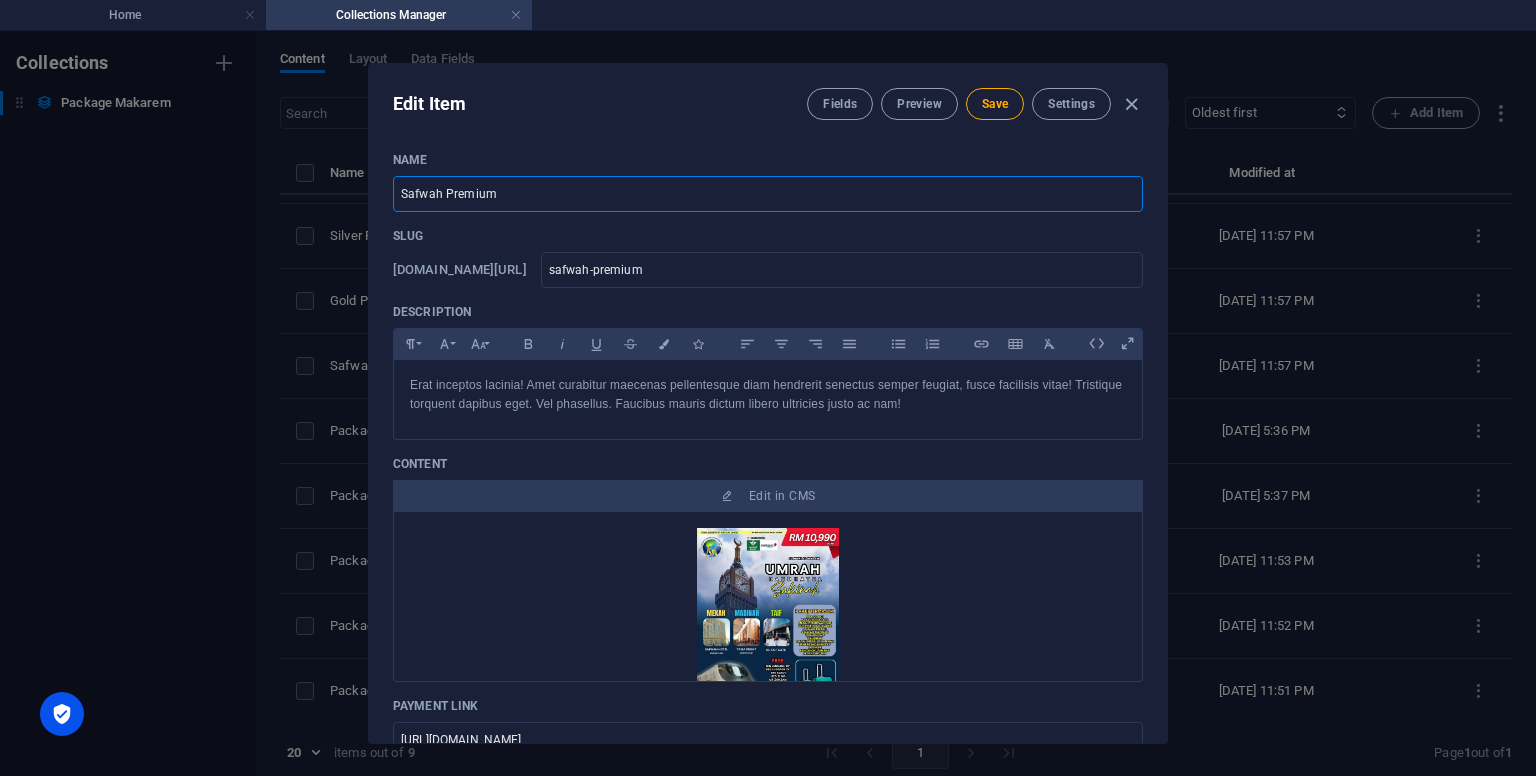 type on "Safwah Premium P" 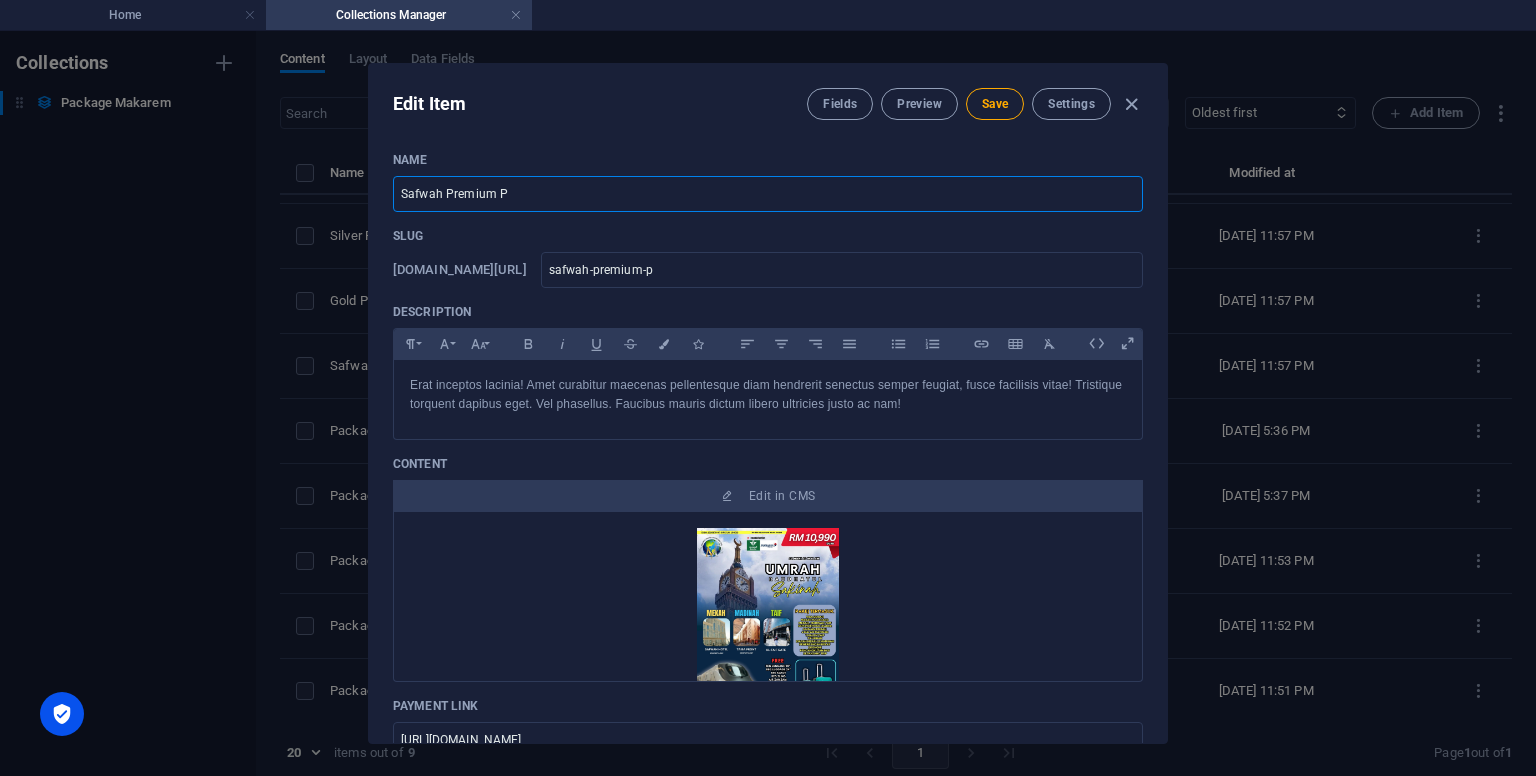 type on "Safwah Premium Pa" 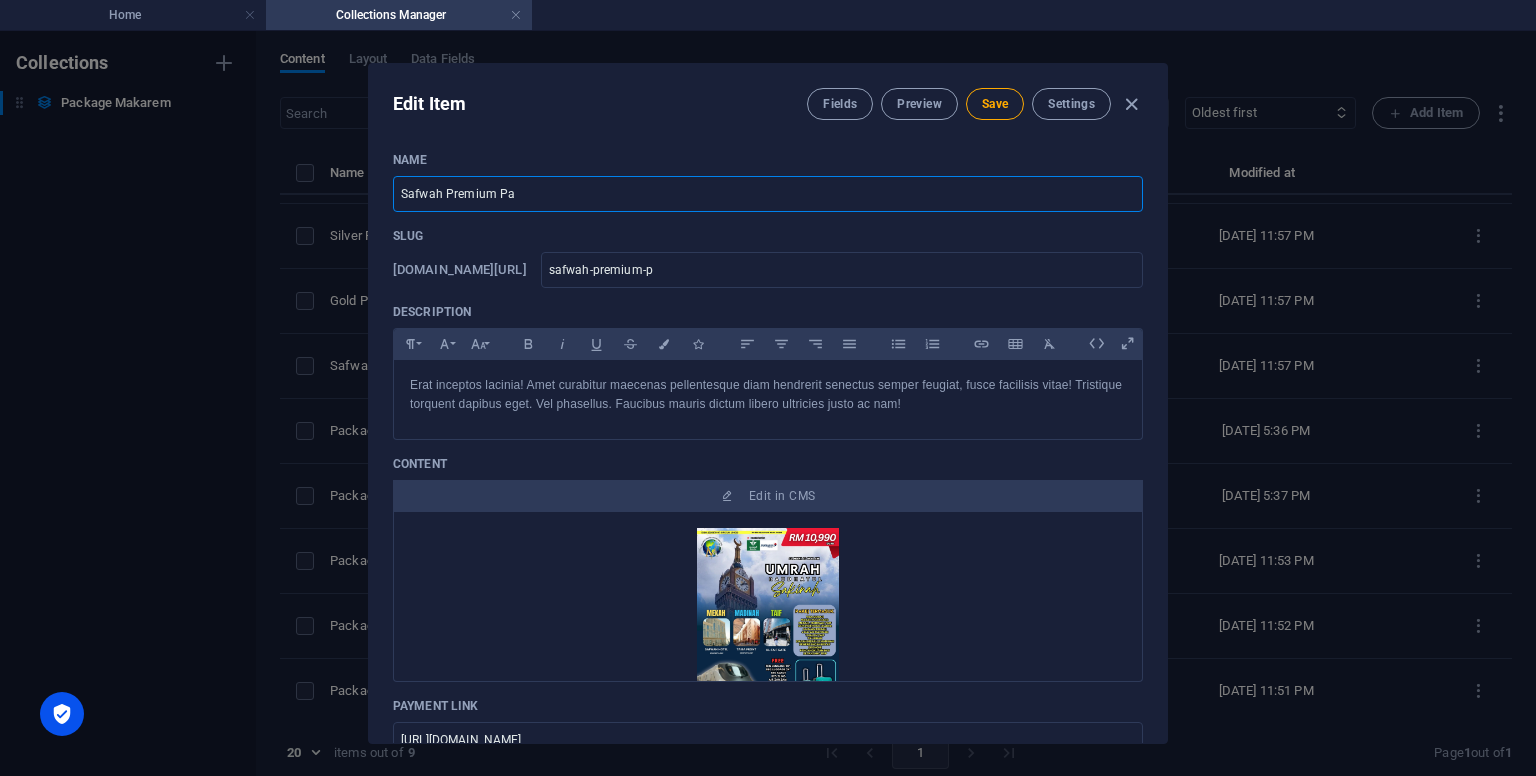 type on "safwah-premium-pa" 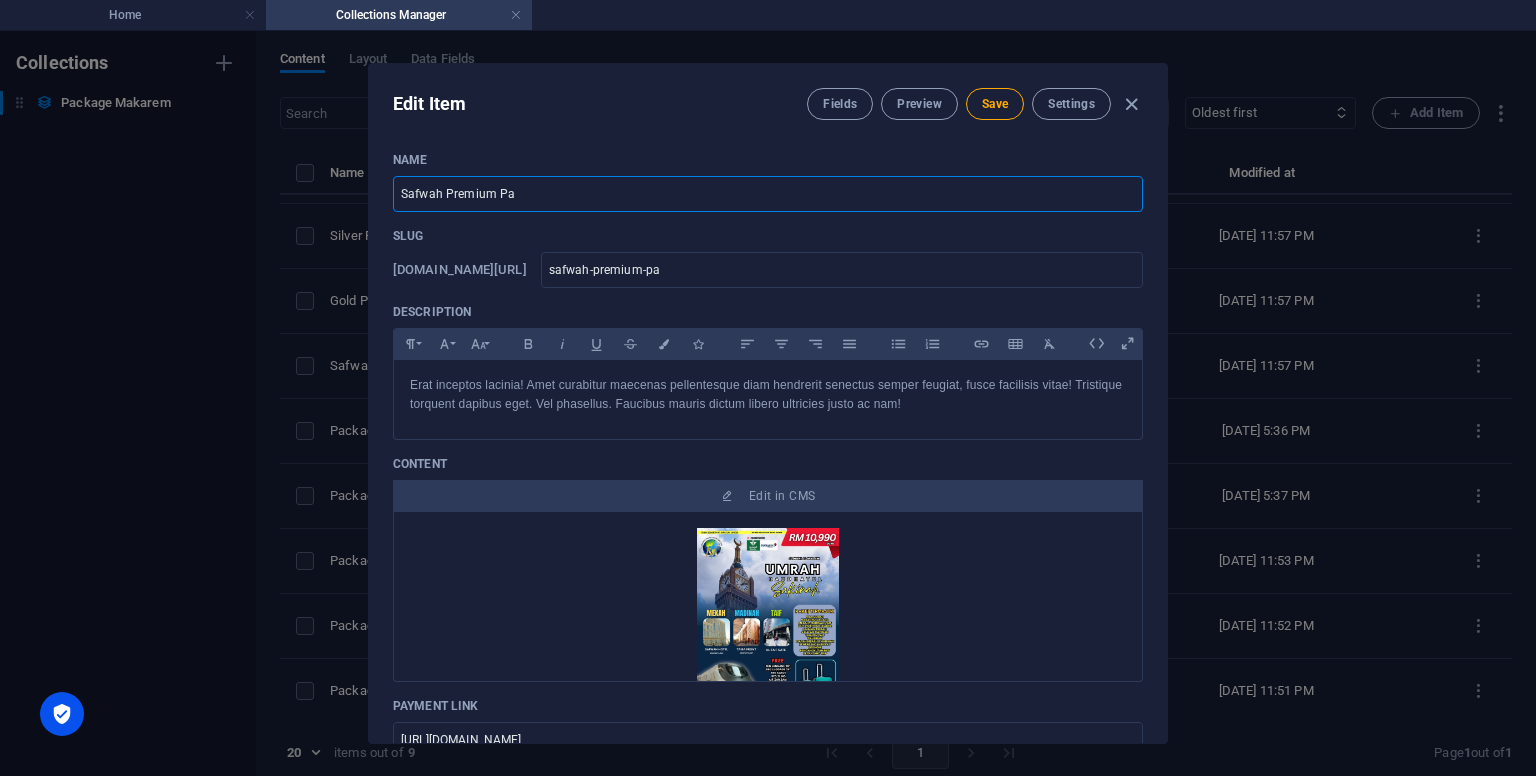 type on "Safwah Premium Pac" 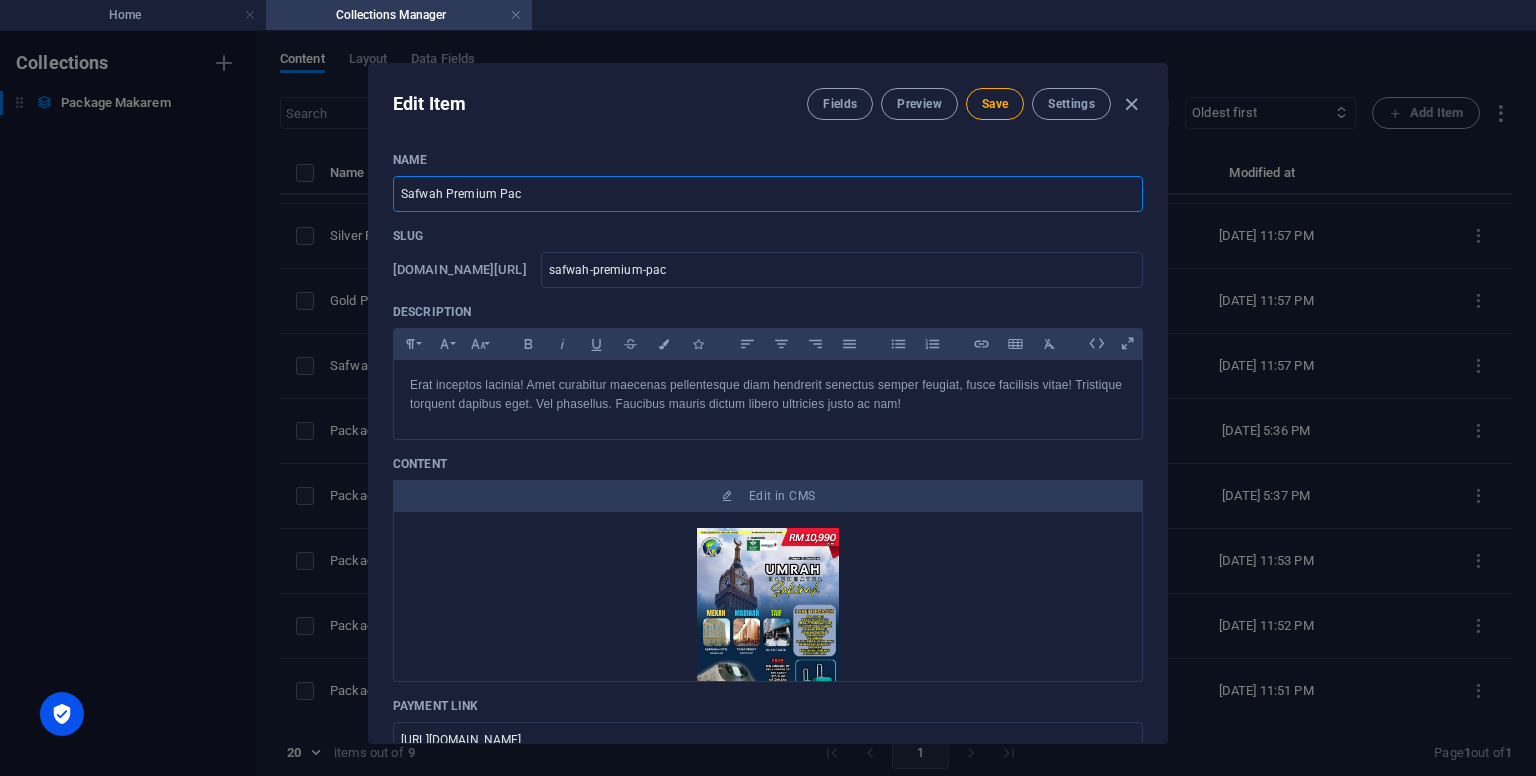 type on "Safwah Premium Pack" 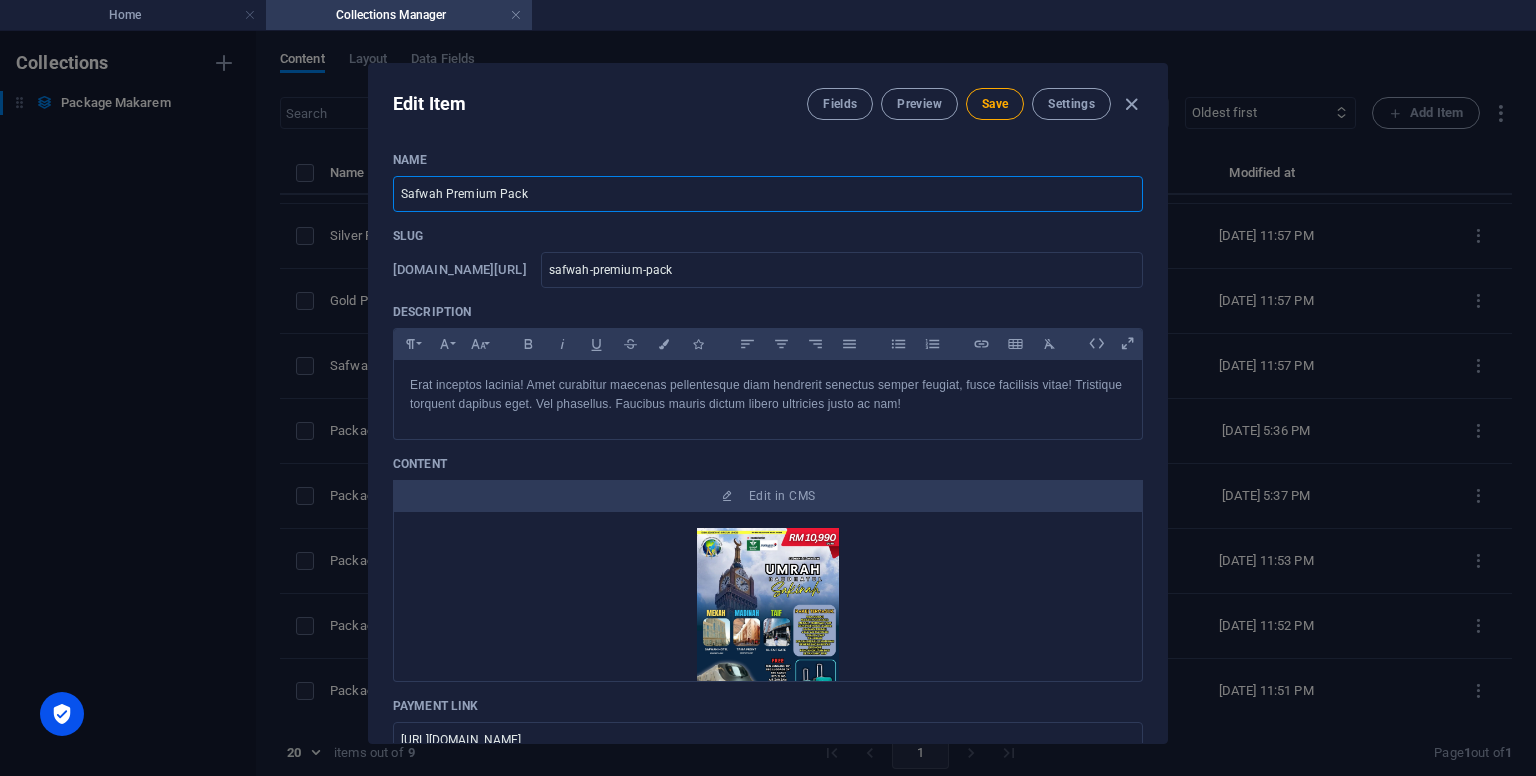 type on "Safwah Premium Packa" 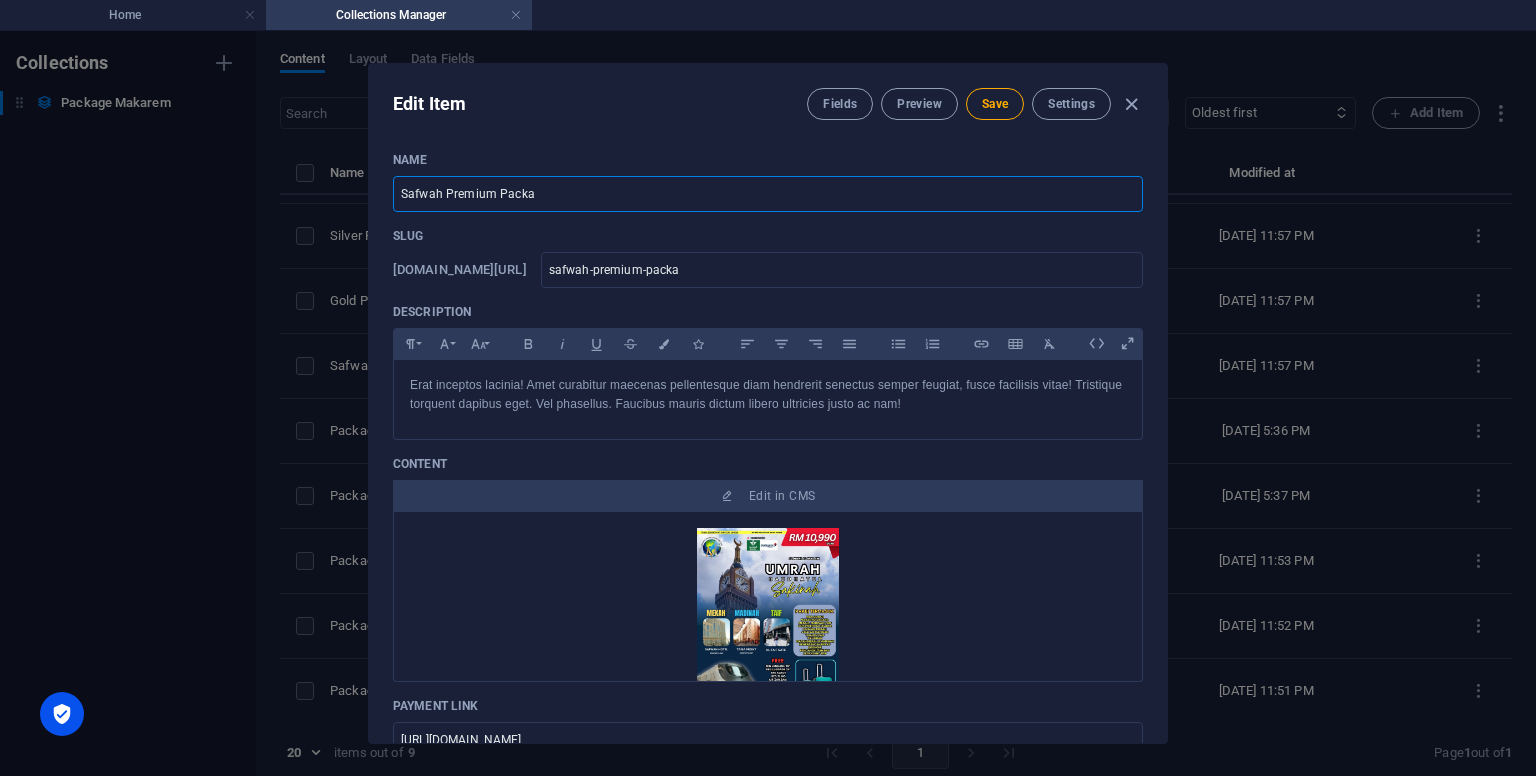 type on "Safwah Premium Packag" 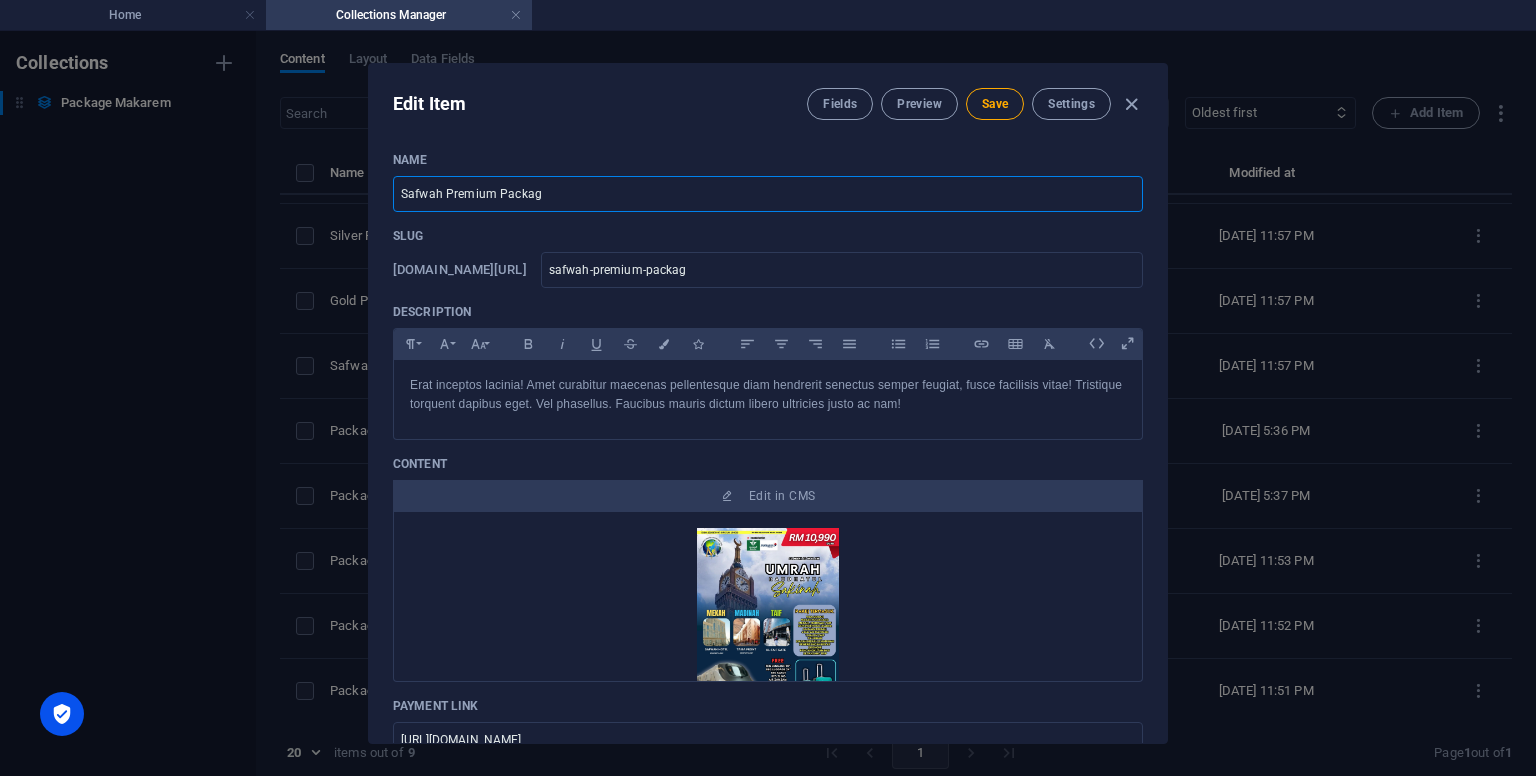 type on "Safwah Premium Package" 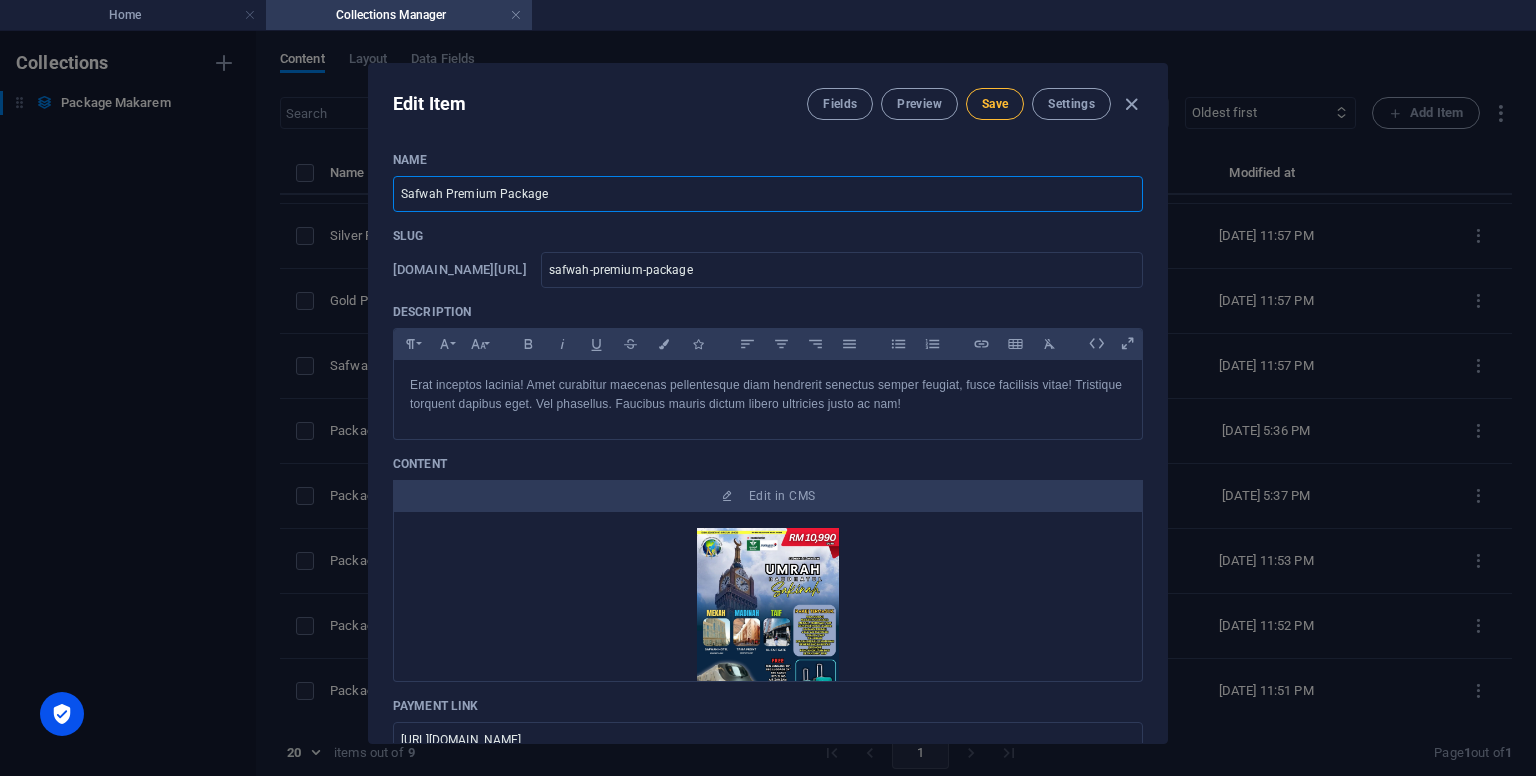 type on "Safwah Premium Package" 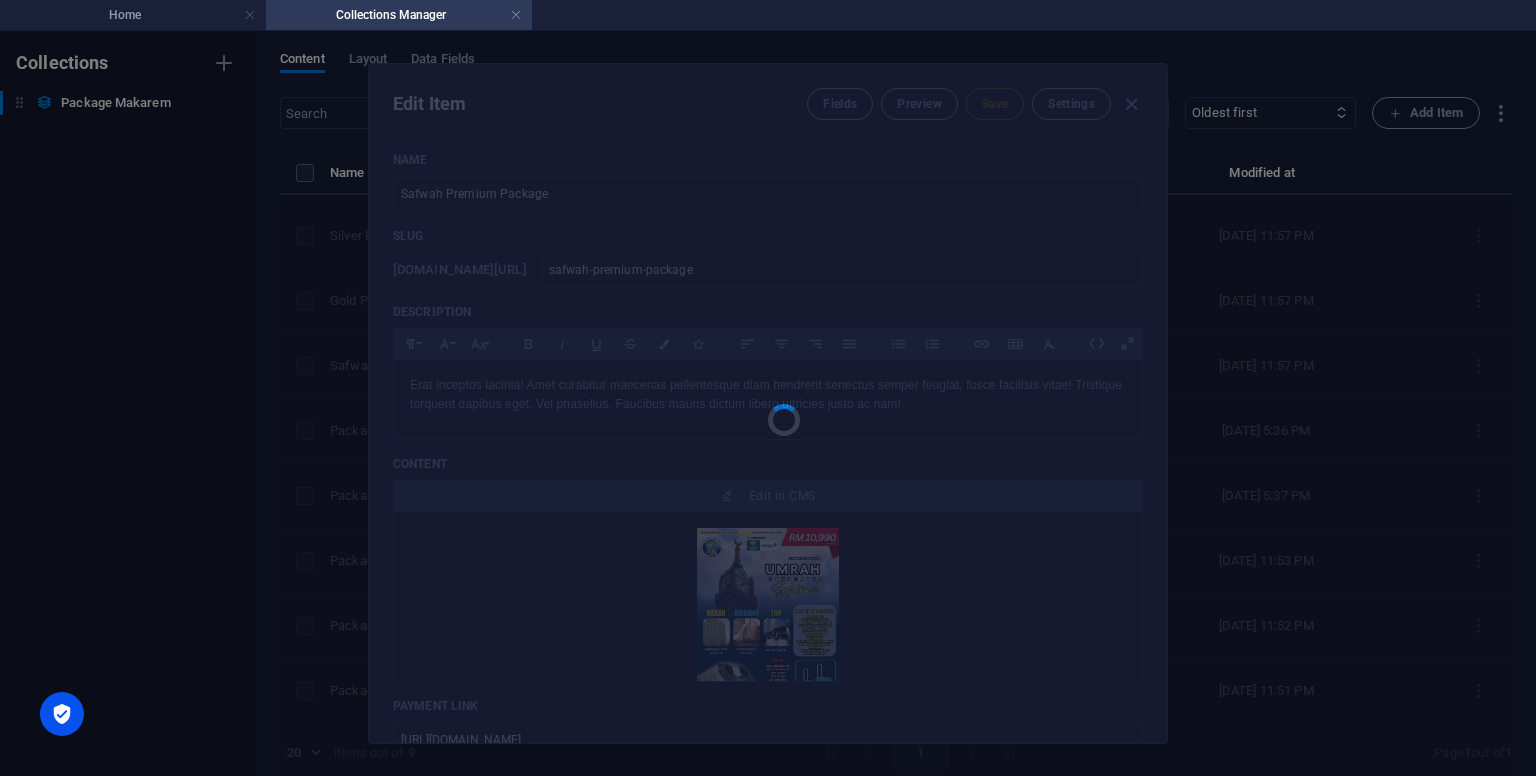 type on "safwah-premium-package" 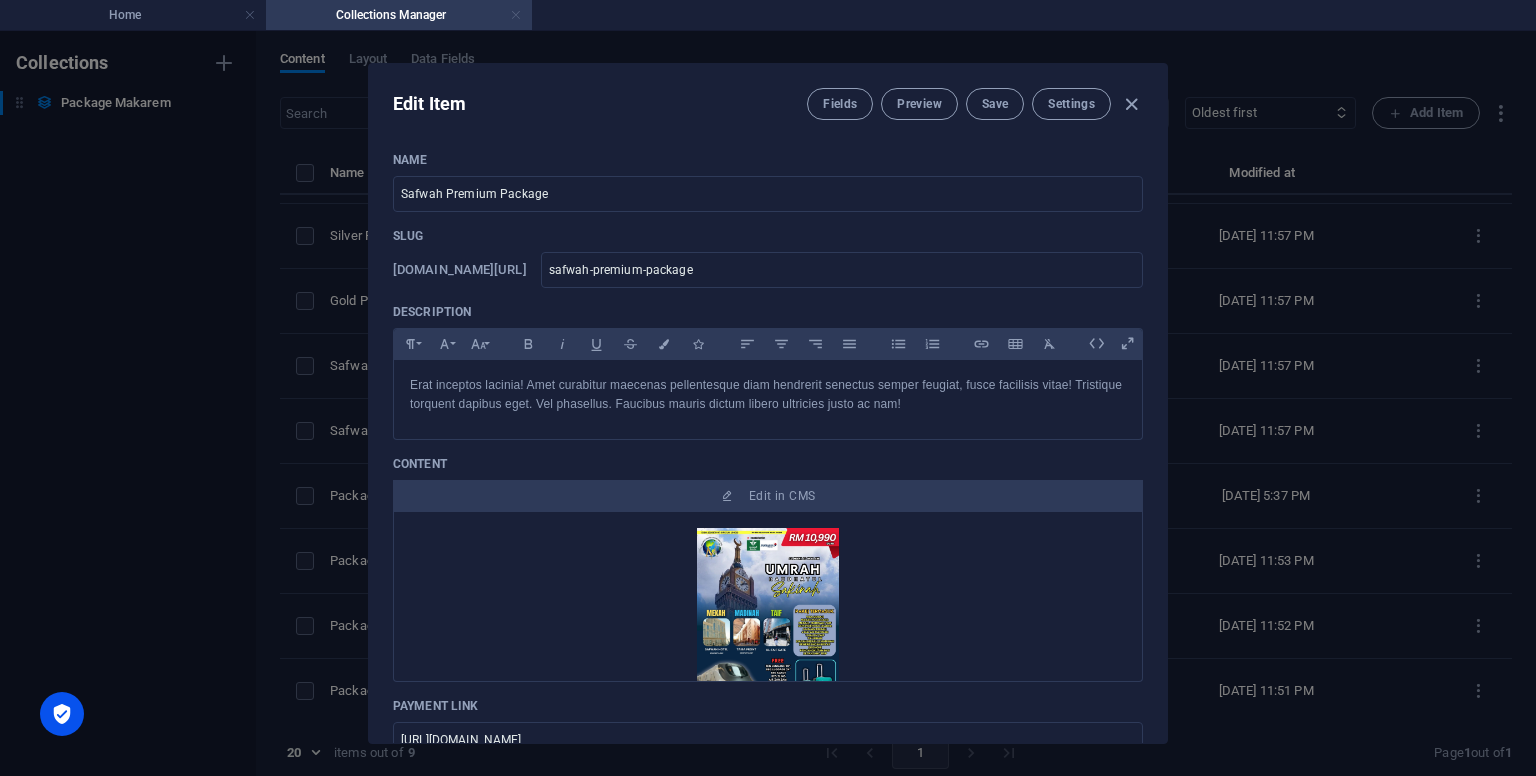 drag, startPoint x: 739, startPoint y: 41, endPoint x: 513, endPoint y: 7, distance: 228.54321 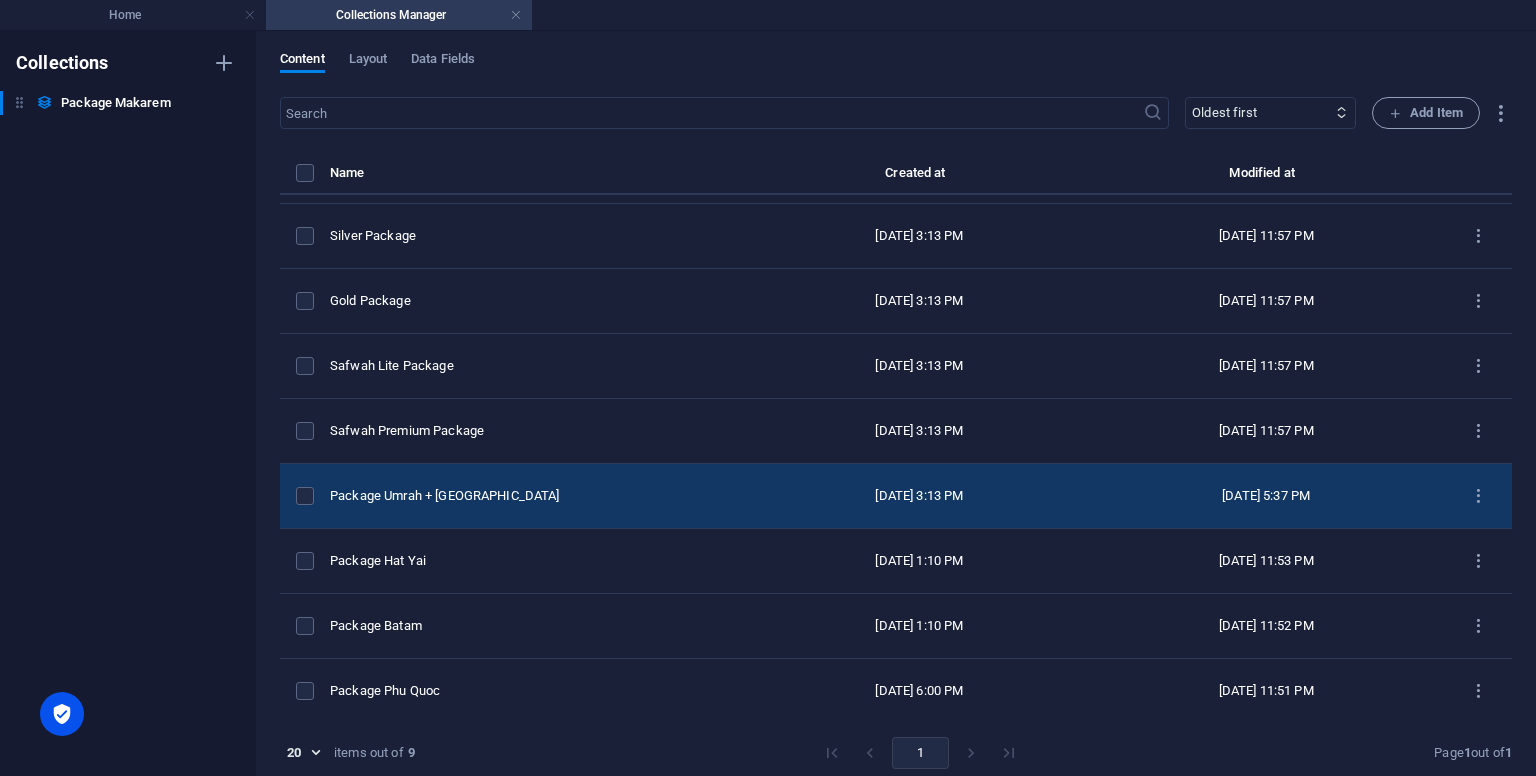 scroll, scrollTop: 8, scrollLeft: 0, axis: vertical 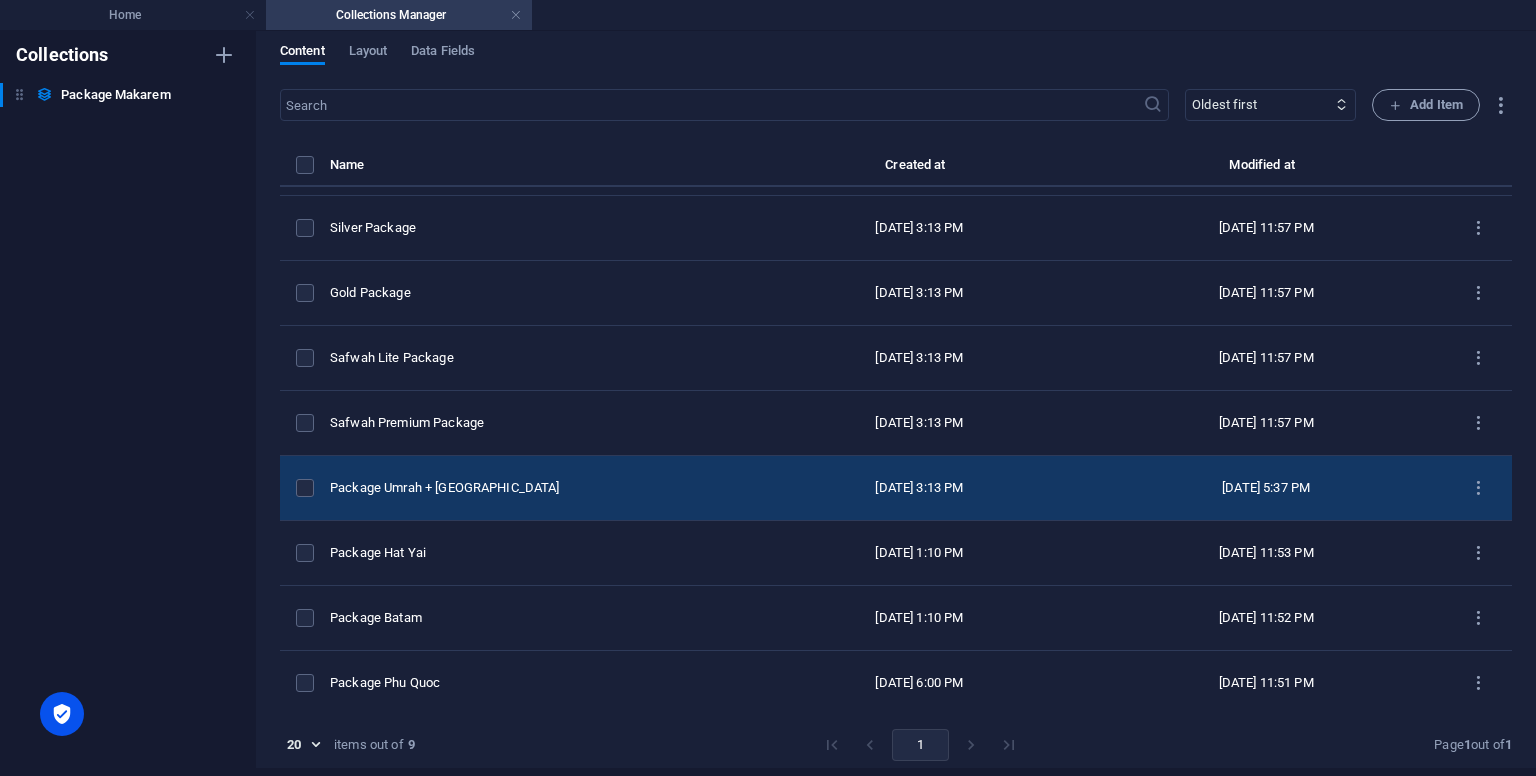 click on "Package Umrah + [GEOGRAPHIC_DATA]" at bounding box center [540, 488] 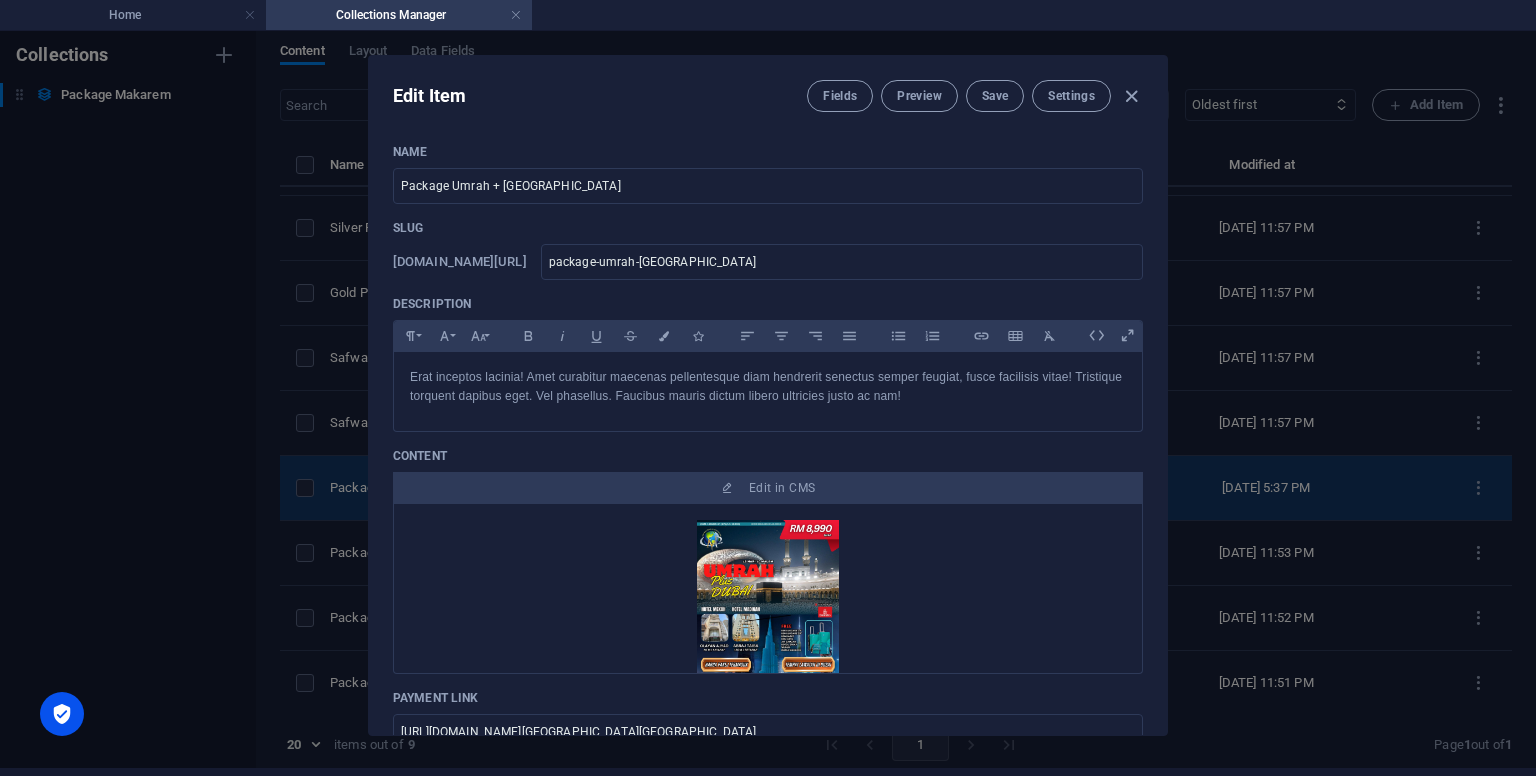 scroll, scrollTop: 0, scrollLeft: 0, axis: both 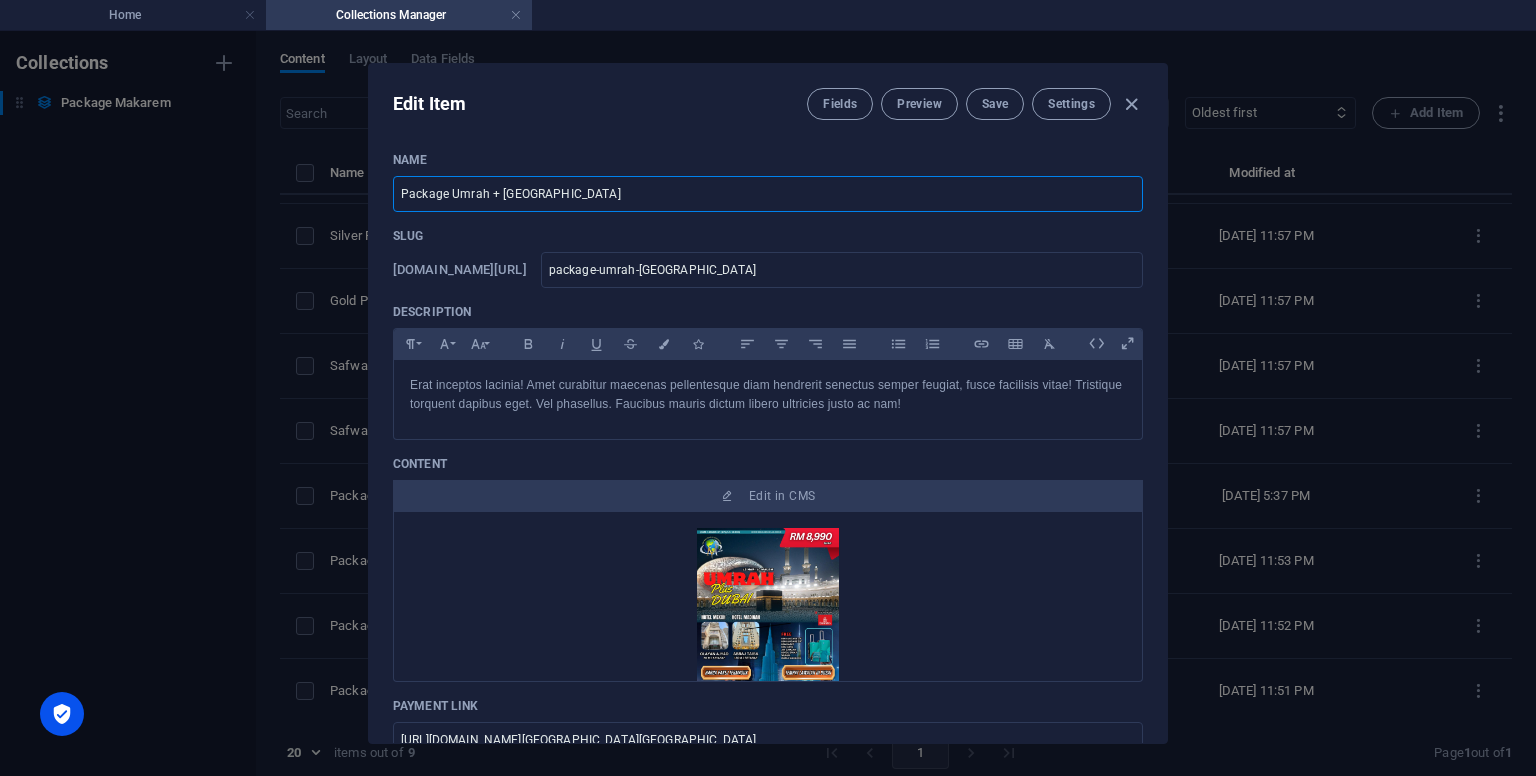 drag, startPoint x: 469, startPoint y: 211, endPoint x: 92, endPoint y: 211, distance: 377 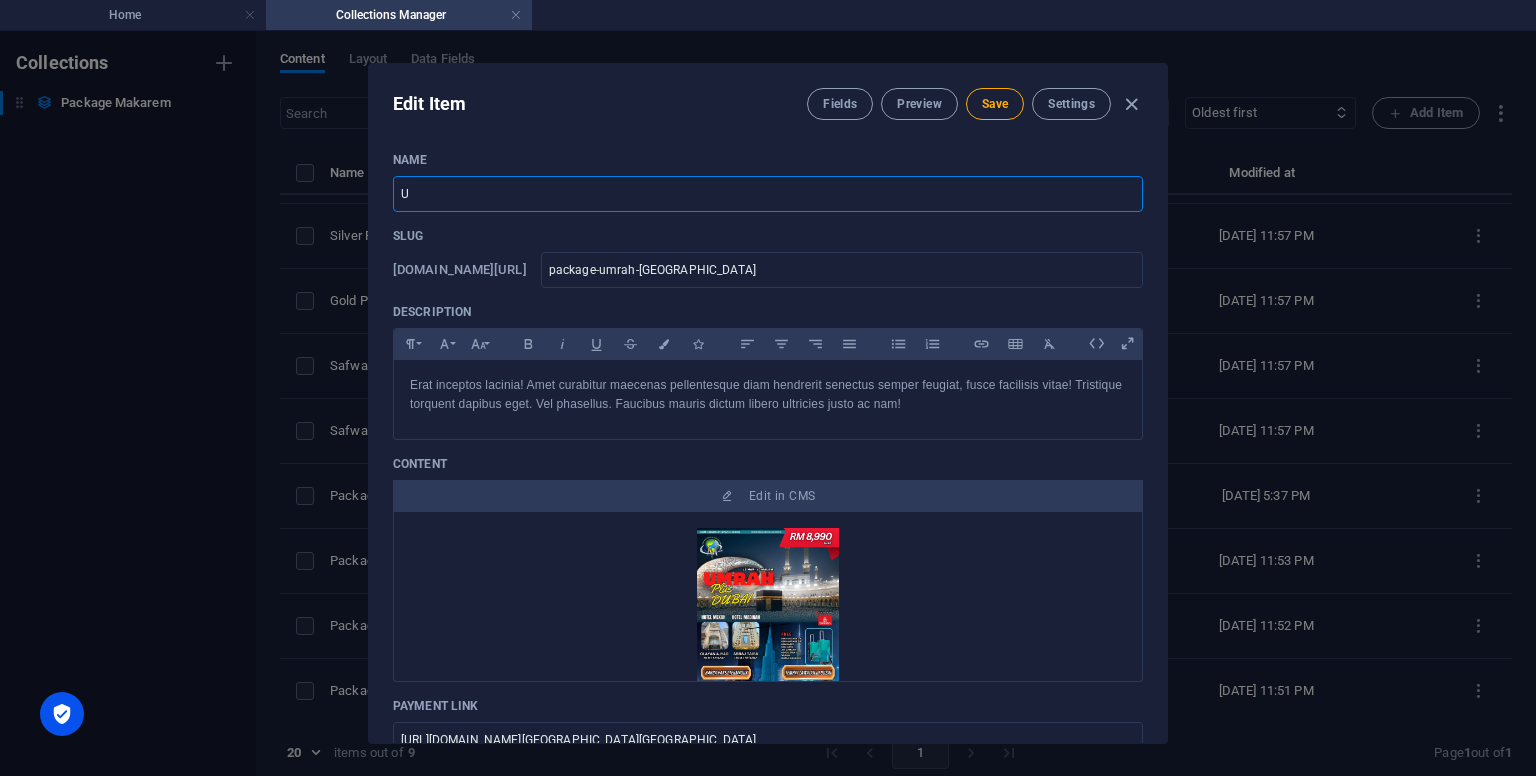 type on "u" 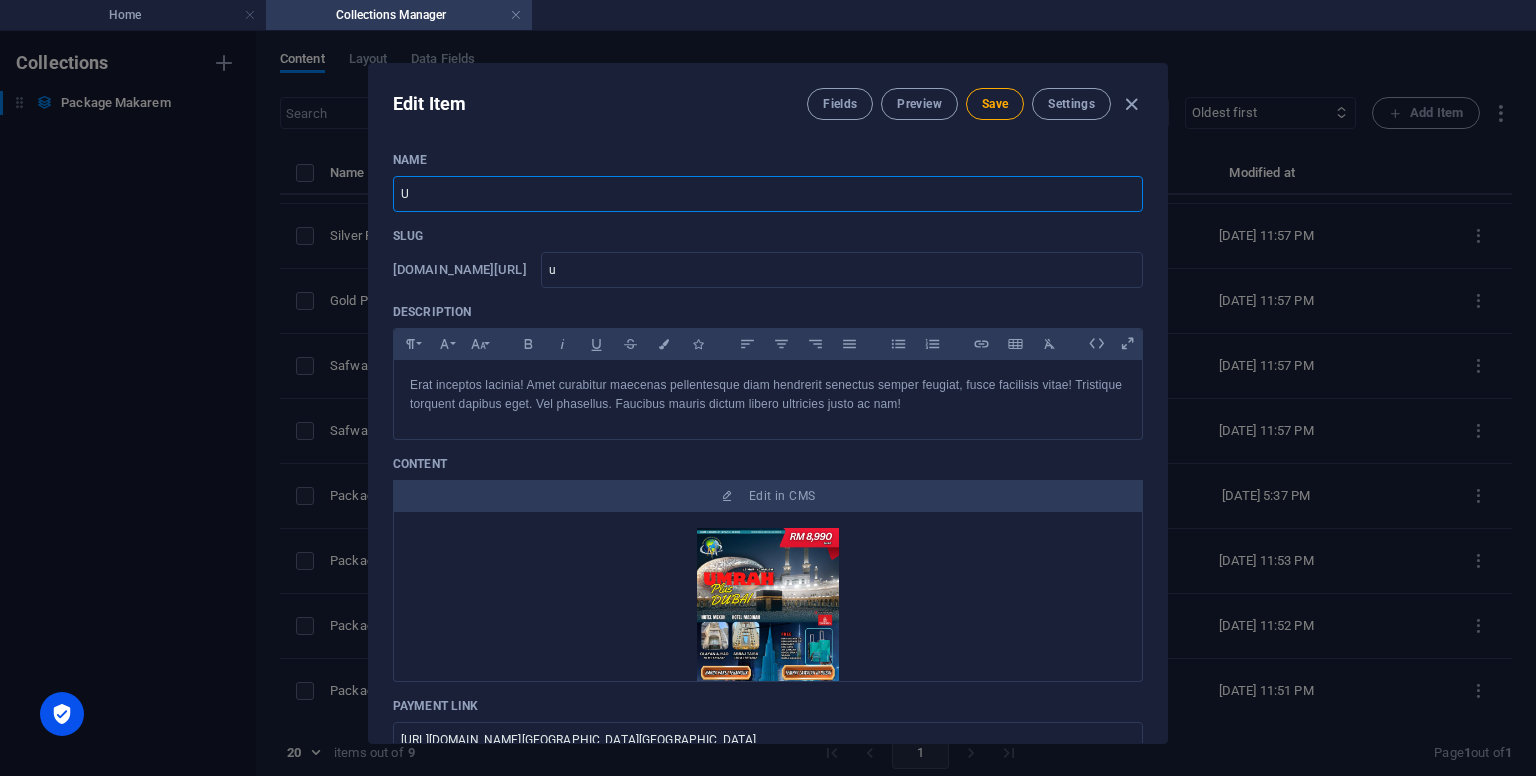 type on "Um" 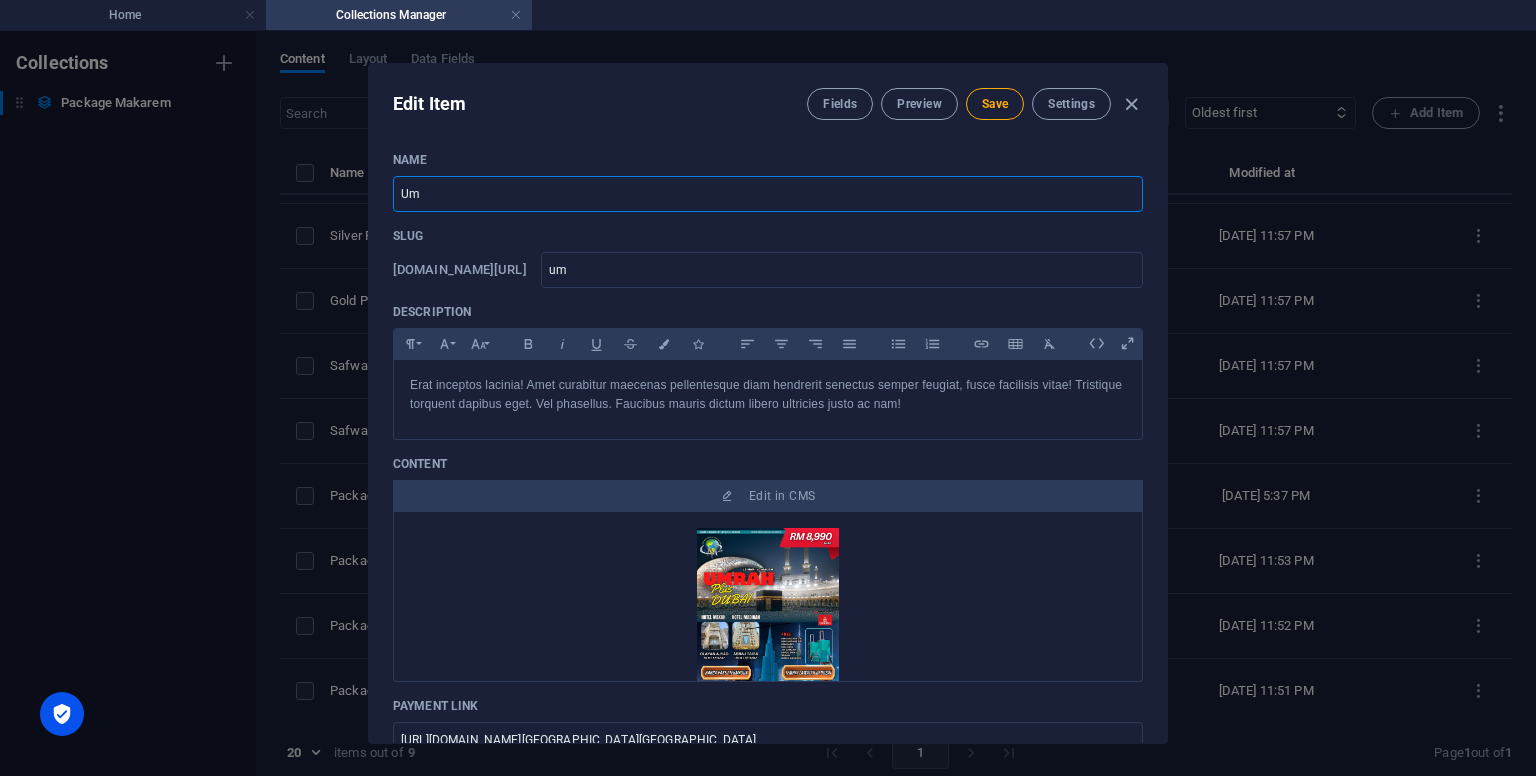 type on "Umr" 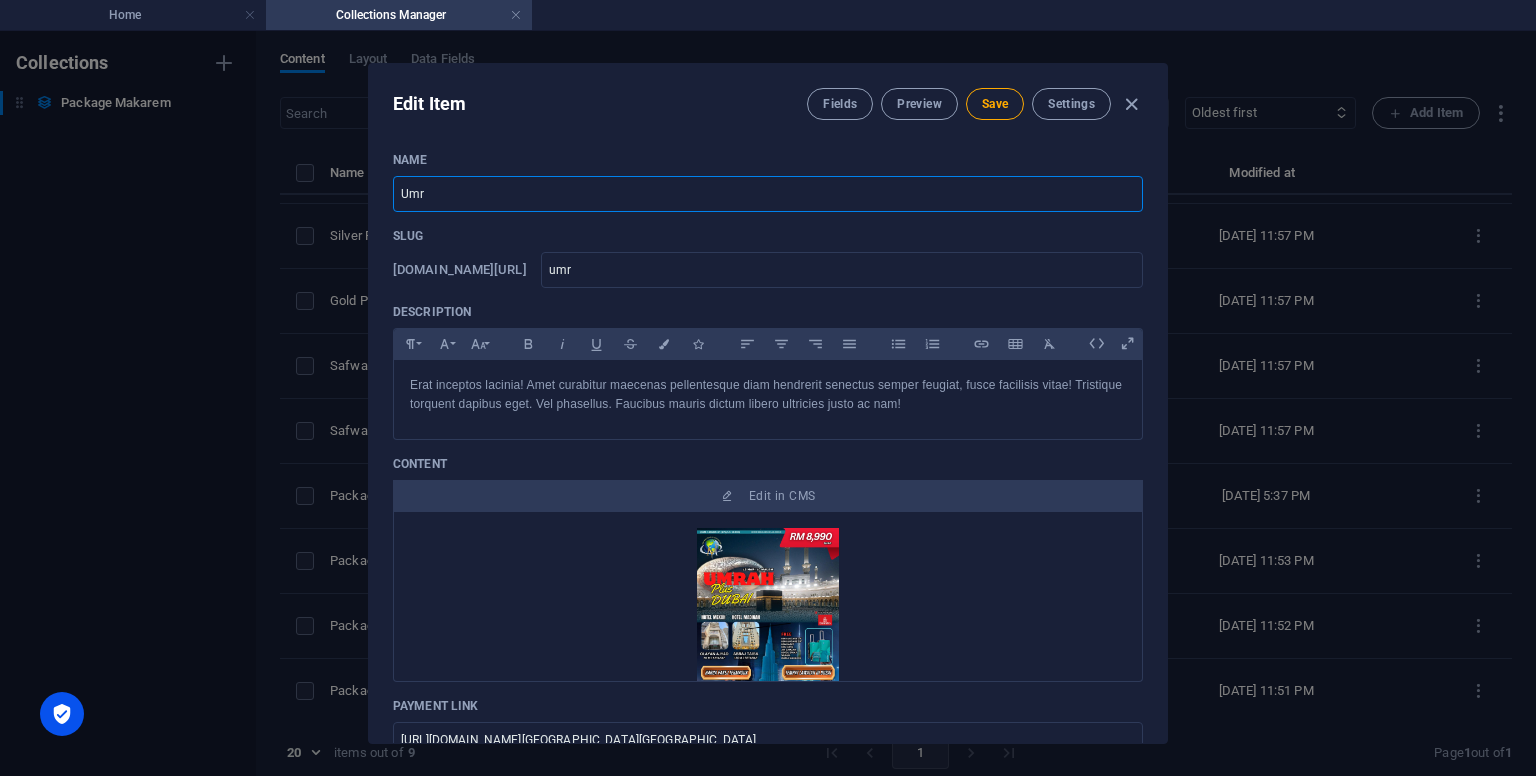 type on "Umra" 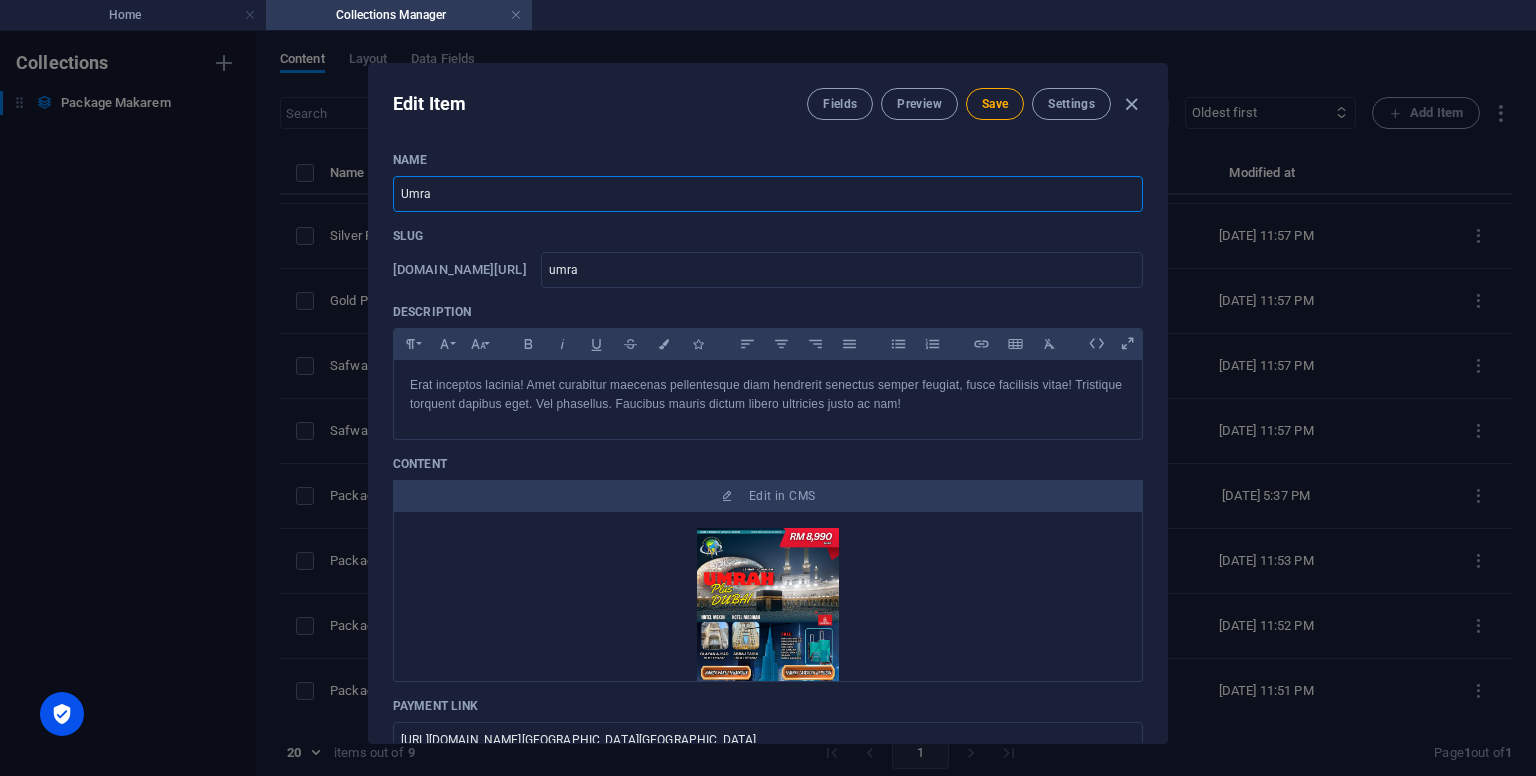 type on "Umrah" 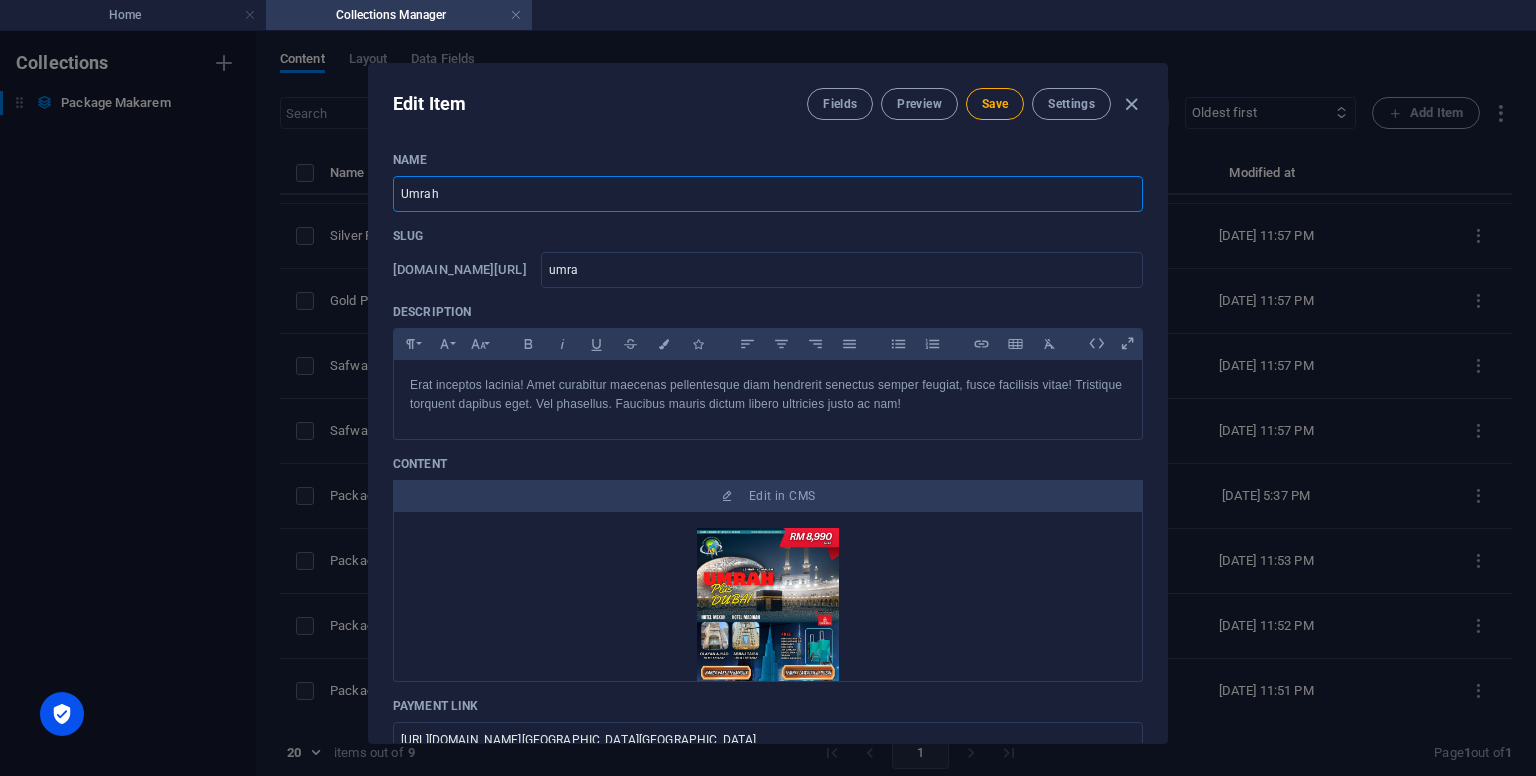 type on "umrah" 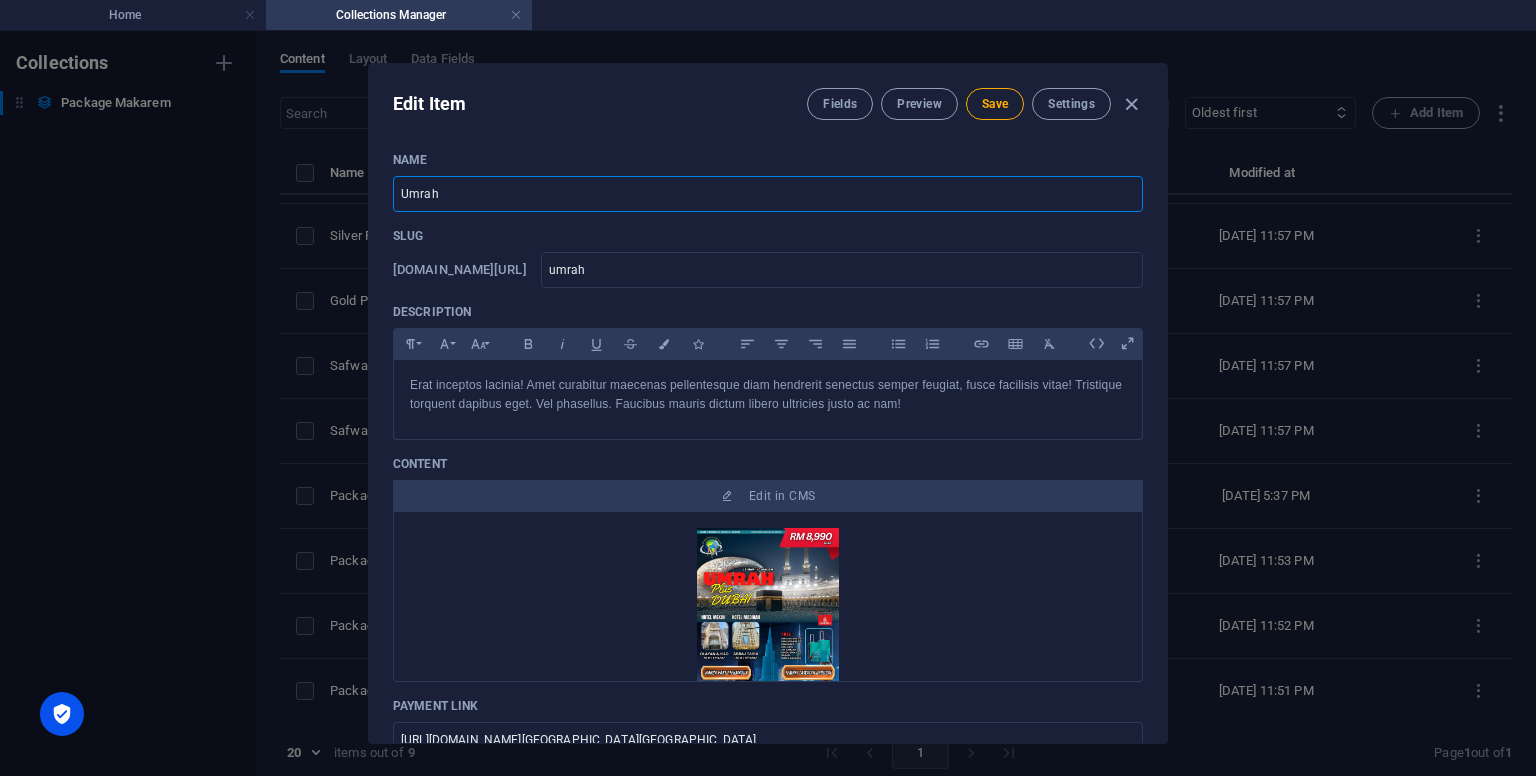 type on "Umrah P" 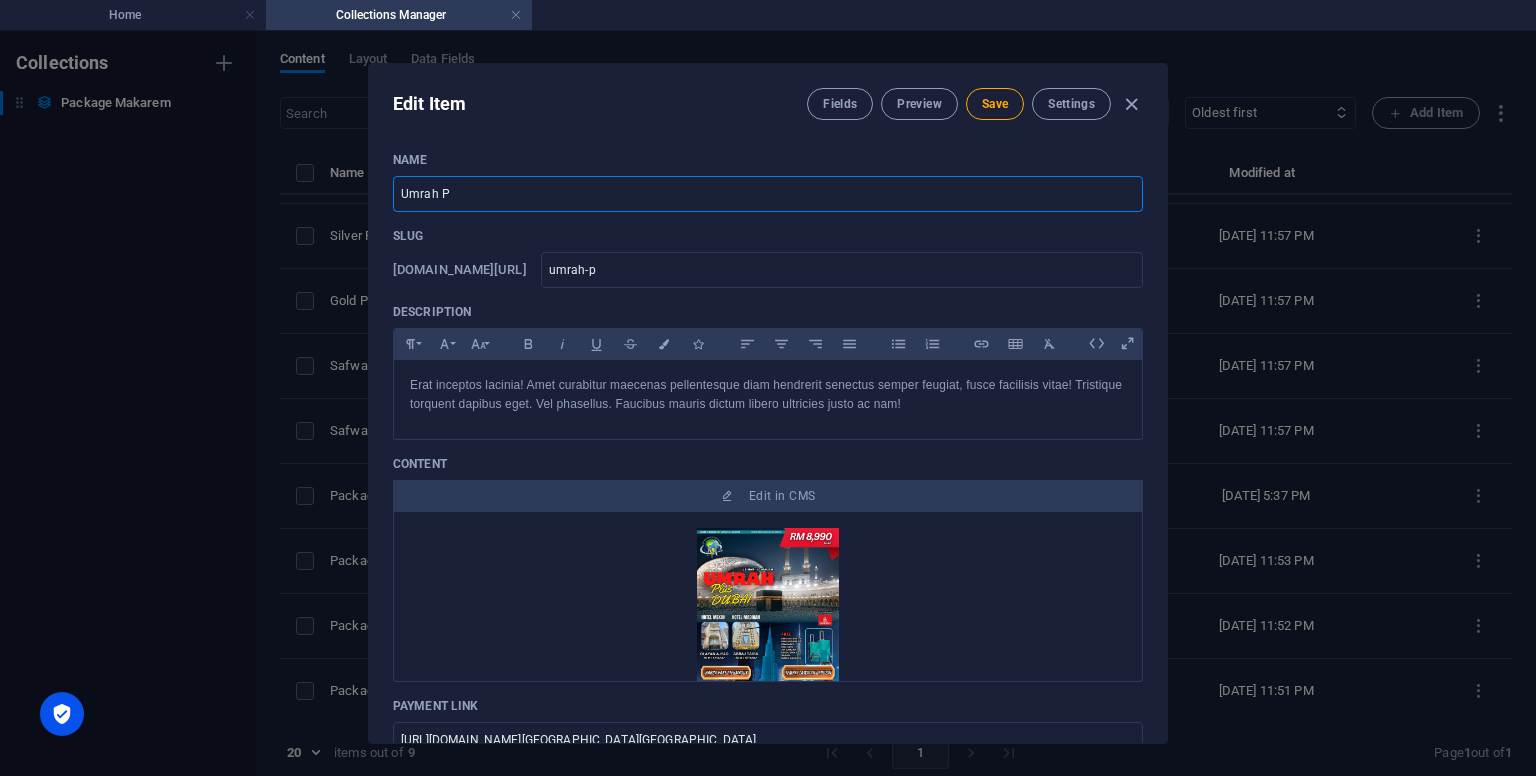 type on "Umrah Pl" 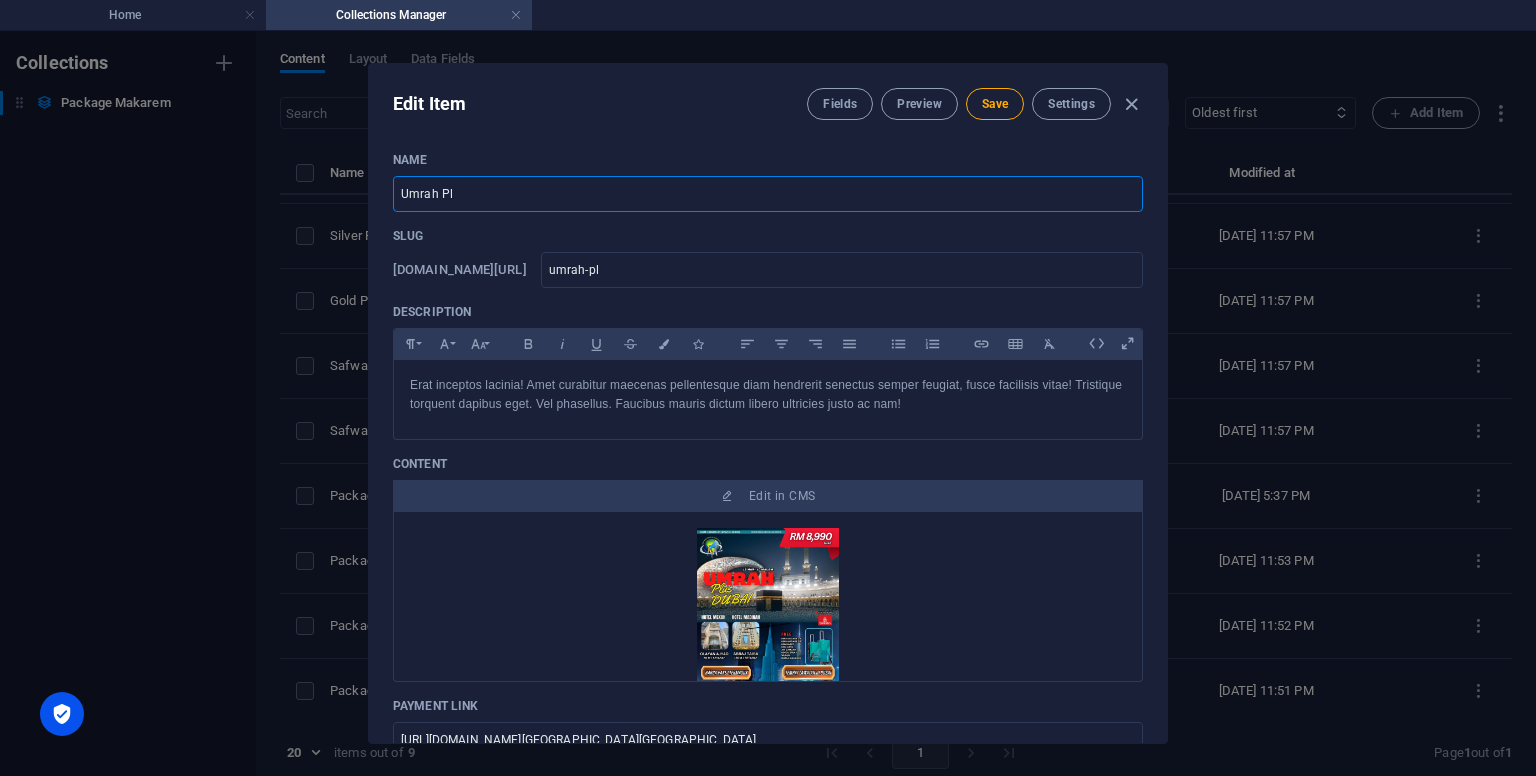 type on "Umrah Plu" 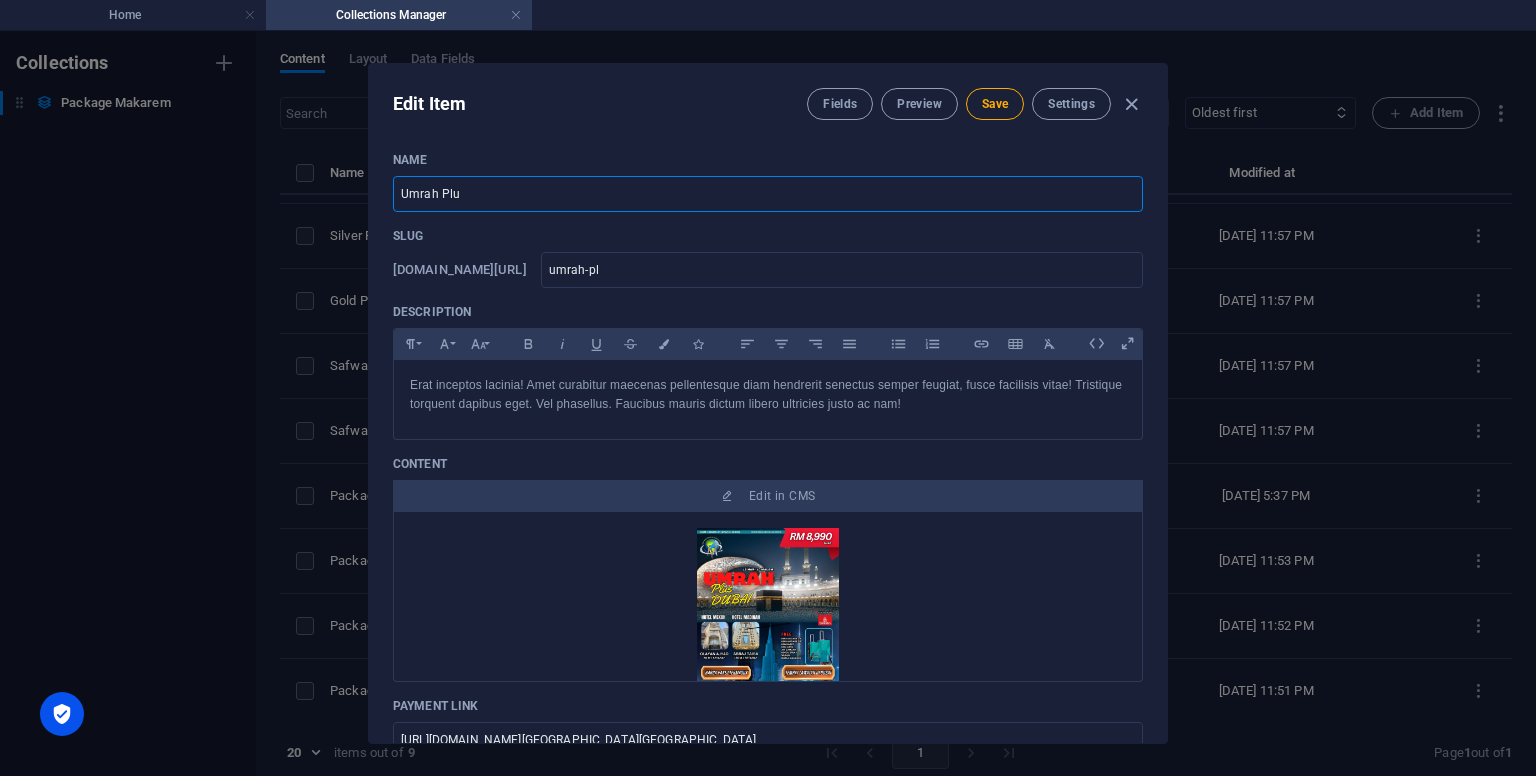 type on "umrah-plu" 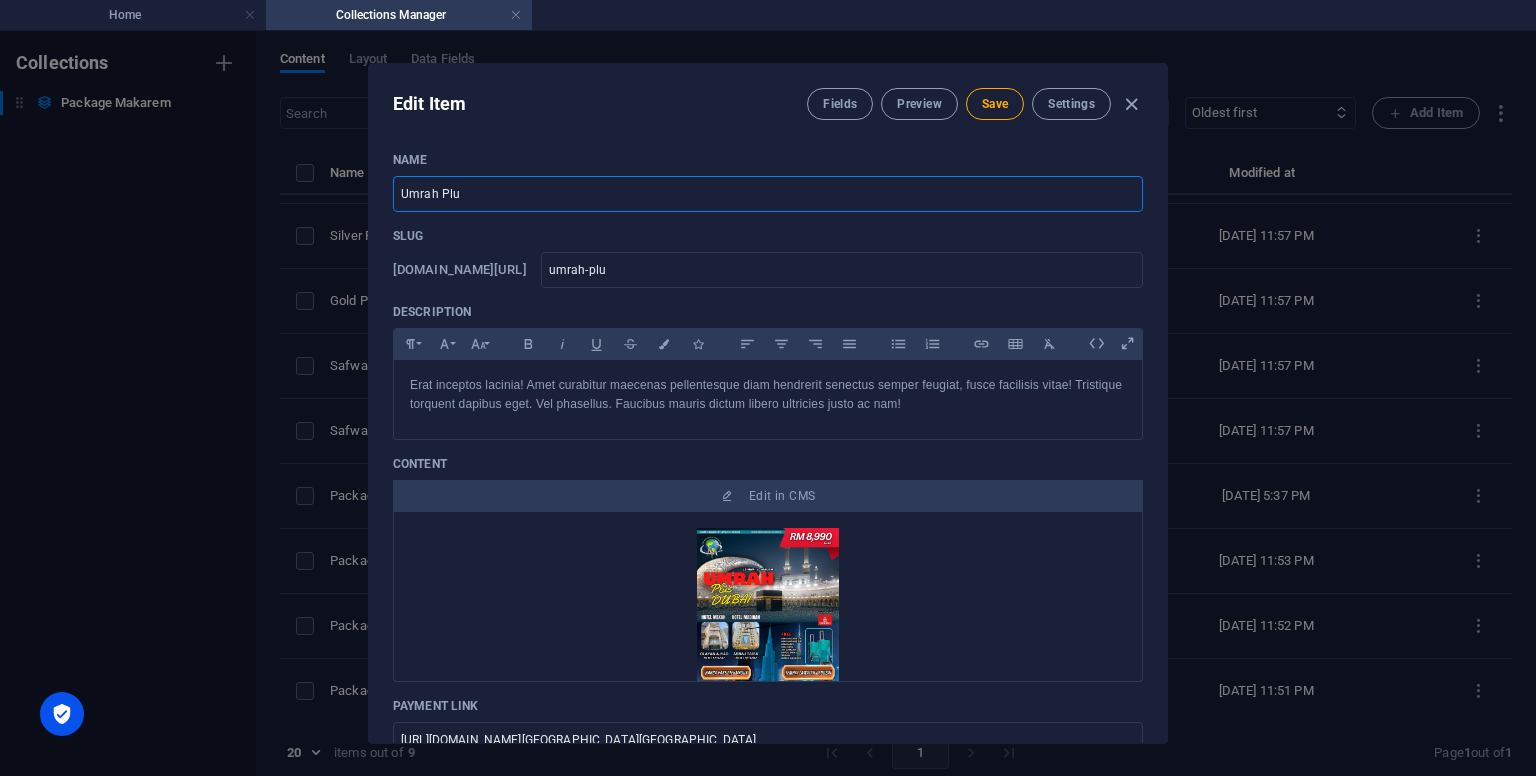 type on "Umrah Plus" 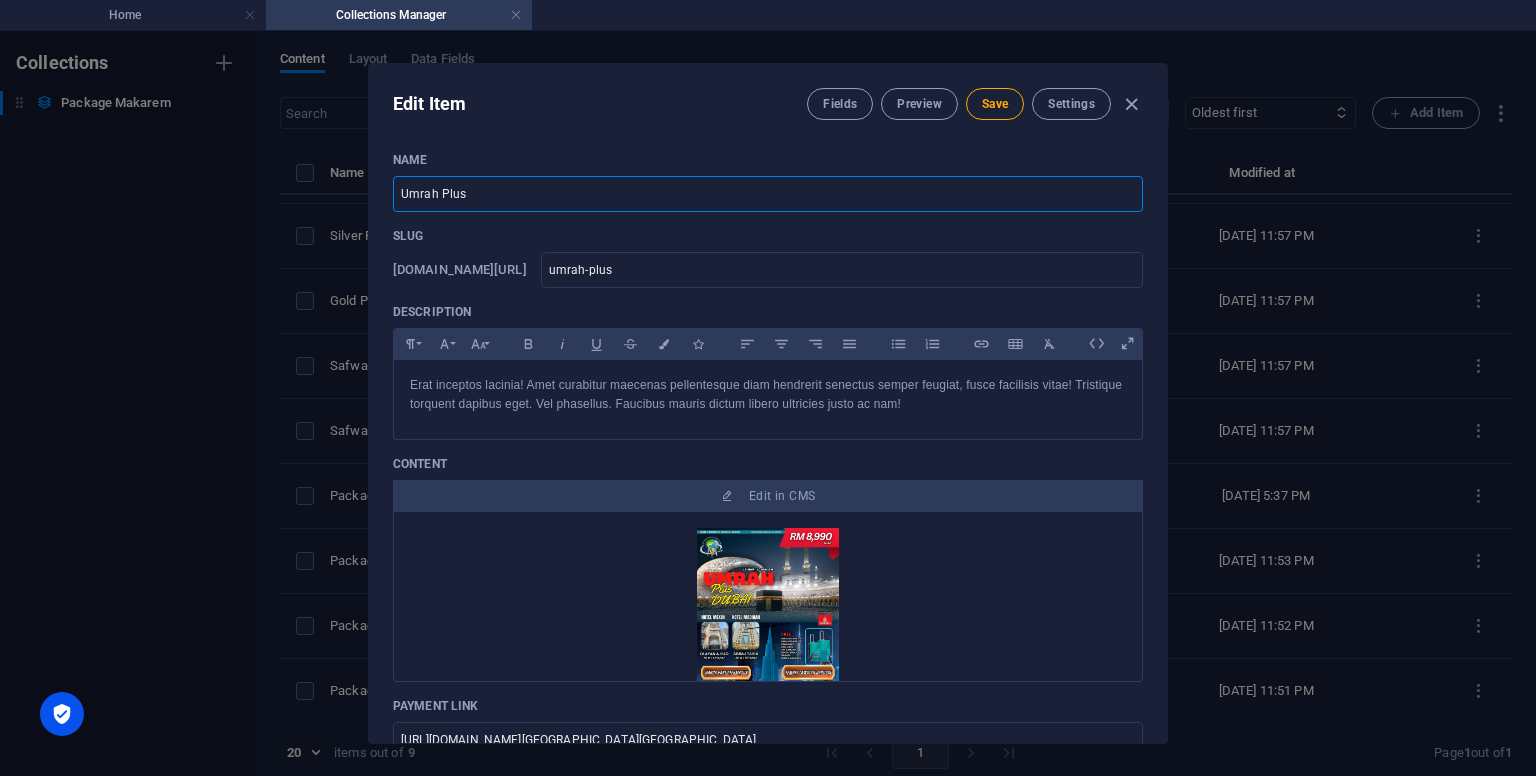 type on "Umrah Plu" 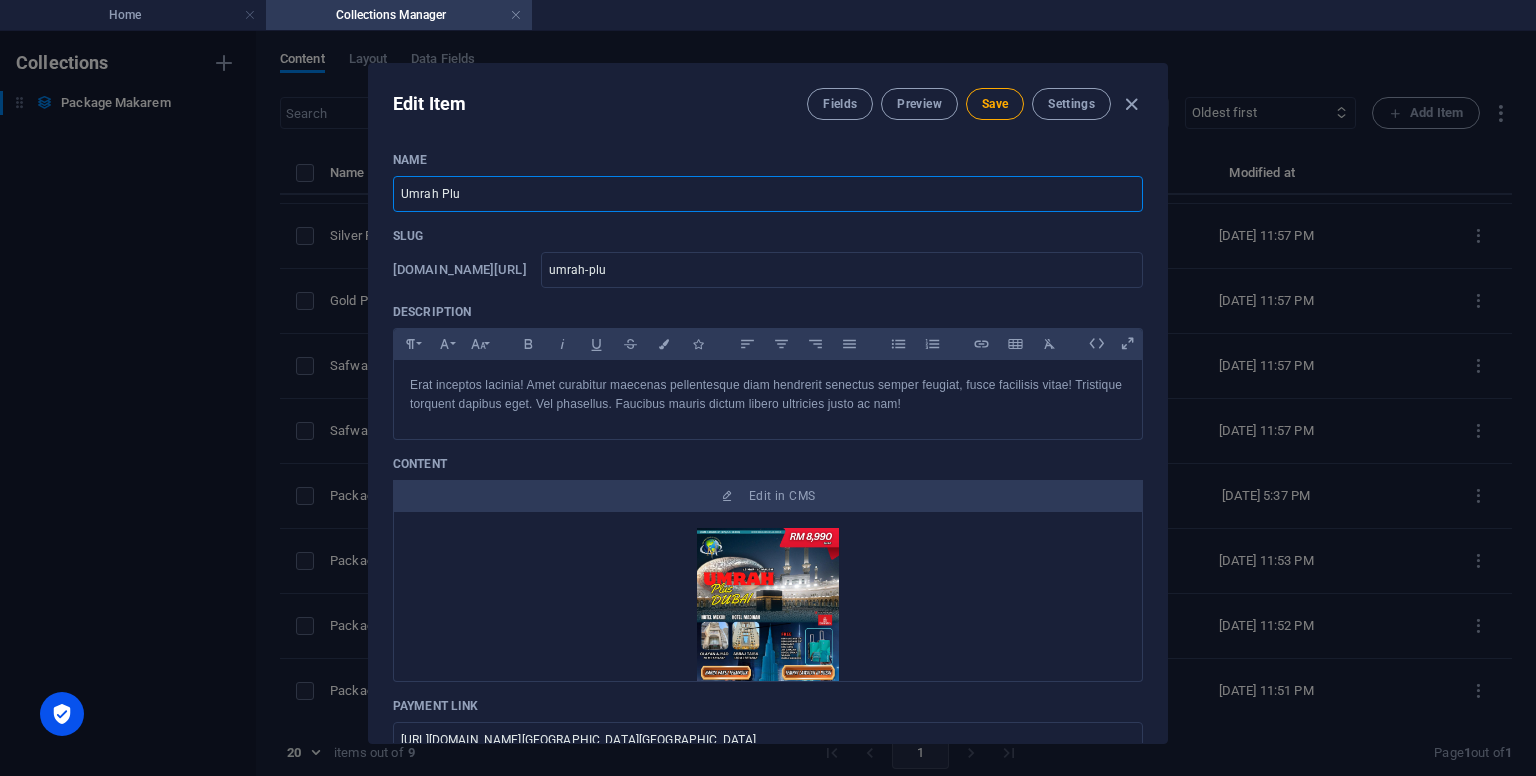 type on "Umrah Pl" 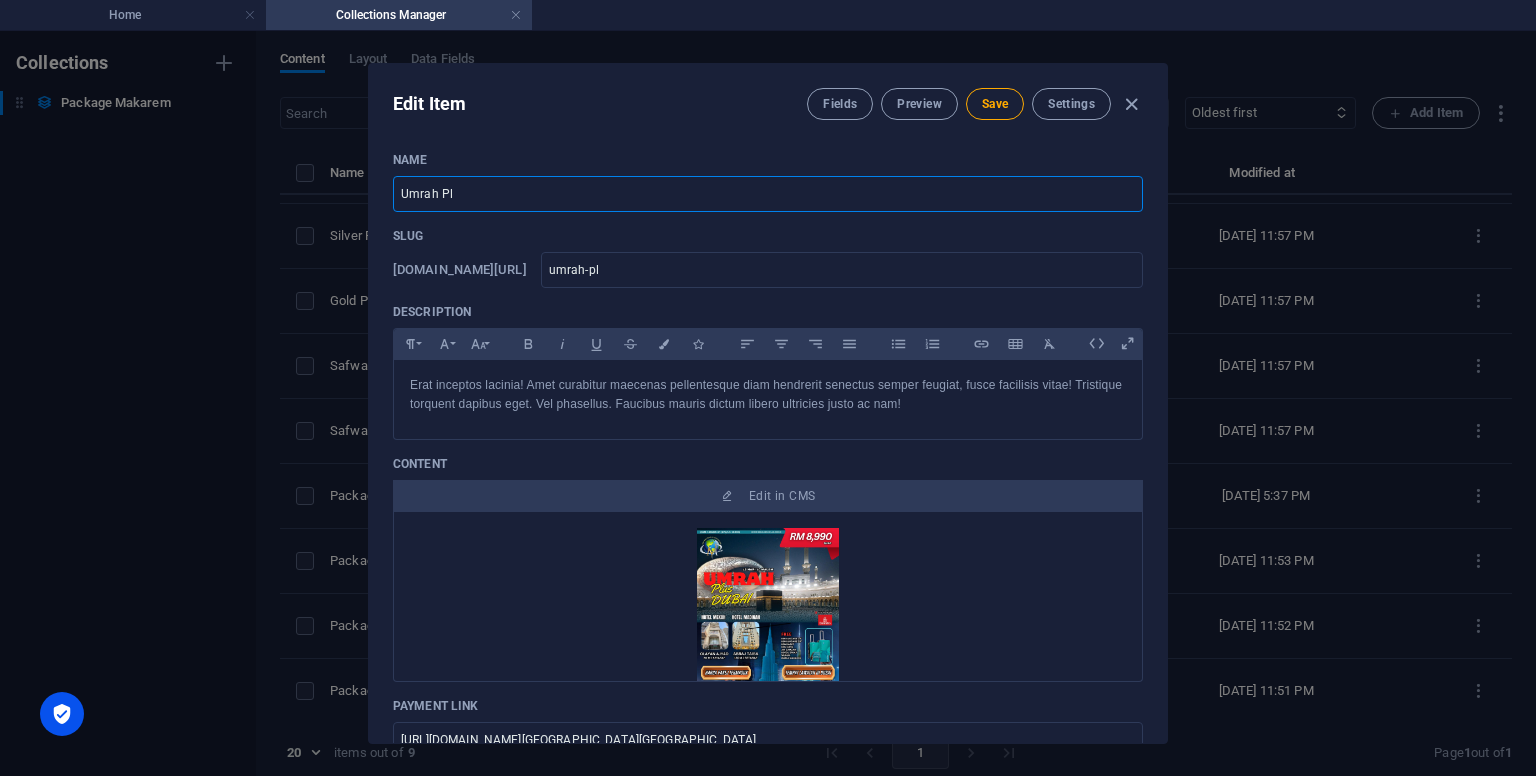 type on "Umrah P" 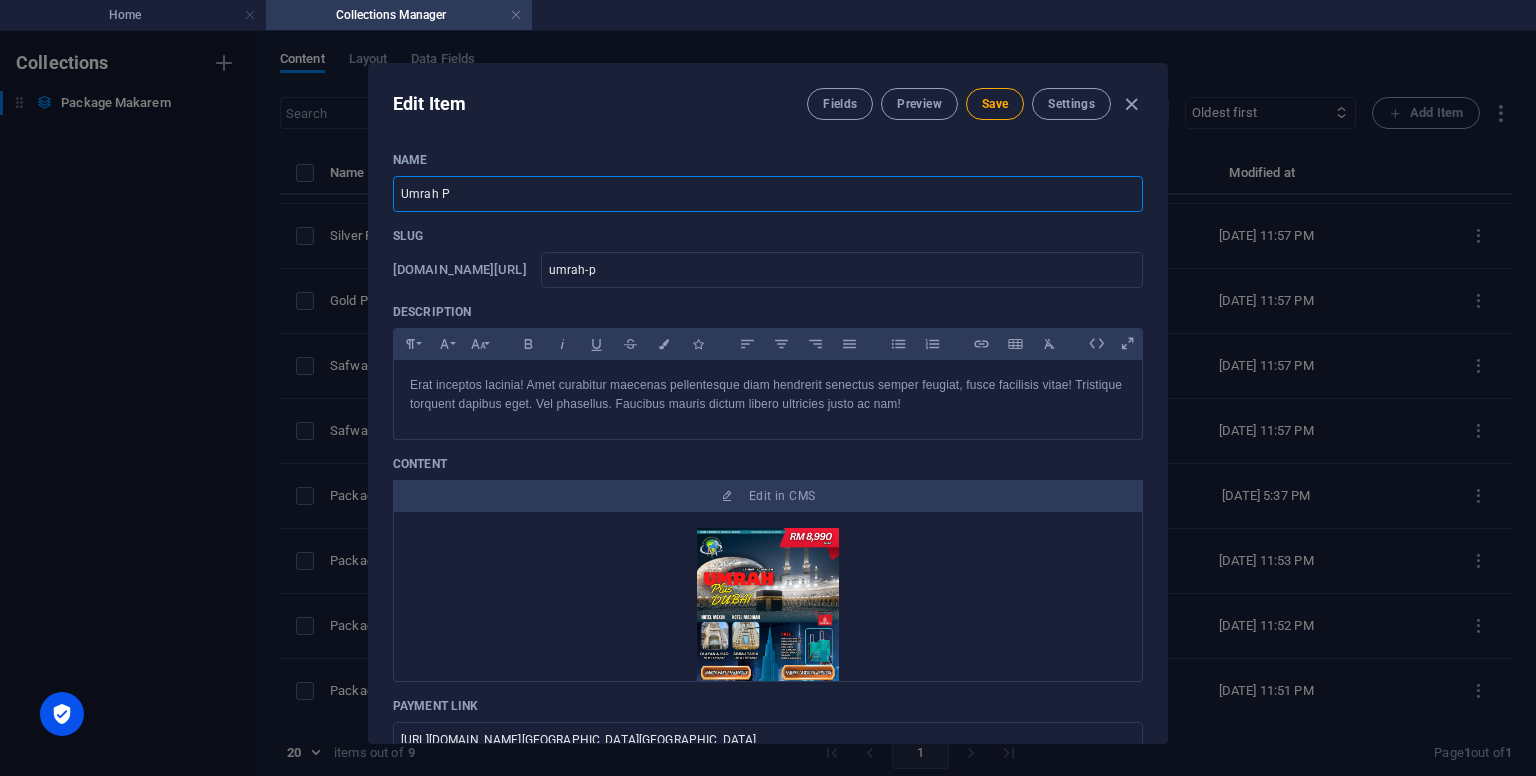 type on "Umrah" 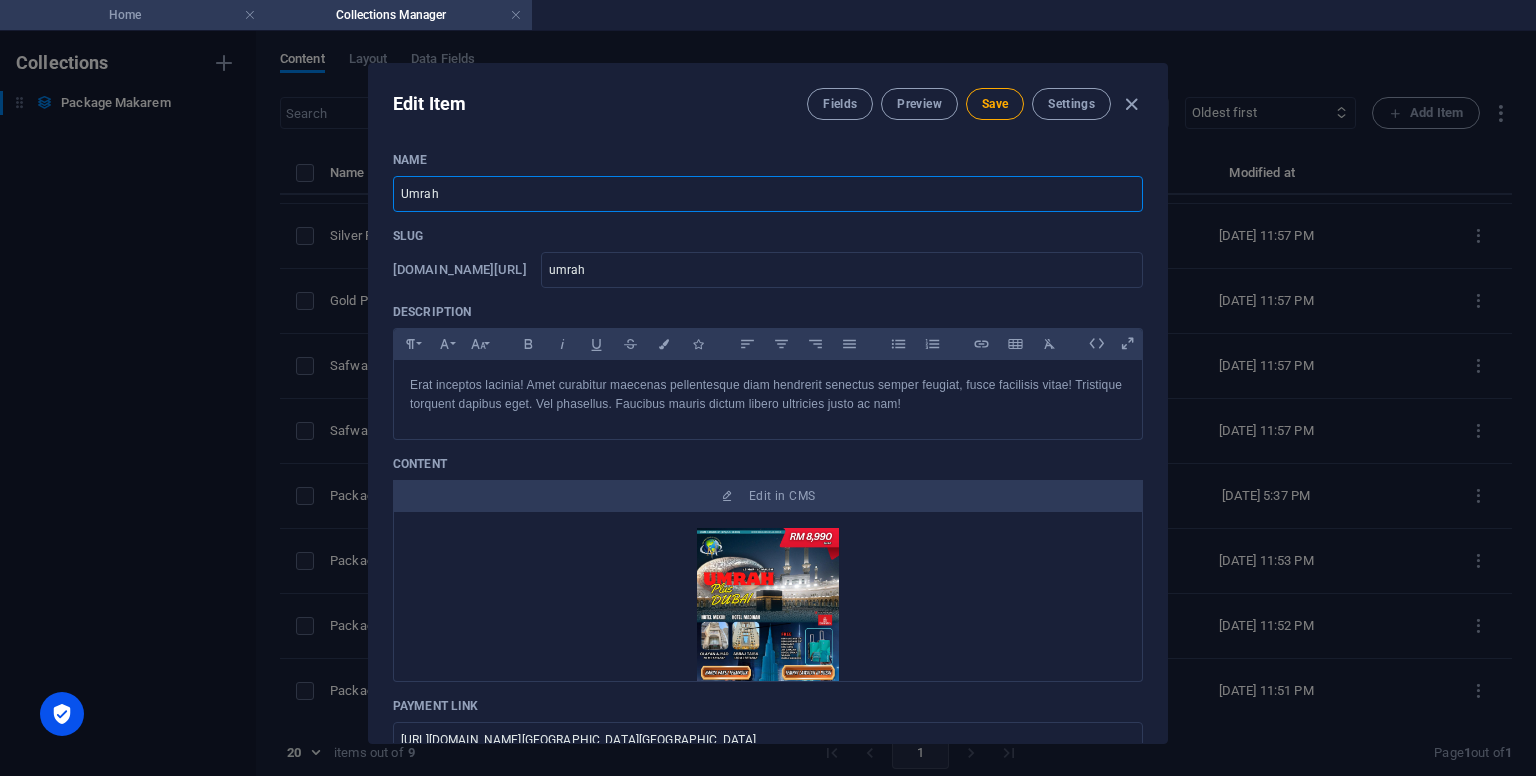 type on "Umra" 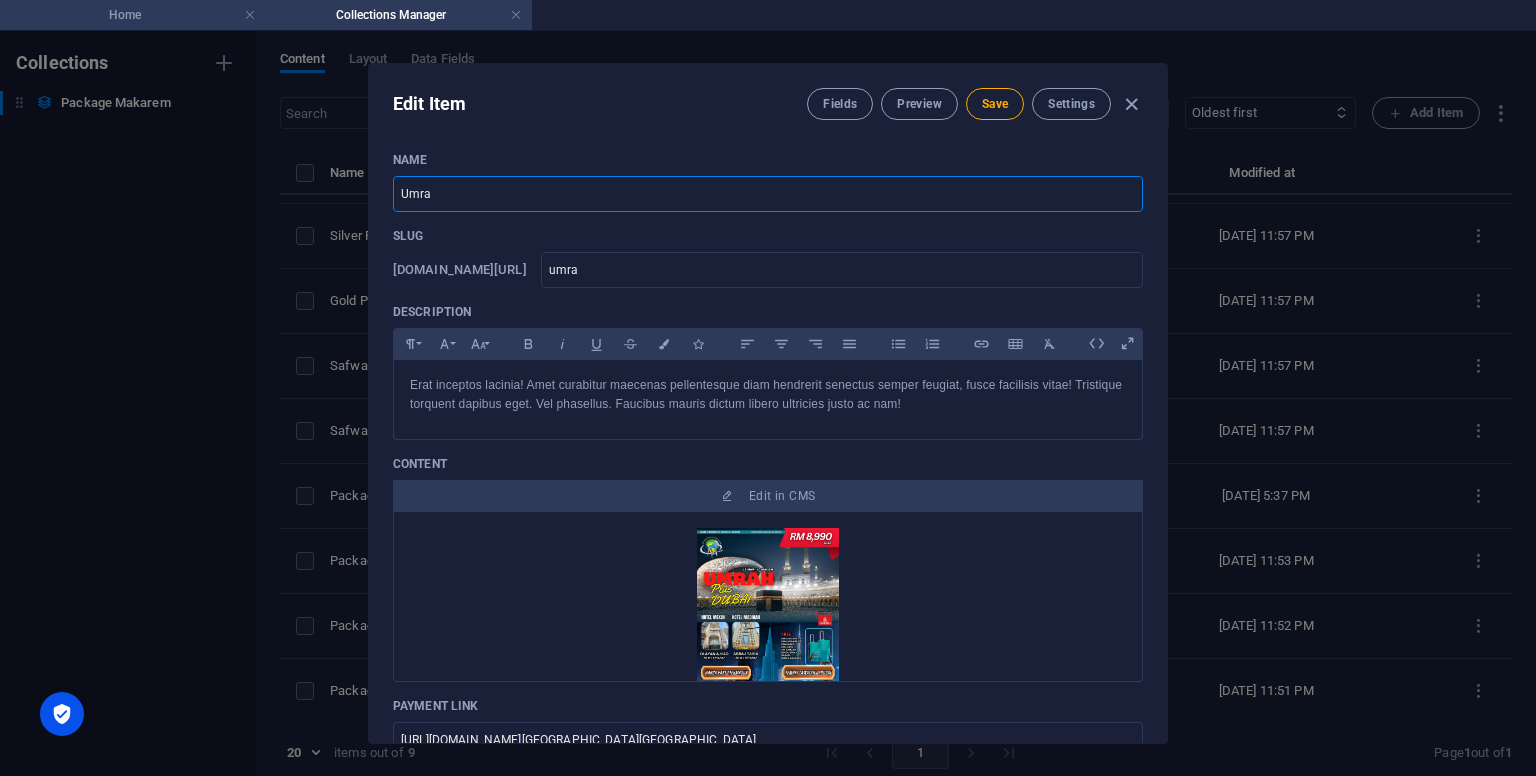 type on "Umr" 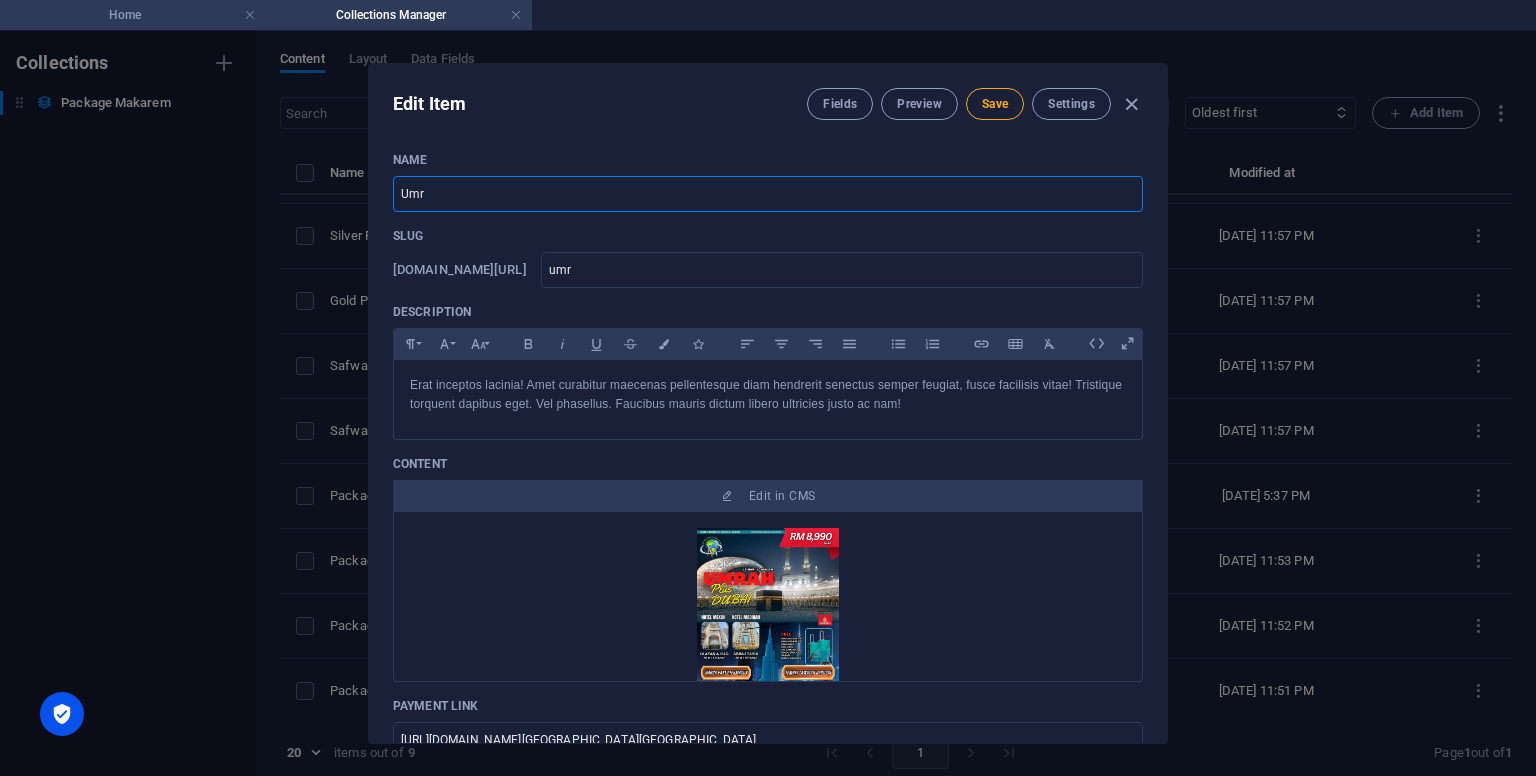 type on "Um" 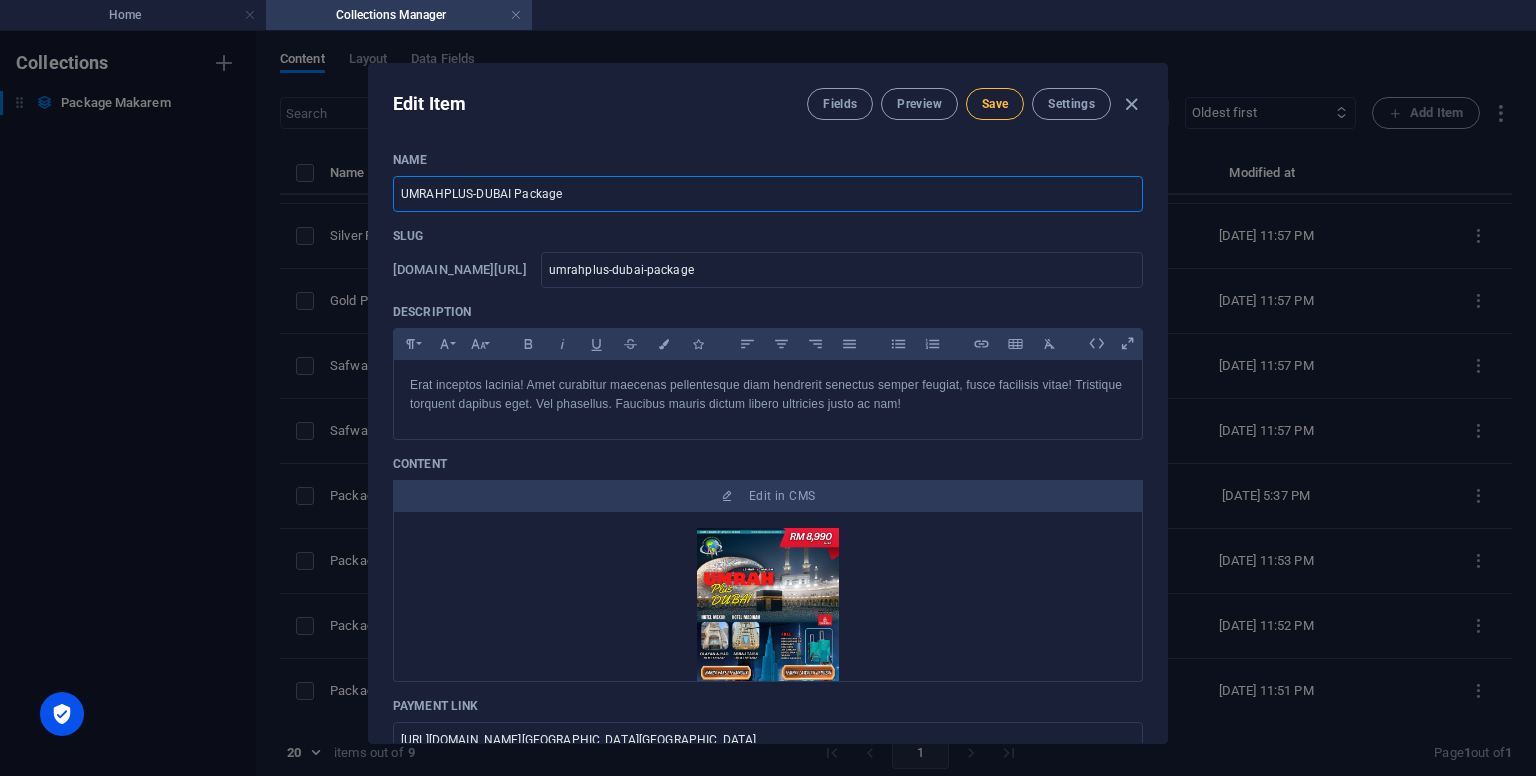 click on "Save" at bounding box center (995, 104) 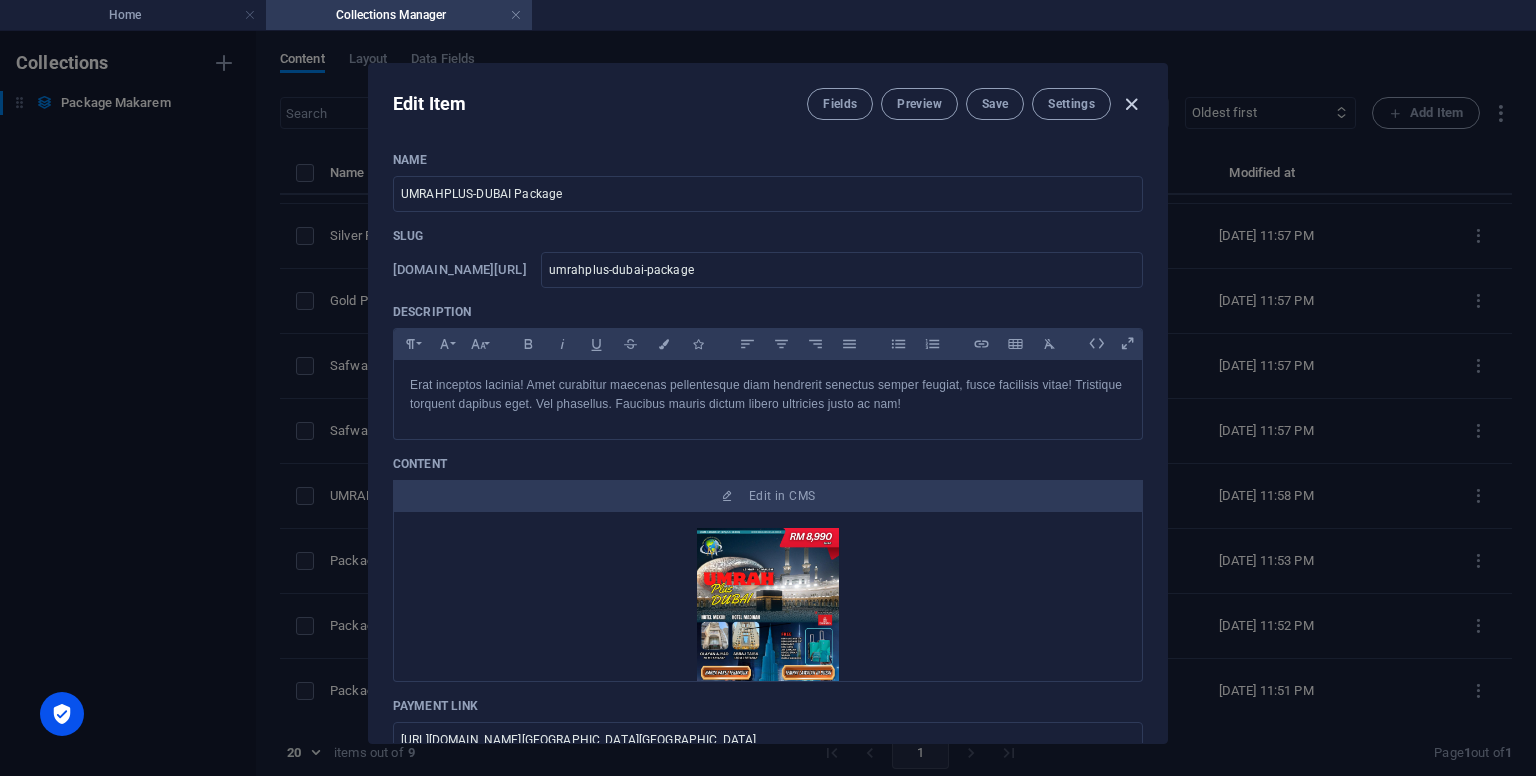 click at bounding box center (1131, 104) 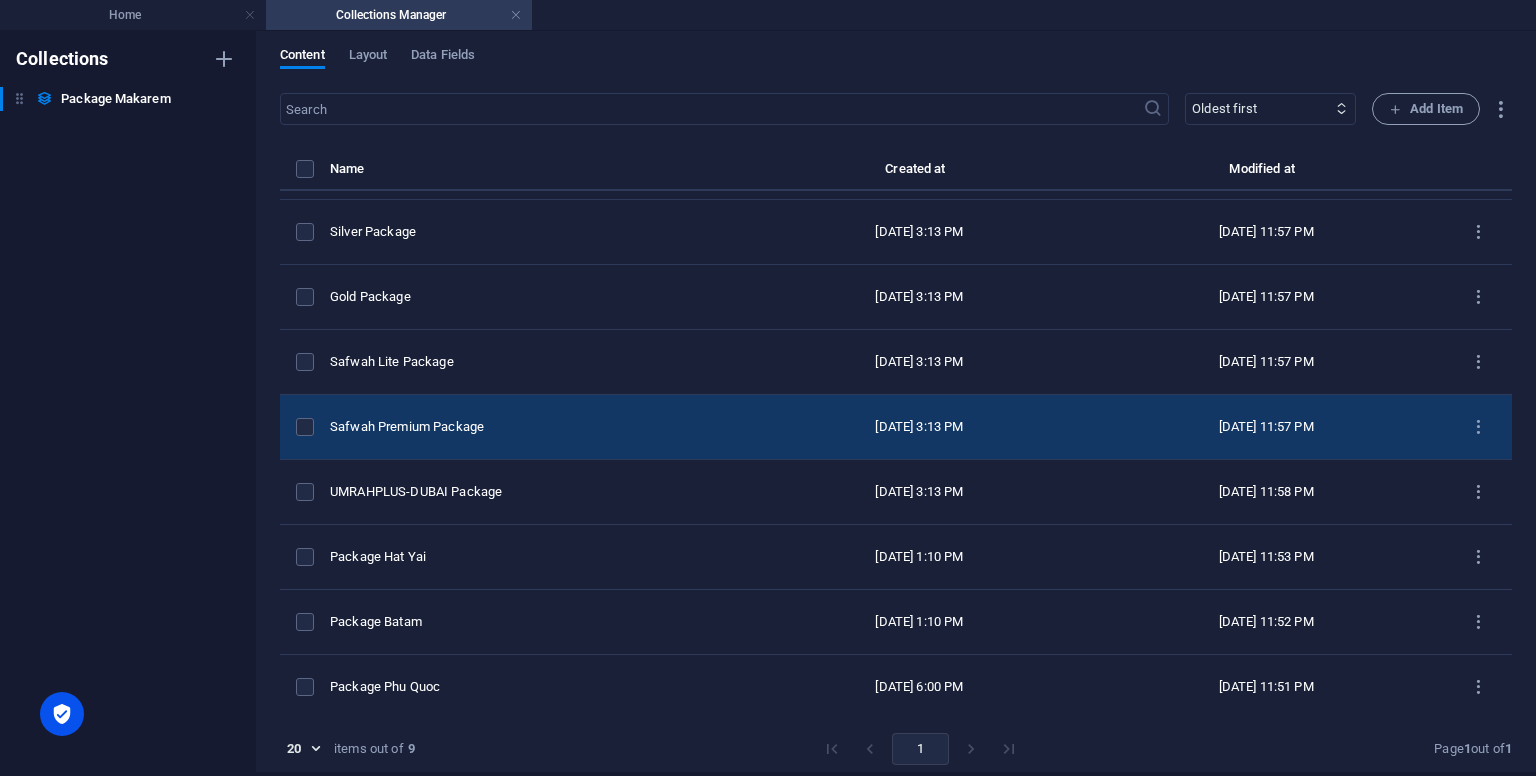 scroll, scrollTop: 8, scrollLeft: 0, axis: vertical 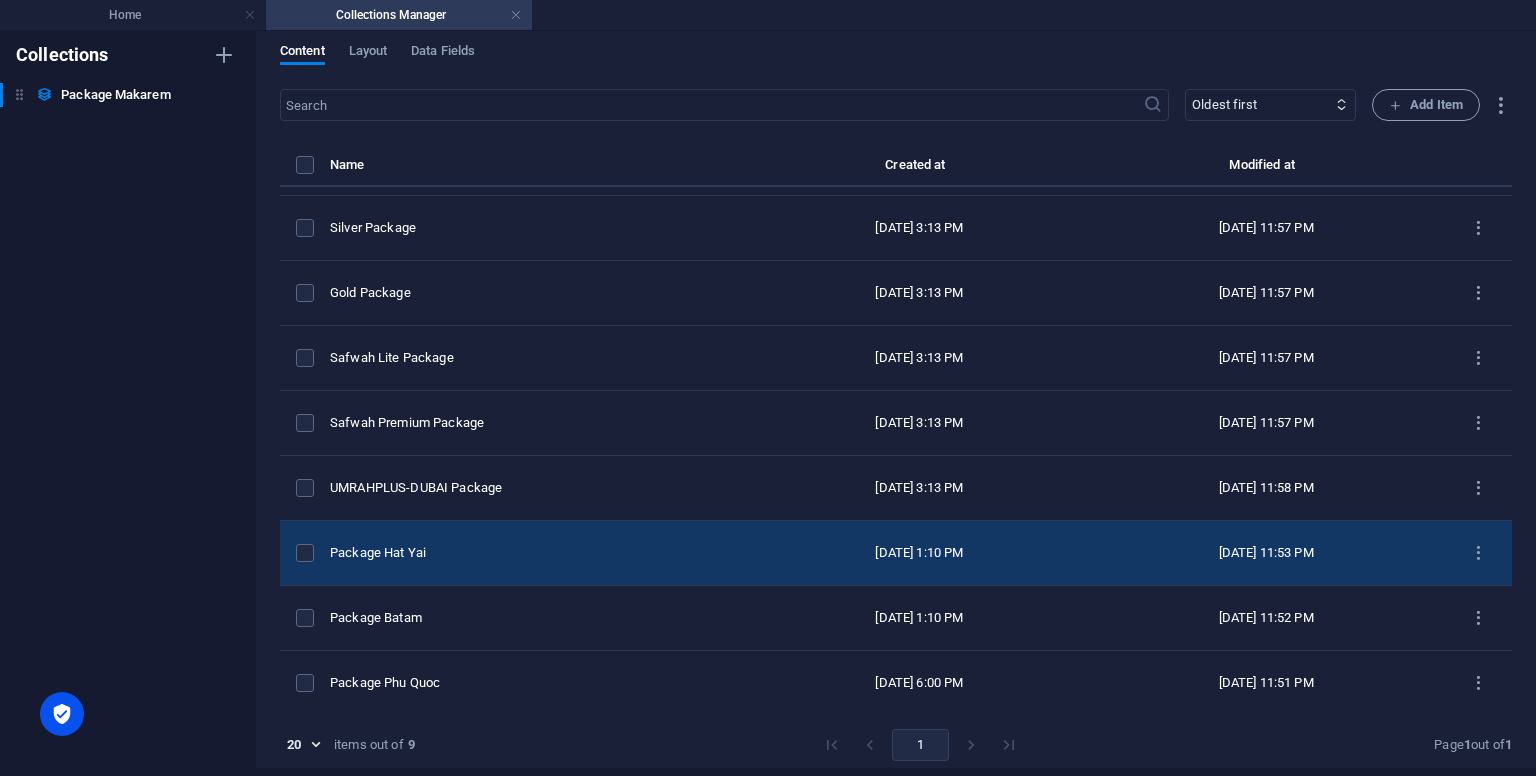 click on "Package Hat Yai" at bounding box center [532, 553] 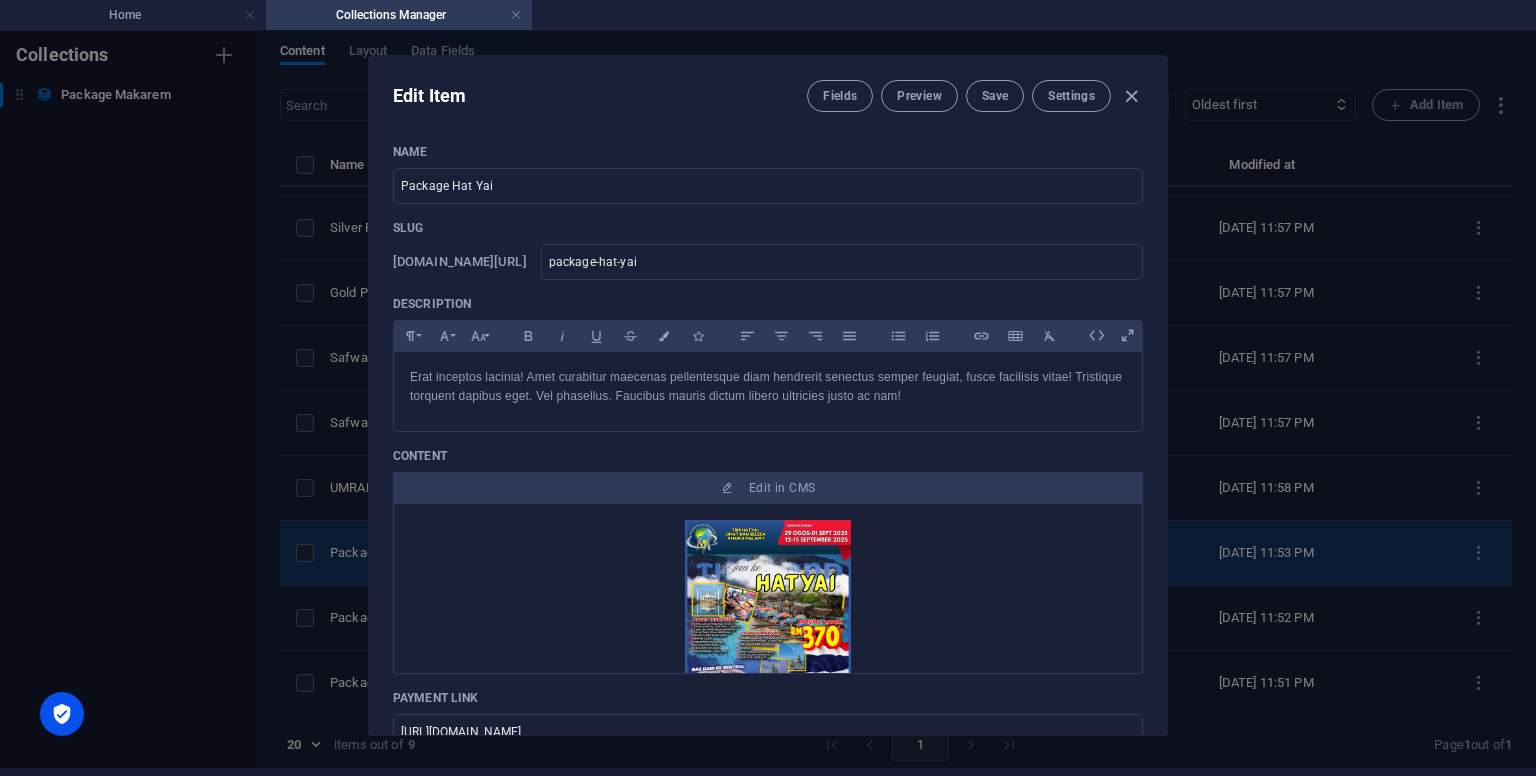 scroll, scrollTop: 0, scrollLeft: 0, axis: both 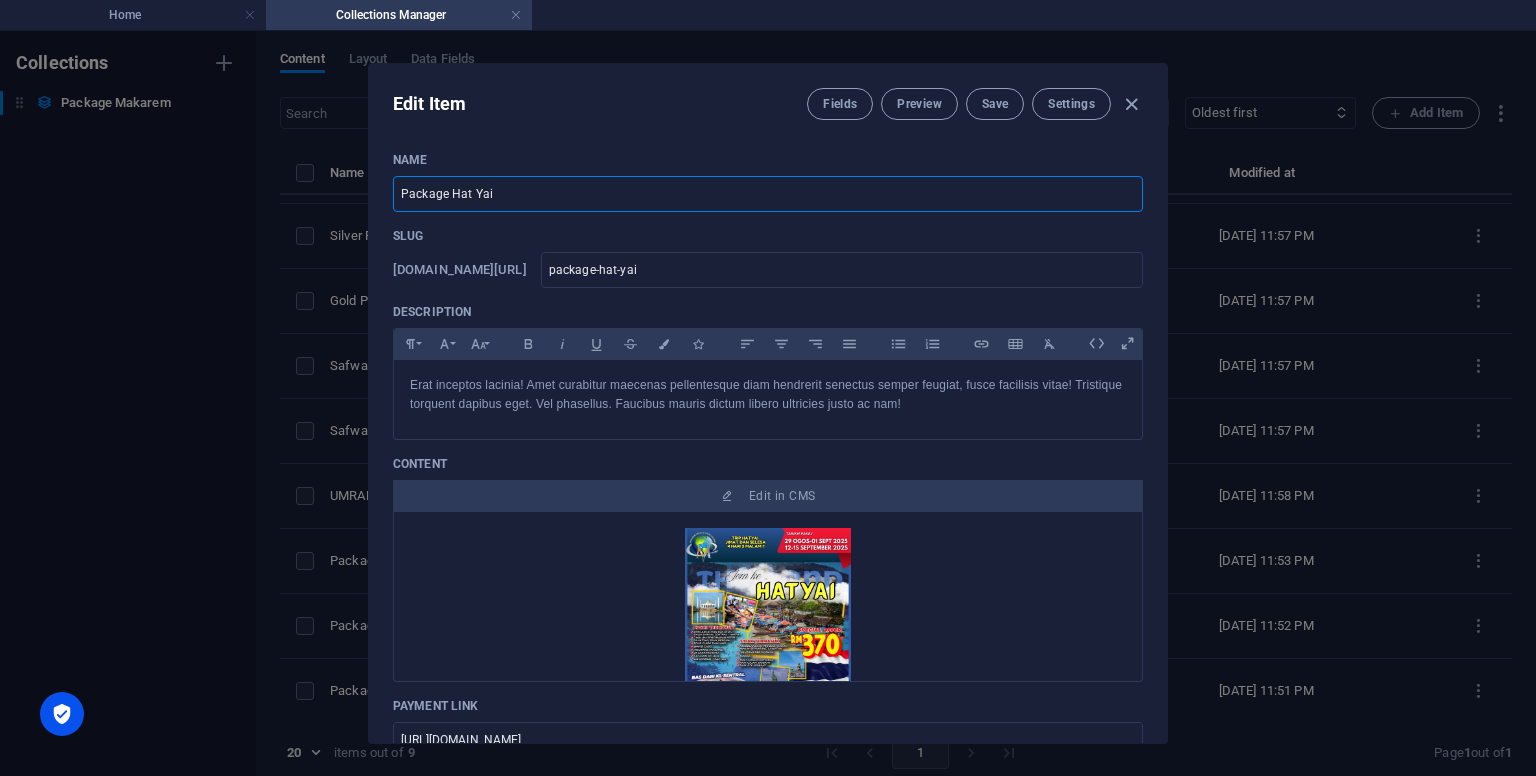 drag, startPoint x: 537, startPoint y: 197, endPoint x: 210, endPoint y: 185, distance: 327.22012 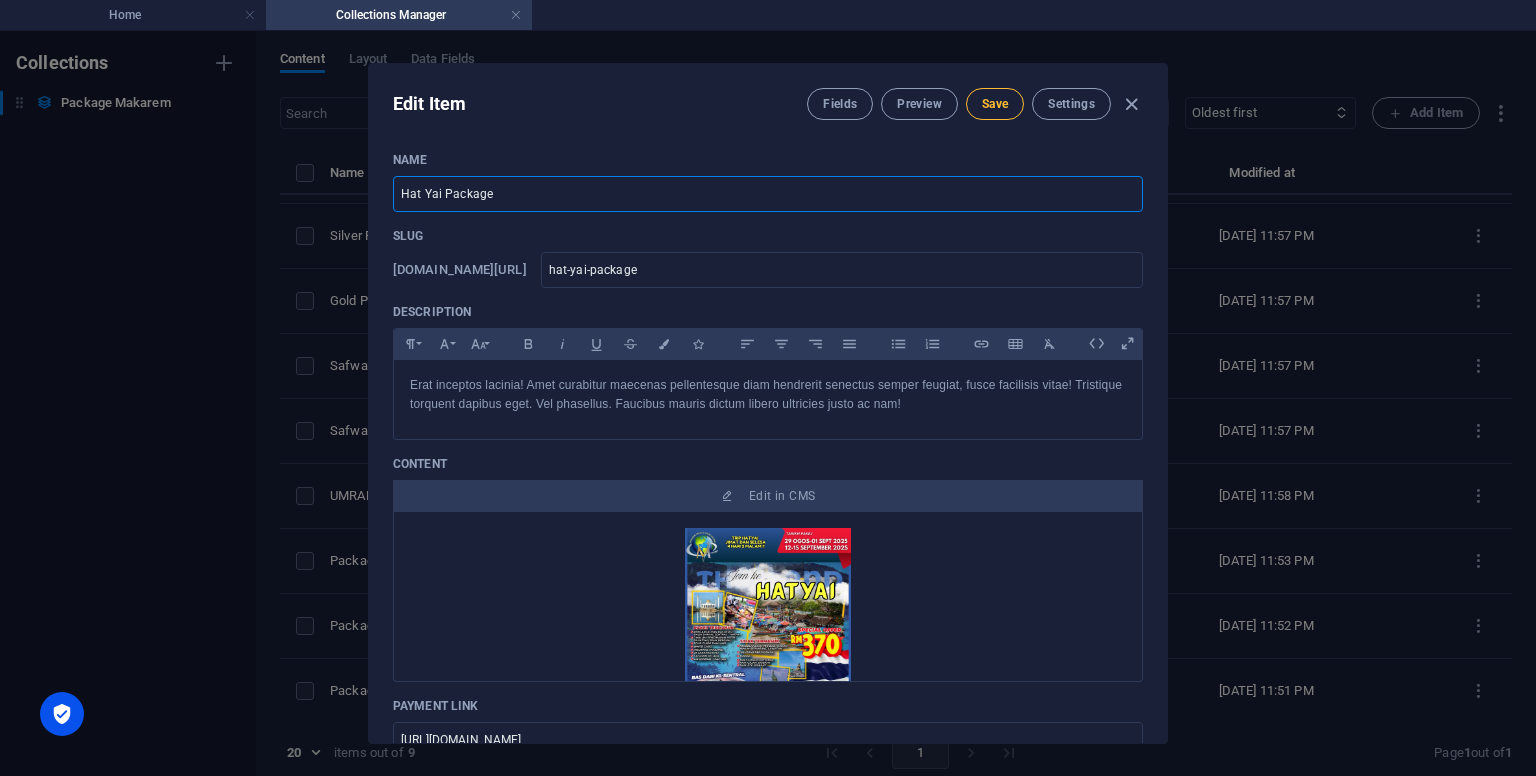 click on "Save" at bounding box center (995, 104) 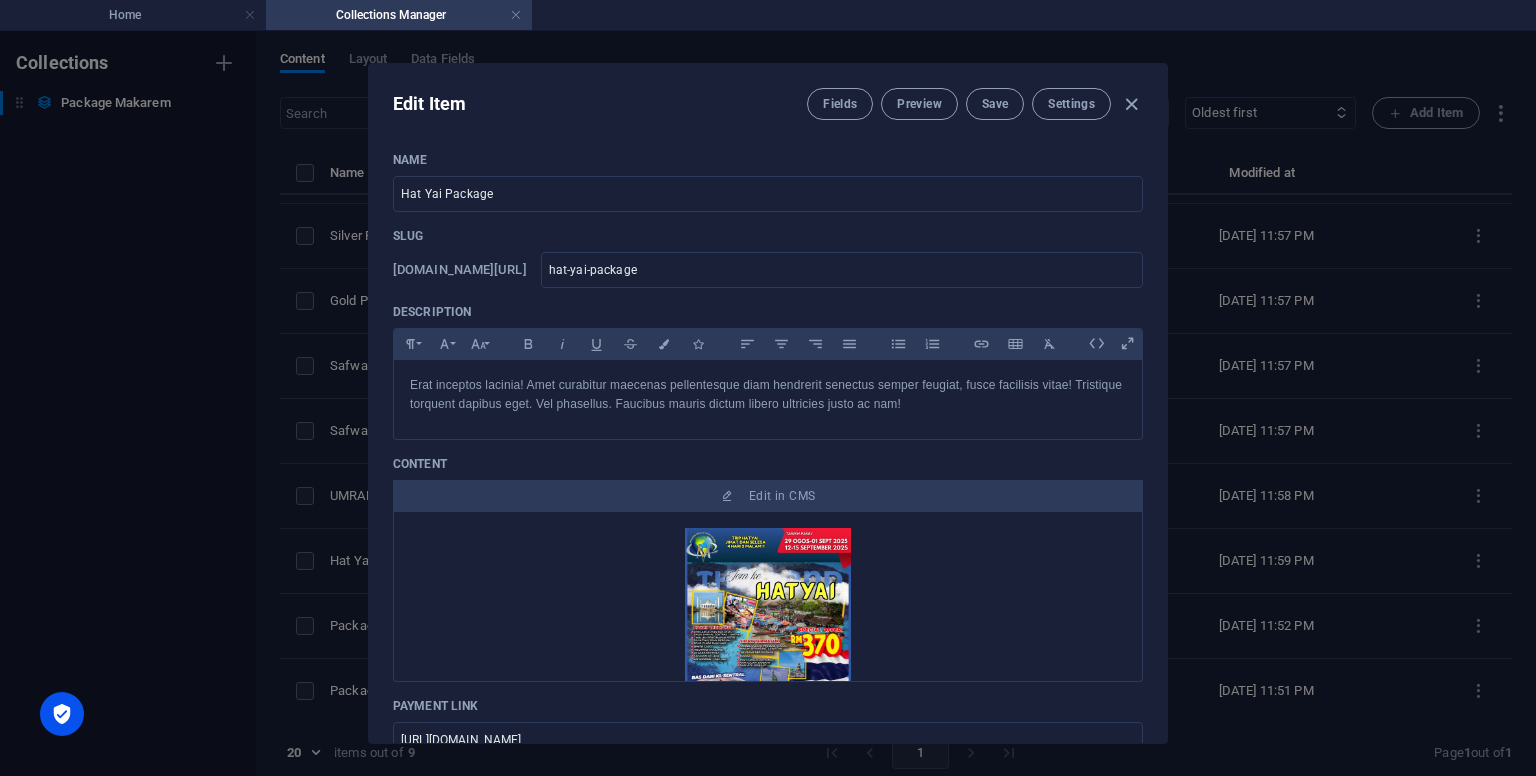 click at bounding box center (1131, 104) 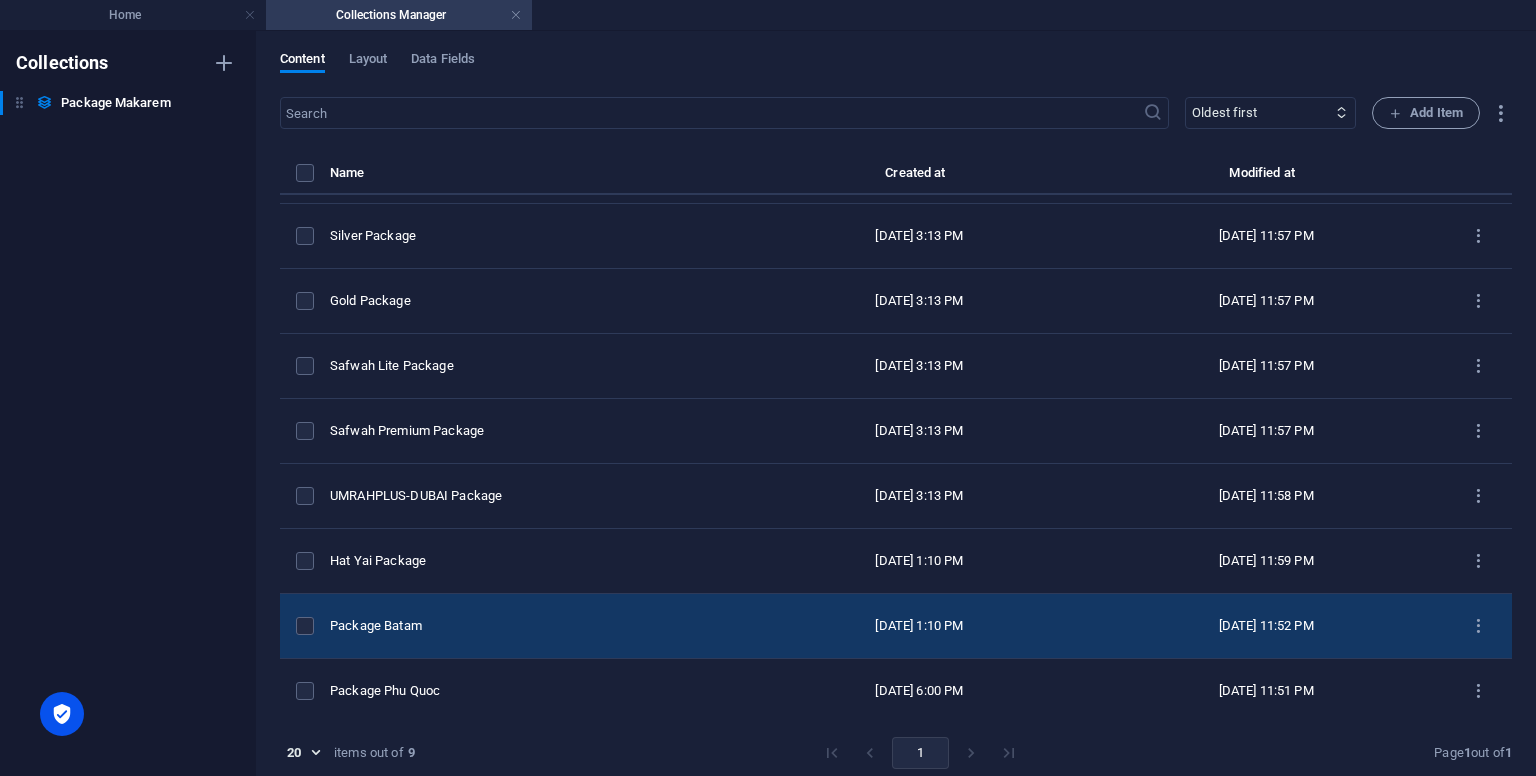 click on "Package Batam" at bounding box center (532, 626) 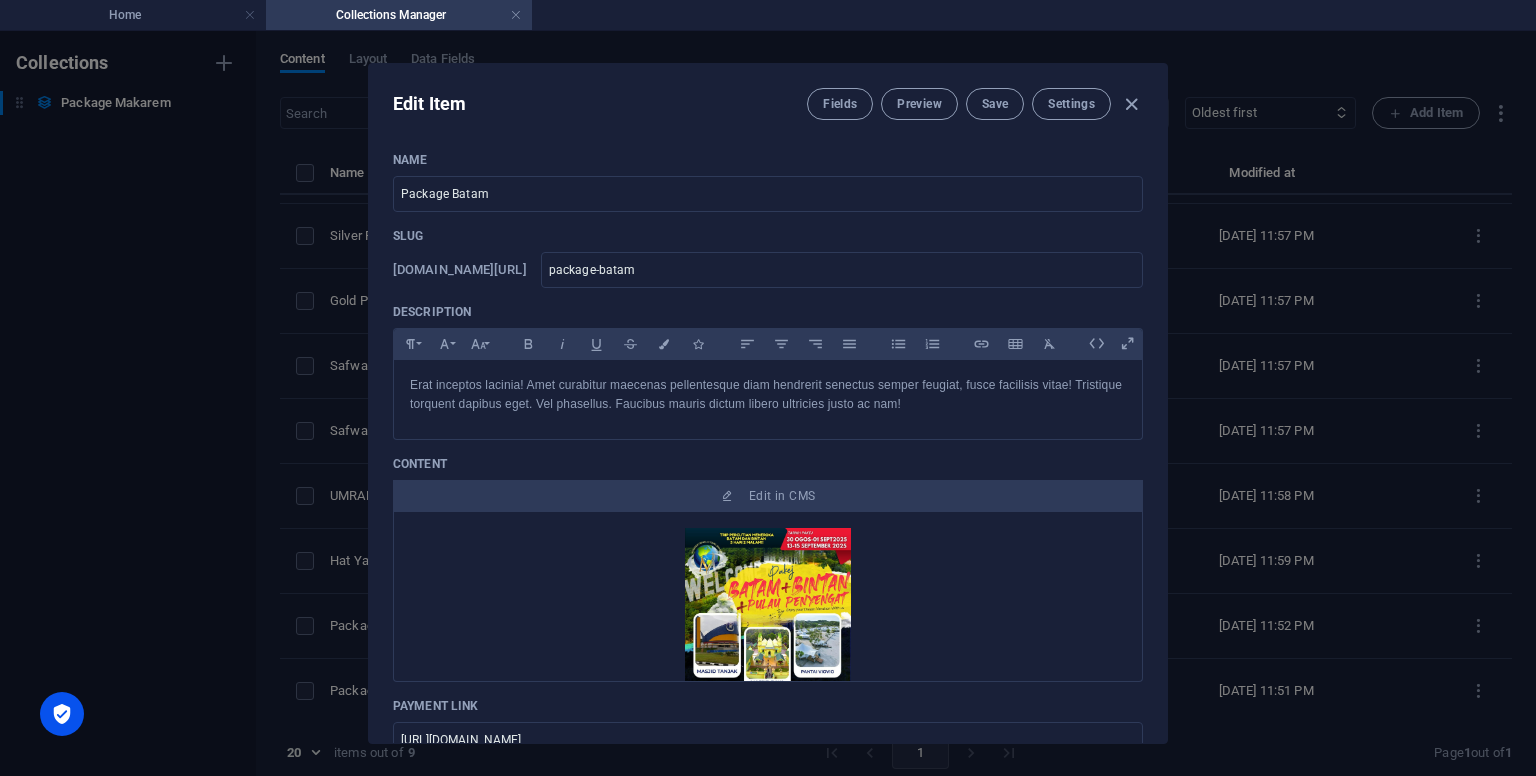 click on "Edit Item Fields Preview Save Settings Name Package Batam ​ Slug [DOMAIN_NAME][URL] package-batam ​ Description Paragraph Format Normal Heading 1 Heading 2 Heading 3 Heading 4 Heading 5 Heading 6 Code Font Family Arial [US_STATE] Impact Tahoma Times New Roman Verdana Montserrat Font Size 8 9 10 11 12 14 18 24 30 36 48 60 72 96 Bold Italic Underline Strikethrough Colors Icons Align Left Align Center Align Right Align Justify Unordered List Ordered List Insert Link Insert Table Clear Formatting Erat inceptos lacinia! Amet curabitur maecenas pellentesque diam hendrerit senectus semper feugiat, fusce facilisis vitae! Tristique torquent dapibus eget. Vel phasellus. Faucibus mauris dictum libero ultricies justo ac nam! <p>Erat inceptos lacinia! Amet curabitur maecenas pellentesque diam hendrerit senectus semper feugiat, fusce facilisis vitae! Tristique torquent dapibus eget. Vel phasellus. Faucibus mauris dictum libero ultricies justo ac nam!</p> Content Edit in CMS Package Batam 📧  ​" at bounding box center [768, 403] 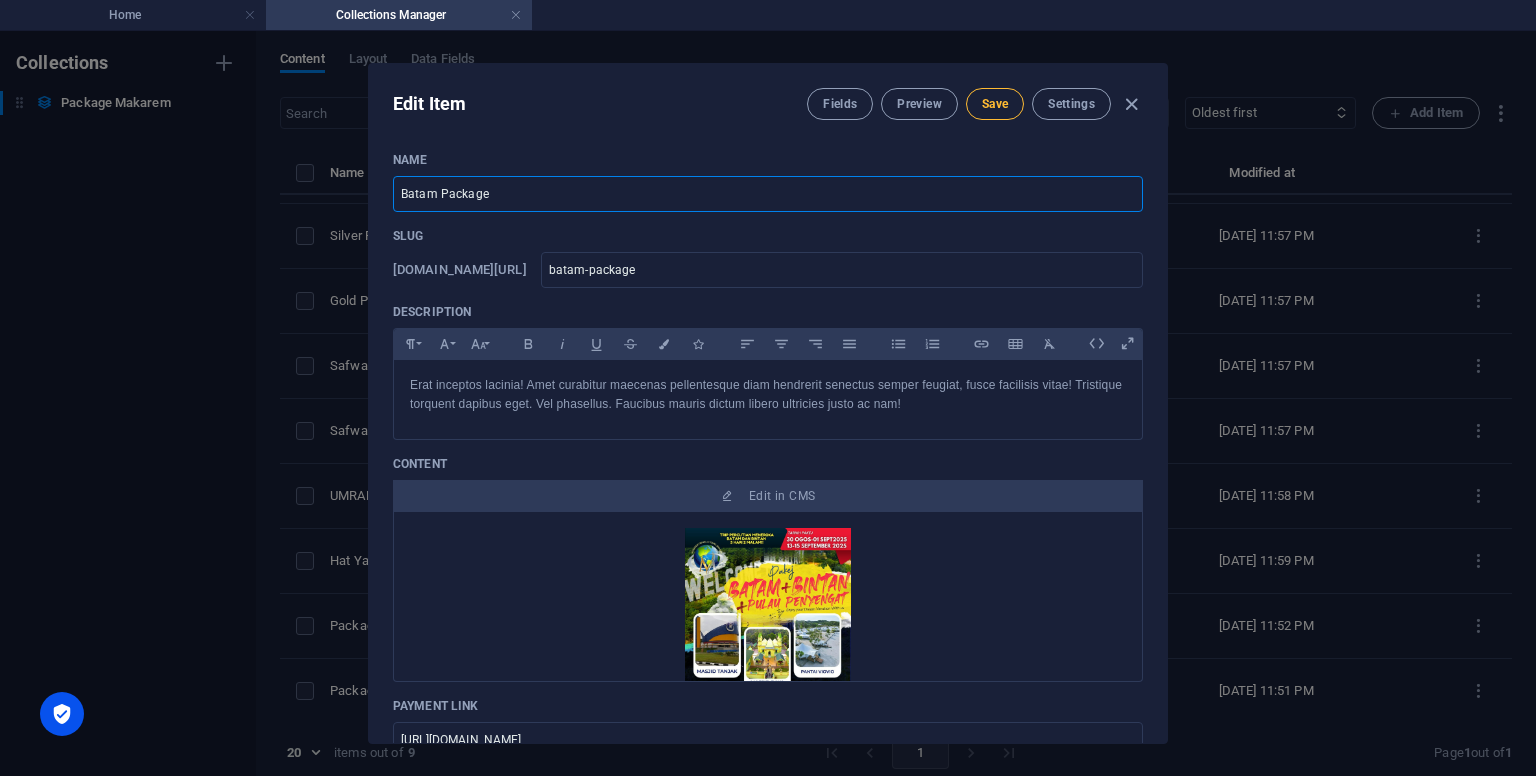 click on "Save" at bounding box center (995, 104) 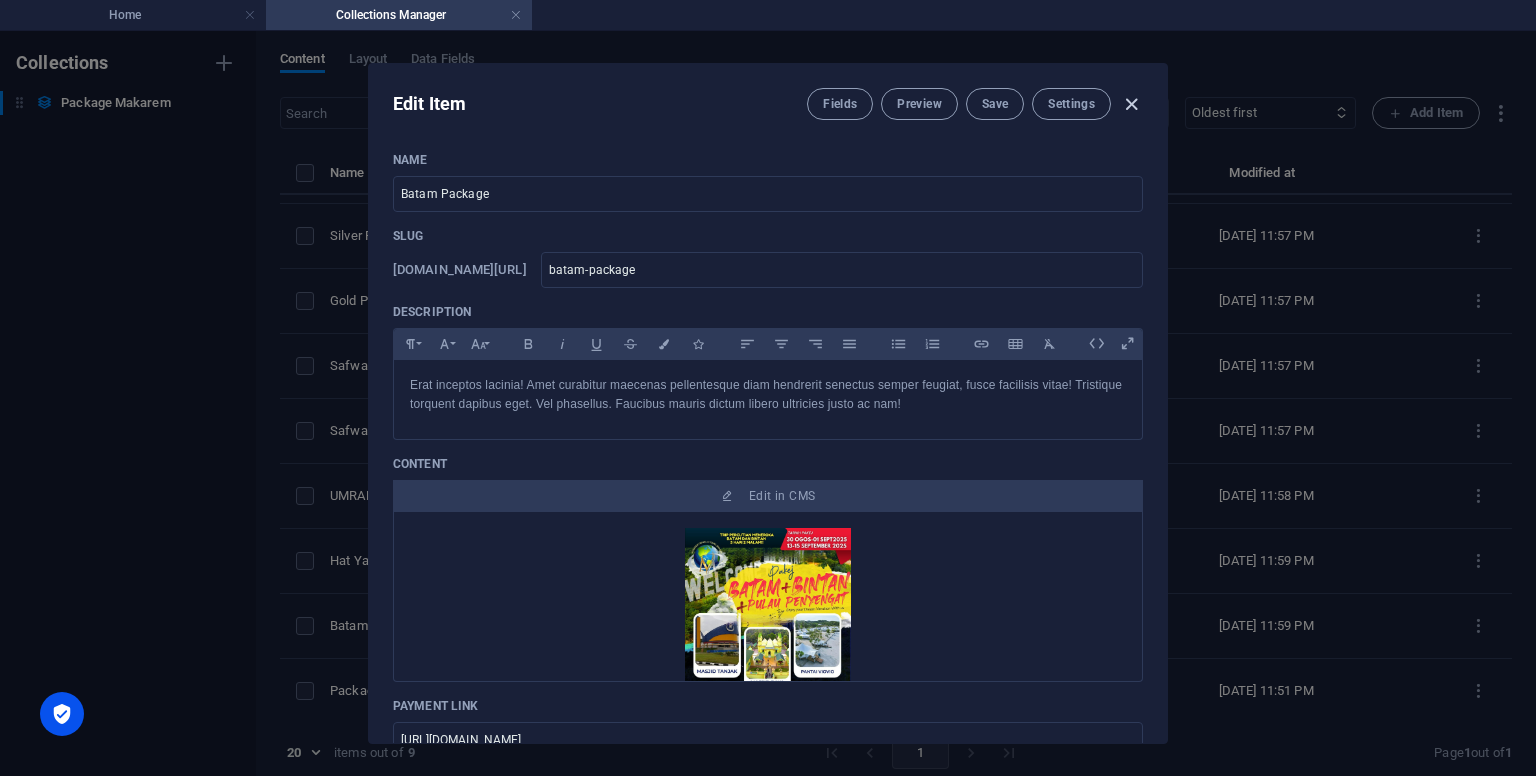 click at bounding box center (1131, 104) 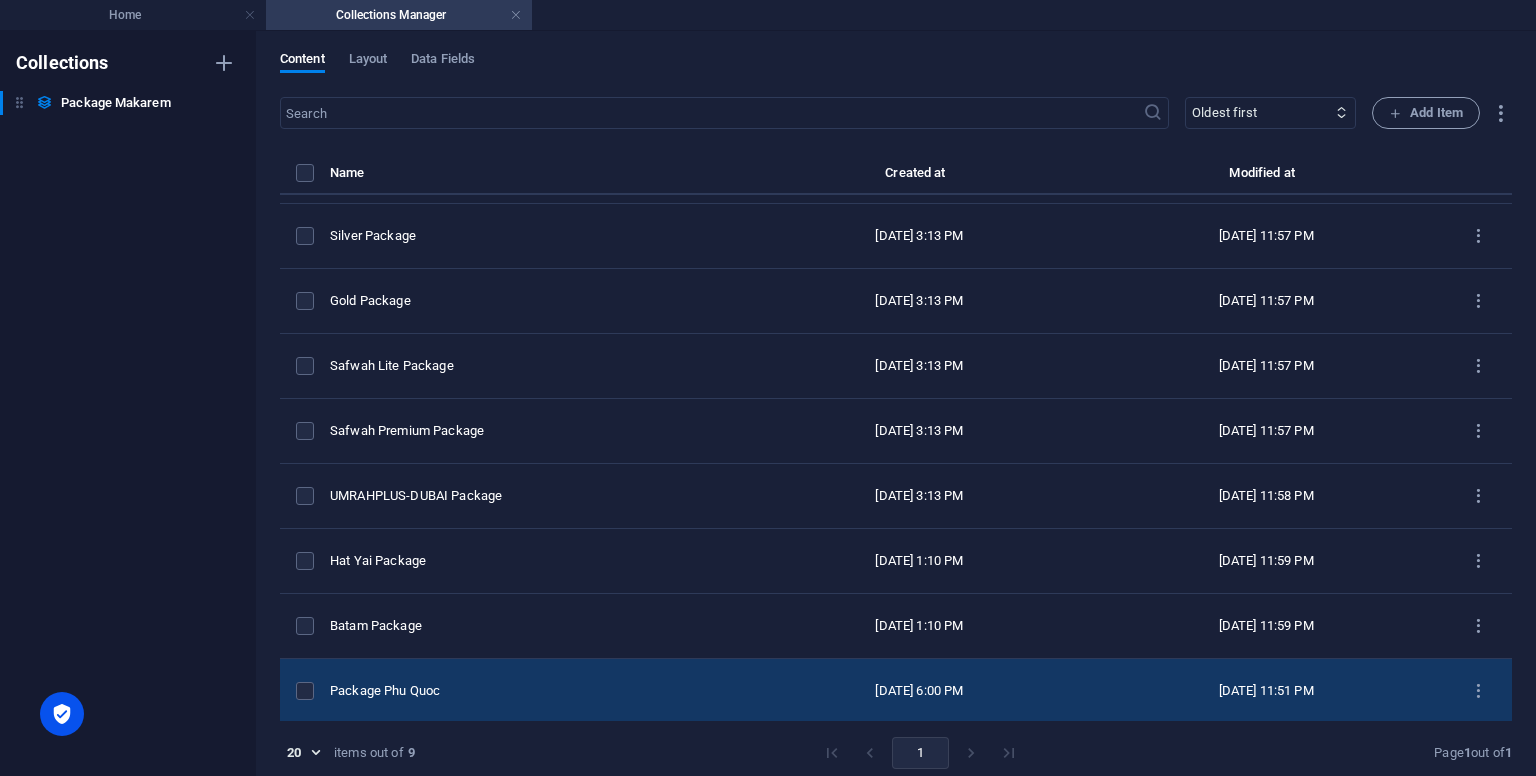 click on "Package Phu Quoc" at bounding box center (540, 691) 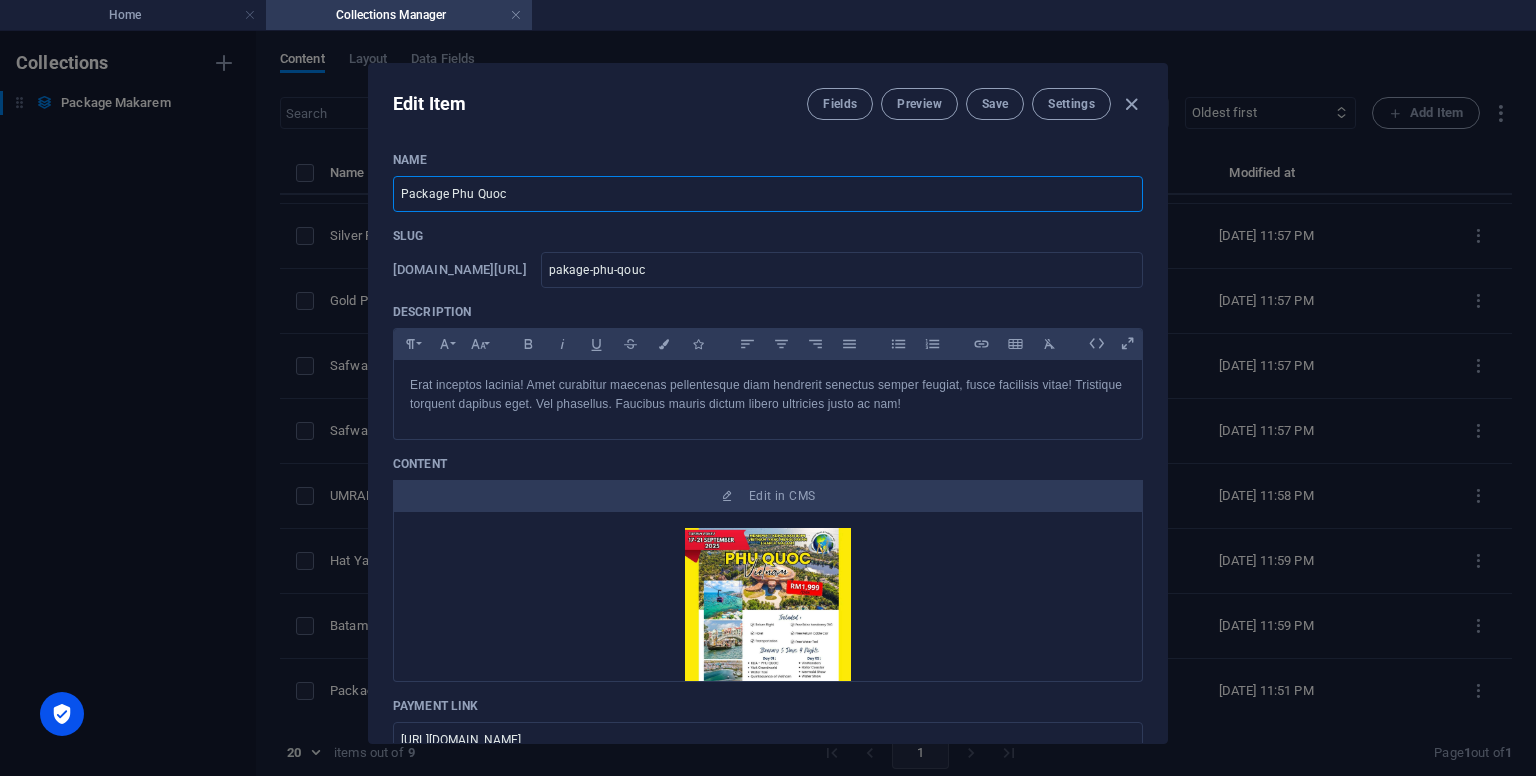 drag, startPoint x: 511, startPoint y: 195, endPoint x: 323, endPoint y: 184, distance: 188.32153 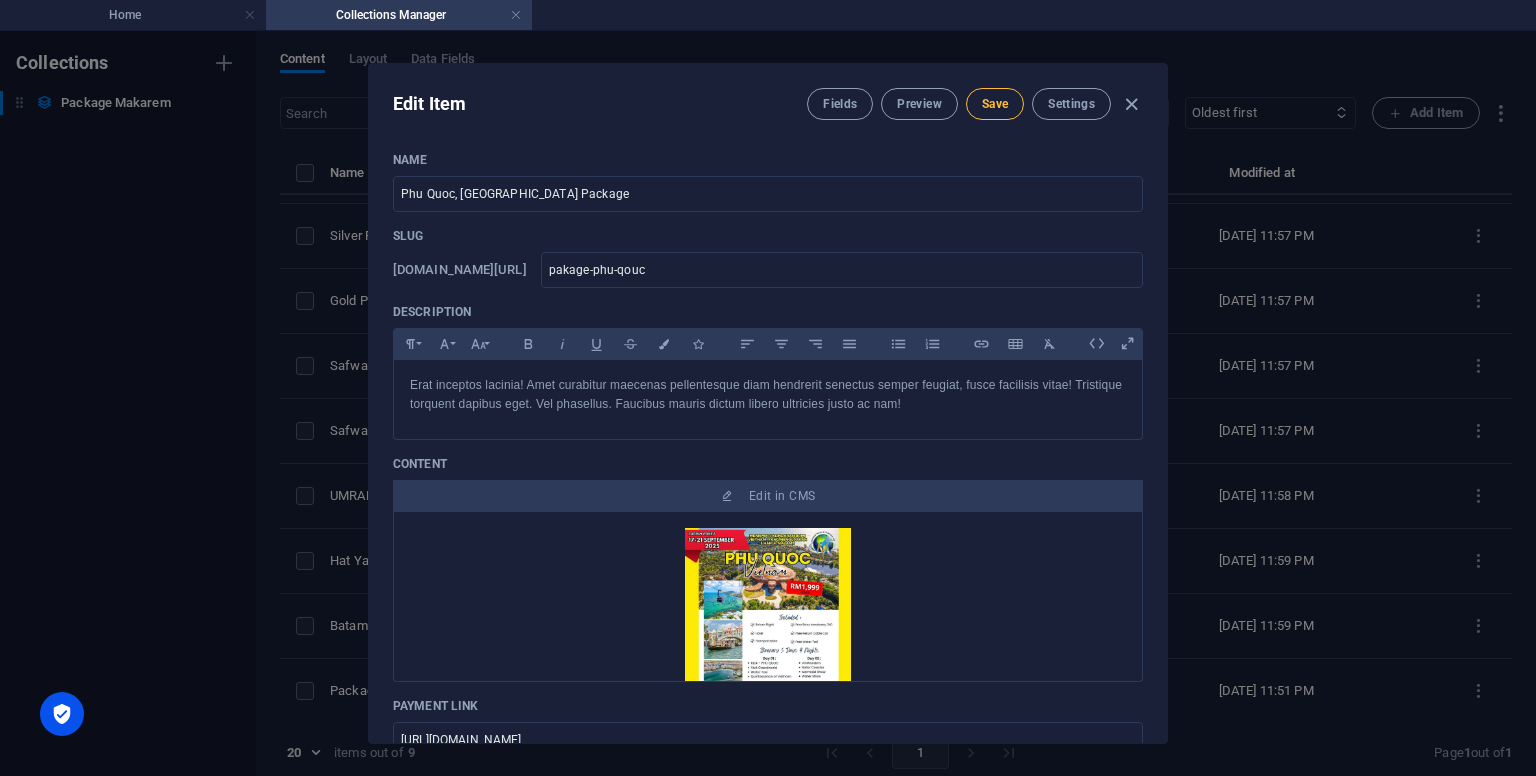 click on "Save" at bounding box center (995, 104) 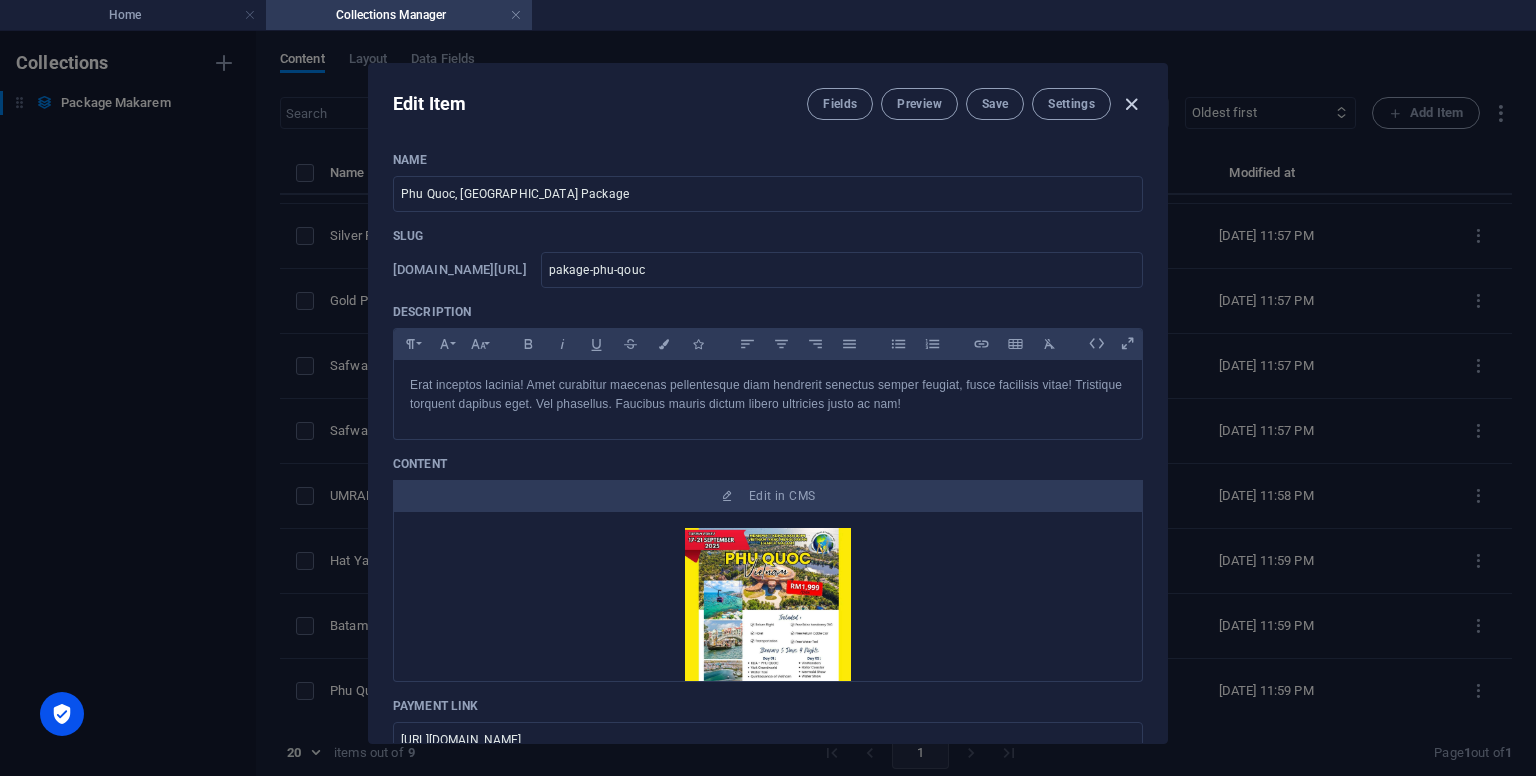 click at bounding box center (1131, 104) 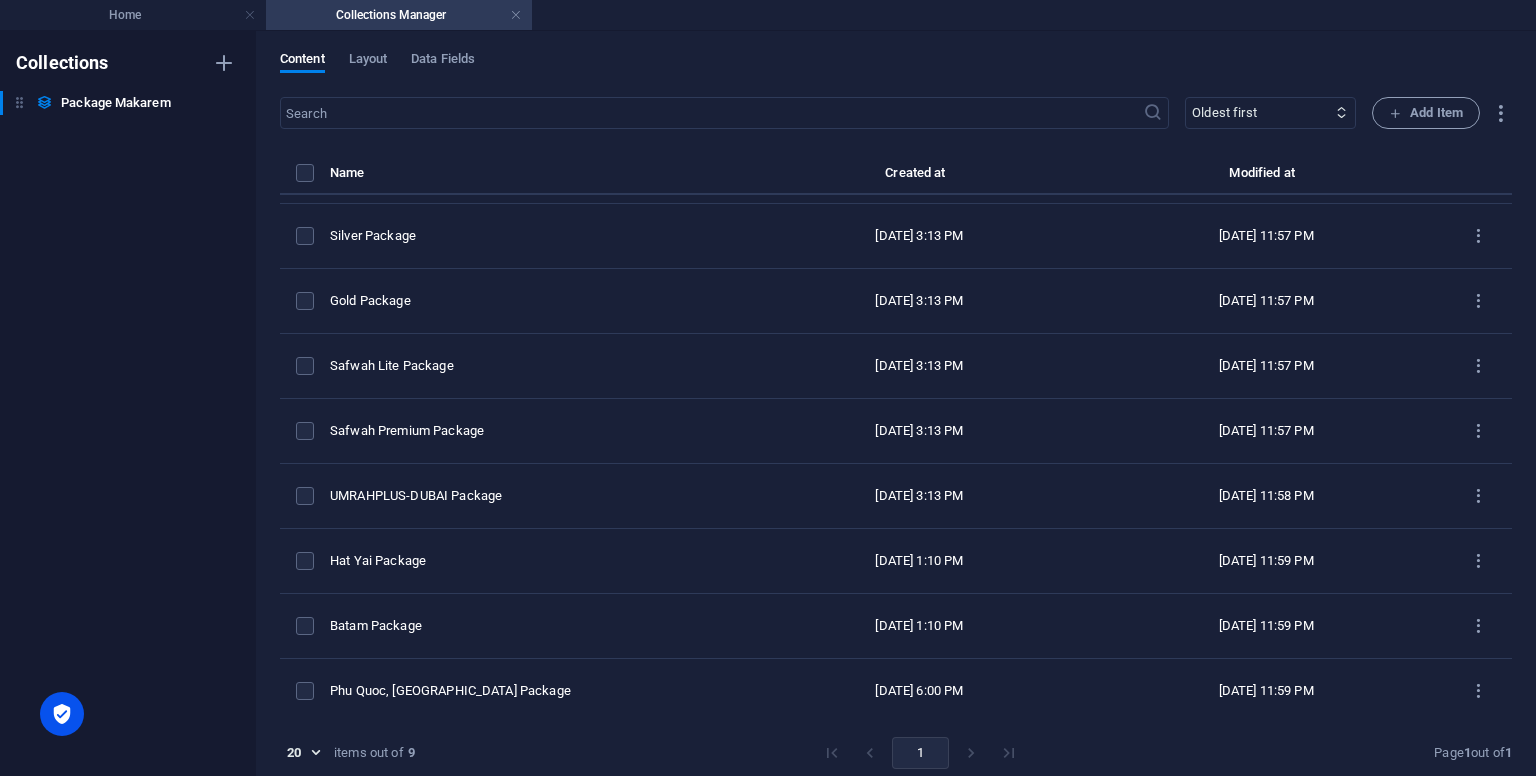click on "Collections Package Makarem Package Makarem" at bounding box center (128, 403) 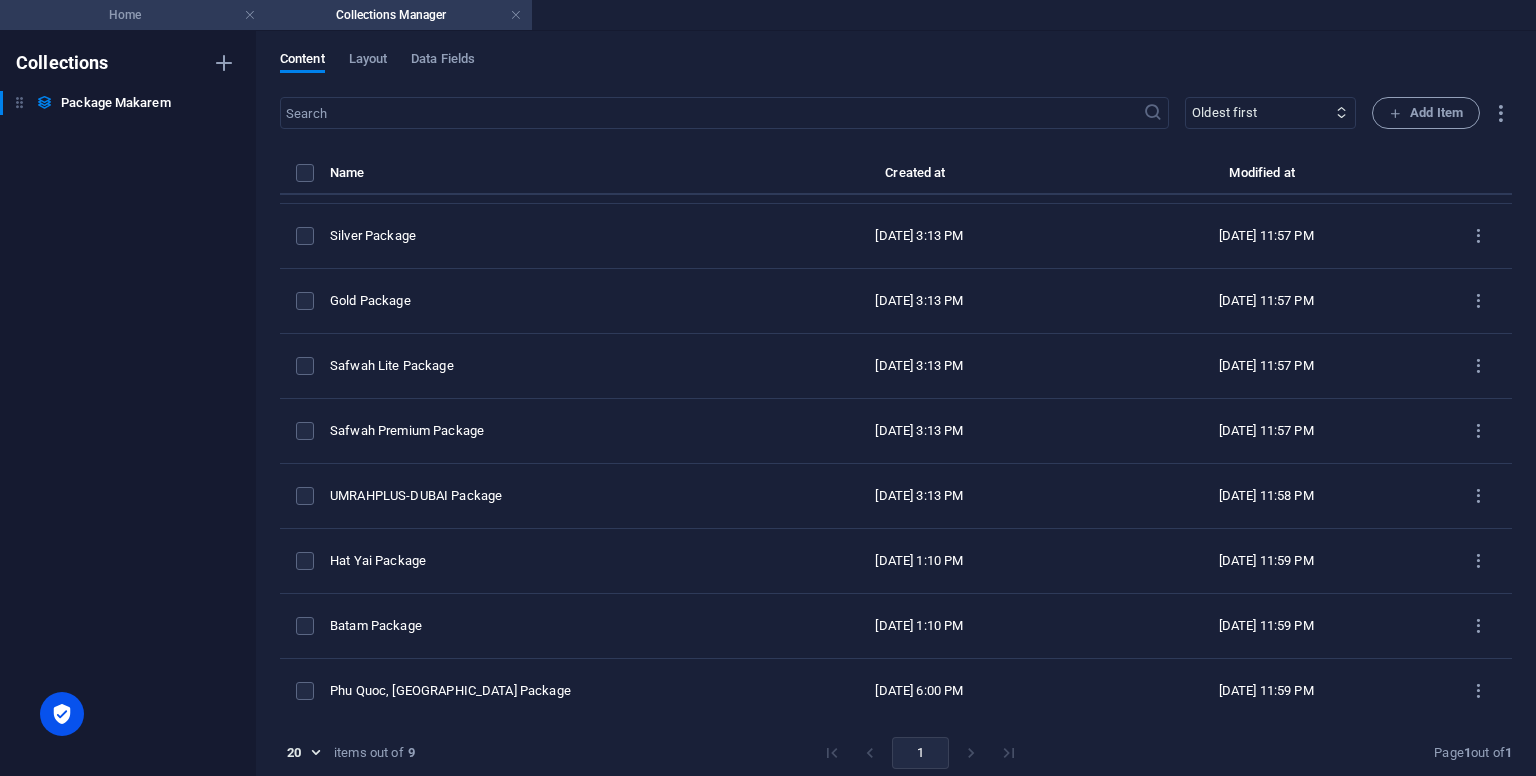 click on "Home" at bounding box center (133, 15) 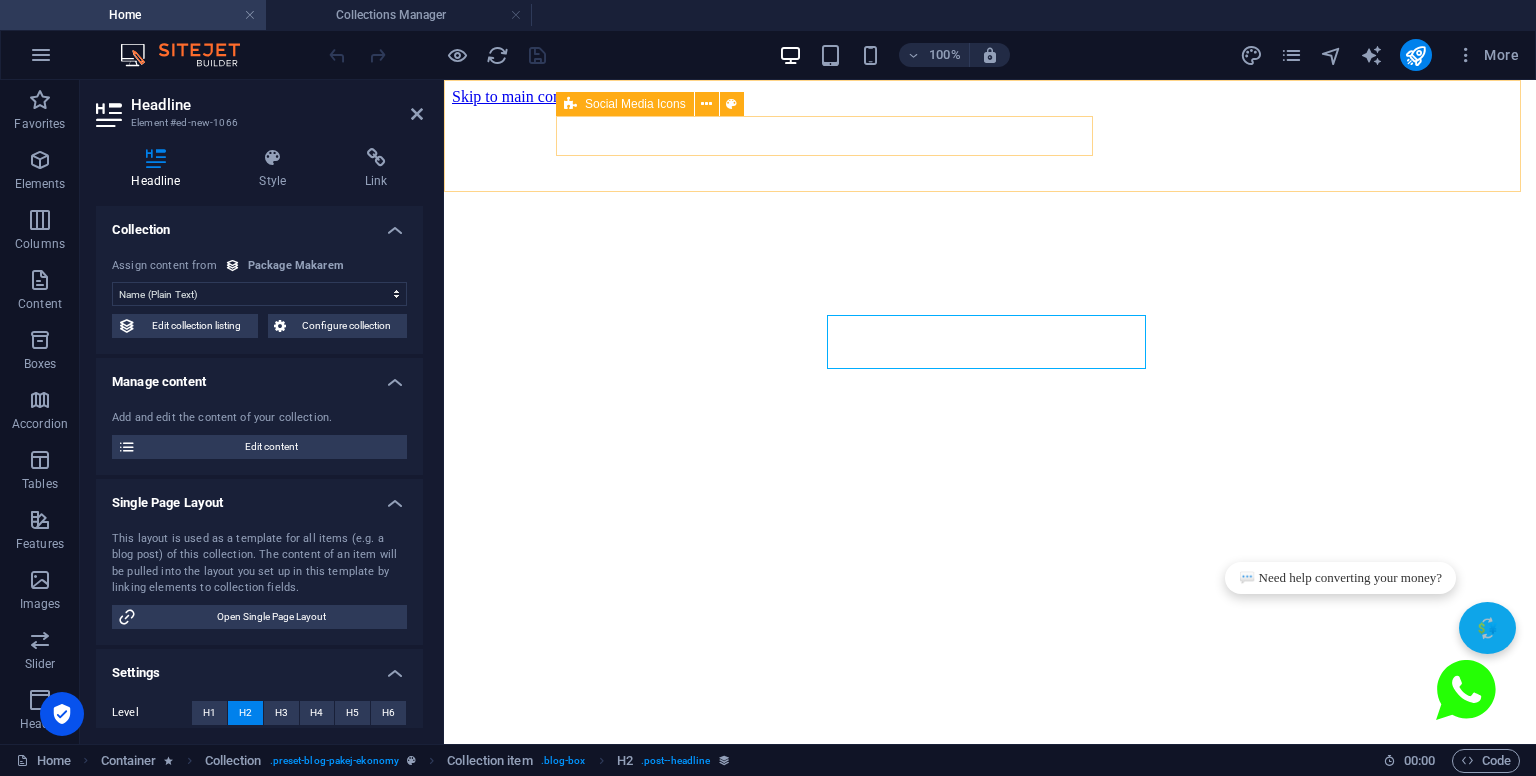 scroll, scrollTop: 3049, scrollLeft: 0, axis: vertical 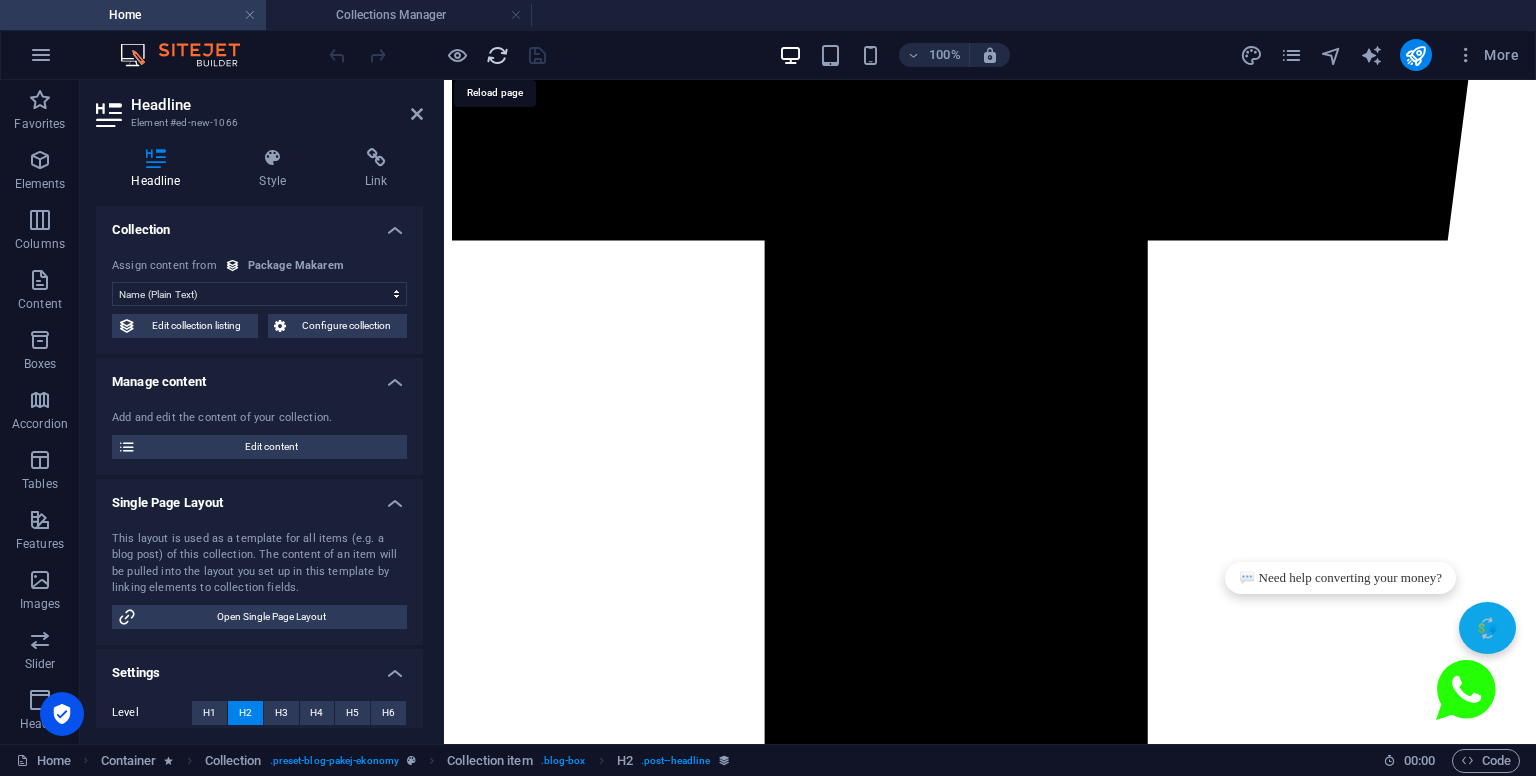 click at bounding box center (497, 55) 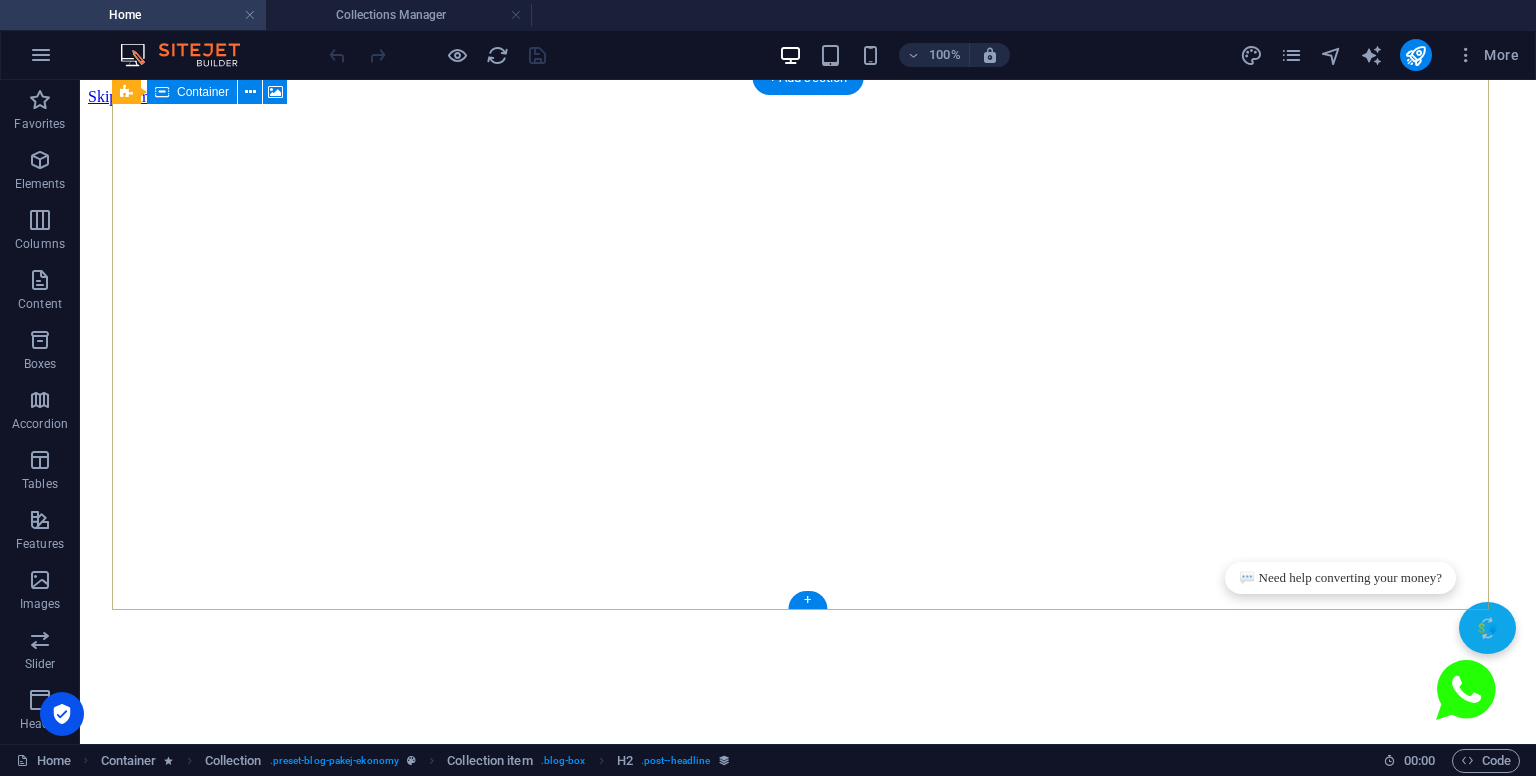 scroll, scrollTop: 600, scrollLeft: 0, axis: vertical 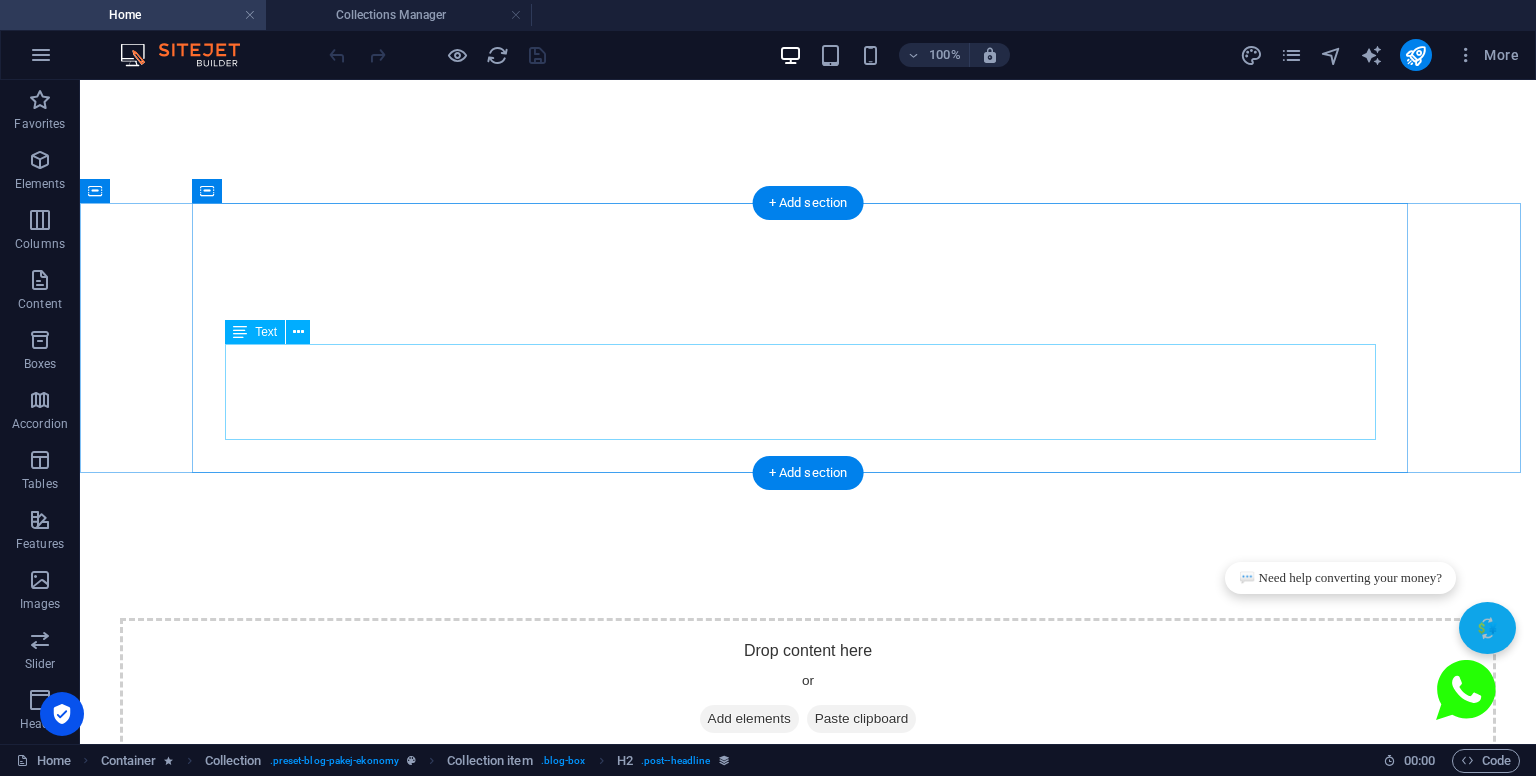 click on "Makarem Travel & Tours Sdn Bhd  is a licensed travel agency operating since [DATE] in [GEOGRAPHIC_DATA], [GEOGRAPHIC_DATA]. We provide  Umrah, Pilgrimage and overseas tourism  services with competitive, comfortable and budget-friendly packages. We are committed to providing honest, efficient and customer-oriented  service  , guided by experienced [PERSON_NAME] for every worship journey." at bounding box center [808, 9687] 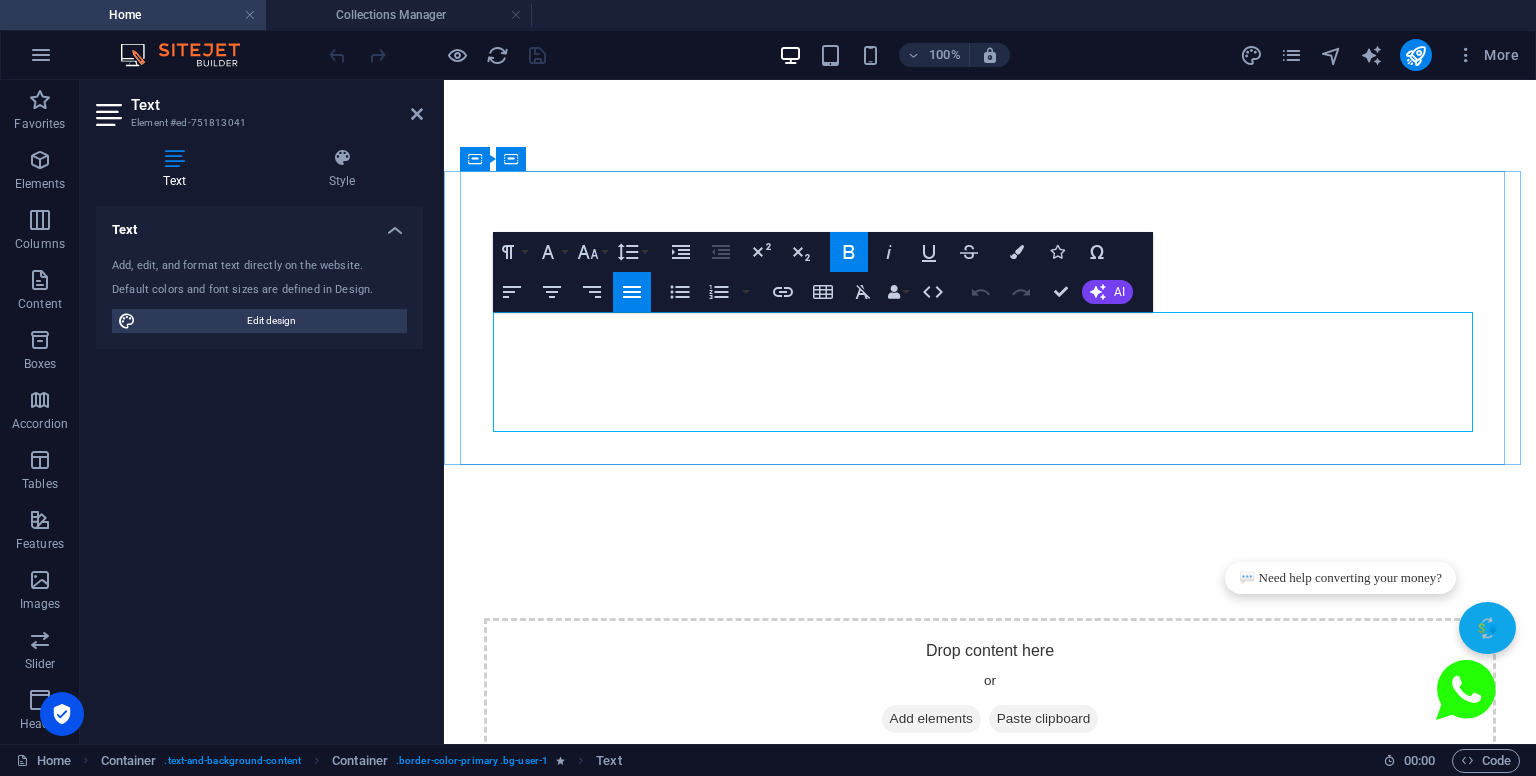 click on "We are committed to providing honest, efficient and customer-oriented" at bounding box center (726, 7879) 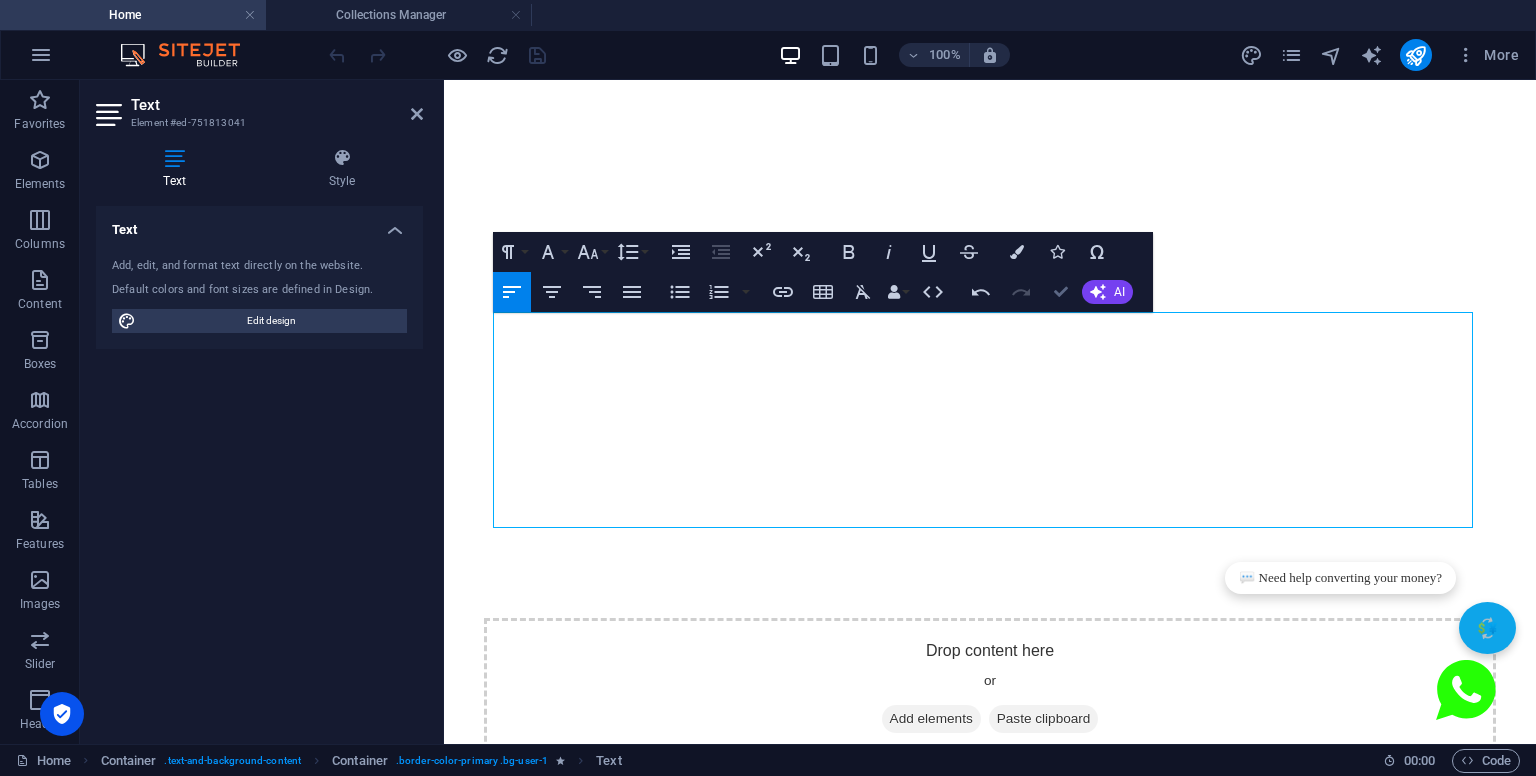 drag, startPoint x: 1056, startPoint y: 297, endPoint x: 956, endPoint y: 146, distance: 181.11046 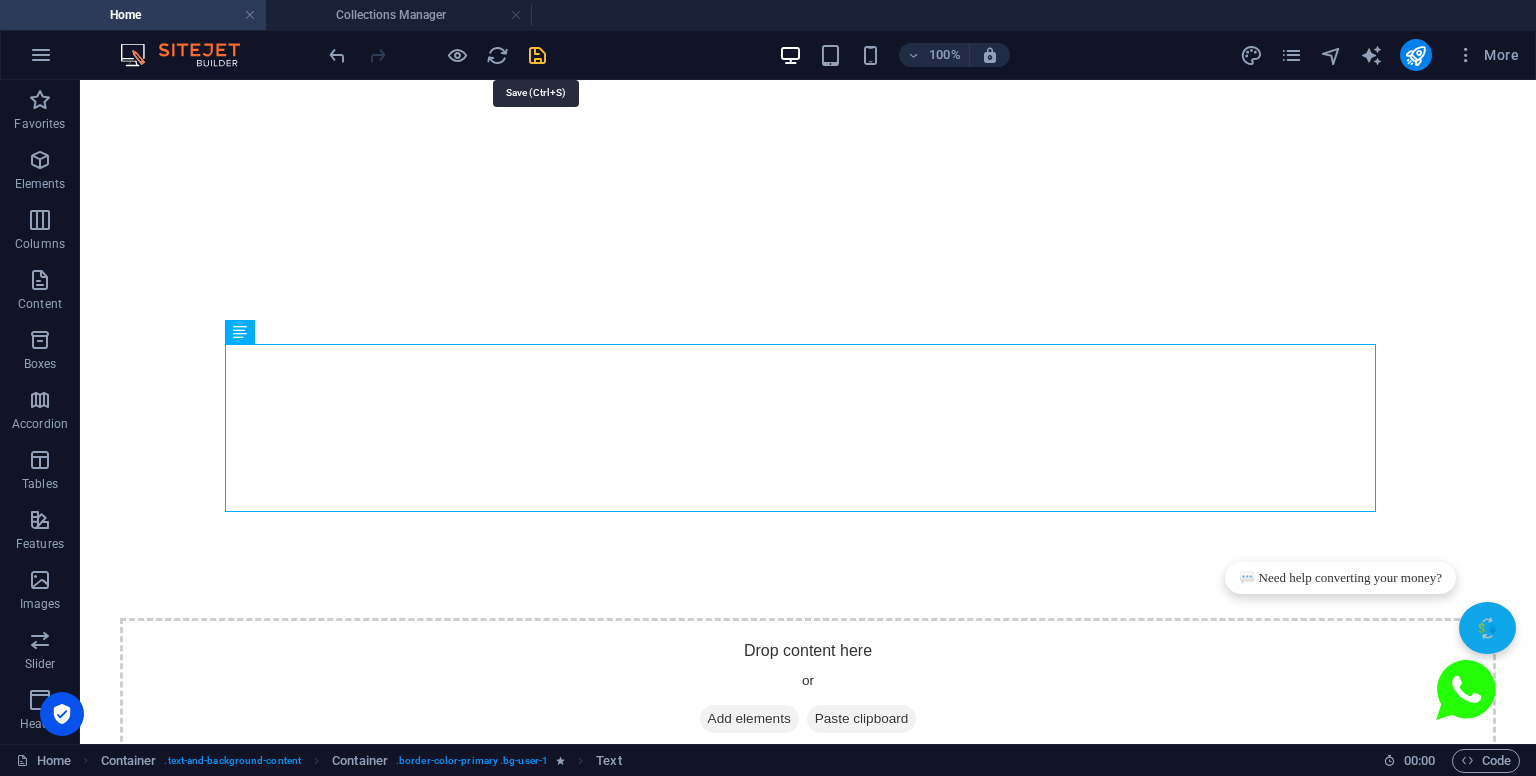click at bounding box center (537, 55) 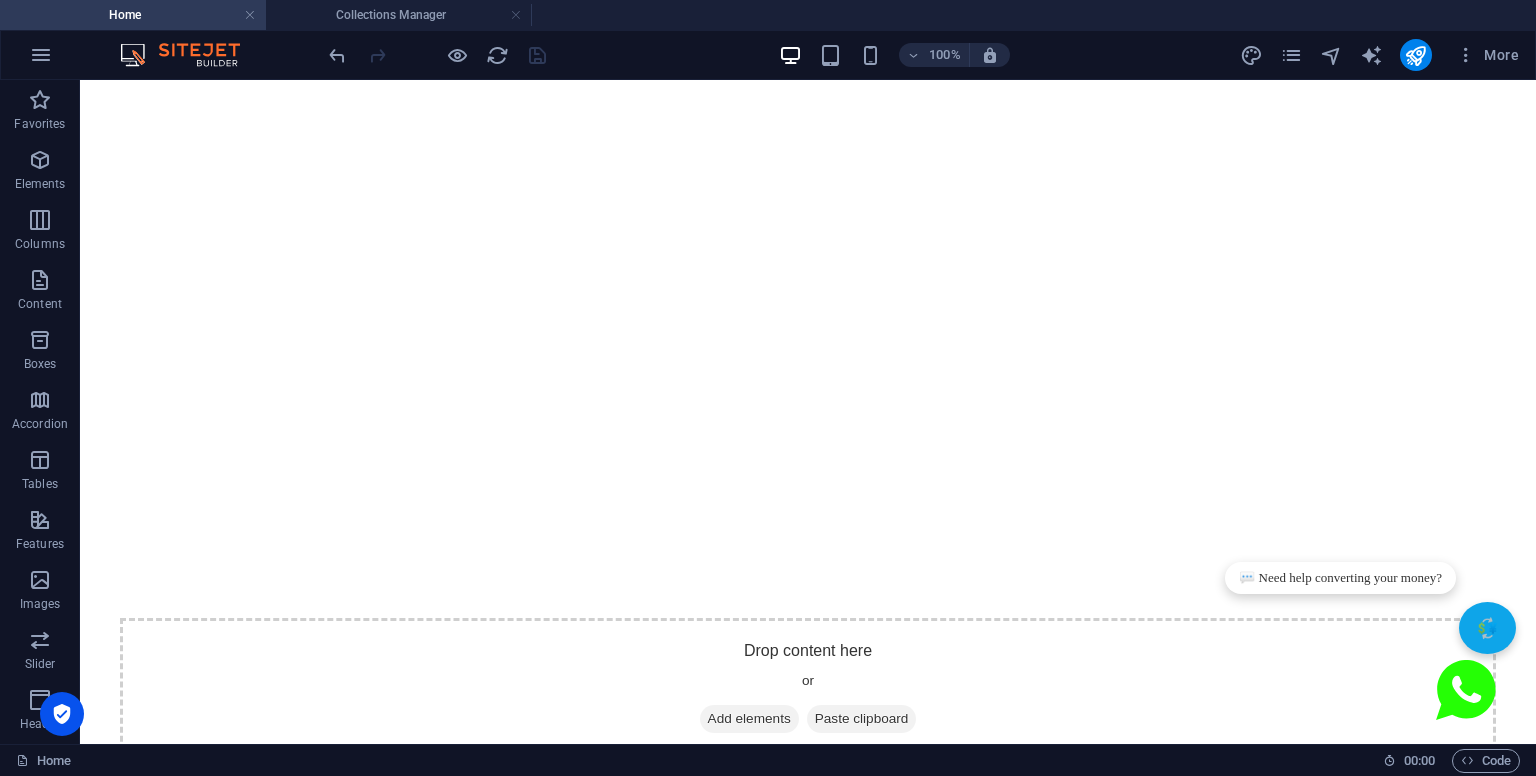 click on "More" at bounding box center [1383, 55] 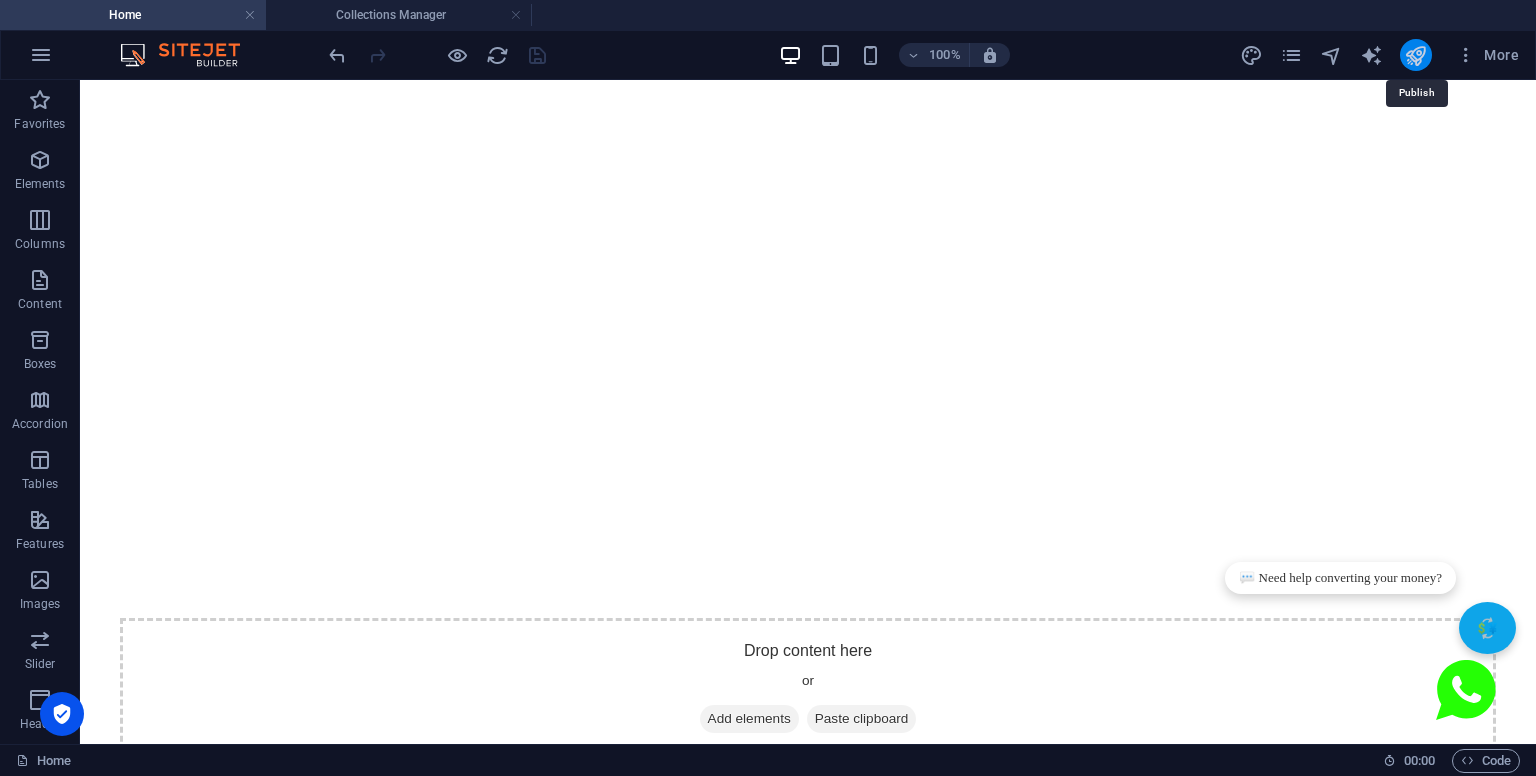 click at bounding box center [1415, 55] 